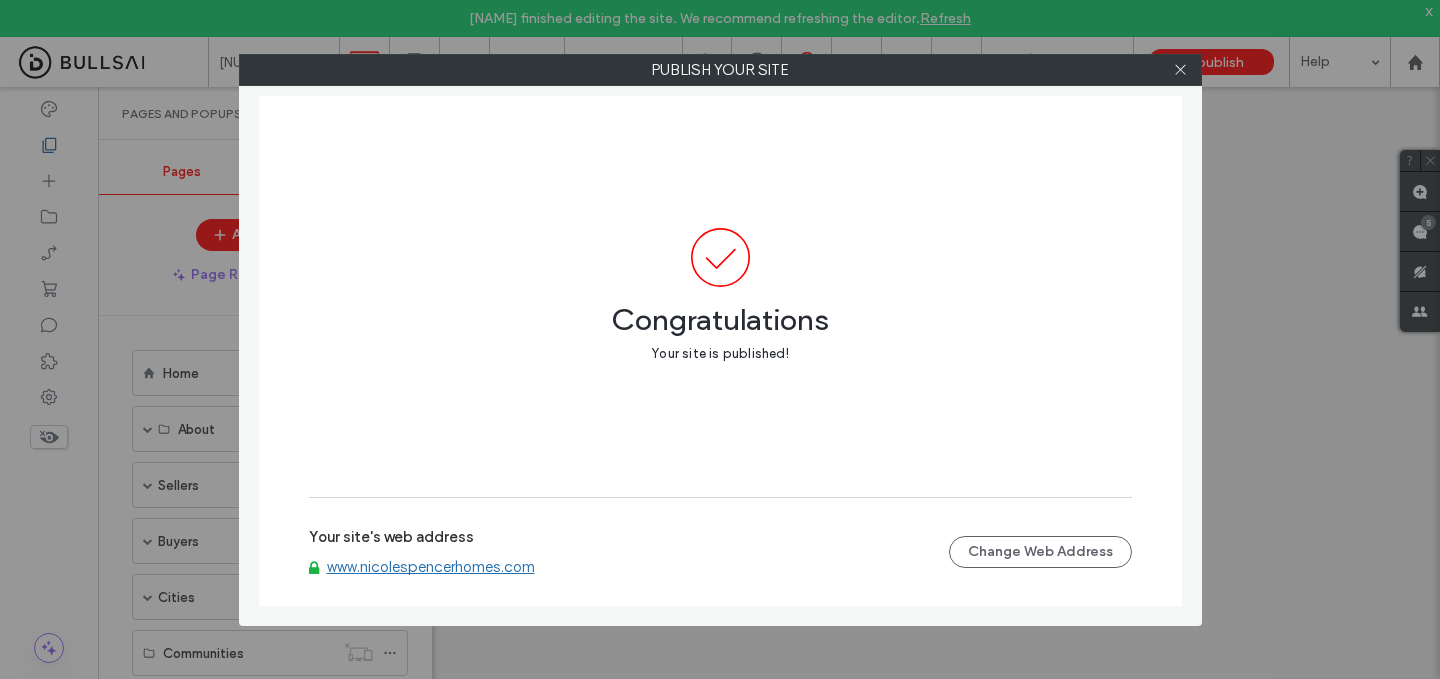 click 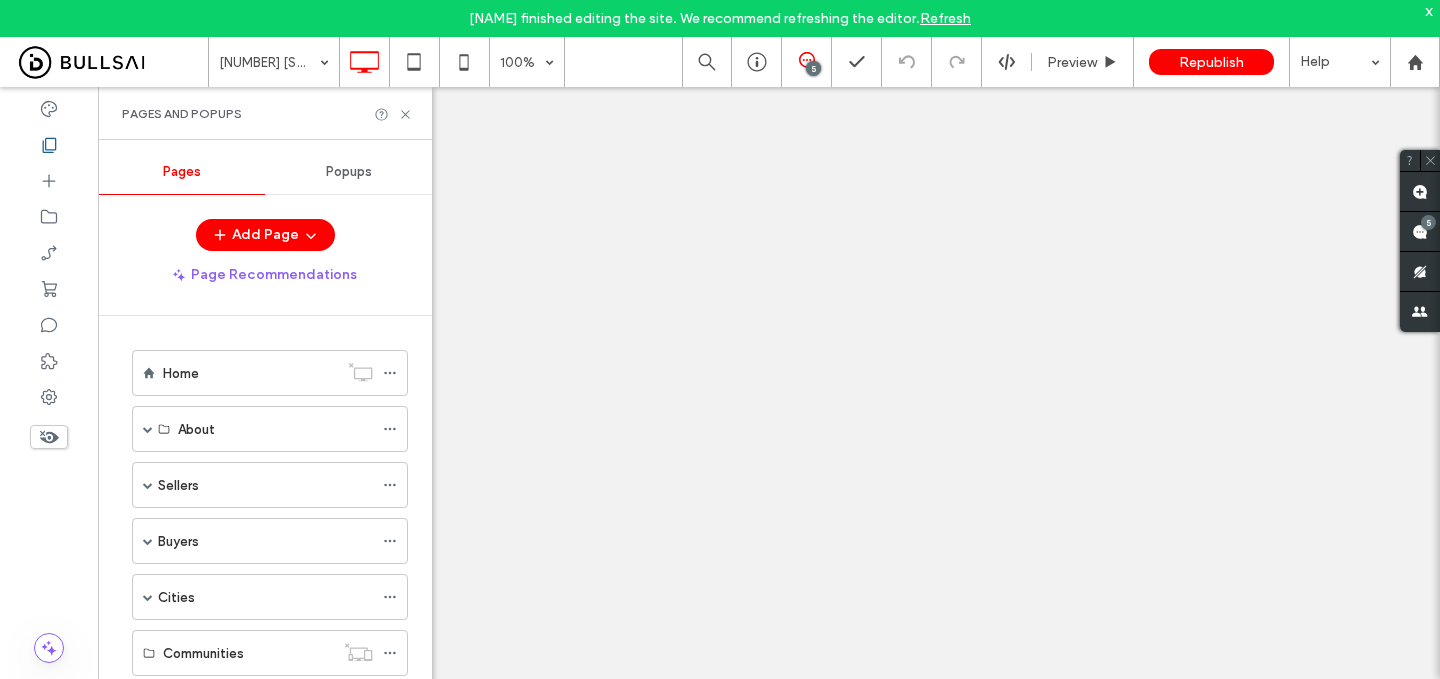 scroll, scrollTop: 0, scrollLeft: 0, axis: both 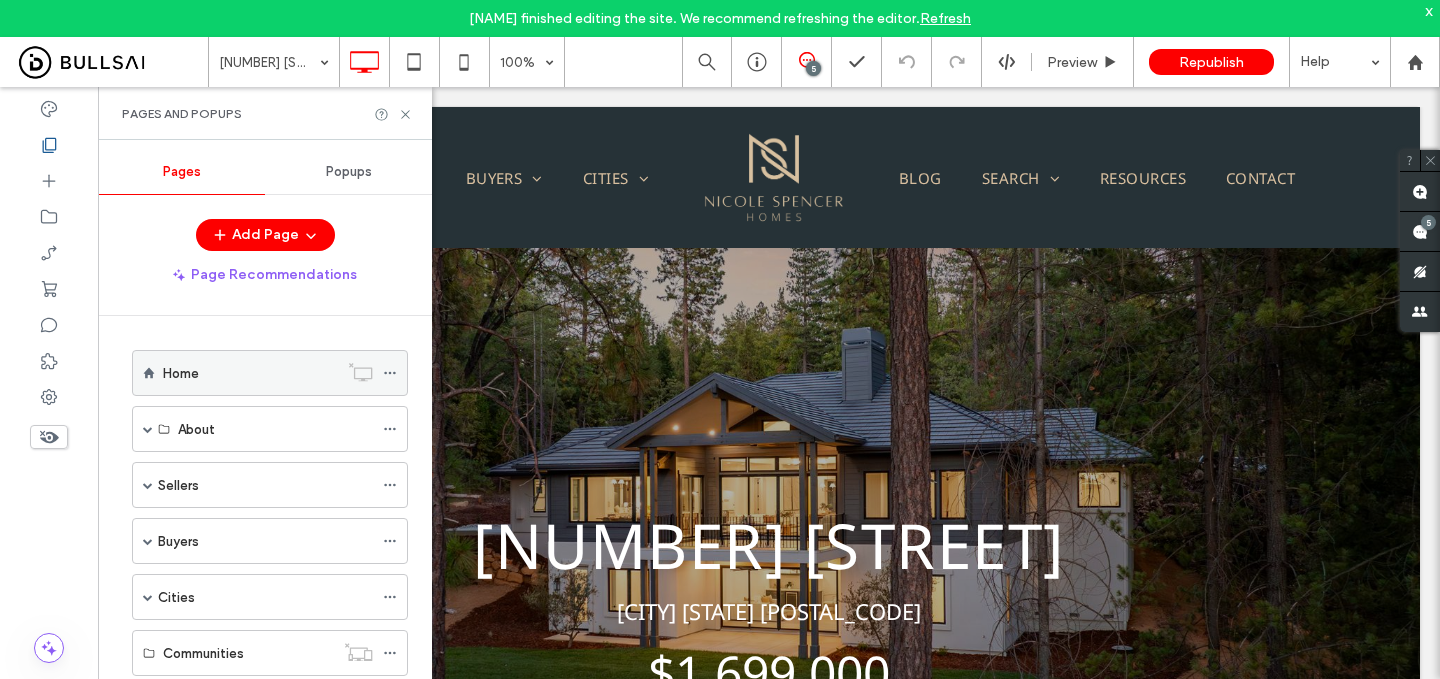 click on "Home" at bounding box center (250, 373) 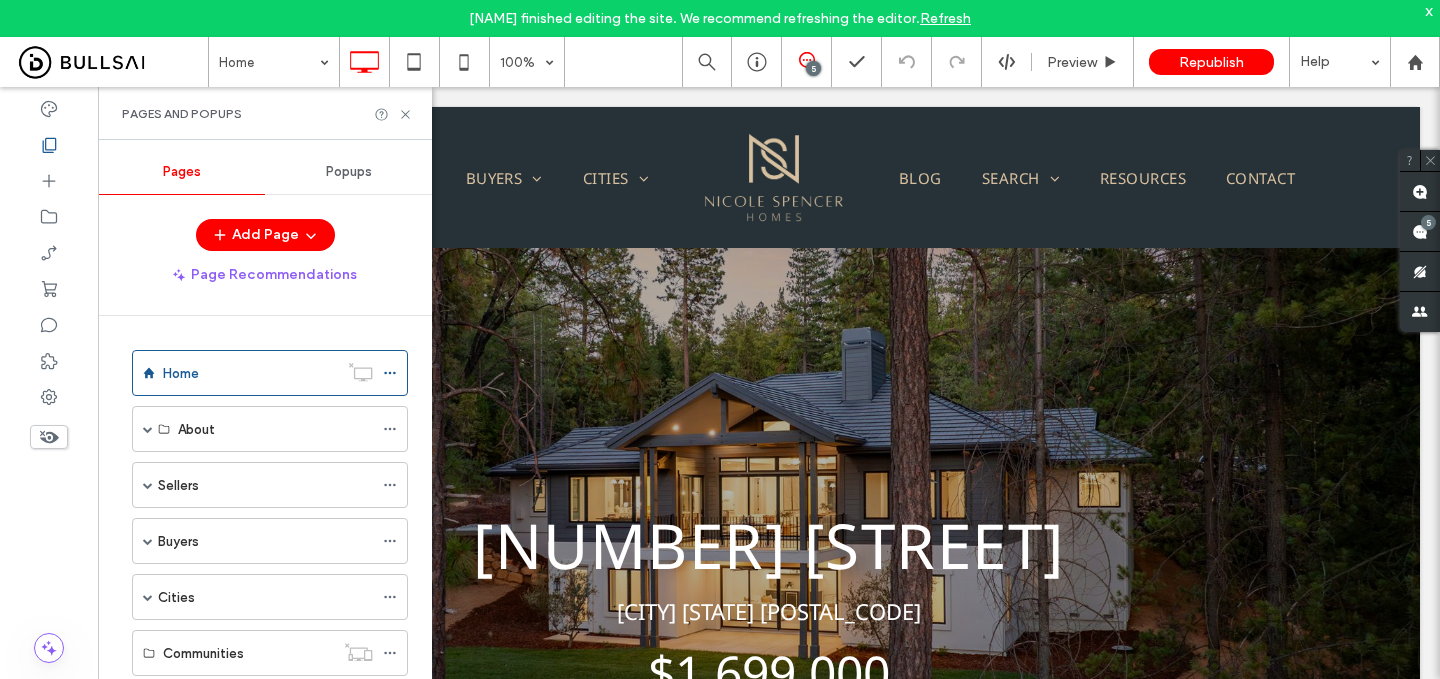 click at bounding box center [720, 339] 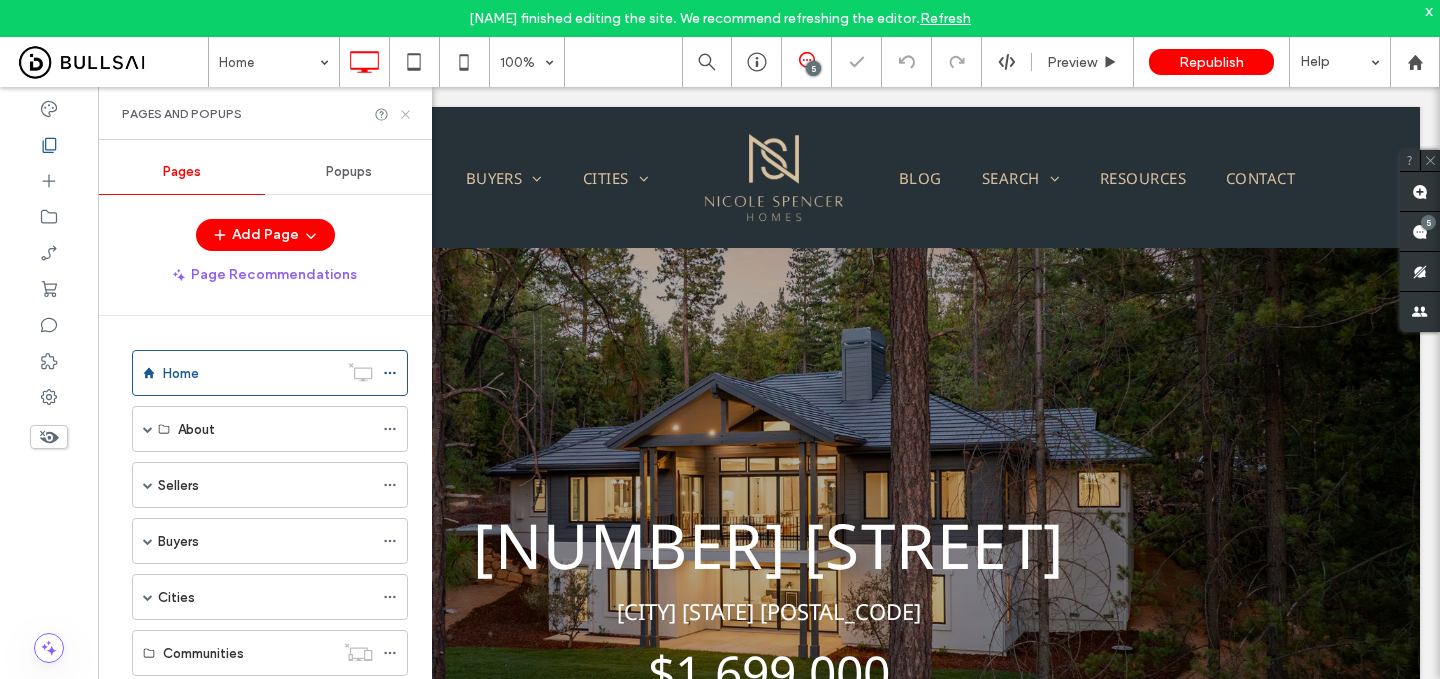 click 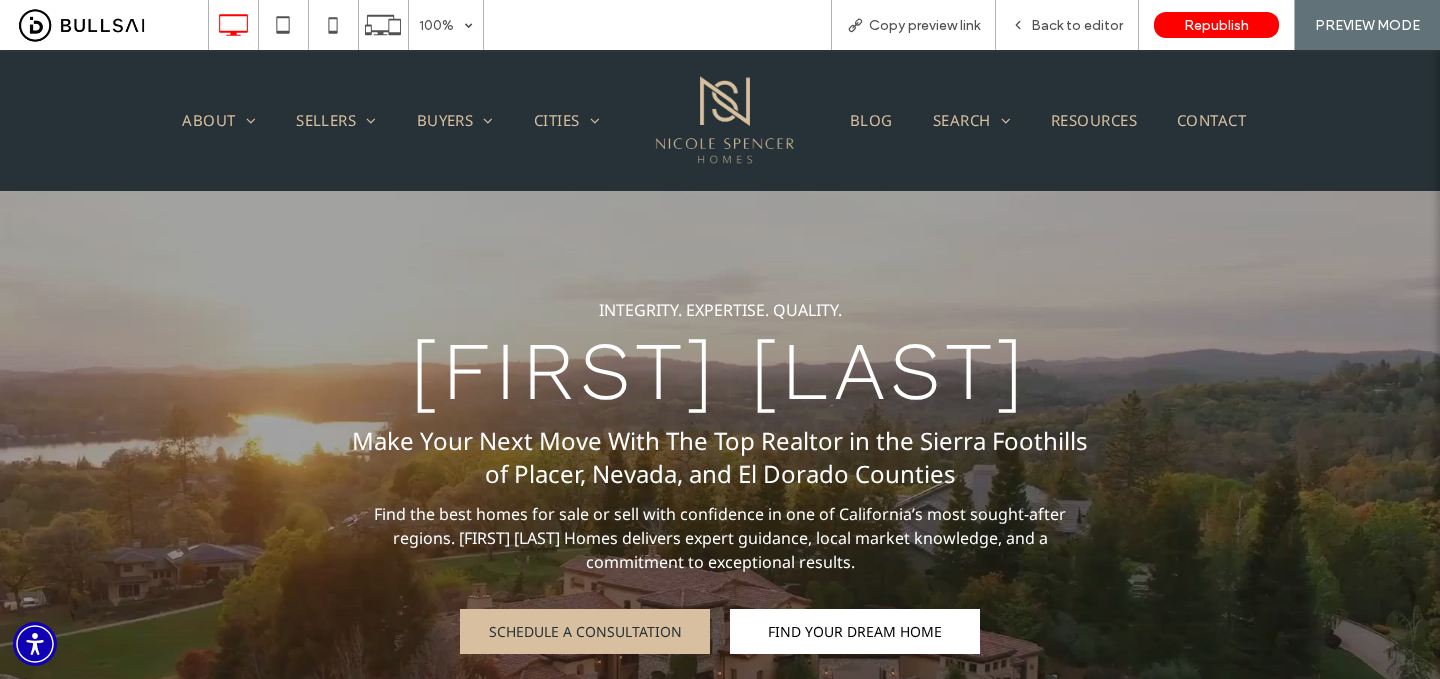 scroll, scrollTop: 552, scrollLeft: 0, axis: vertical 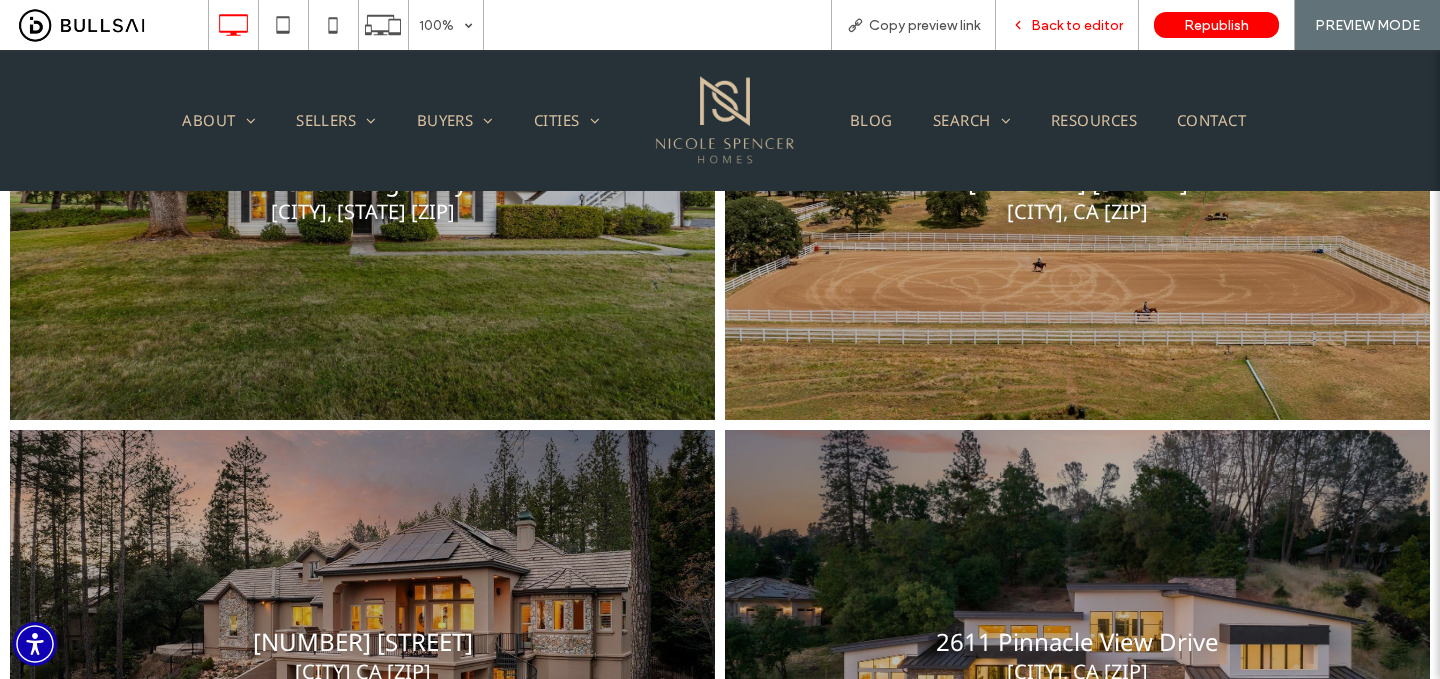 drag, startPoint x: 1078, startPoint y: 24, endPoint x: 946, endPoint y: 216, distance: 232.99785 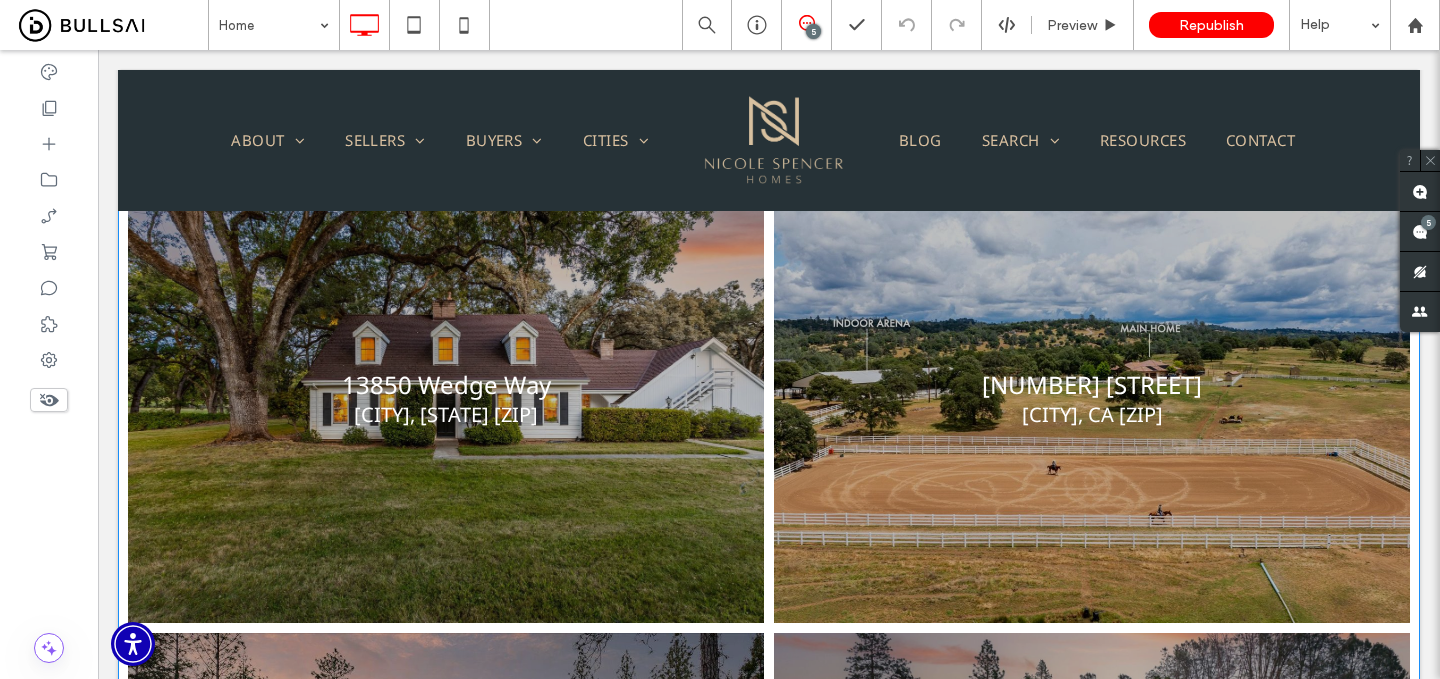 scroll, scrollTop: 1569, scrollLeft: 0, axis: vertical 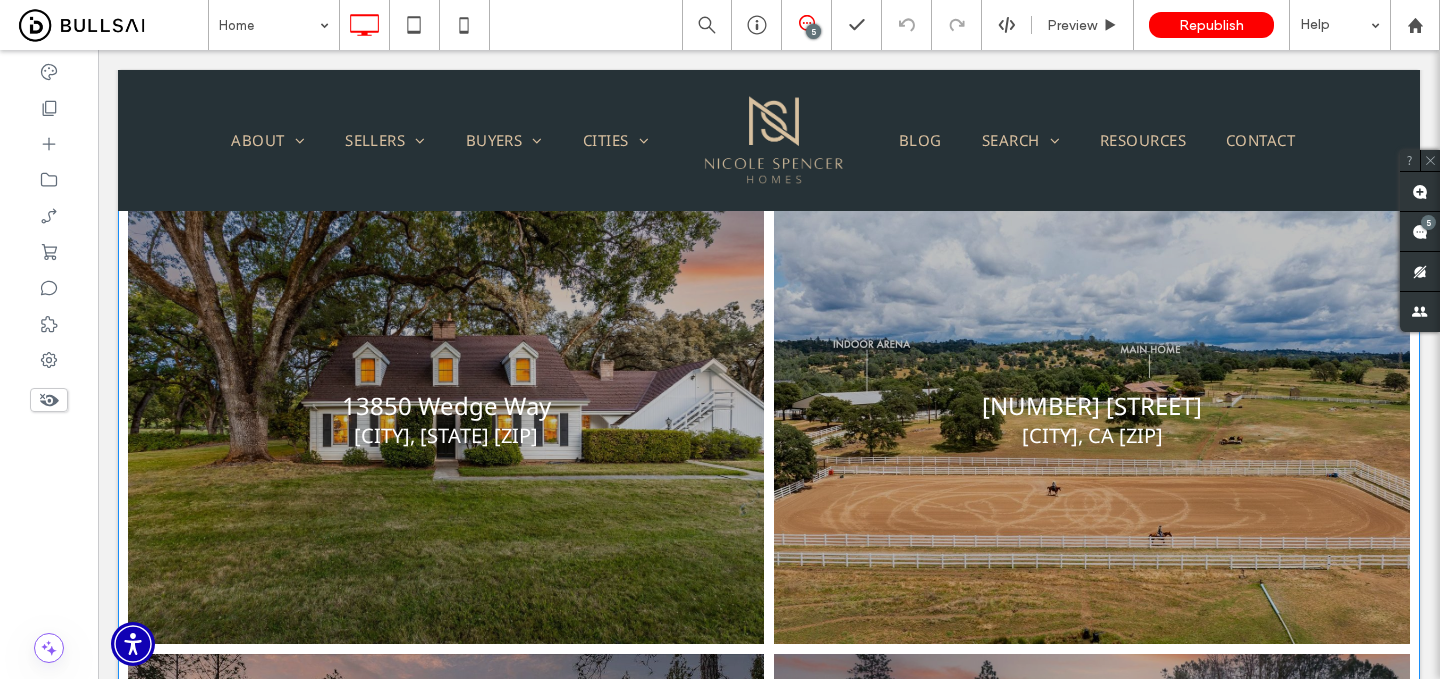 click at bounding box center [446, 419] 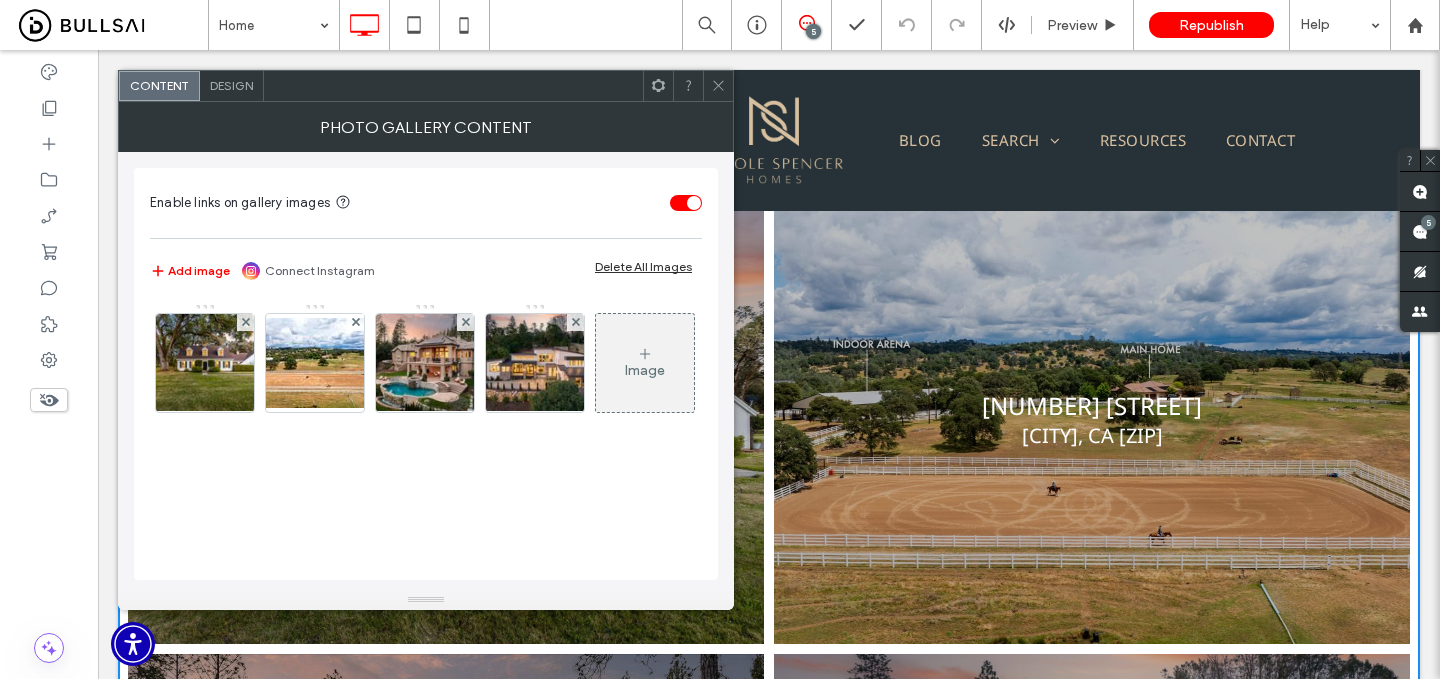 click on "Design" at bounding box center [231, 85] 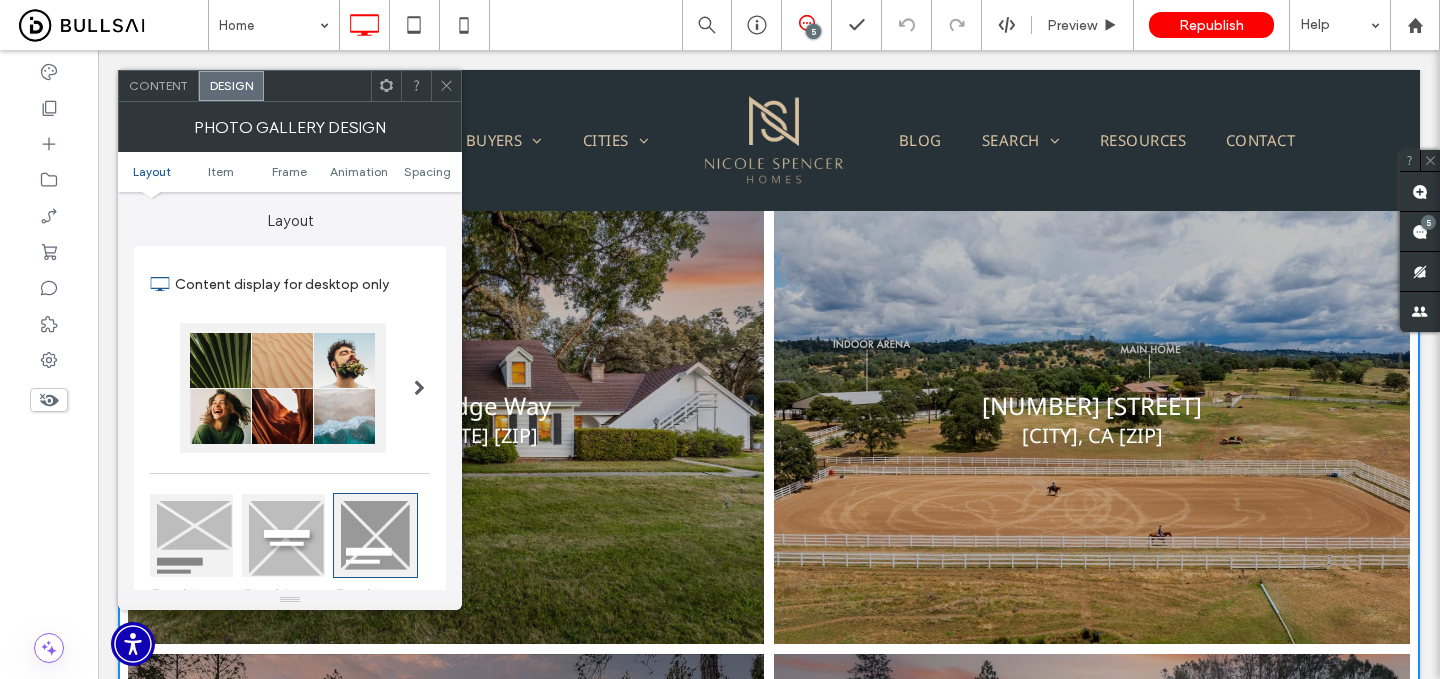 click on "Content" at bounding box center (159, 86) 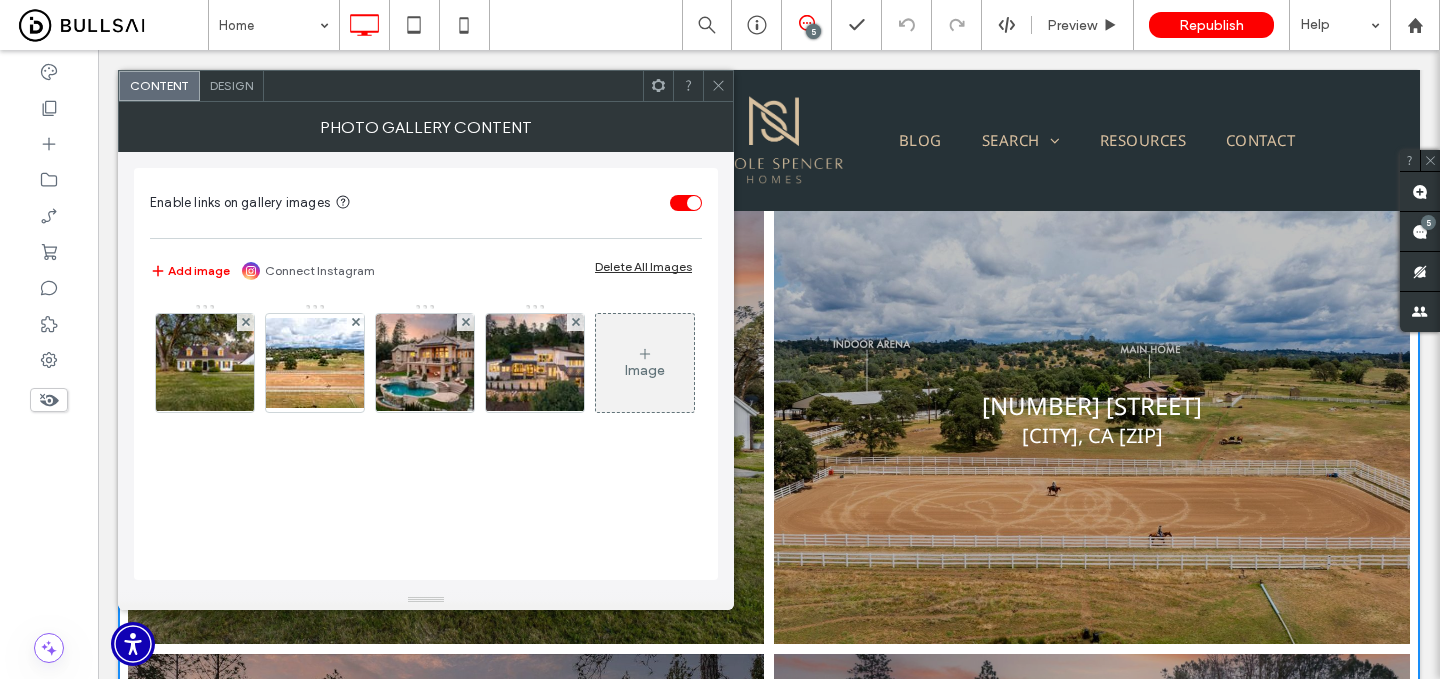 click on "Image" at bounding box center (645, 370) 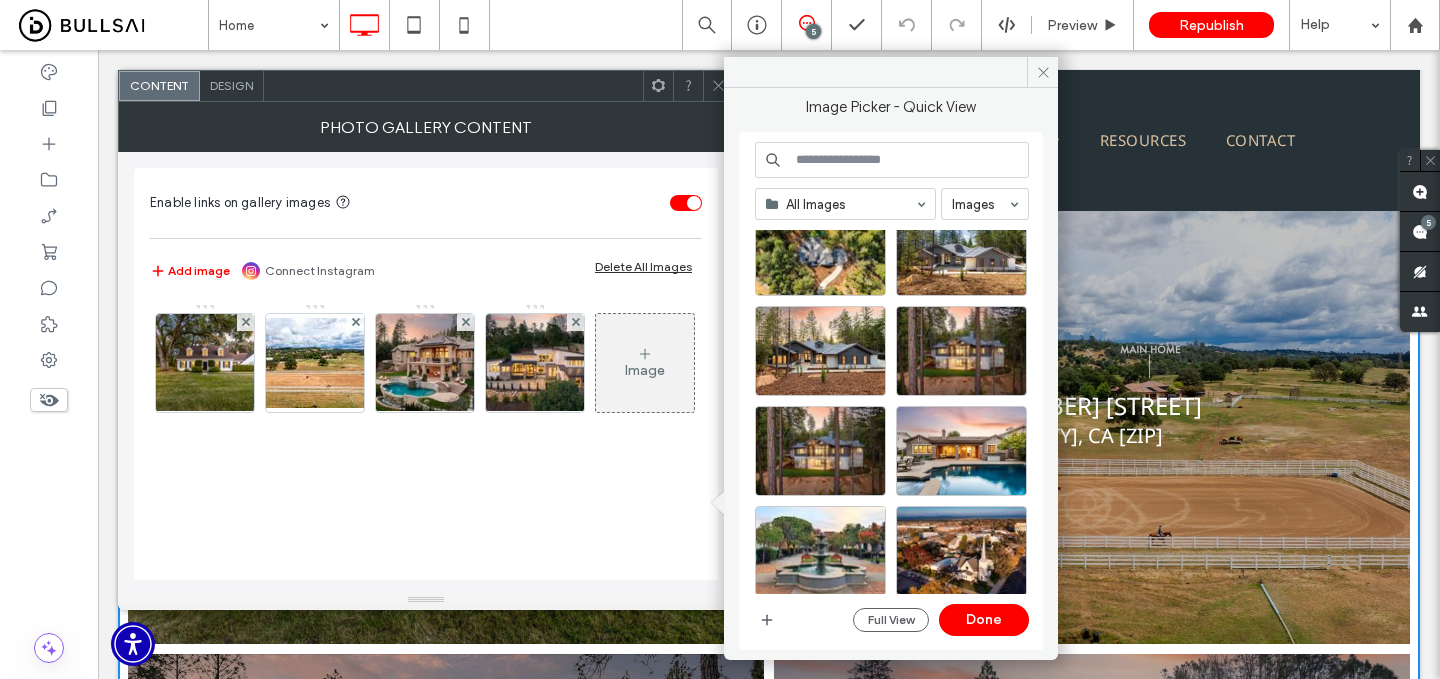 scroll, scrollTop: 5052, scrollLeft: 0, axis: vertical 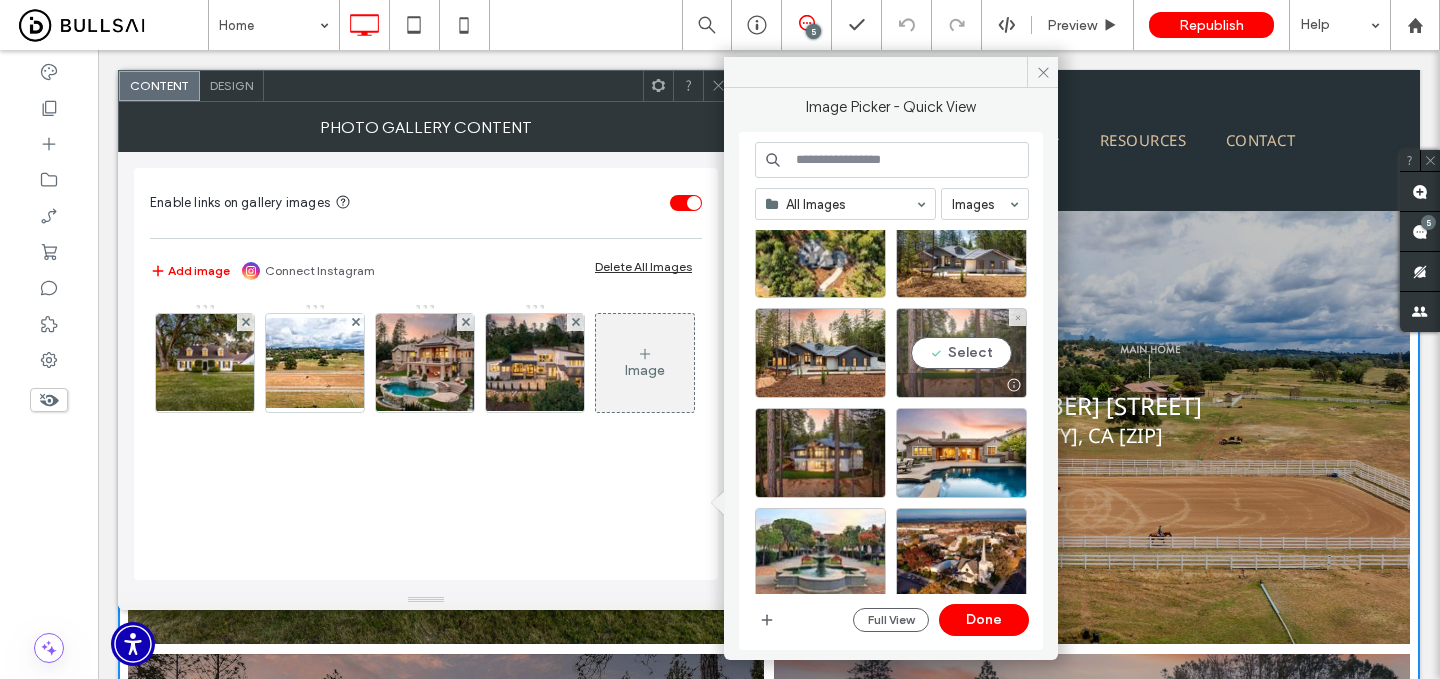 click on "Select" at bounding box center [961, 353] 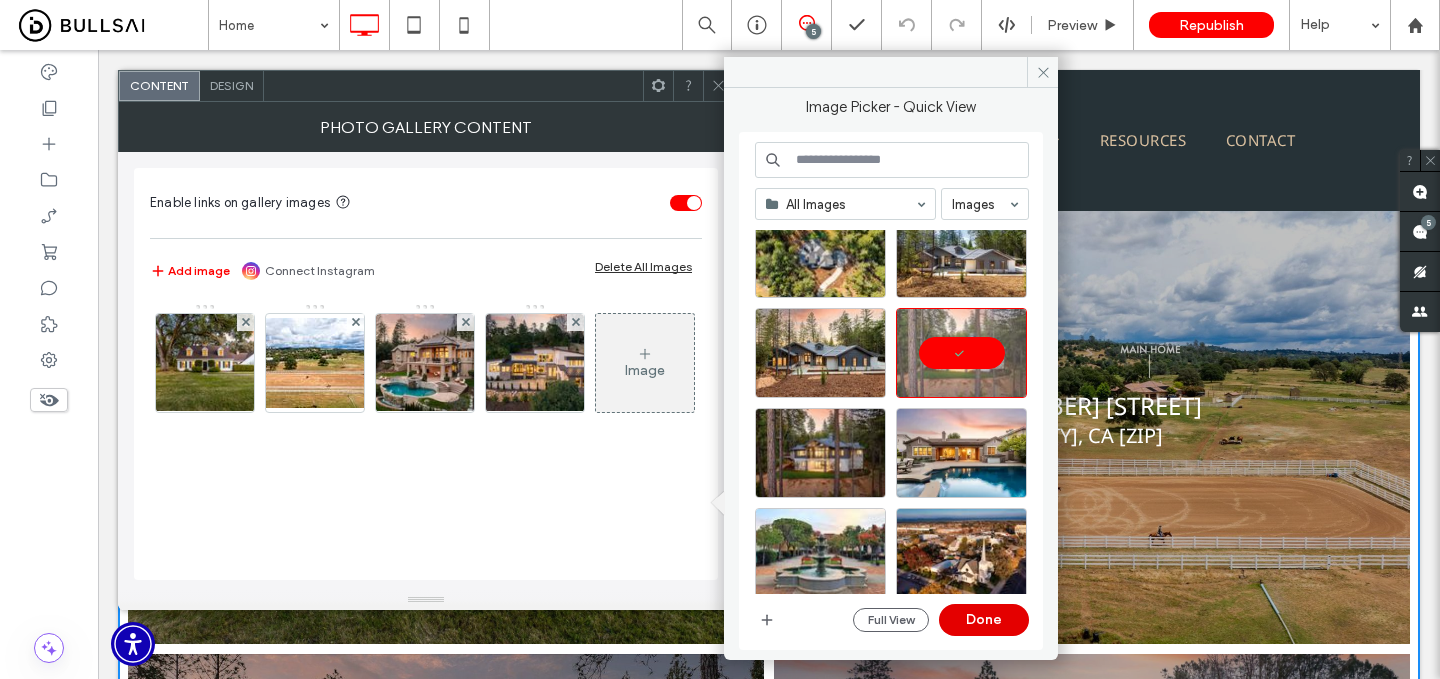 click on "Done" at bounding box center [984, 620] 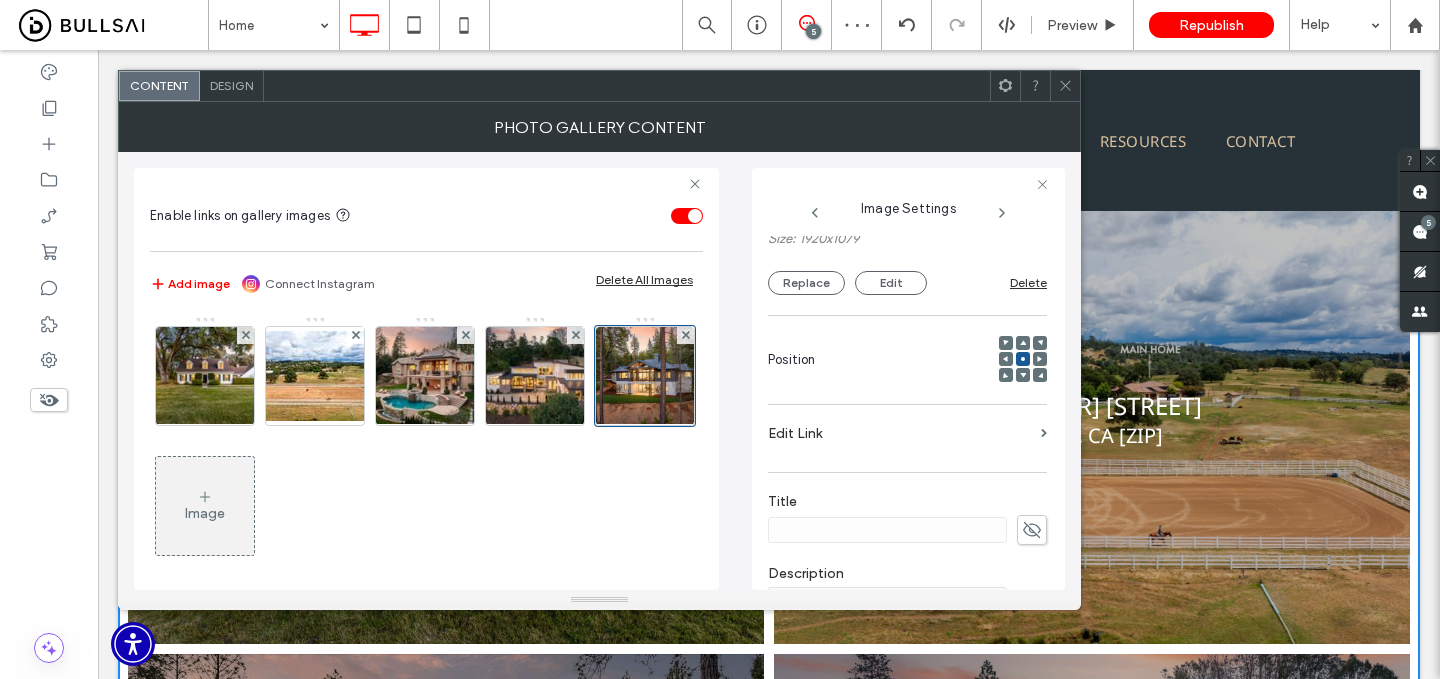 scroll, scrollTop: 190, scrollLeft: 0, axis: vertical 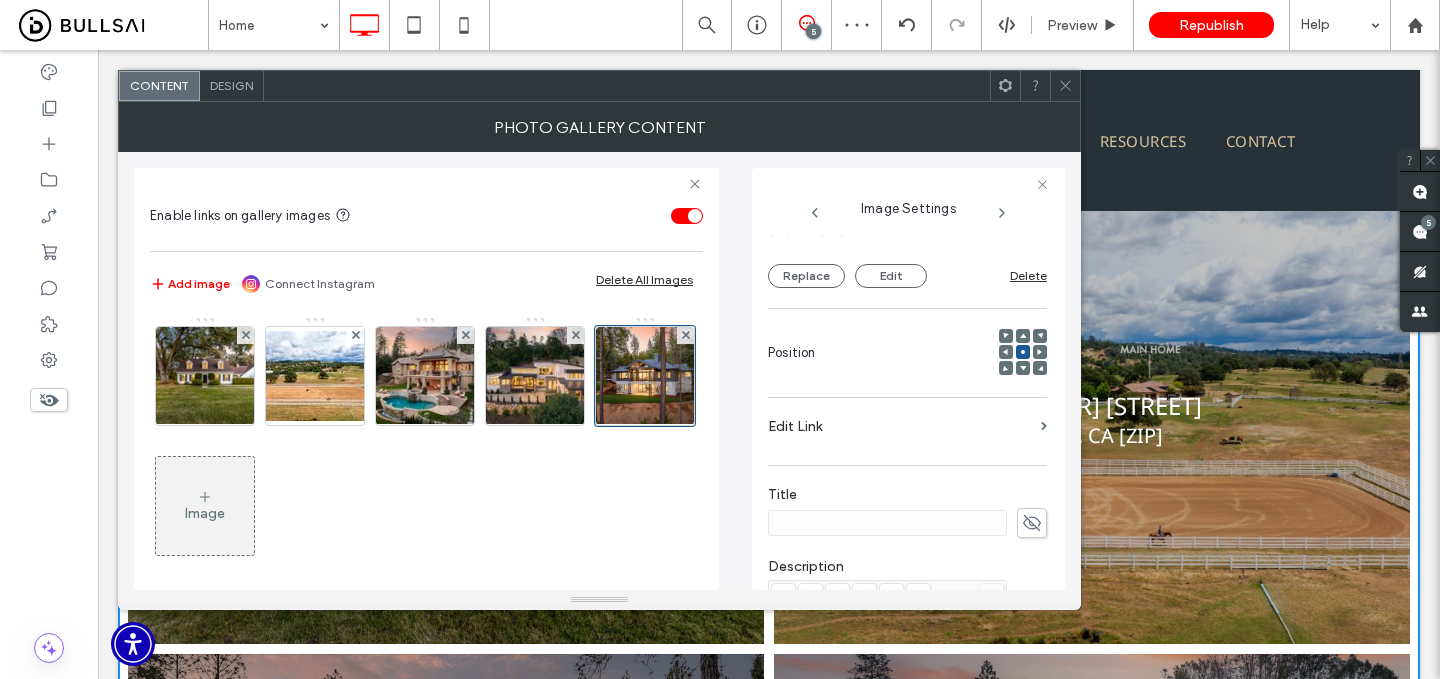 click 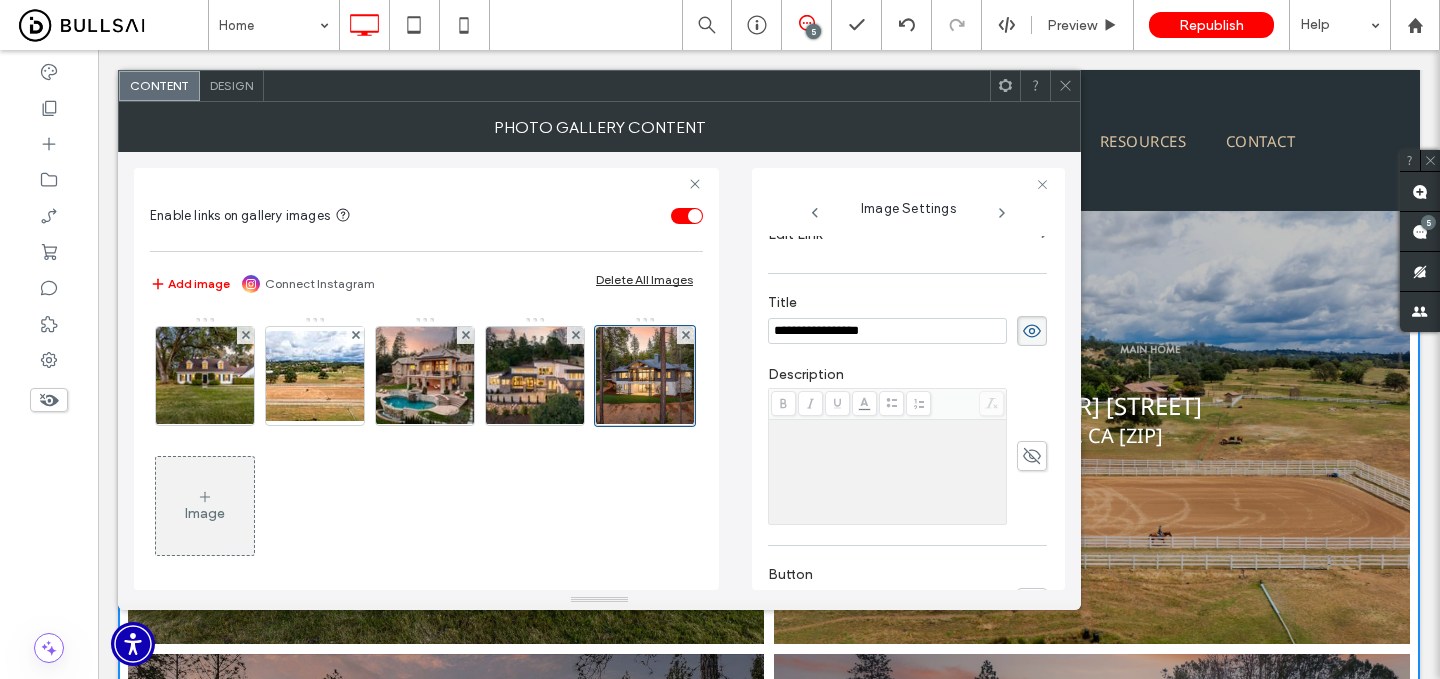 scroll, scrollTop: 408, scrollLeft: 0, axis: vertical 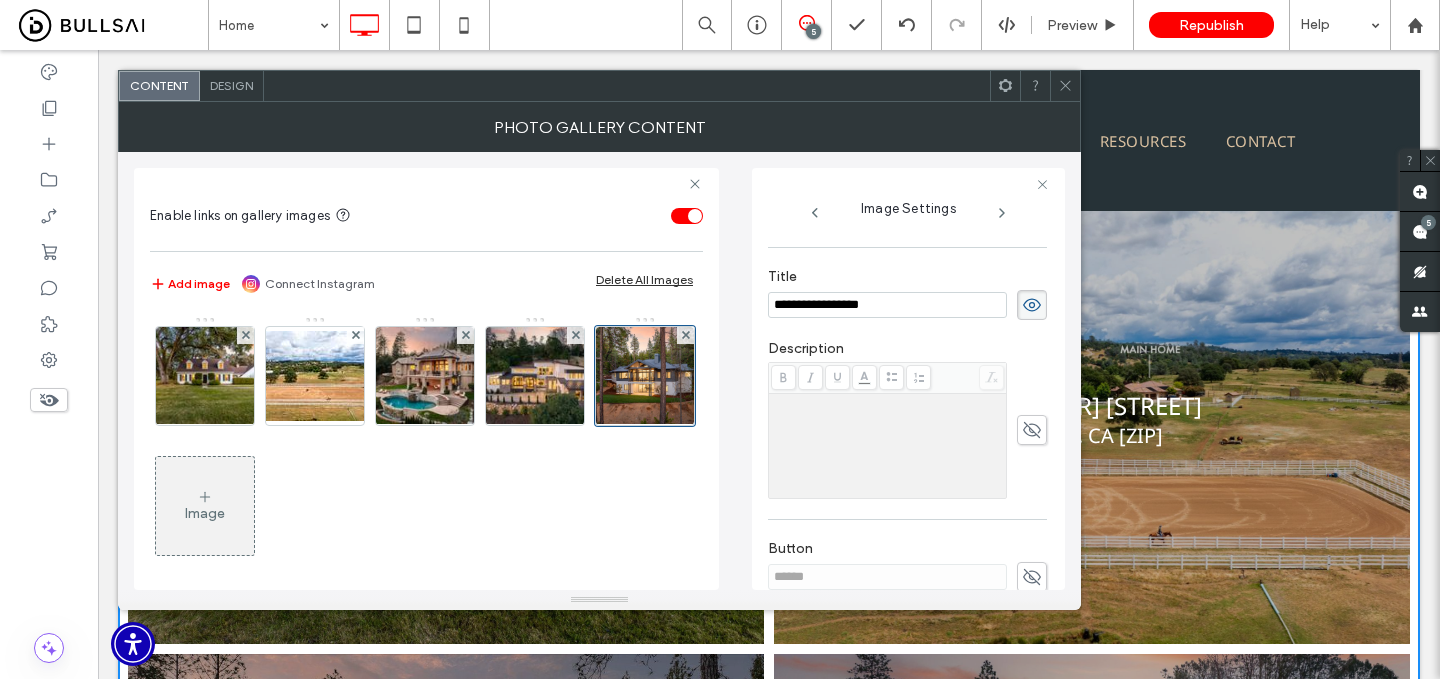 type on "**********" 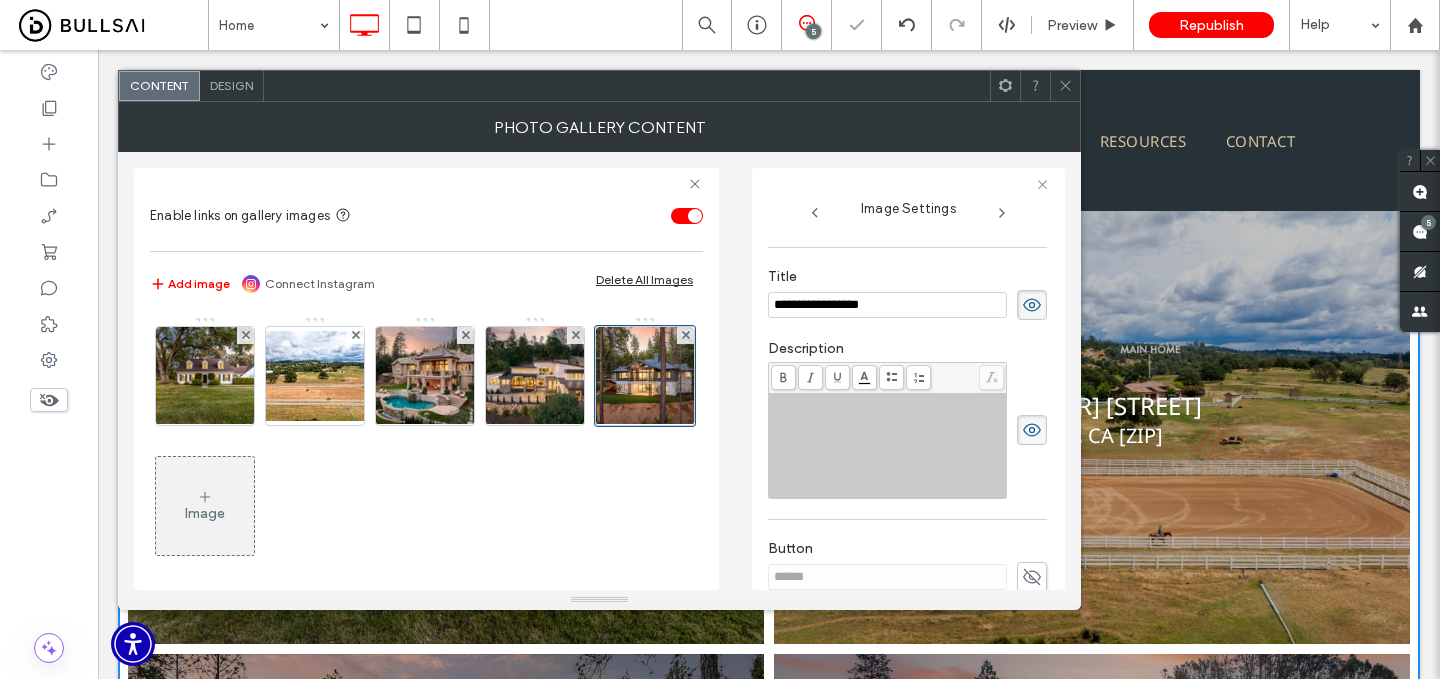 drag, startPoint x: 848, startPoint y: 417, endPoint x: 845, endPoint y: 403, distance: 14.3178215 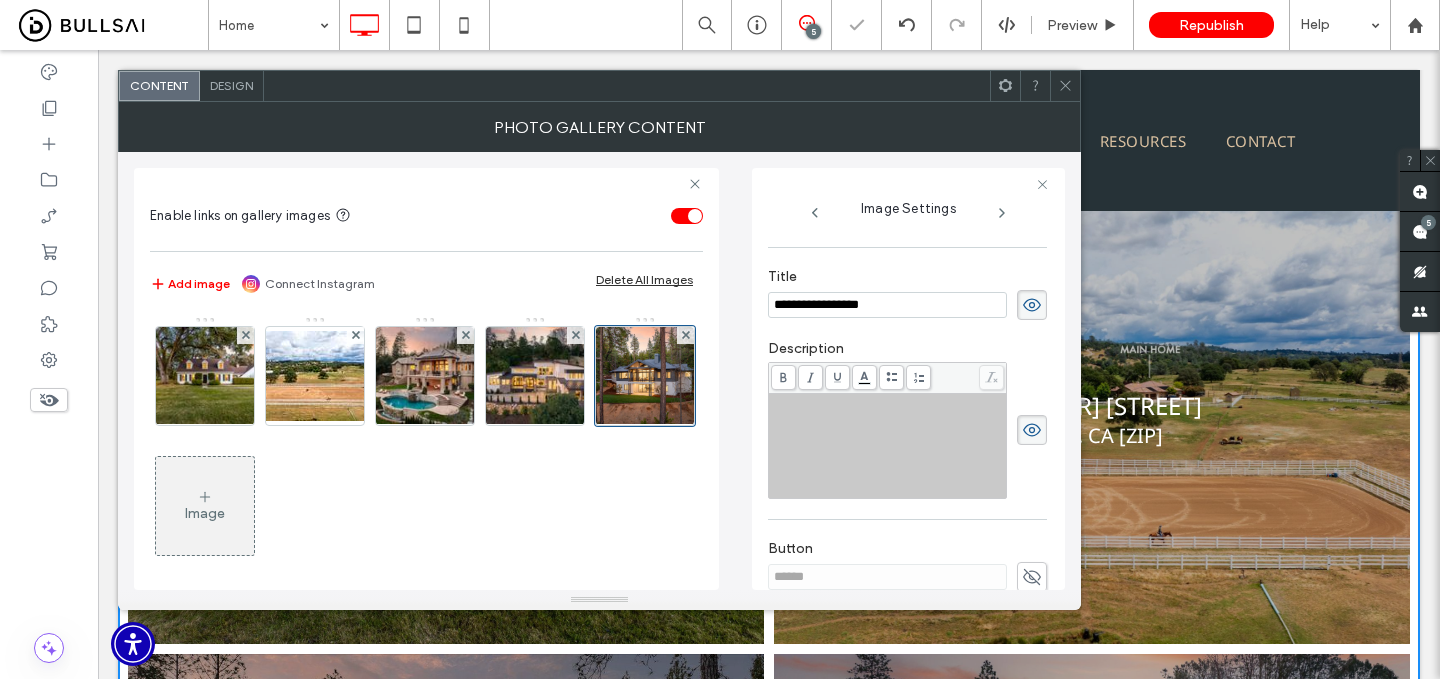 click at bounding box center (888, 446) 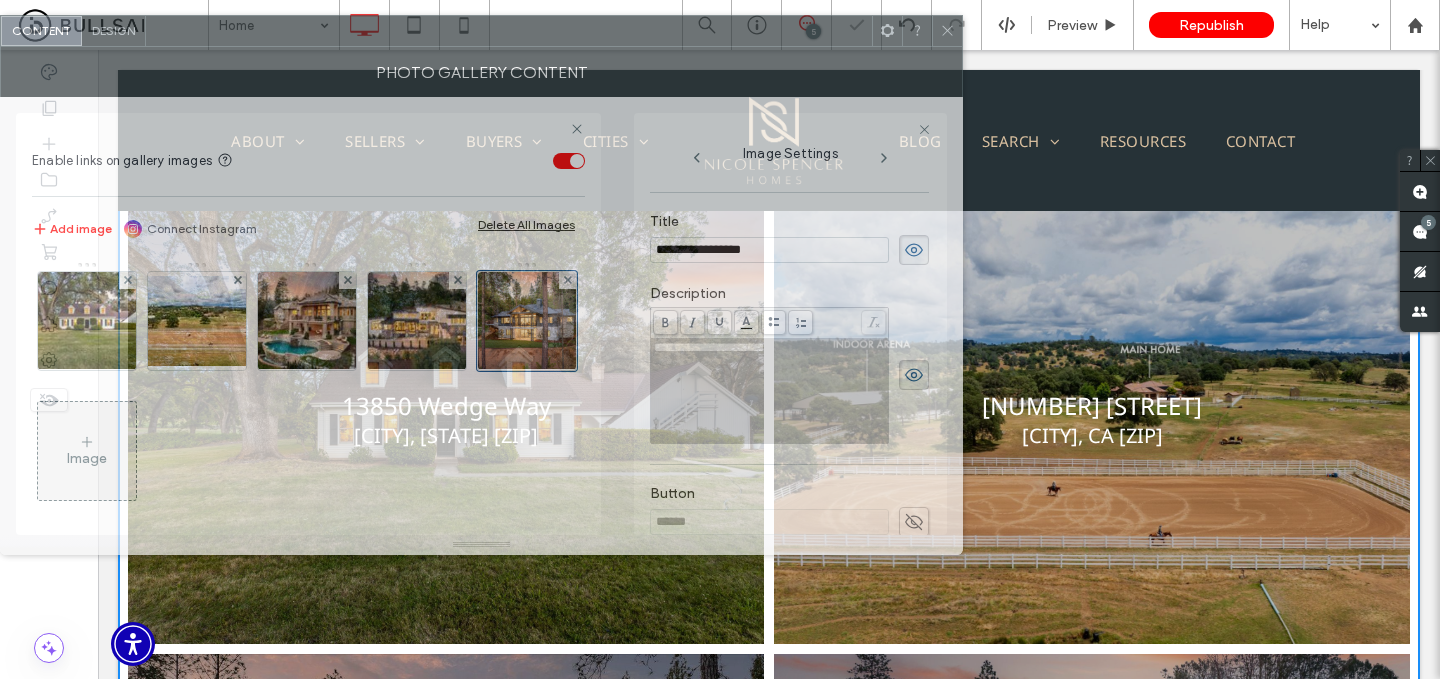drag, startPoint x: 805, startPoint y: 74, endPoint x: 659, endPoint y: 38, distance: 150.37286 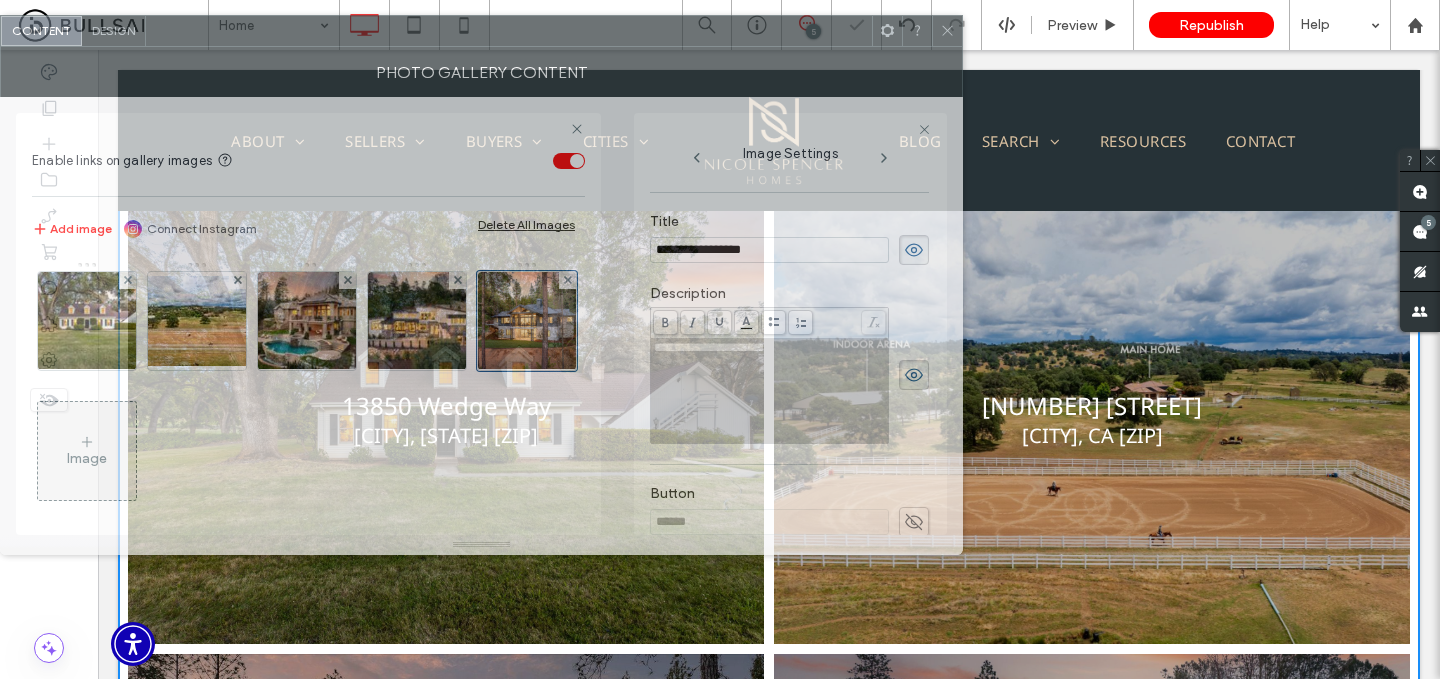 click at bounding box center (509, 31) 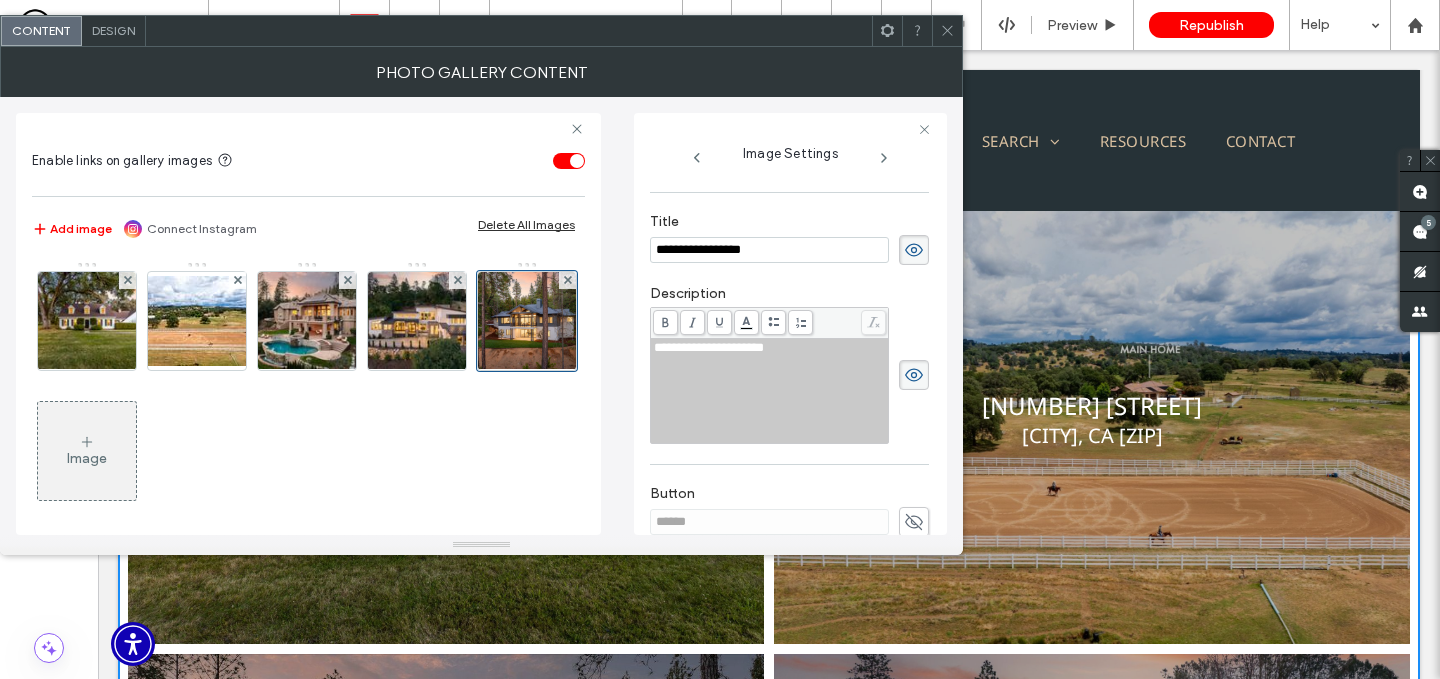 click at bounding box center (947, 31) 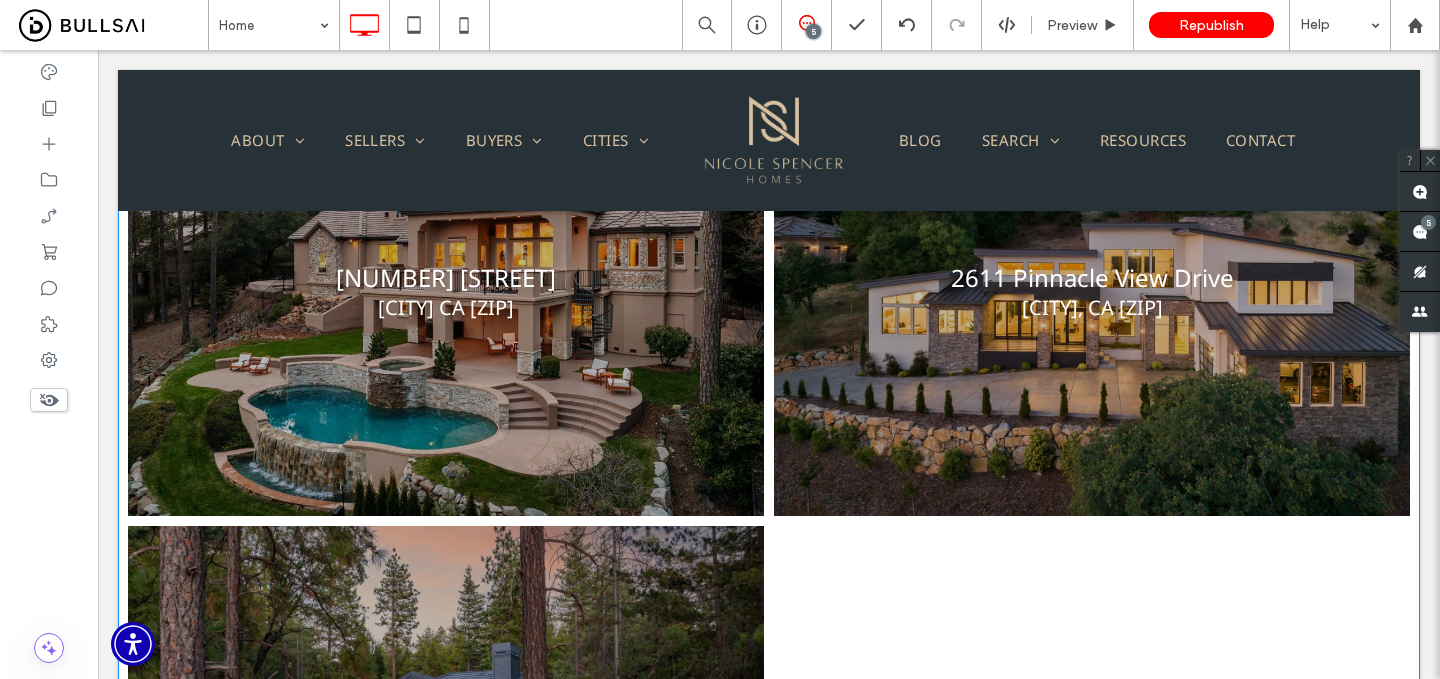 scroll, scrollTop: 2151, scrollLeft: 0, axis: vertical 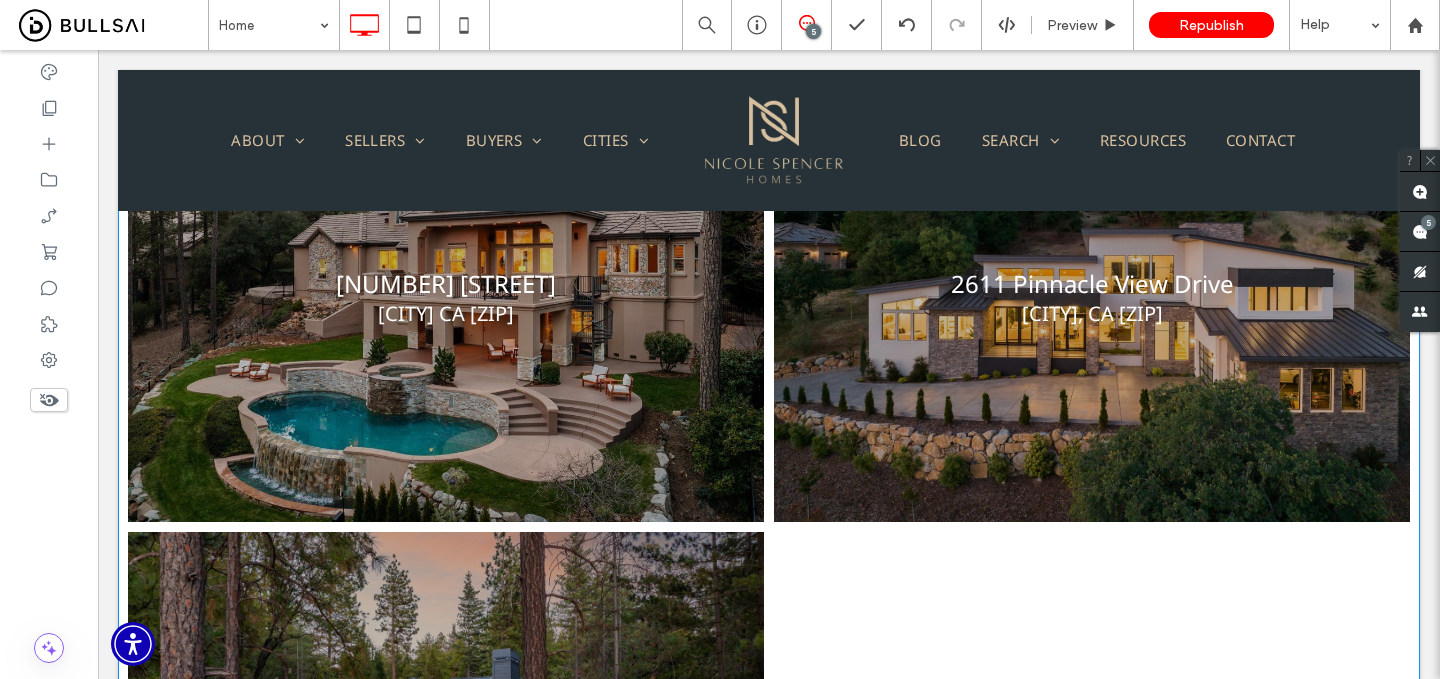 click at bounding box center (446, 297) 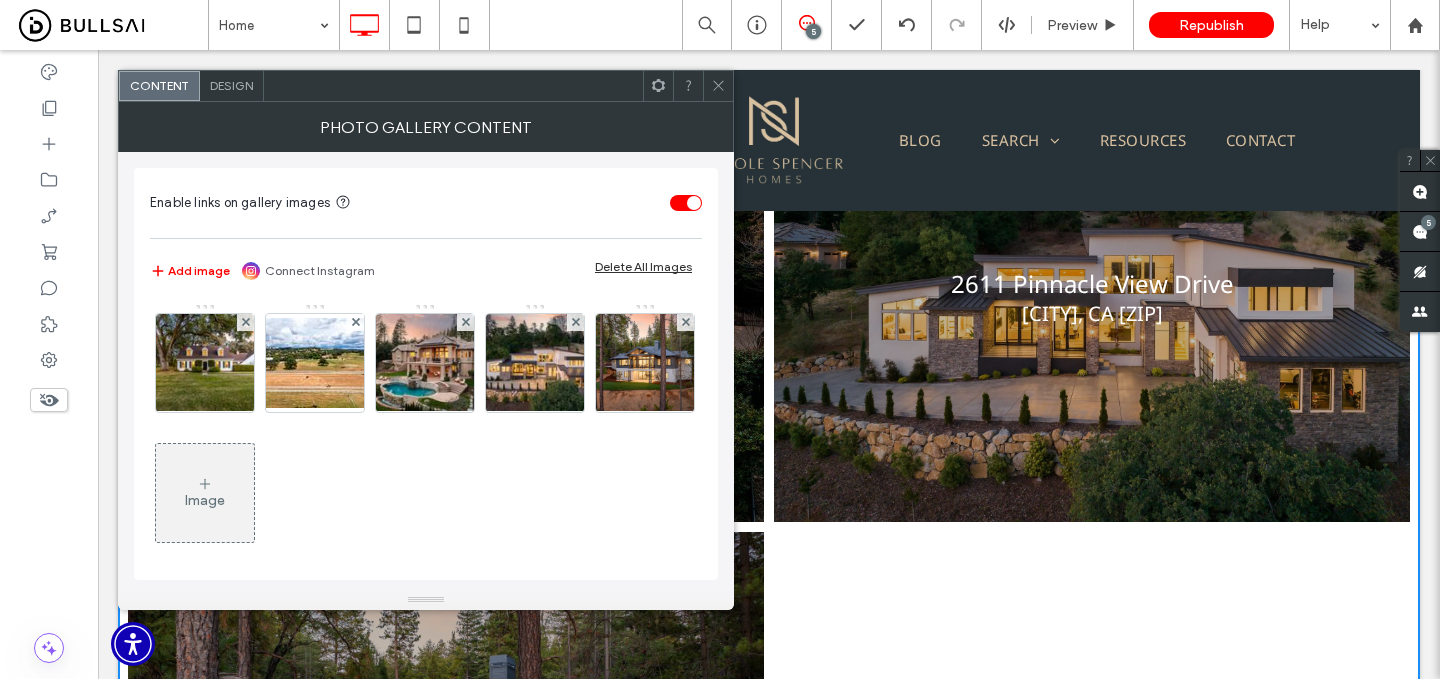 click on "Design" at bounding box center (231, 85) 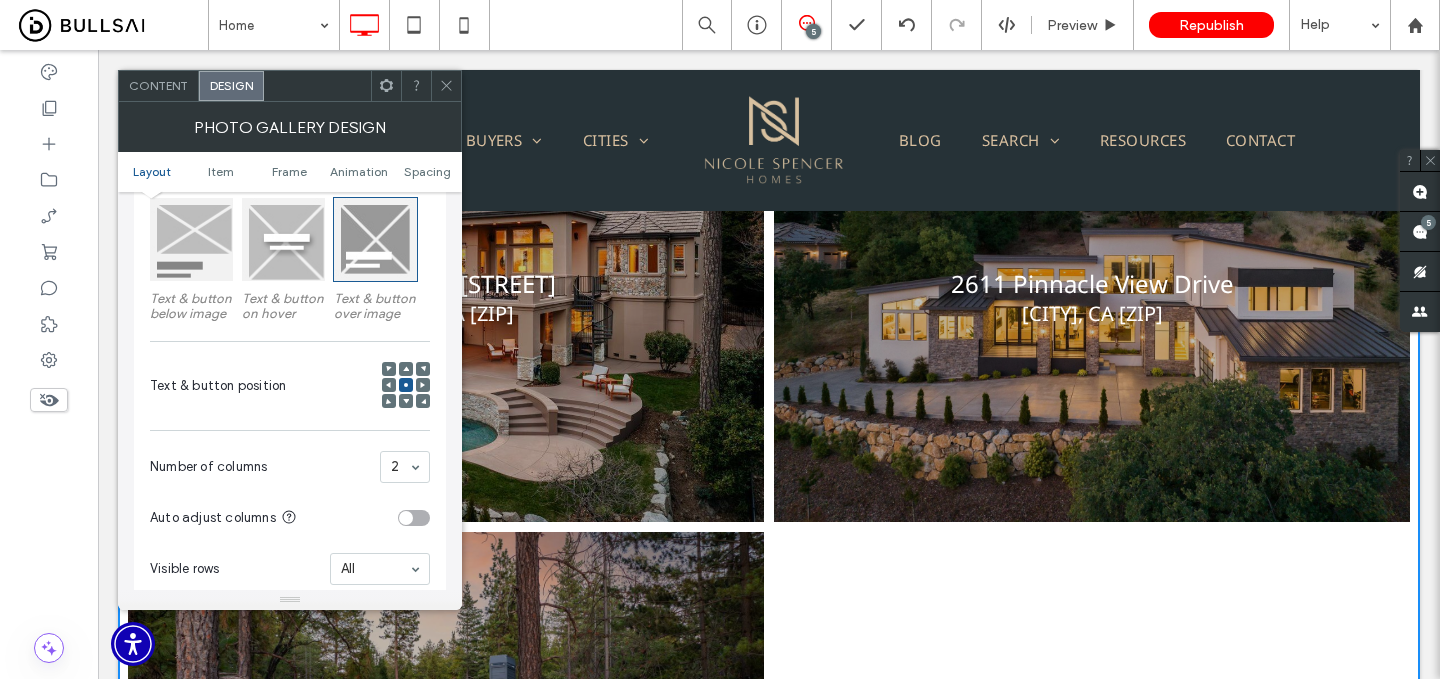 scroll, scrollTop: 331, scrollLeft: 0, axis: vertical 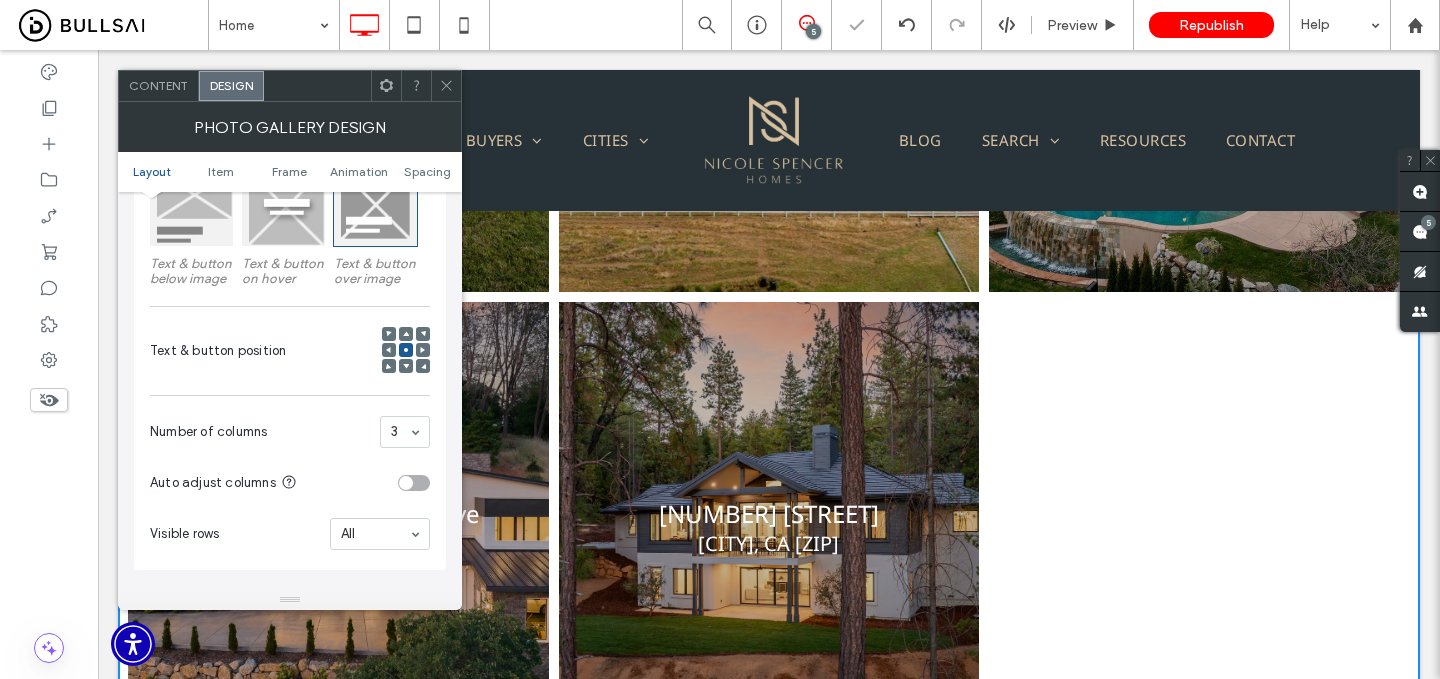 click 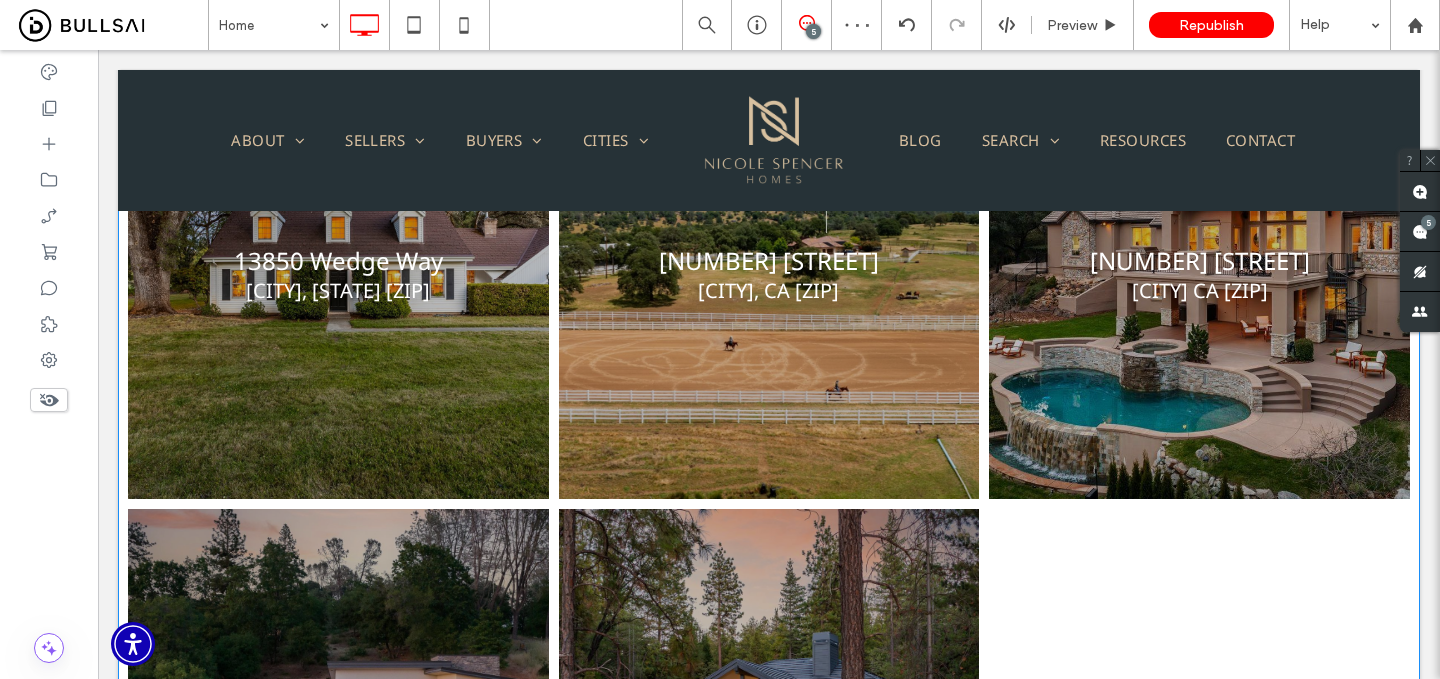 scroll, scrollTop: 1581, scrollLeft: 0, axis: vertical 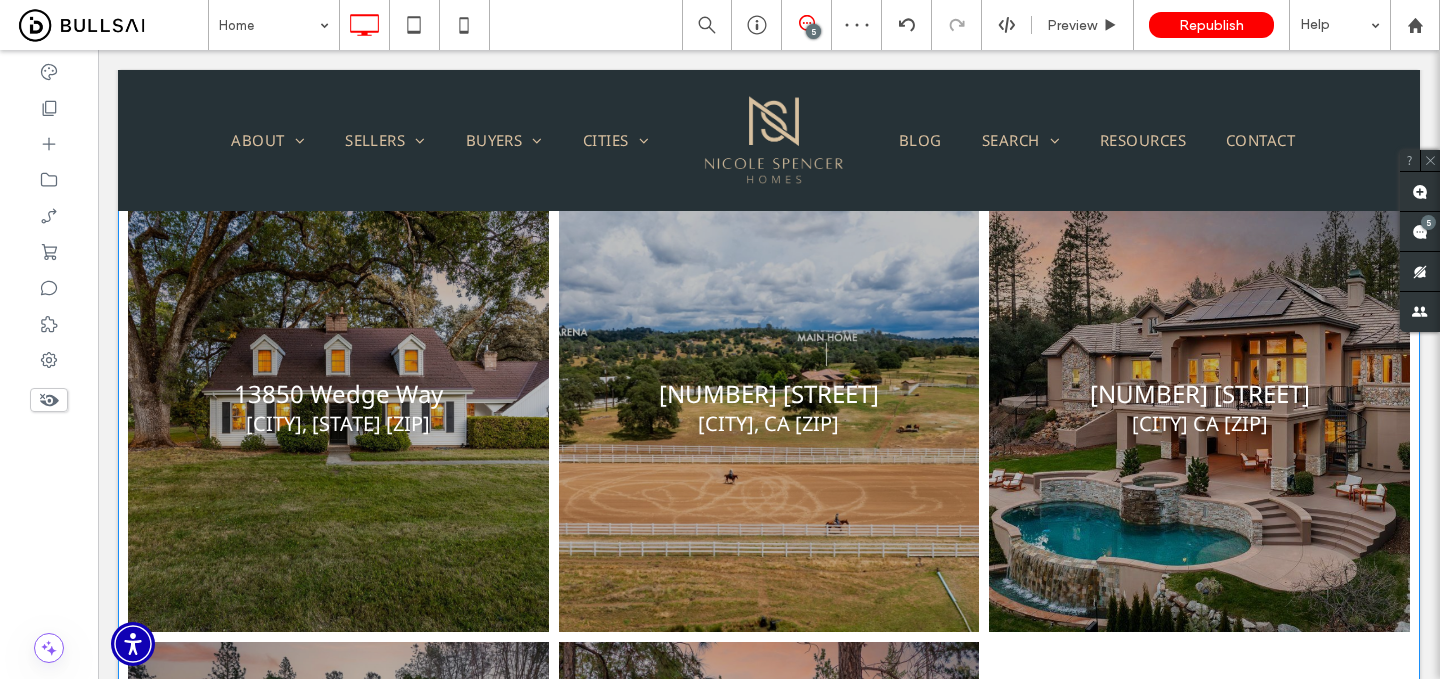 click at bounding box center (338, 407) 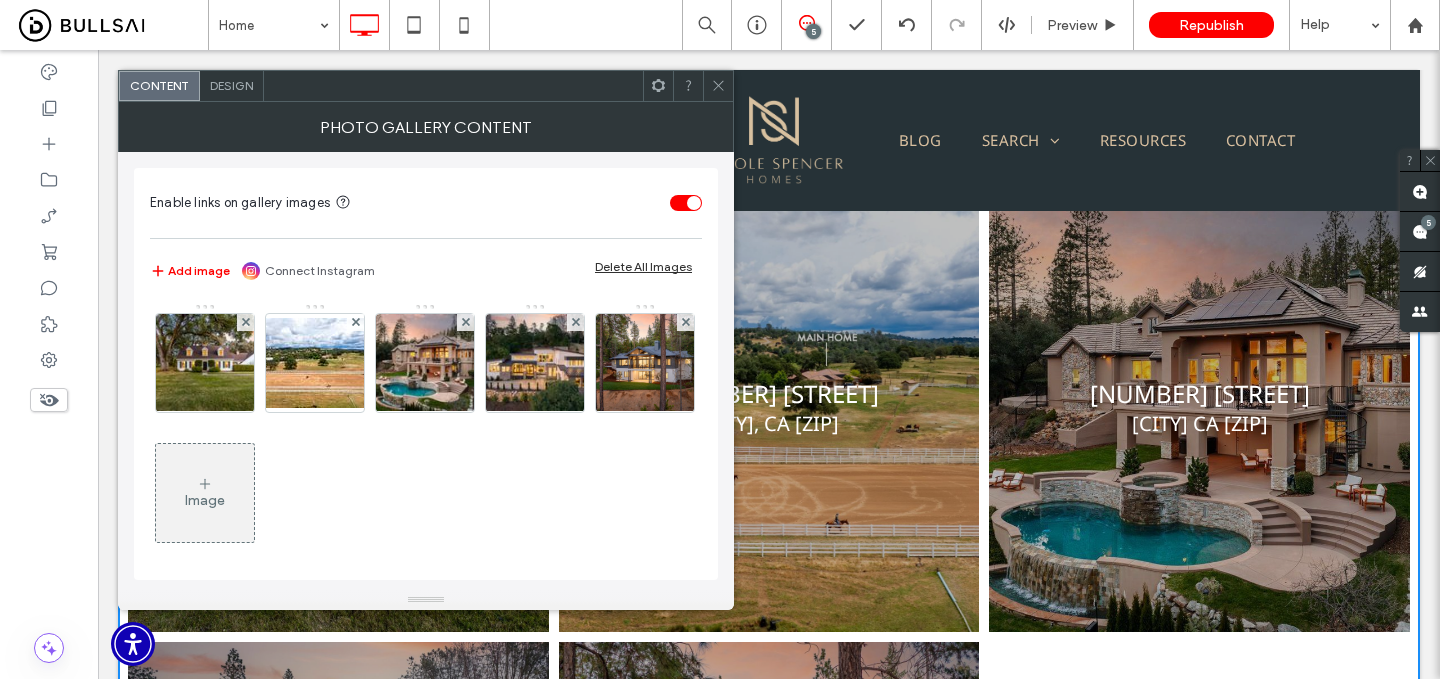 click on "Design" at bounding box center [231, 85] 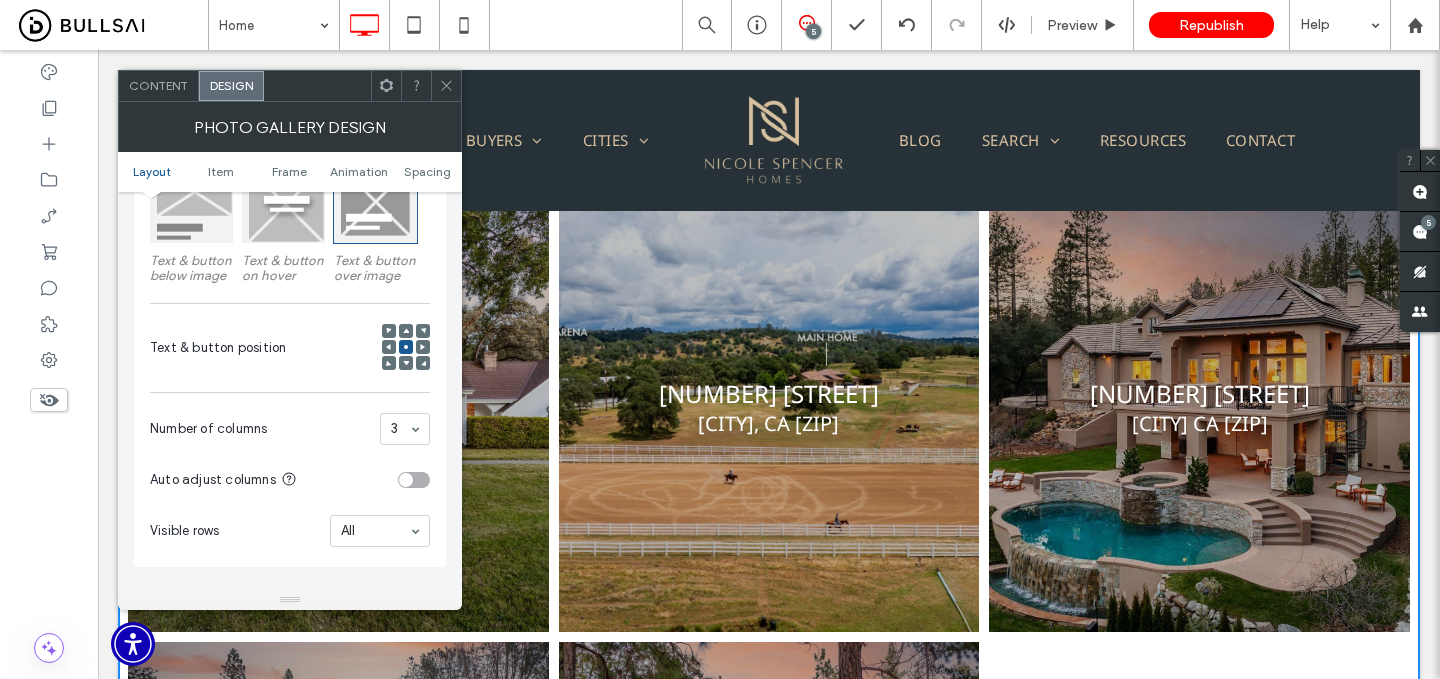 scroll, scrollTop: 340, scrollLeft: 0, axis: vertical 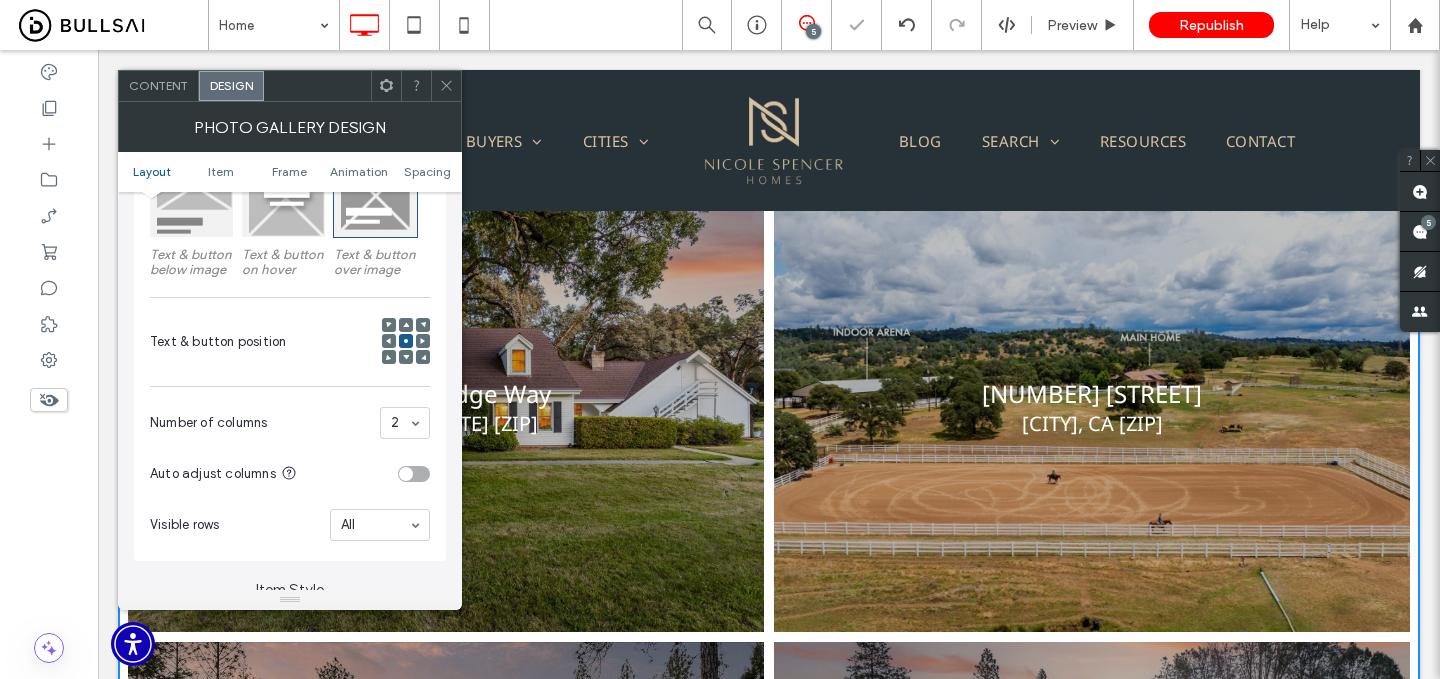 click 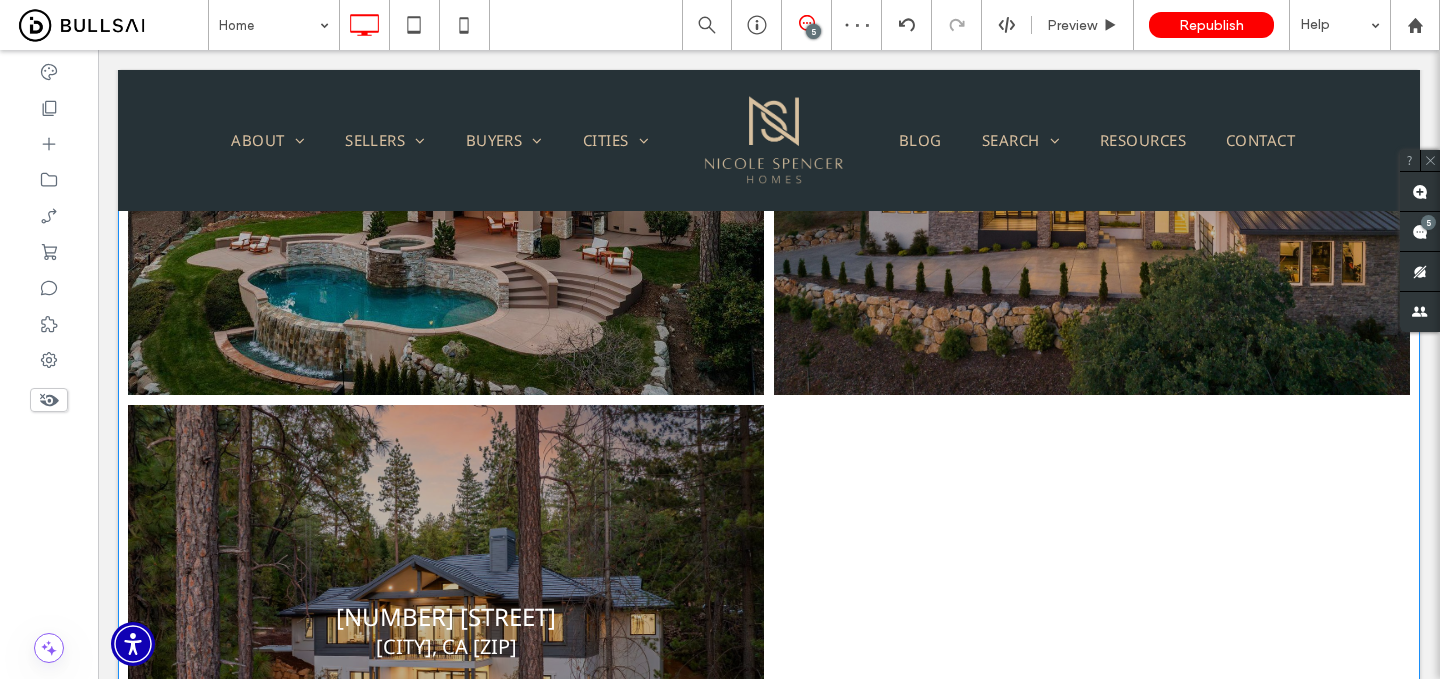 scroll, scrollTop: 2336, scrollLeft: 0, axis: vertical 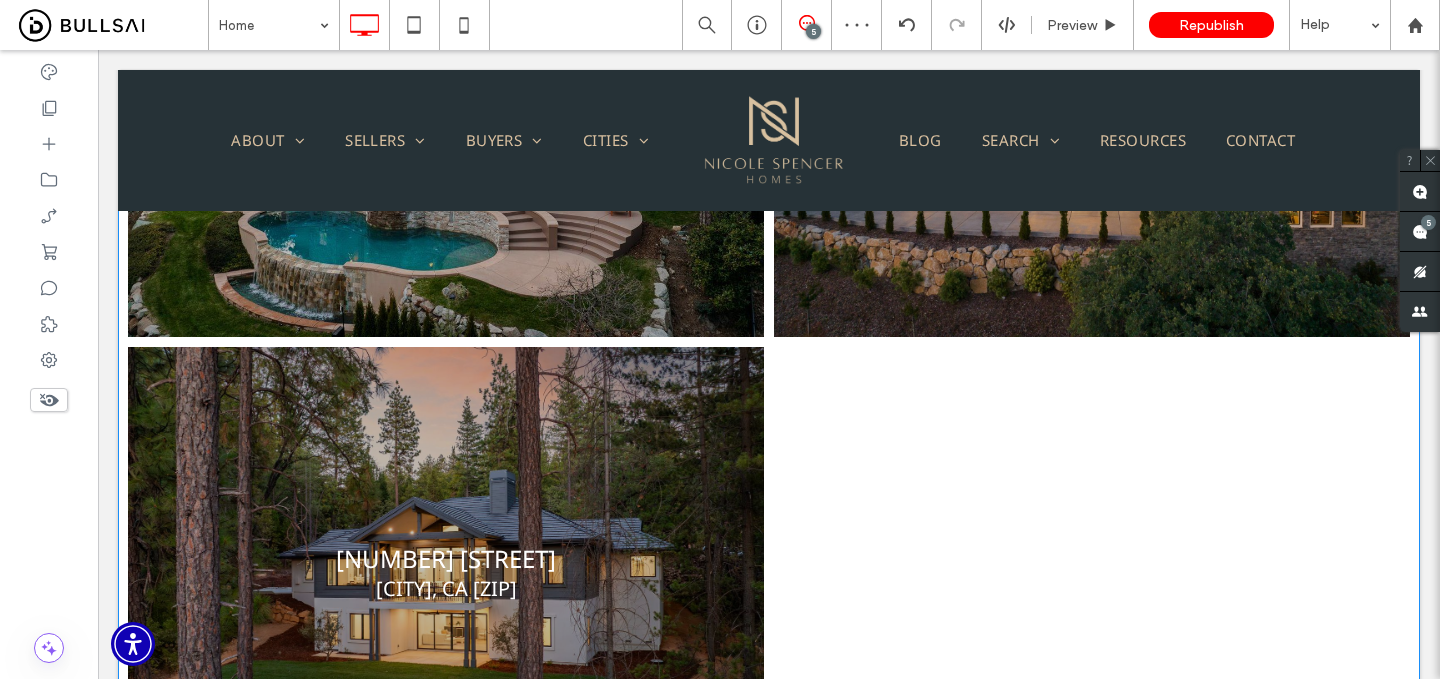 click at bounding box center [446, 572] 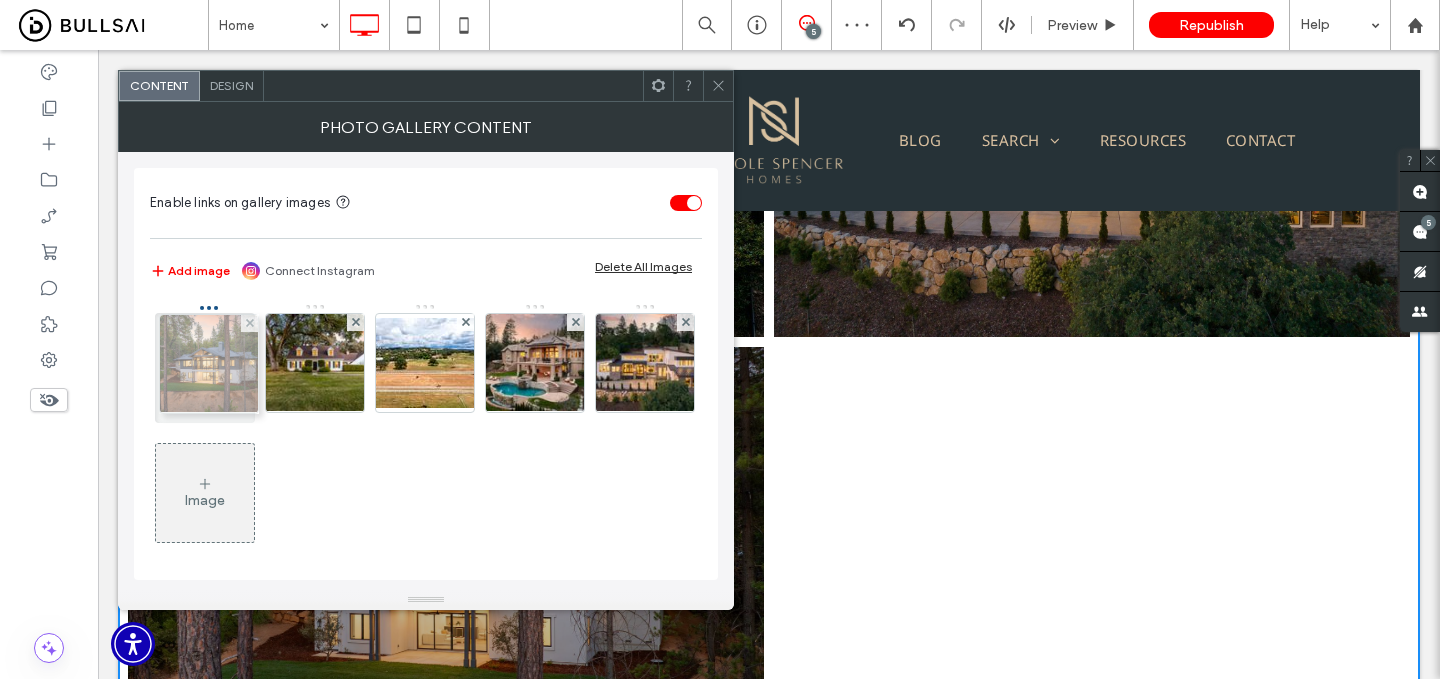 drag, startPoint x: 208, startPoint y: 498, endPoint x: 207, endPoint y: 359, distance: 139.0036 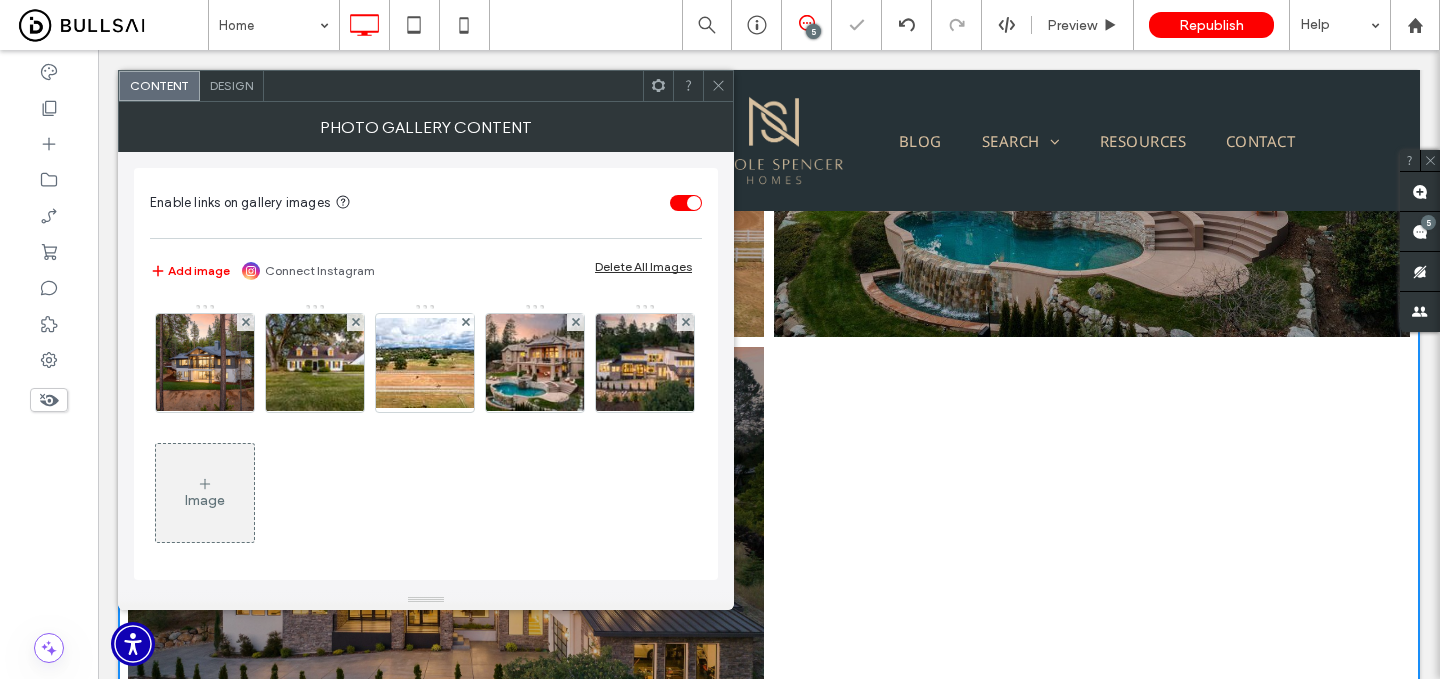 click at bounding box center [718, 86] 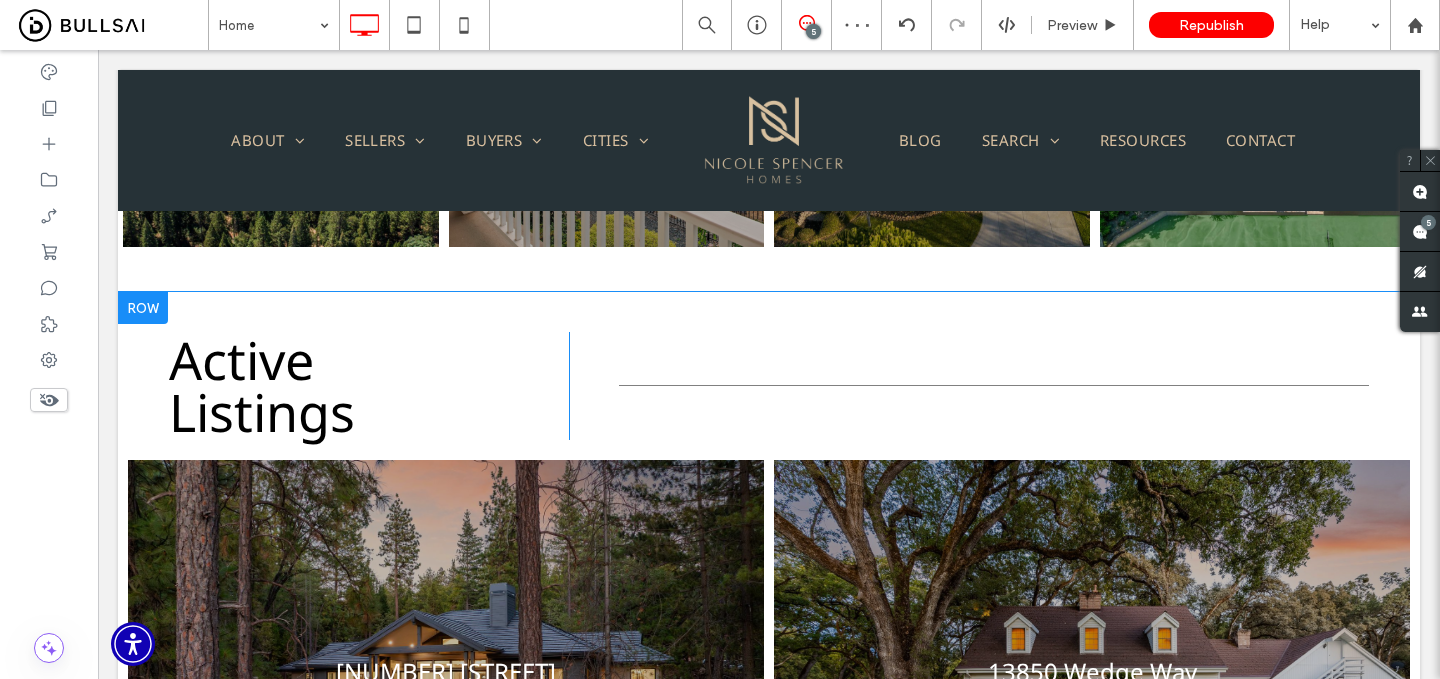 scroll, scrollTop: 1580, scrollLeft: 0, axis: vertical 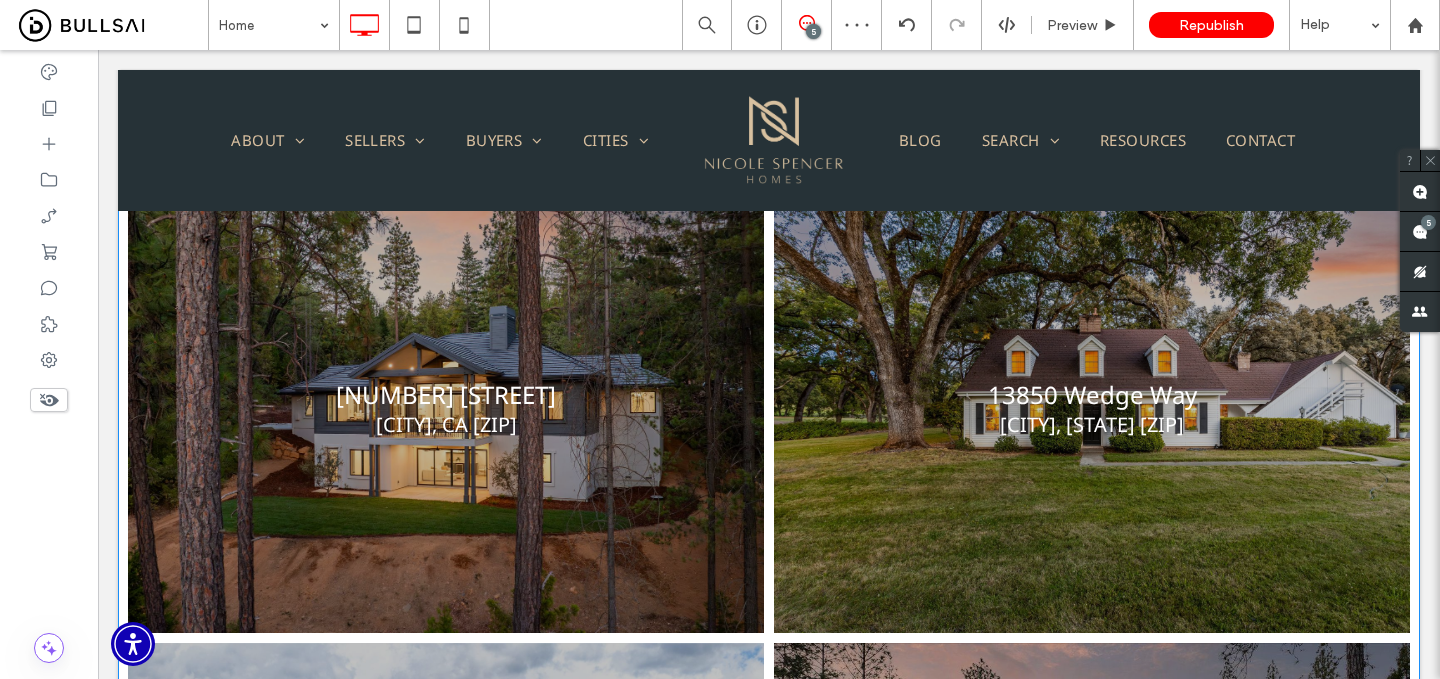 click at bounding box center [446, 408] 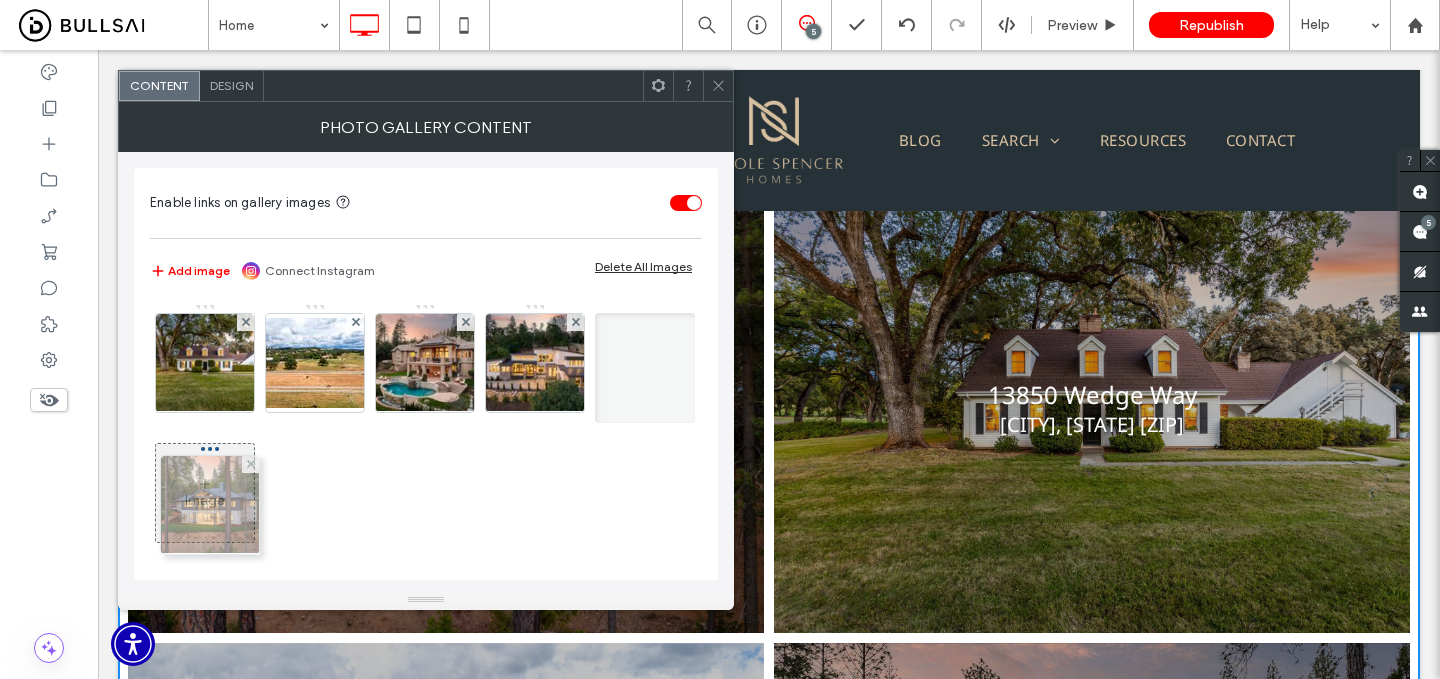 drag, startPoint x: 232, startPoint y: 376, endPoint x: 230, endPoint y: 522, distance: 146.0137 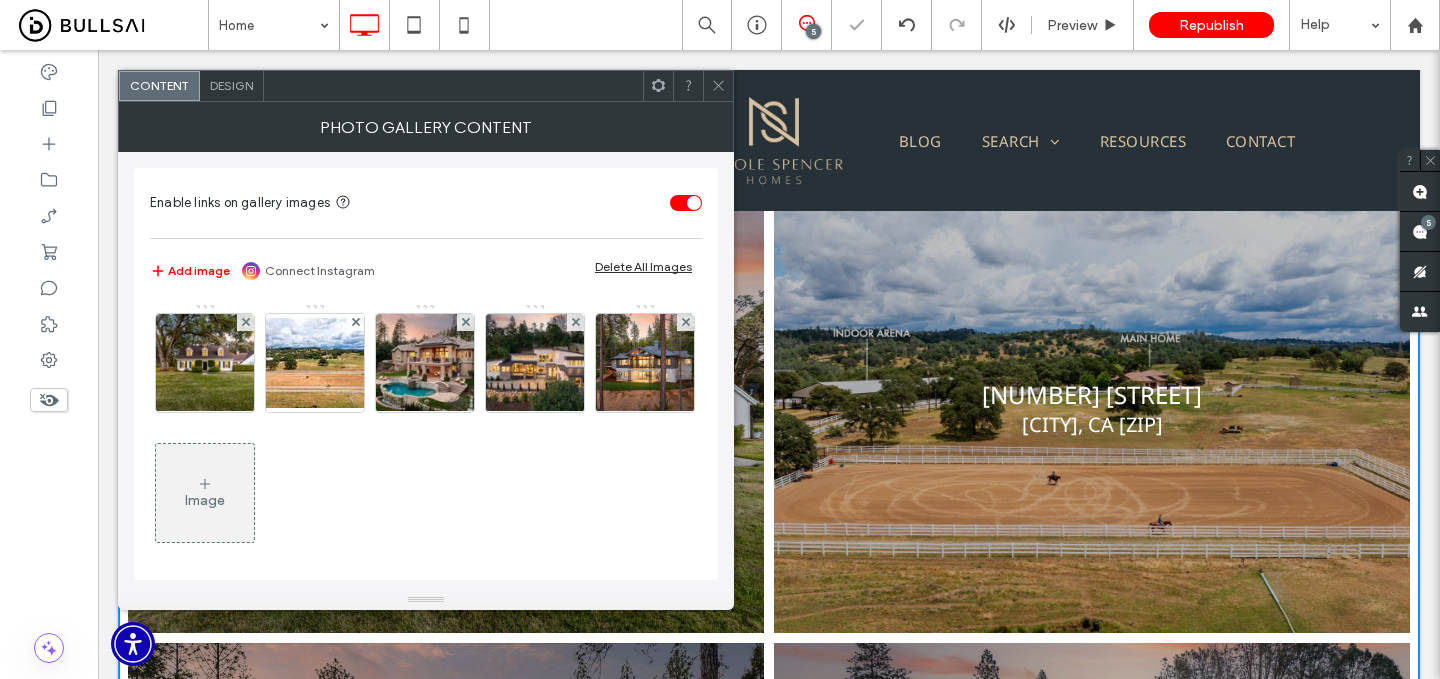 click at bounding box center (718, 86) 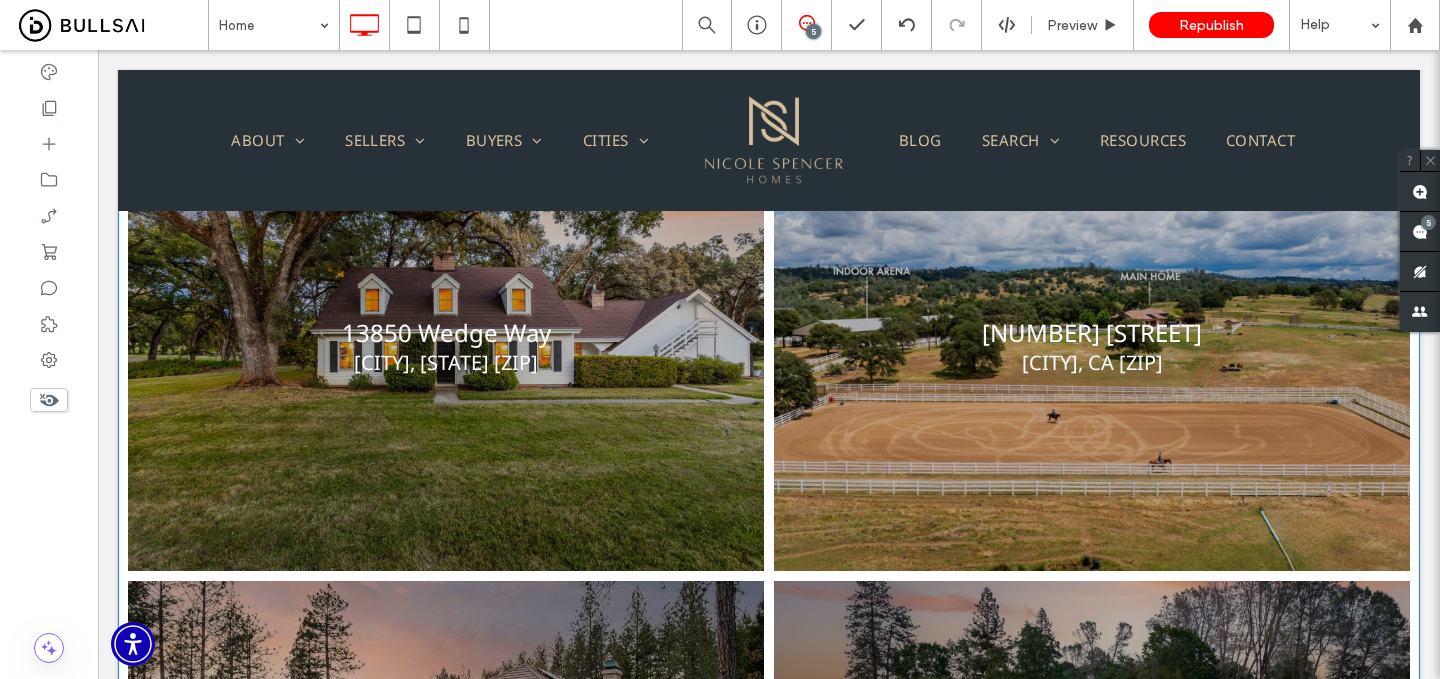 scroll, scrollTop: 1690, scrollLeft: 0, axis: vertical 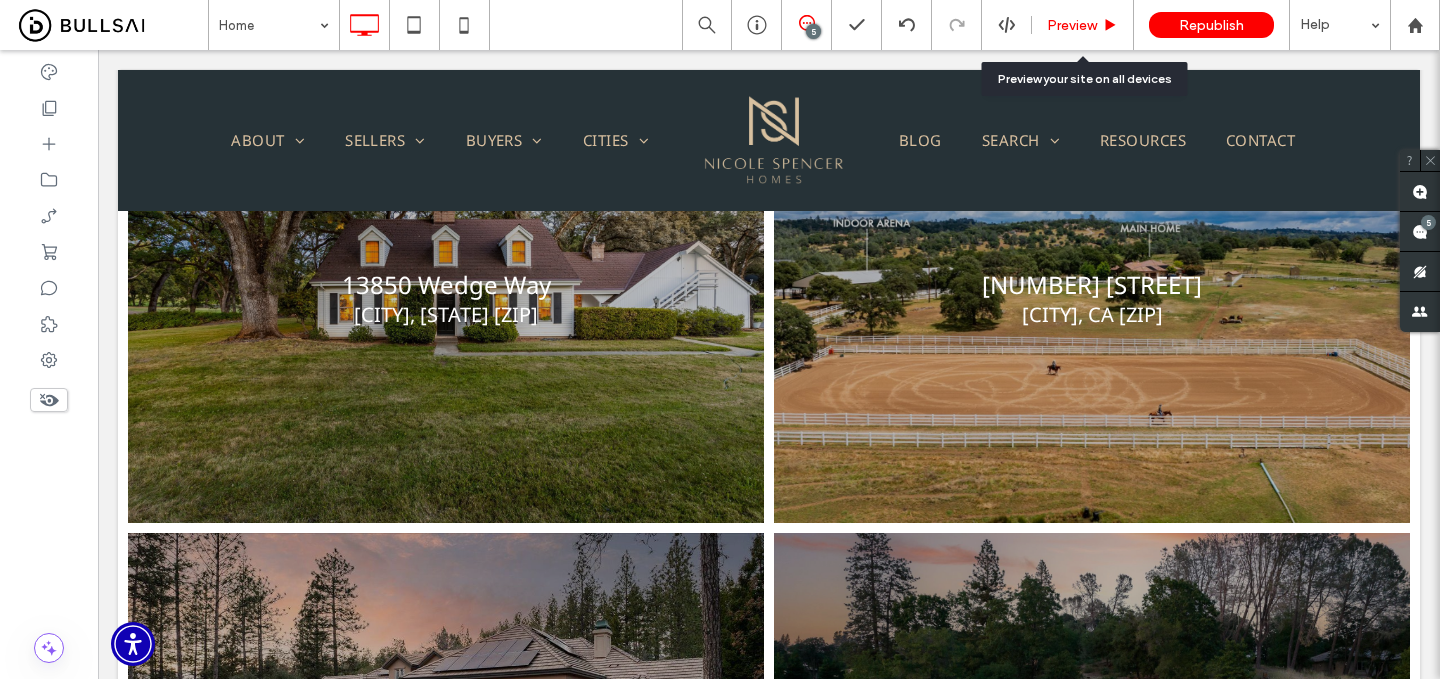 click on "Preview" at bounding box center (1072, 25) 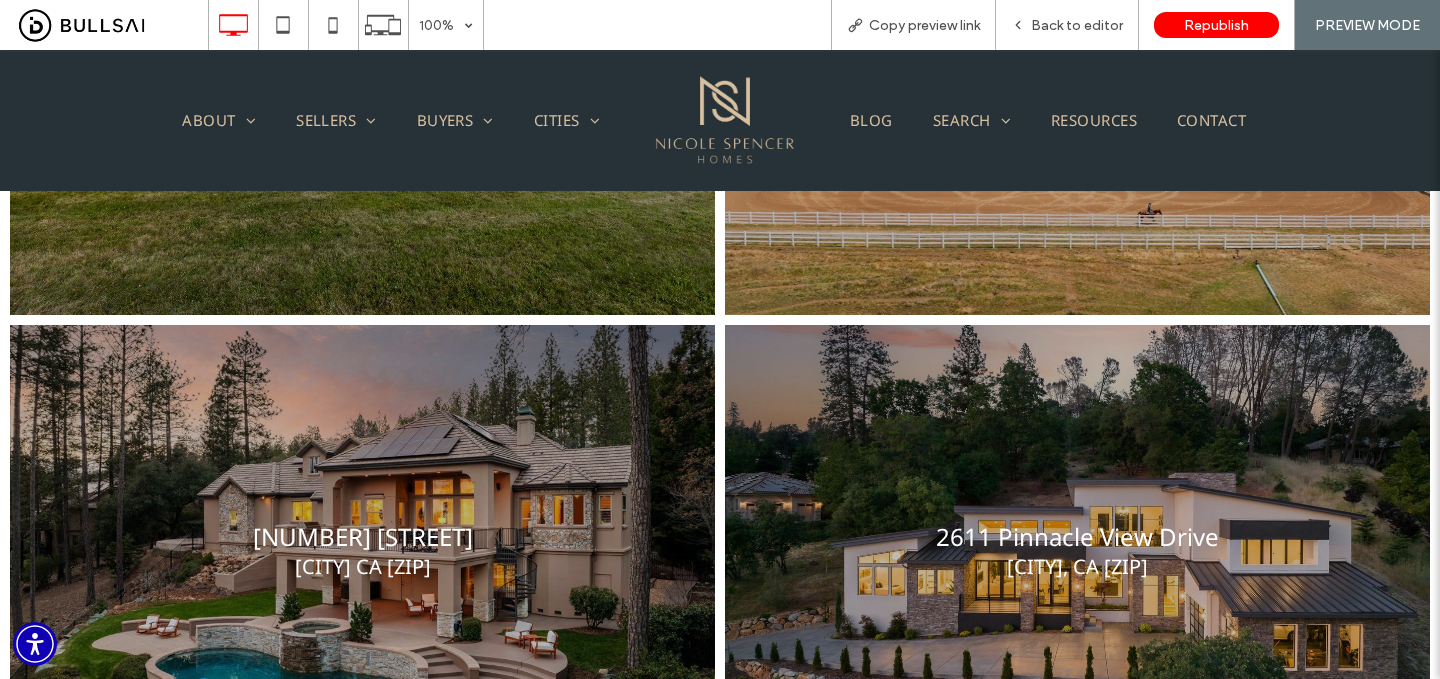 scroll, scrollTop: 1934, scrollLeft: 0, axis: vertical 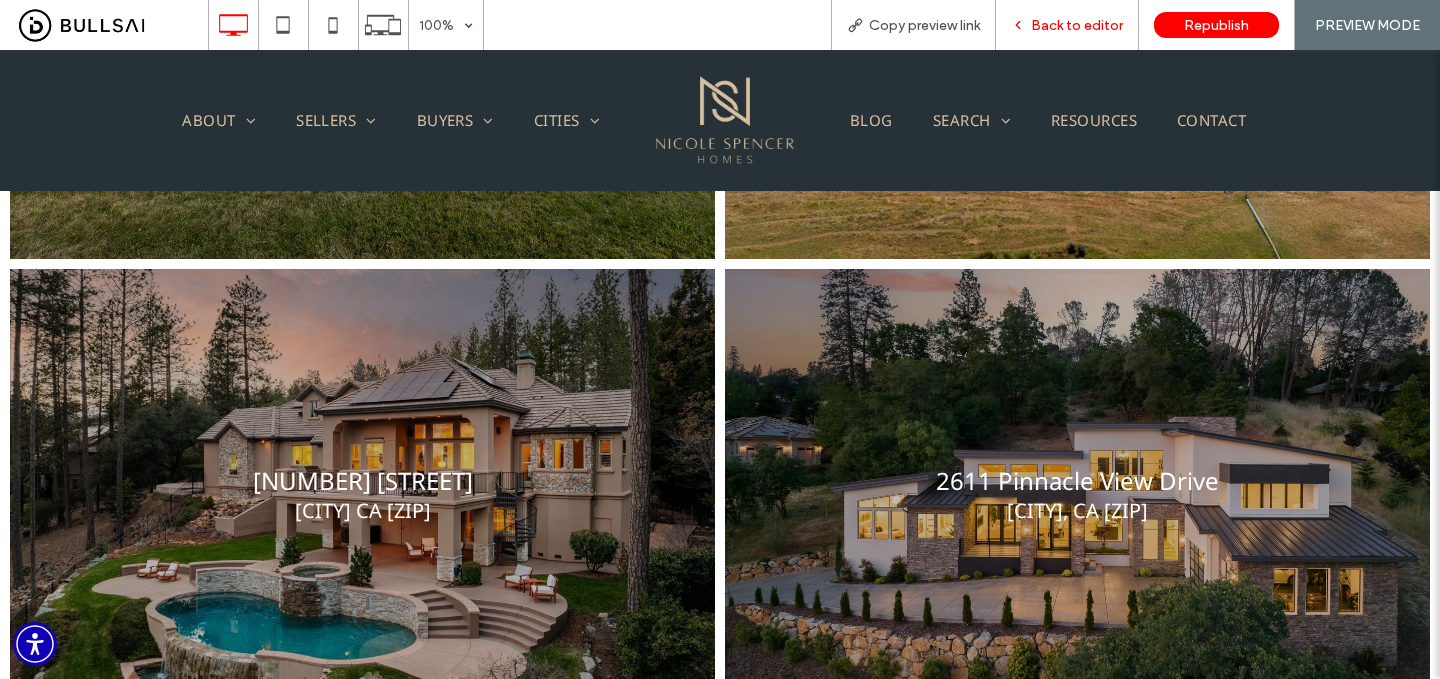 click on "Back to editor" at bounding box center (1077, 25) 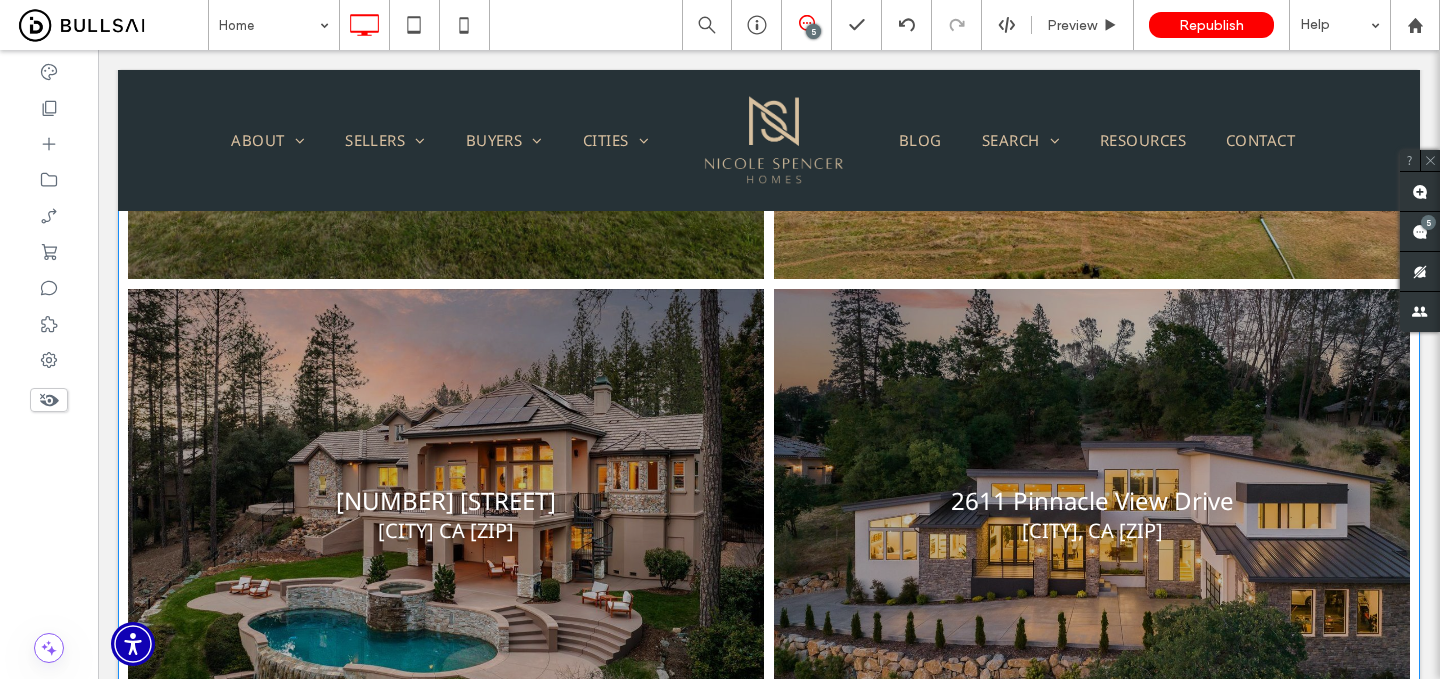 click at bounding box center (1092, 514) 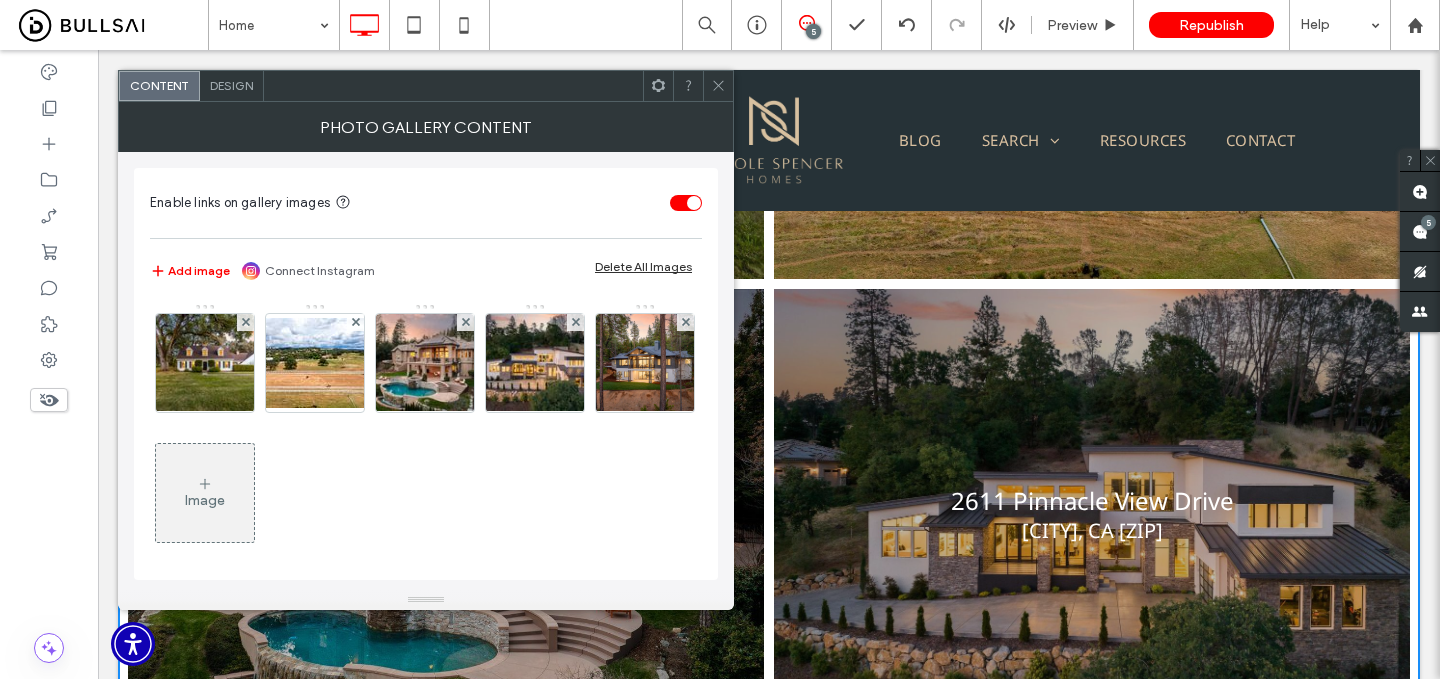 click on "Design" at bounding box center [232, 86] 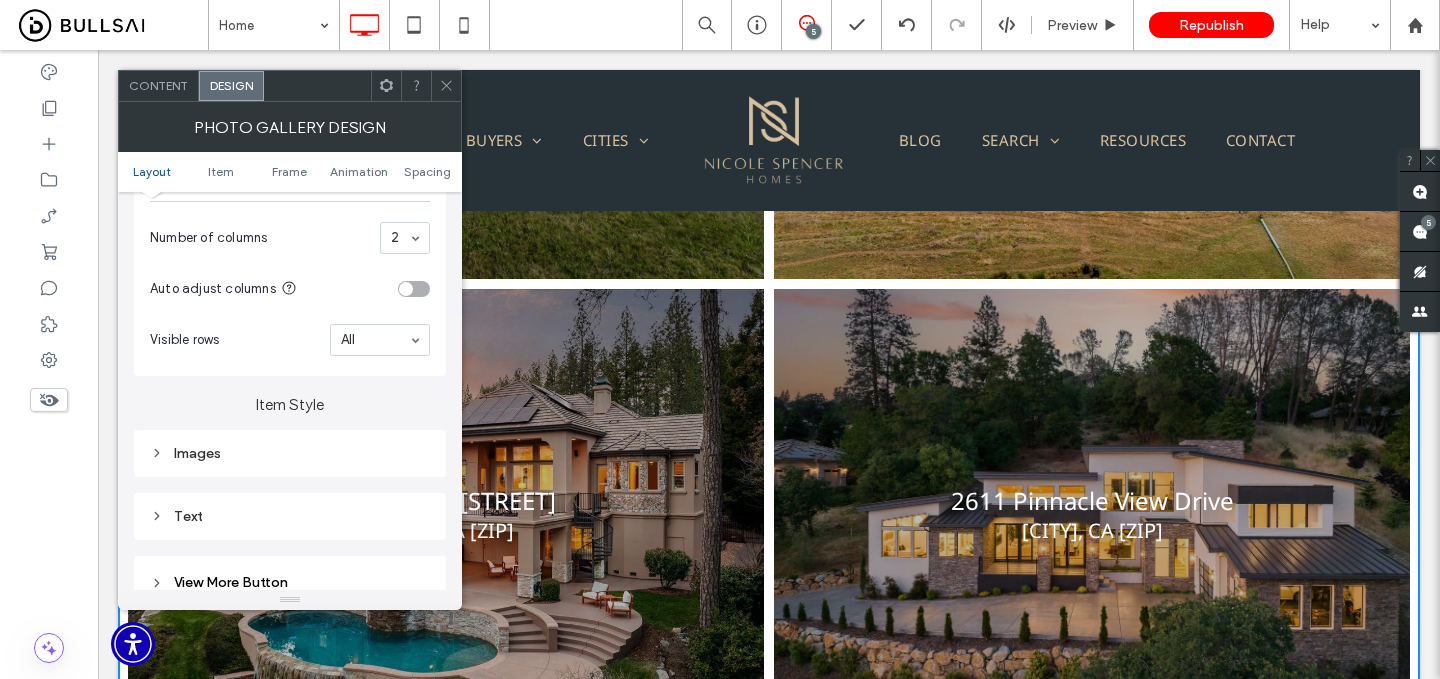scroll, scrollTop: 537, scrollLeft: 0, axis: vertical 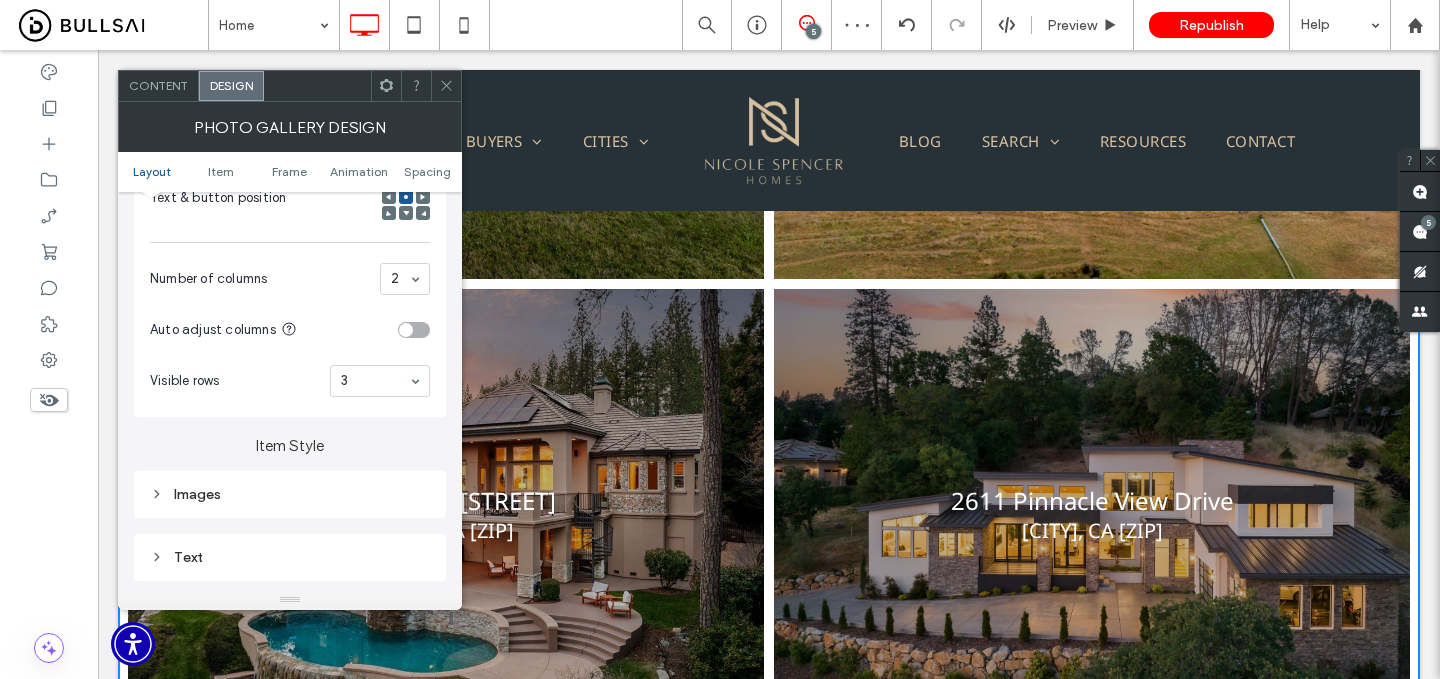 click 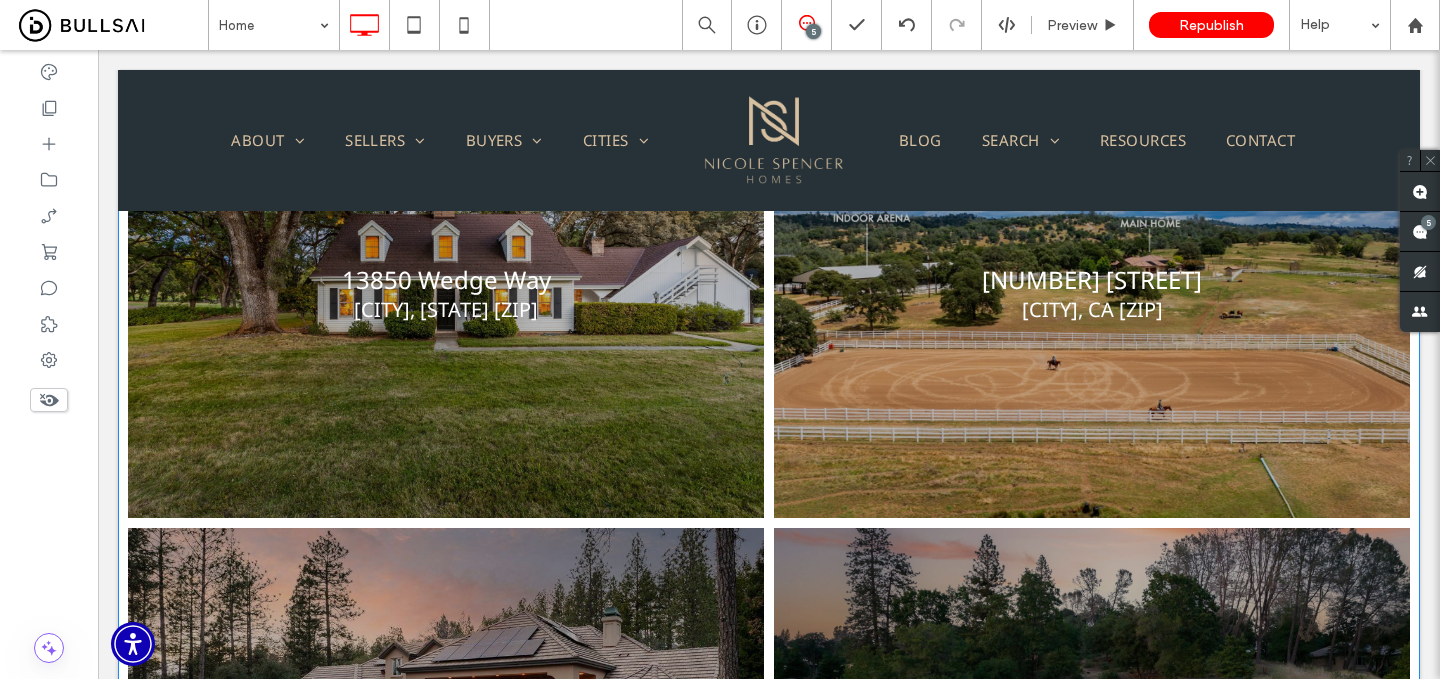 scroll, scrollTop: 1819, scrollLeft: 0, axis: vertical 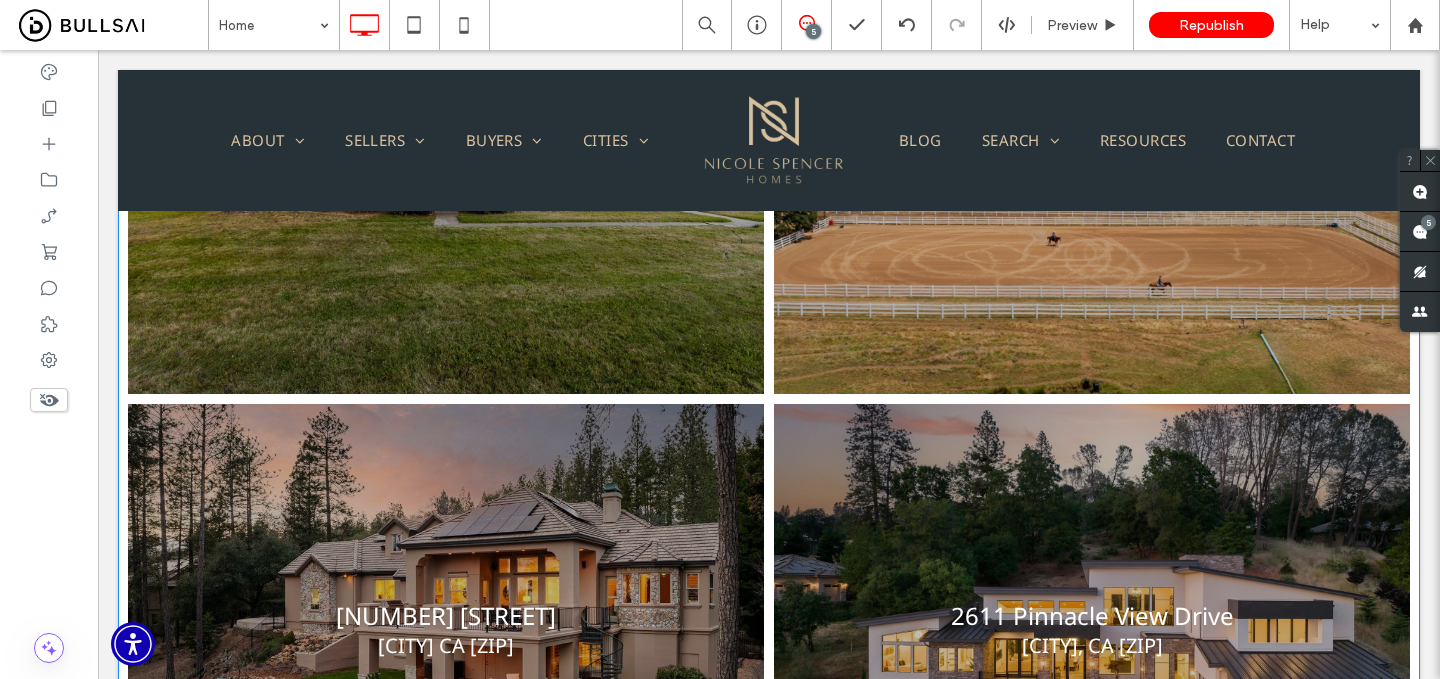 click at bounding box center [446, 629] 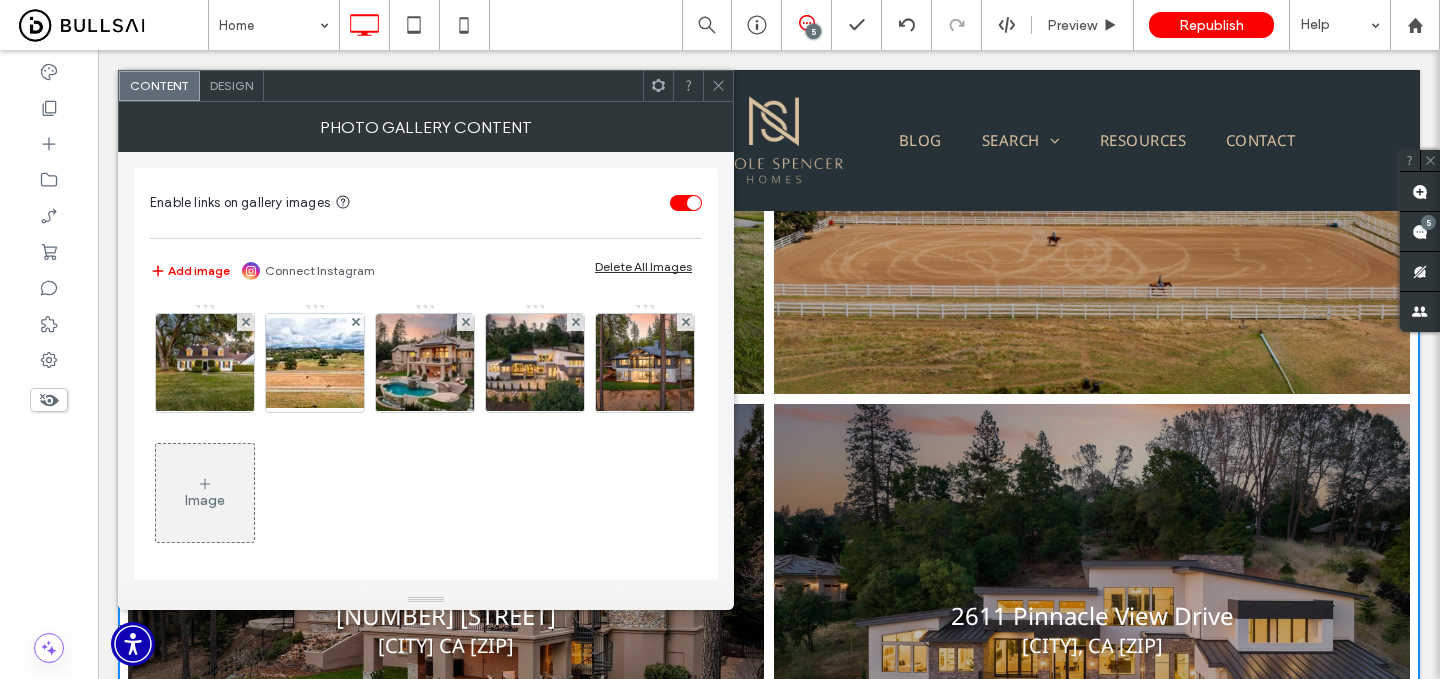 click on "Design" at bounding box center (232, 86) 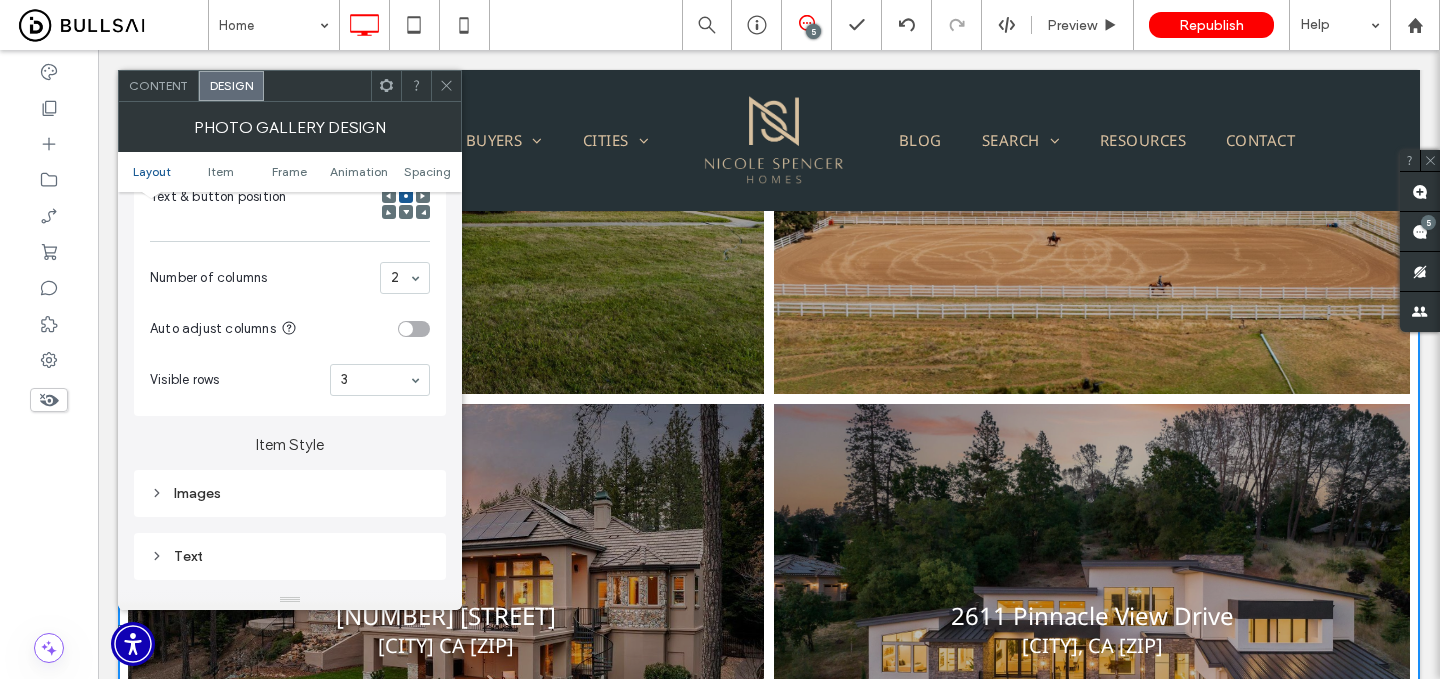 scroll, scrollTop: 534, scrollLeft: 0, axis: vertical 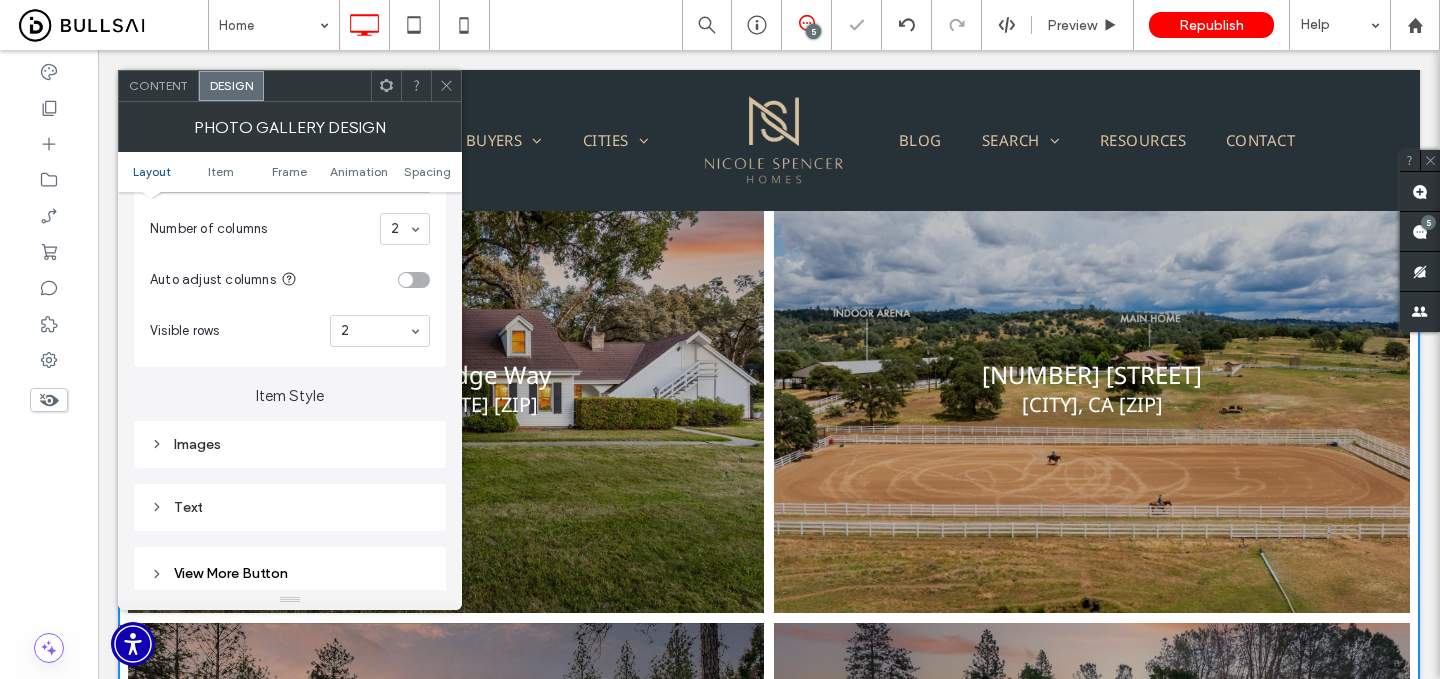 click 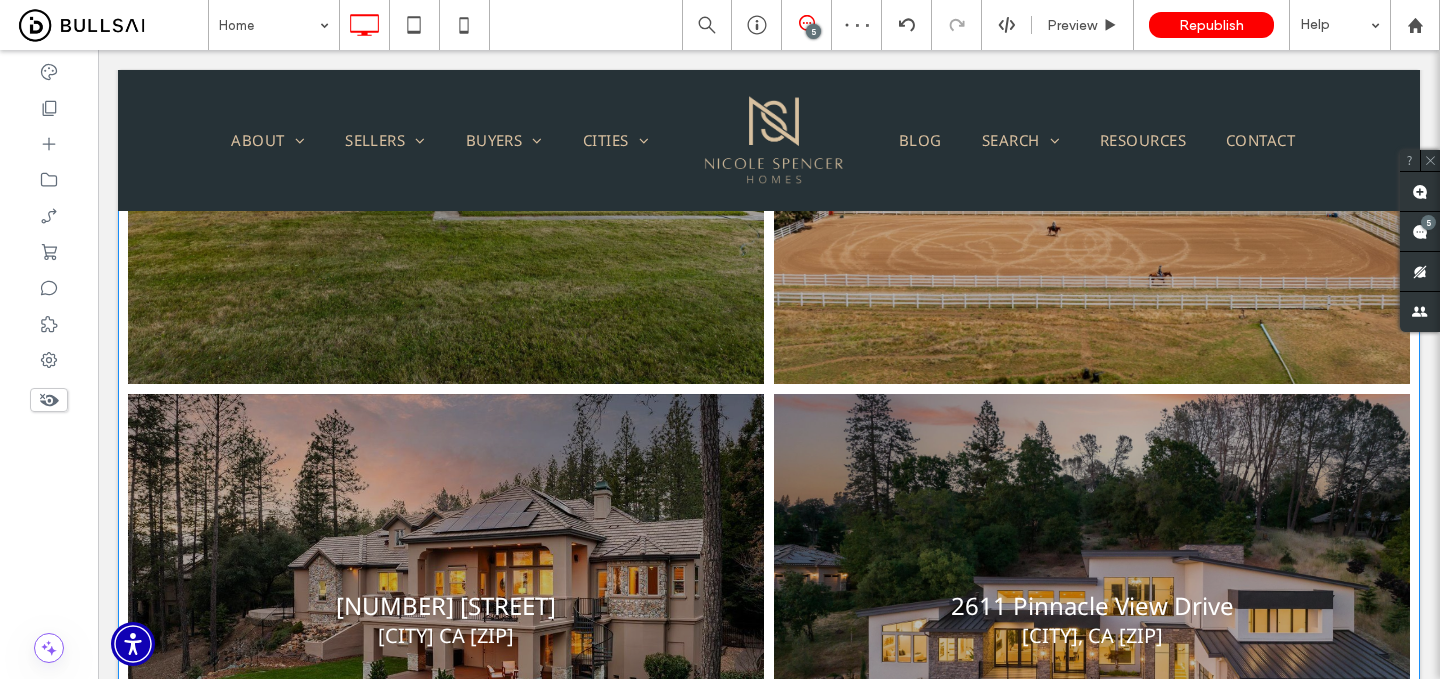 scroll, scrollTop: 1855, scrollLeft: 0, axis: vertical 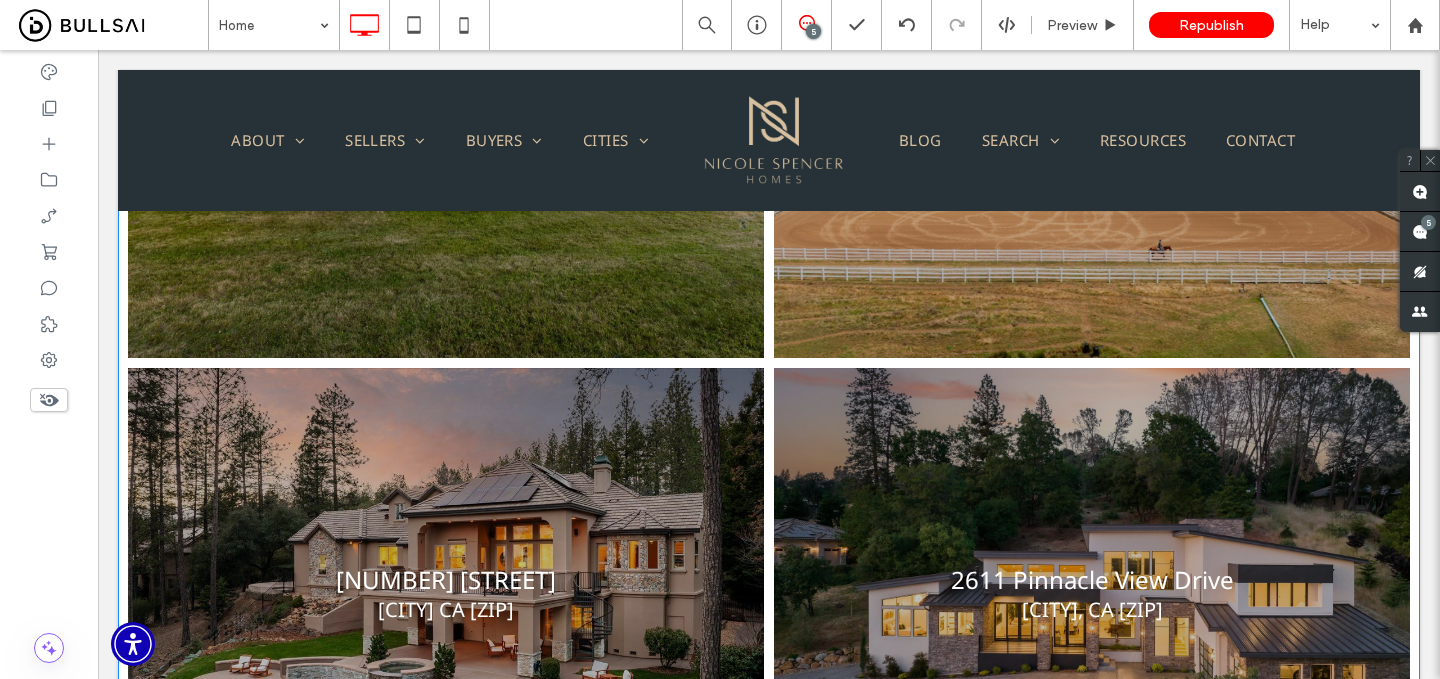 click at bounding box center (446, 593) 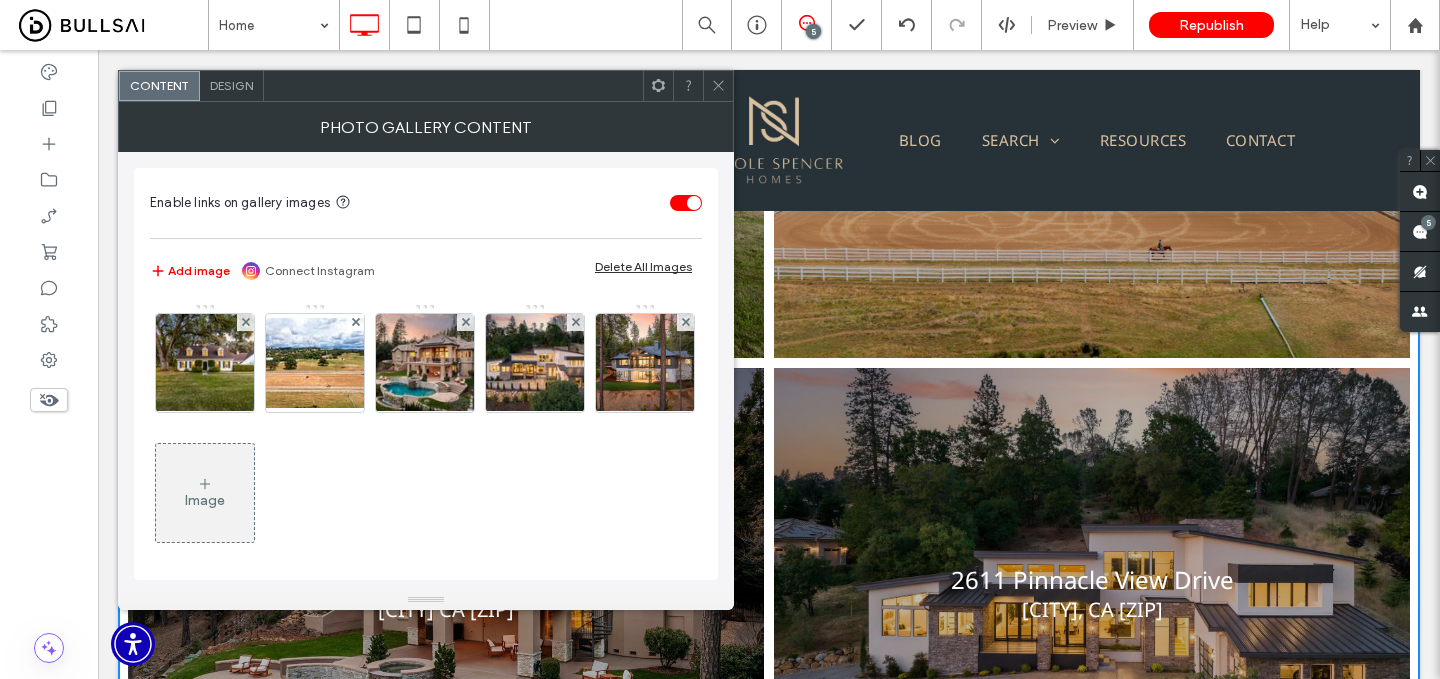 scroll, scrollTop: 5, scrollLeft: 0, axis: vertical 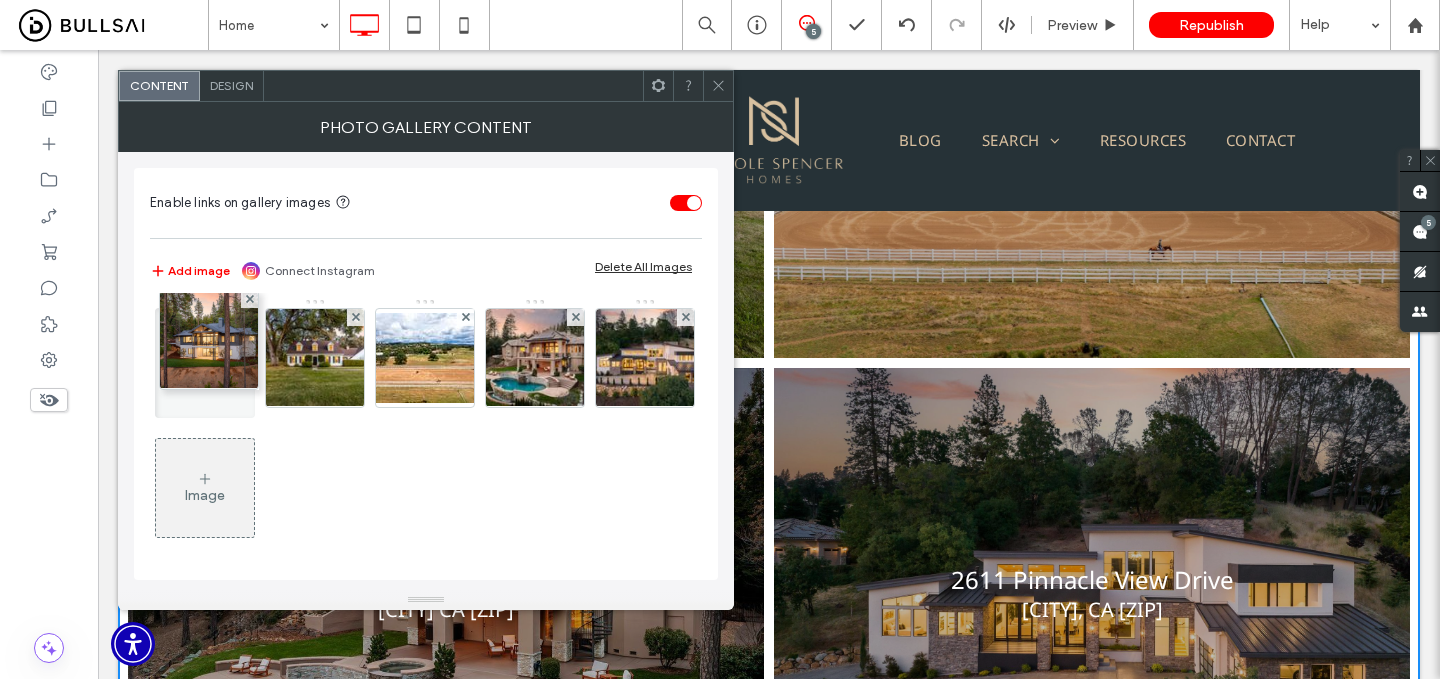 drag, startPoint x: 210, startPoint y: 517, endPoint x: 236, endPoint y: 353, distance: 166.04819 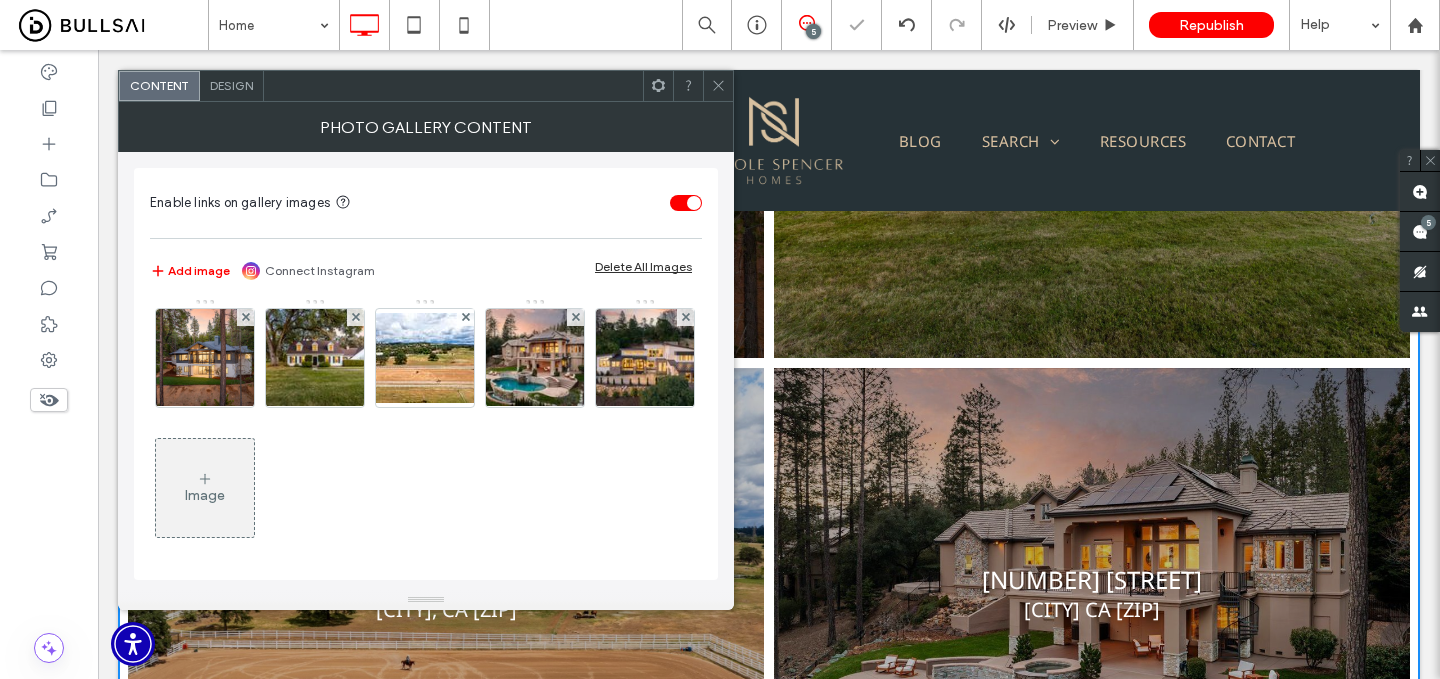 click 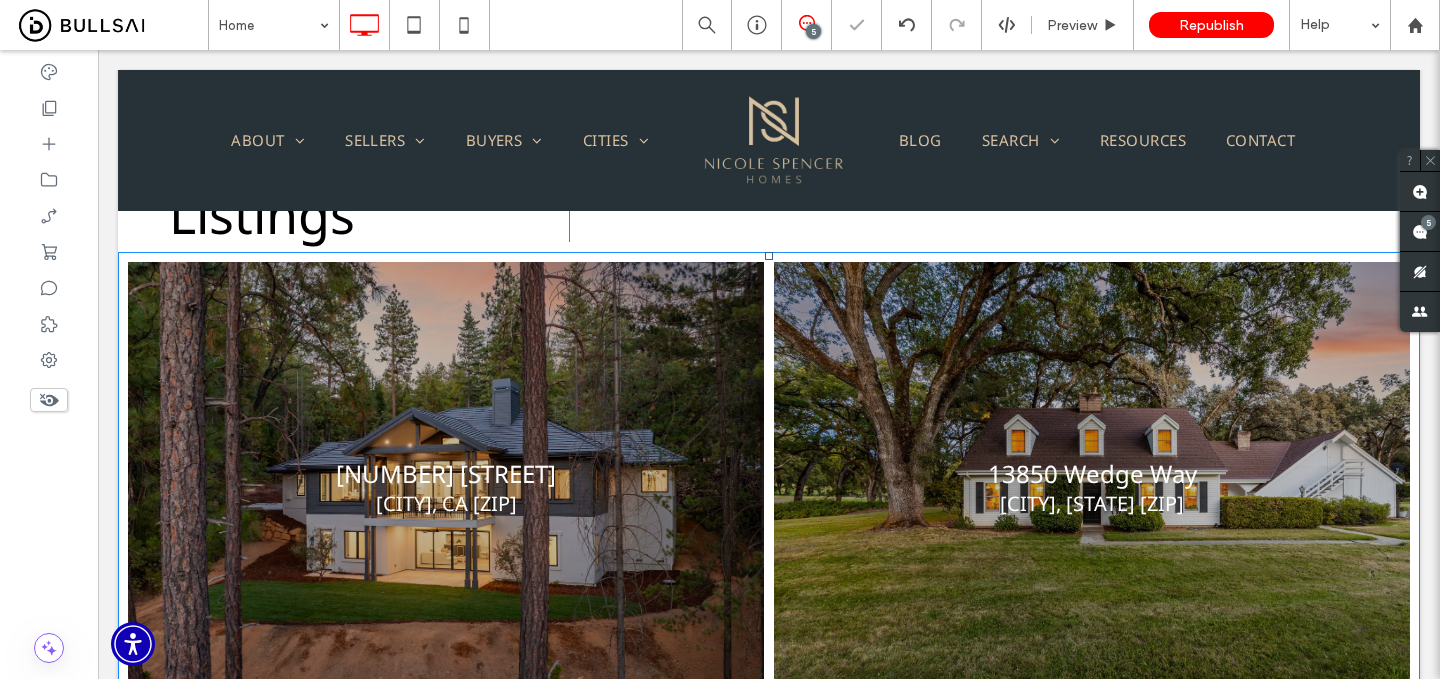 scroll, scrollTop: 1453, scrollLeft: 0, axis: vertical 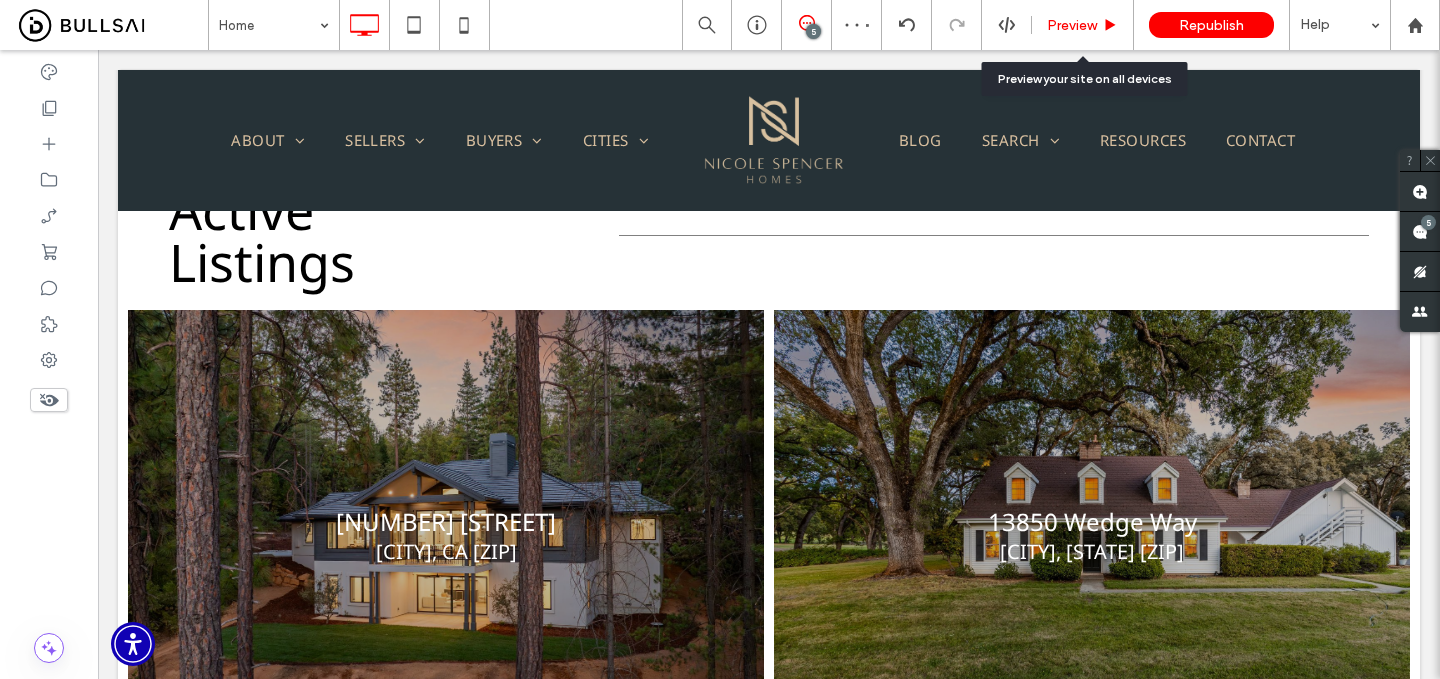 click on "Preview" at bounding box center (1072, 25) 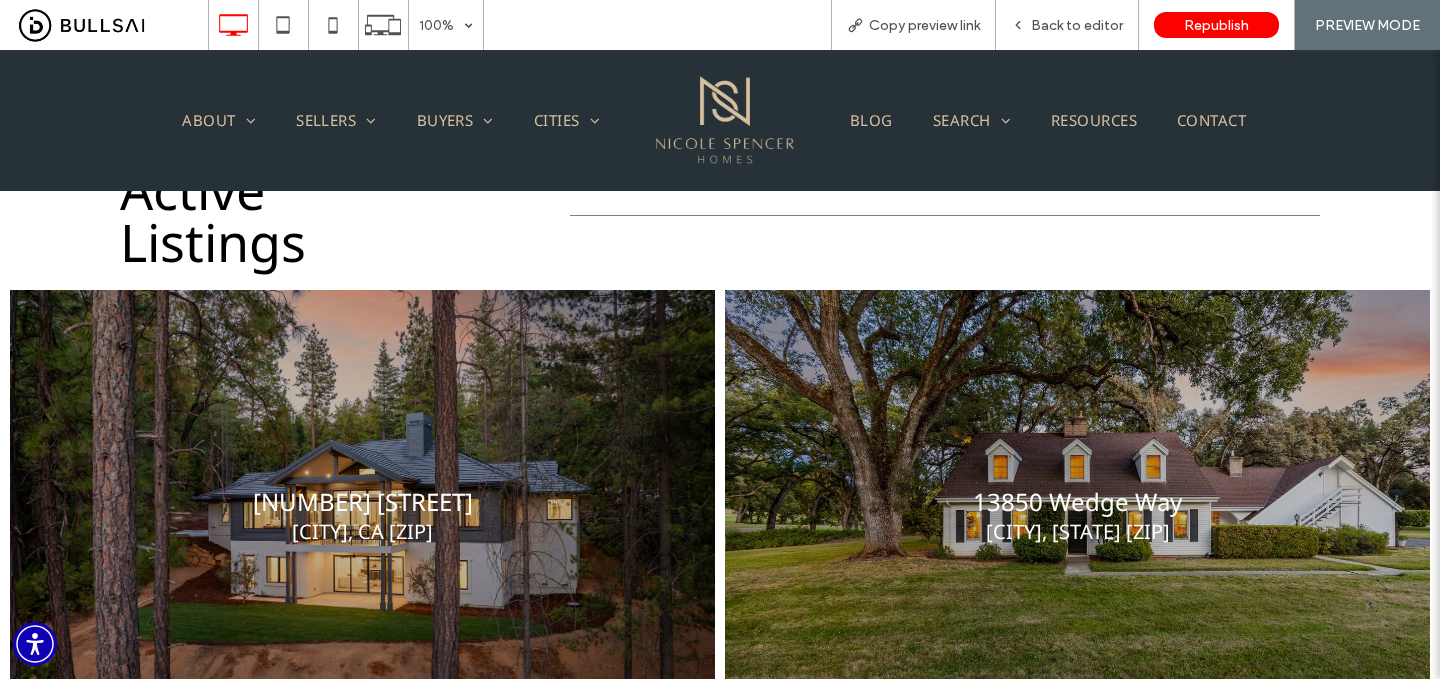 click on "Back to editor" at bounding box center (1077, 25) 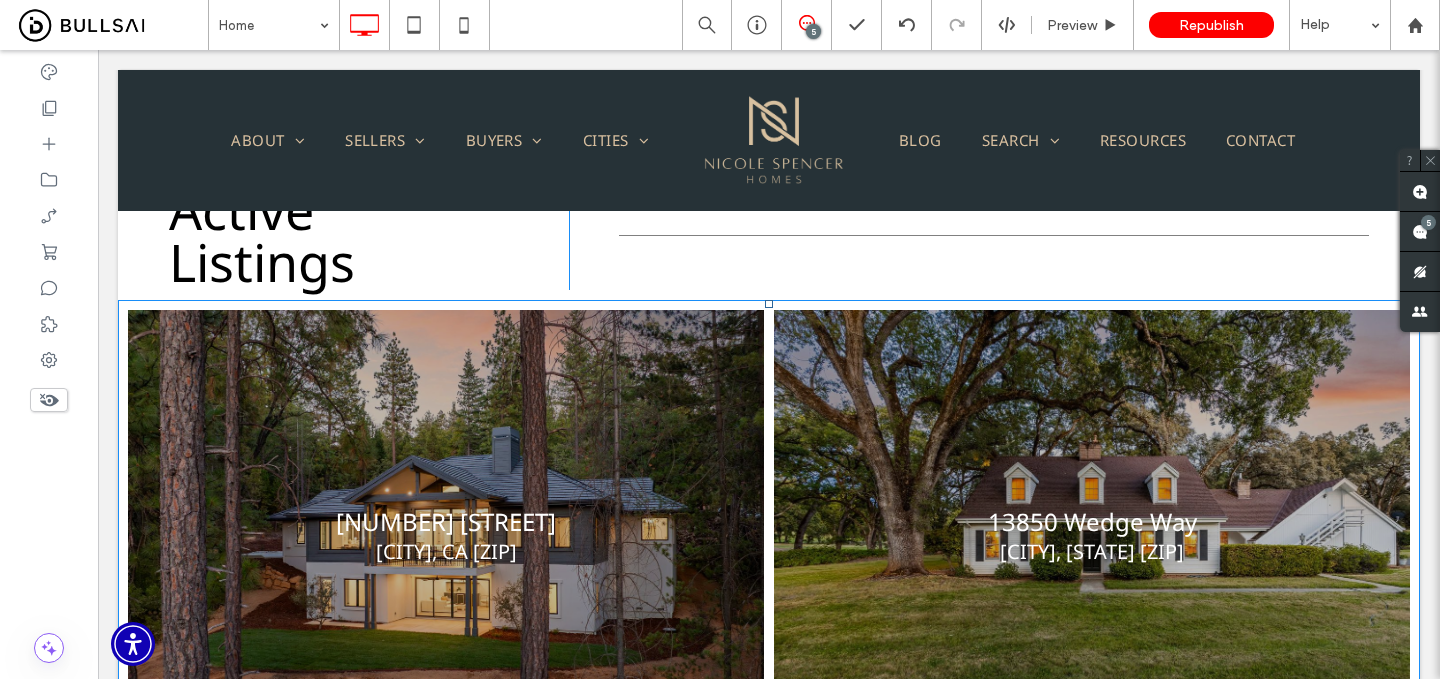 click at bounding box center [446, 535] 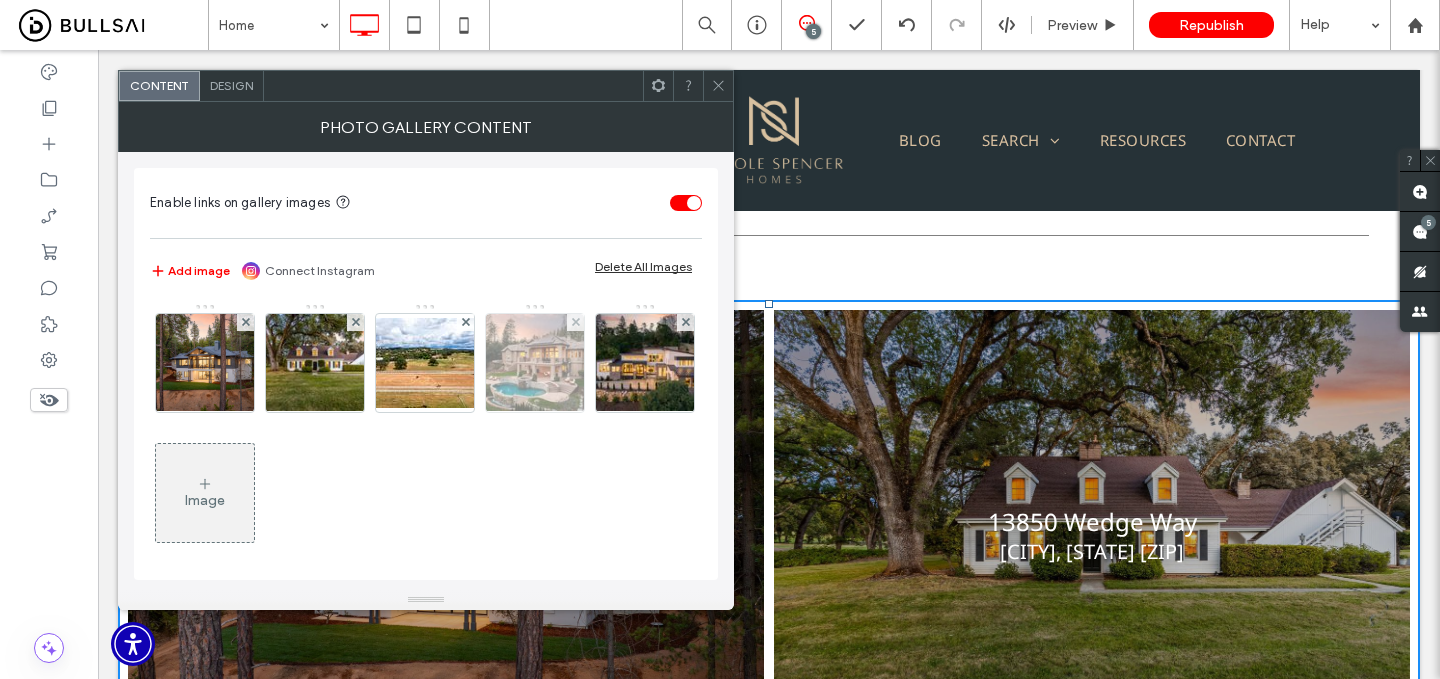 click at bounding box center (205, 363) 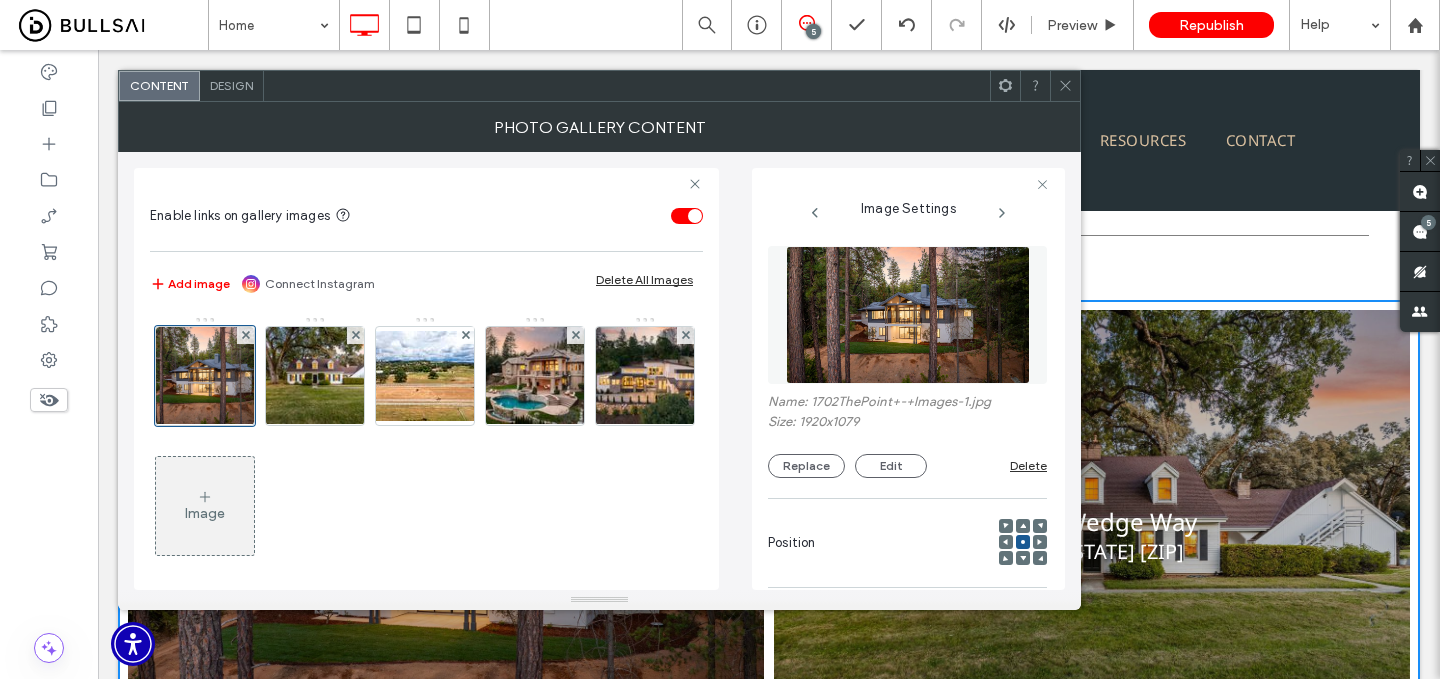 scroll, scrollTop: 0, scrollLeft: 116, axis: horizontal 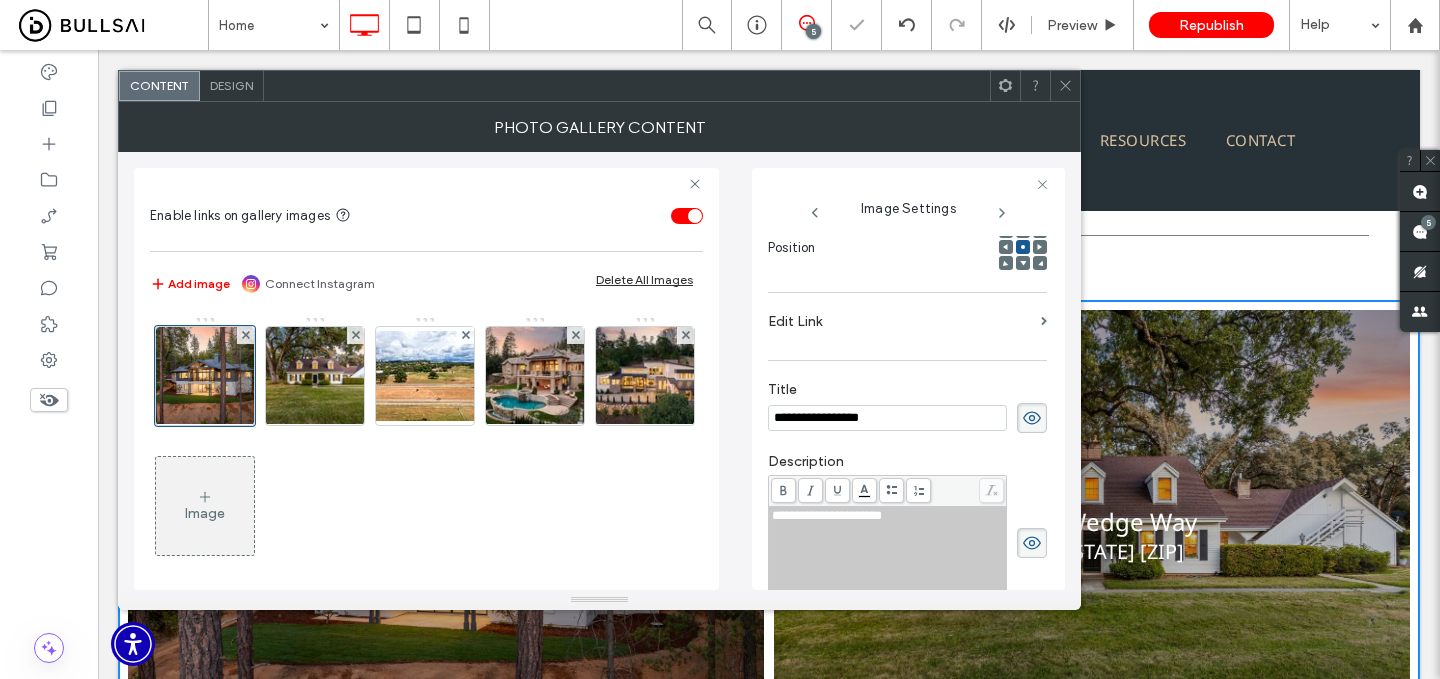click on "Edit Link" at bounding box center (900, 321) 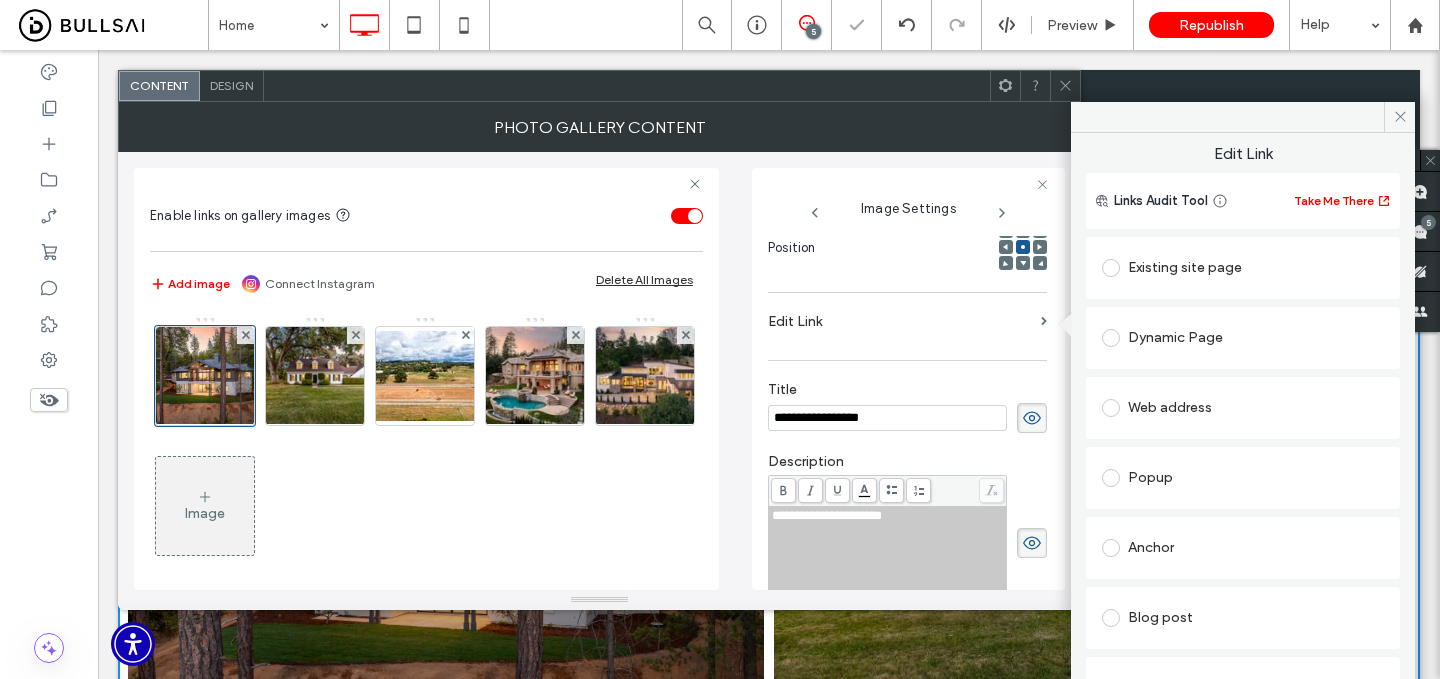 click on "Existing site page" at bounding box center [1243, 268] 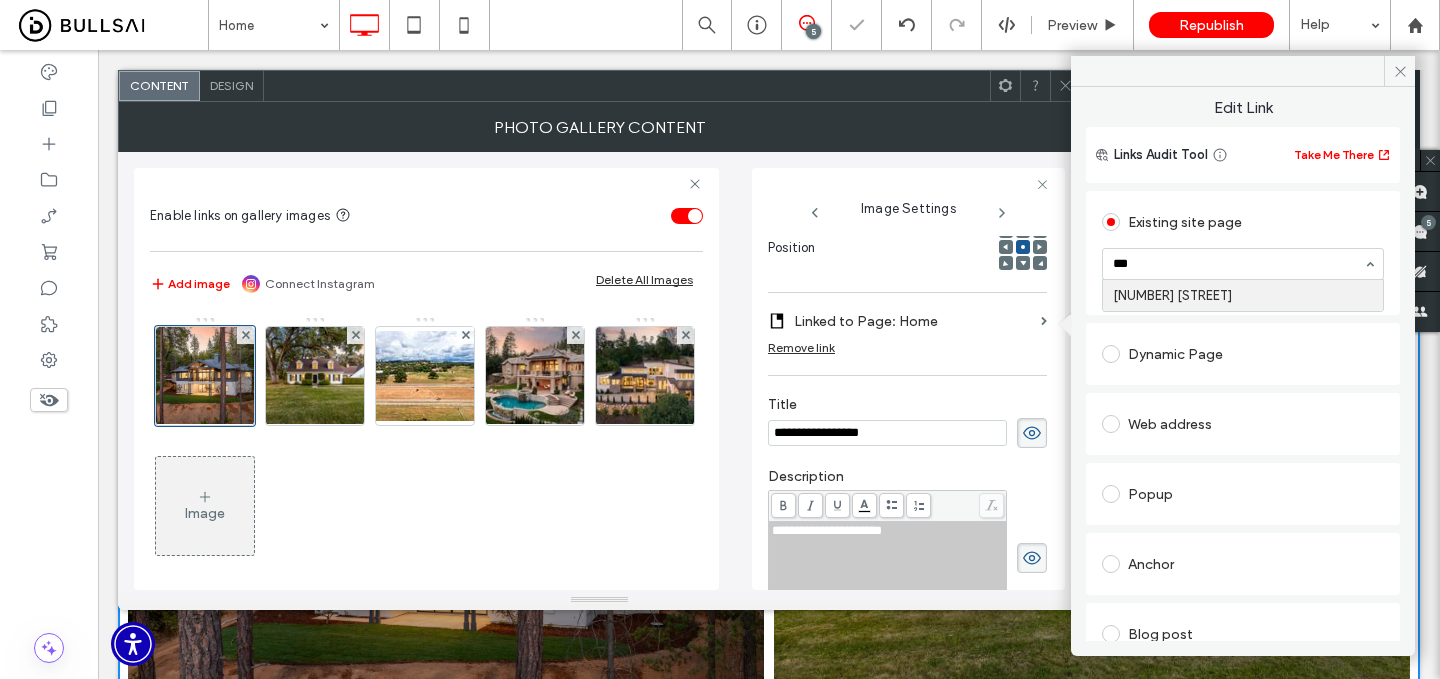type on "****" 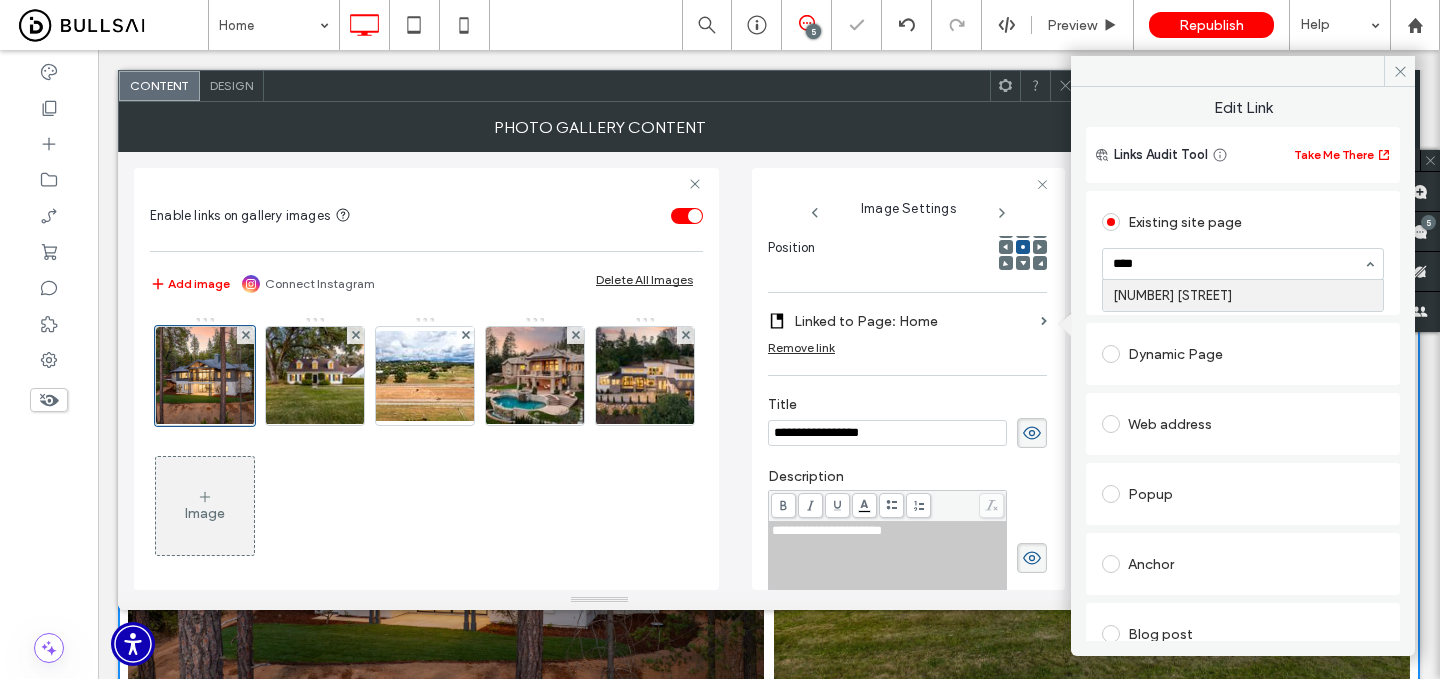 type 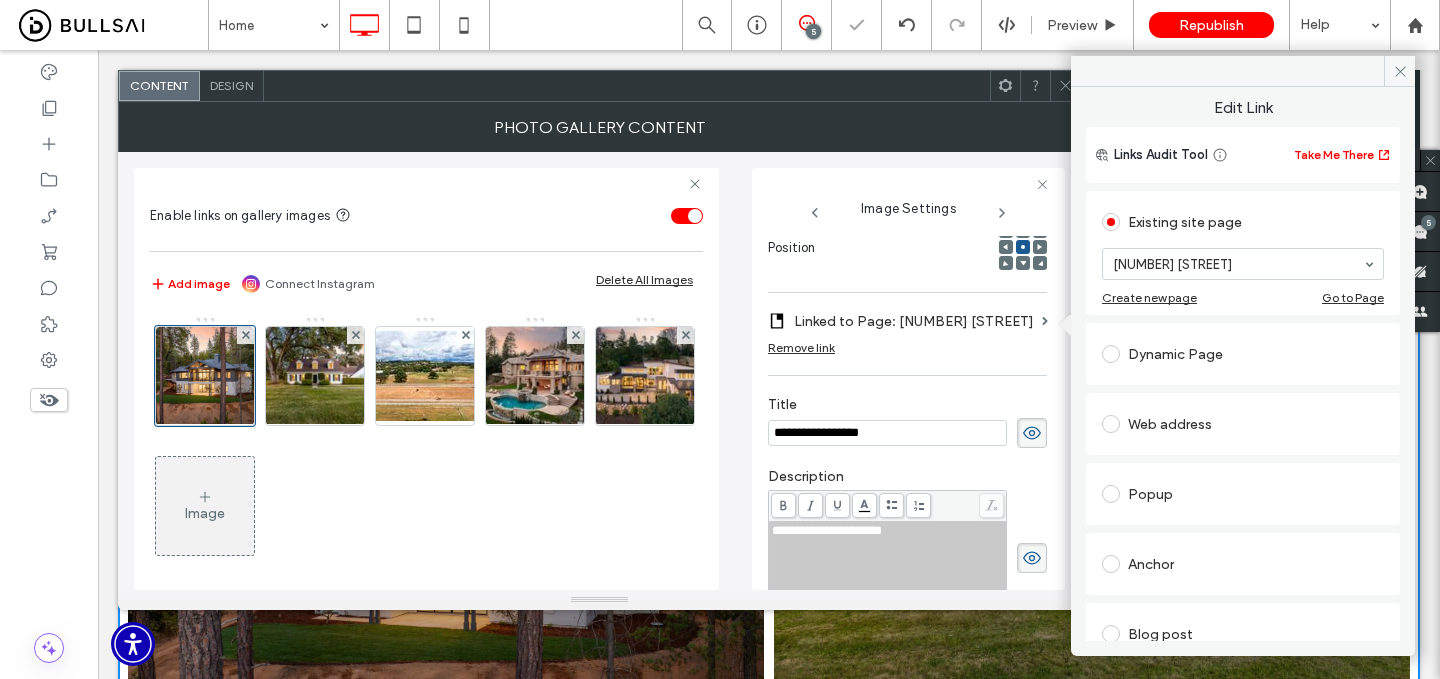 click 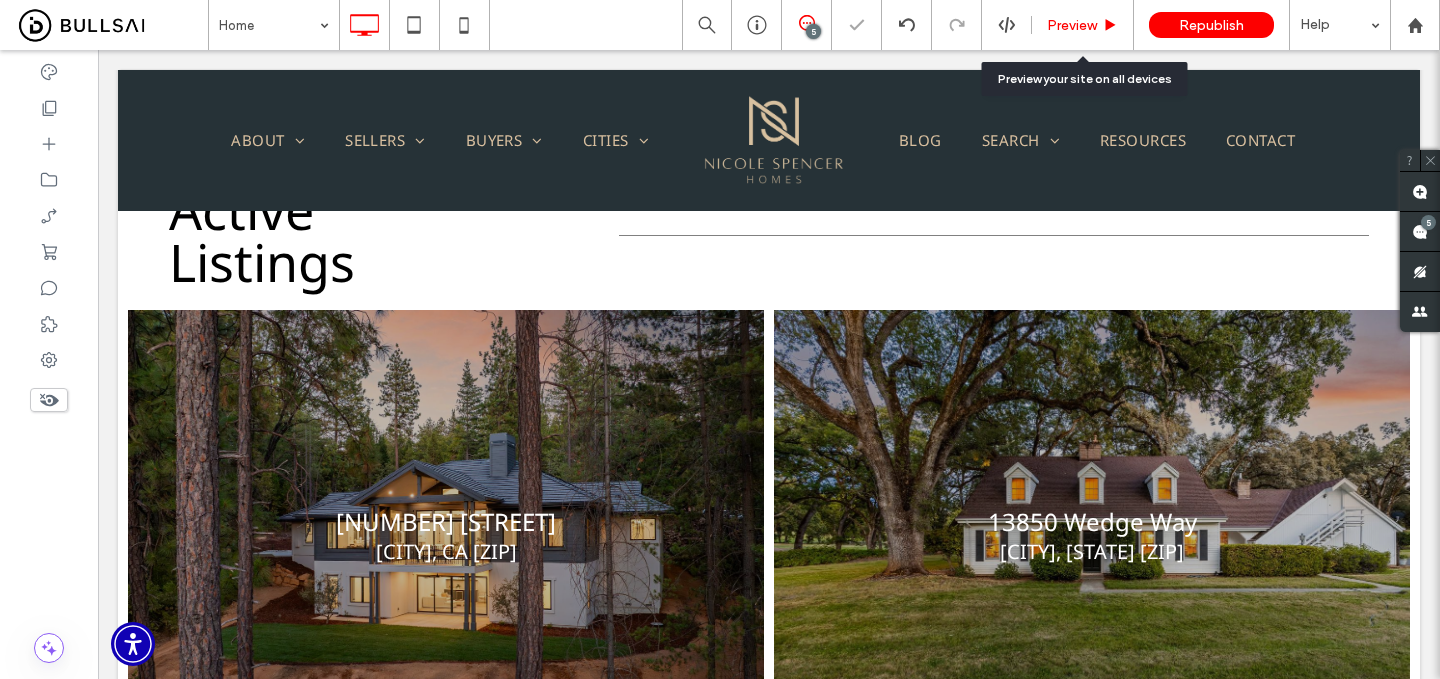 click on "Preview" at bounding box center [1072, 25] 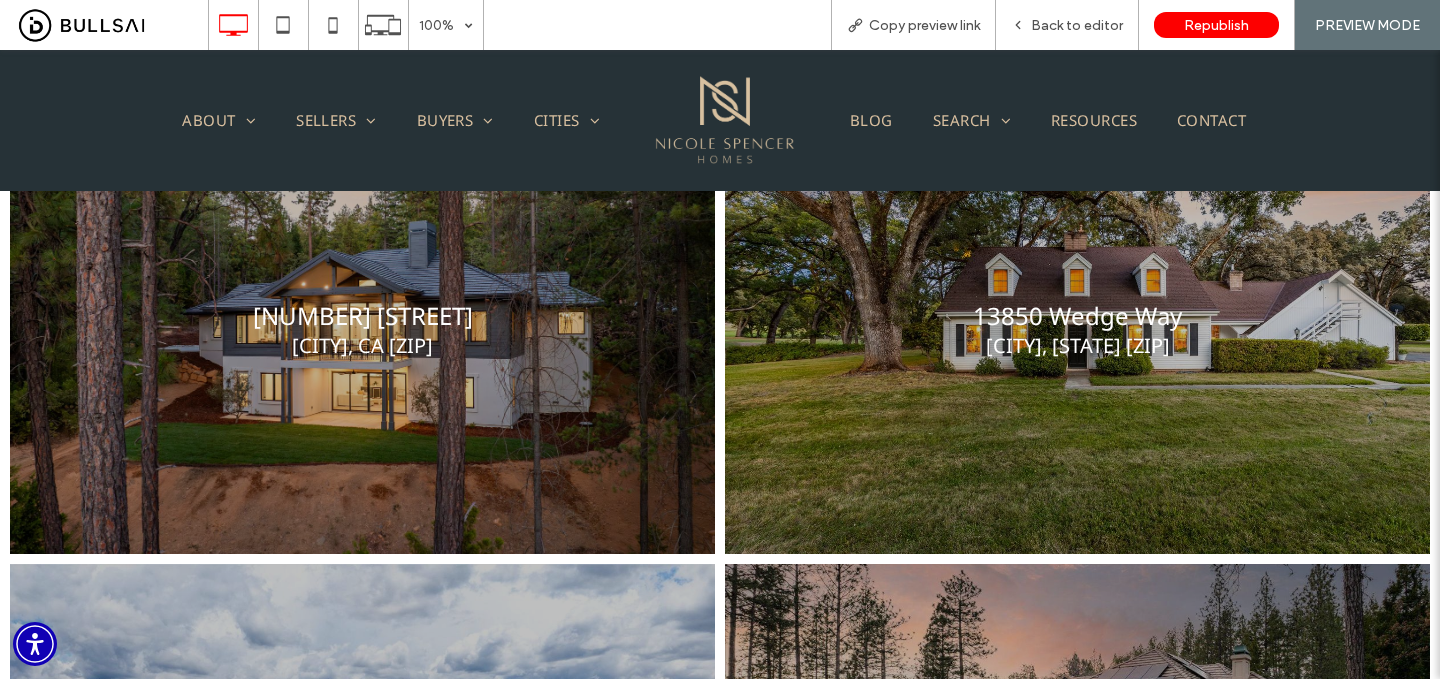 scroll, scrollTop: 1917, scrollLeft: 0, axis: vertical 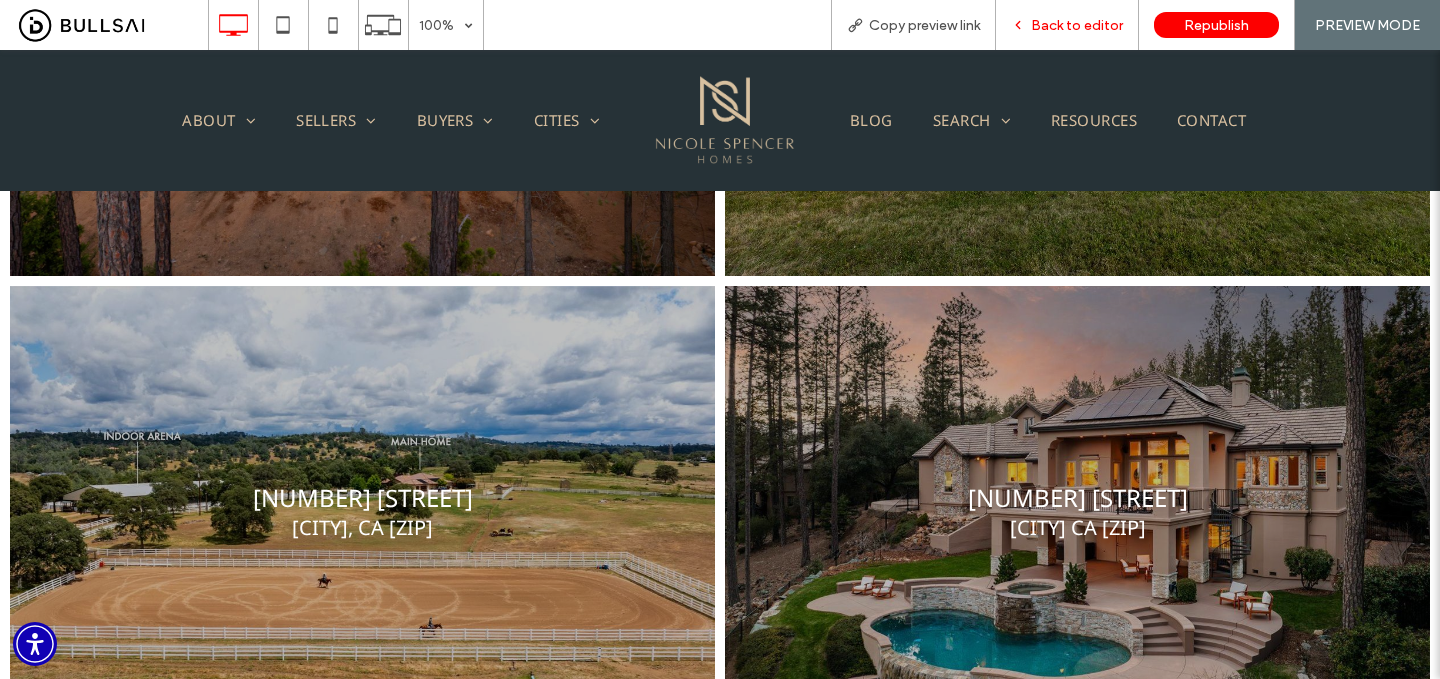 click on "Back to editor" at bounding box center (1077, 25) 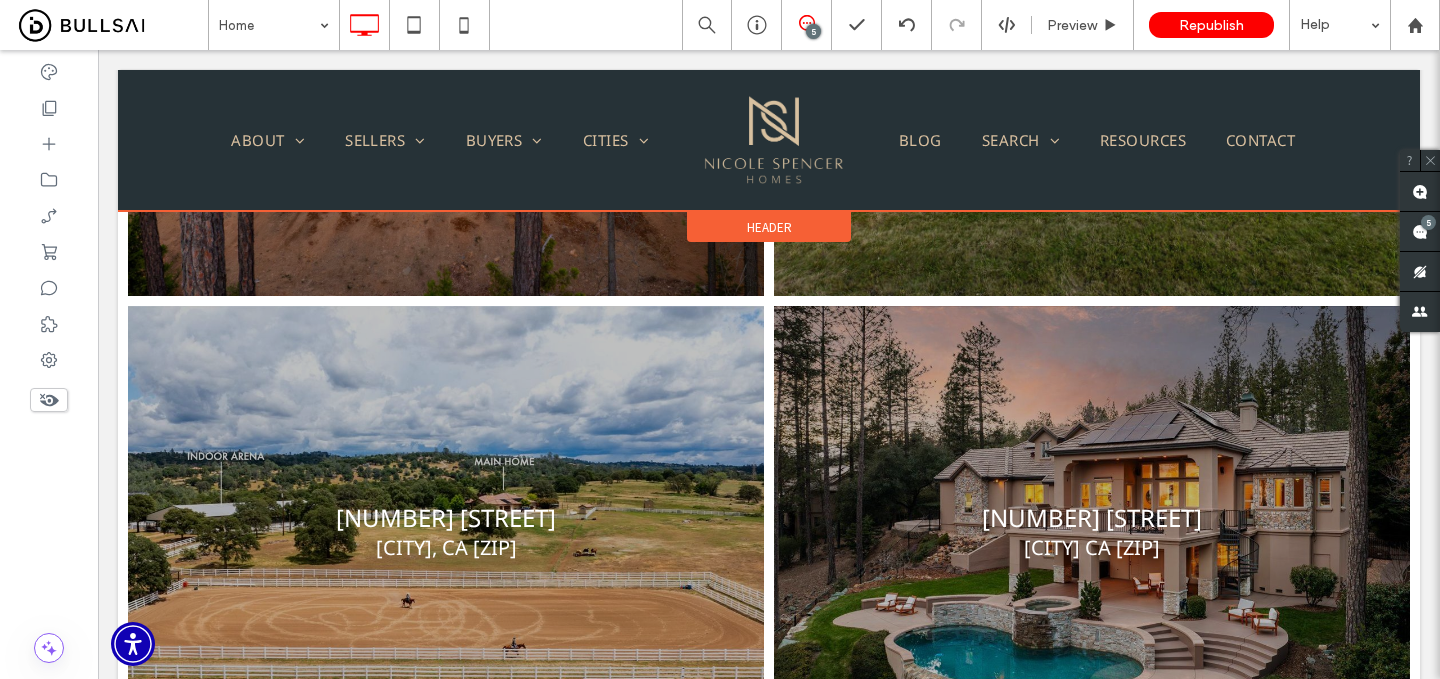 click on "Header" at bounding box center [769, 227] 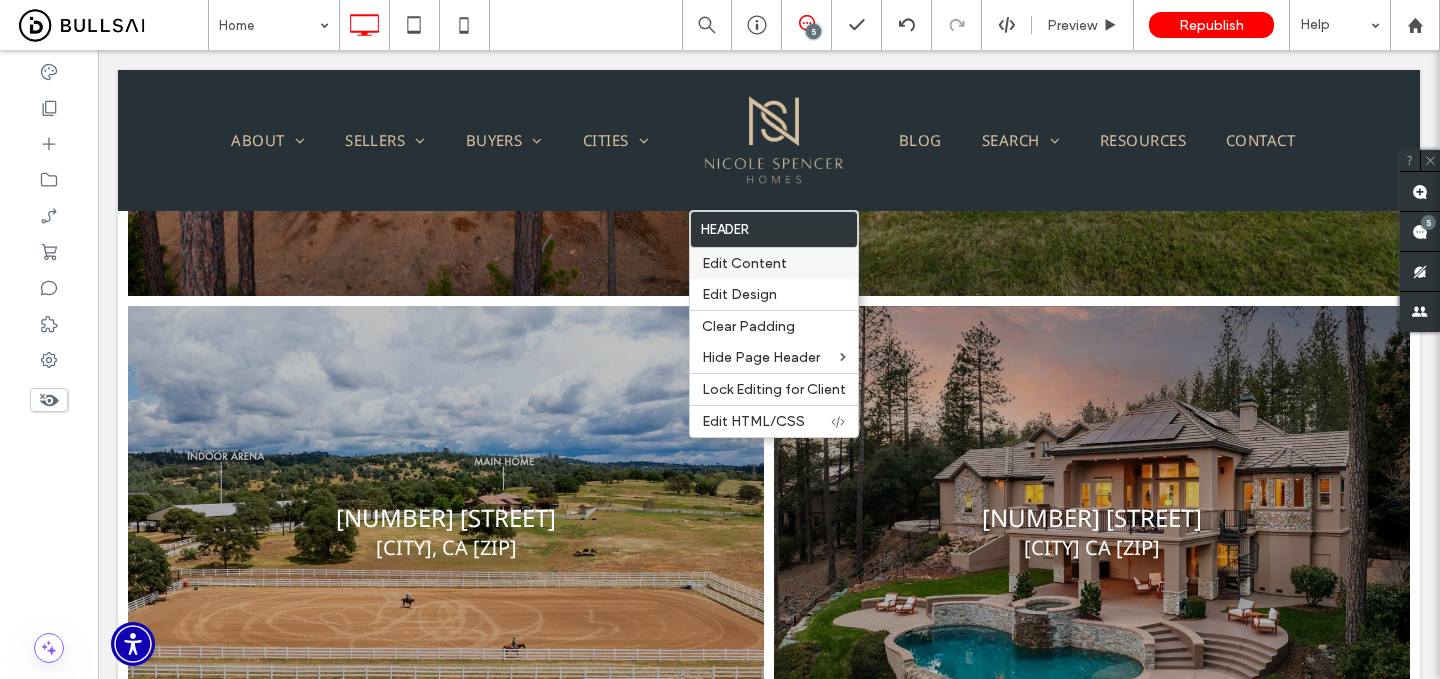 click on "Edit Content" at bounding box center [744, 263] 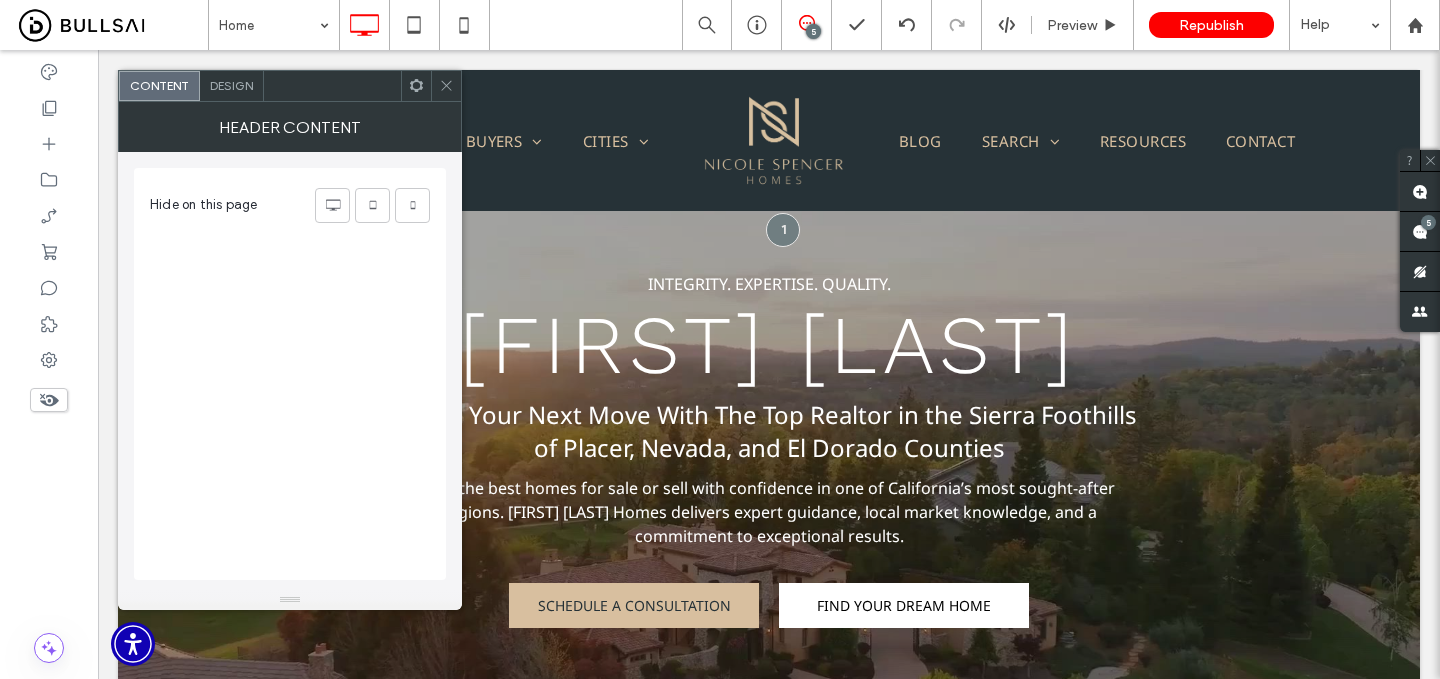 scroll, scrollTop: 0, scrollLeft: 0, axis: both 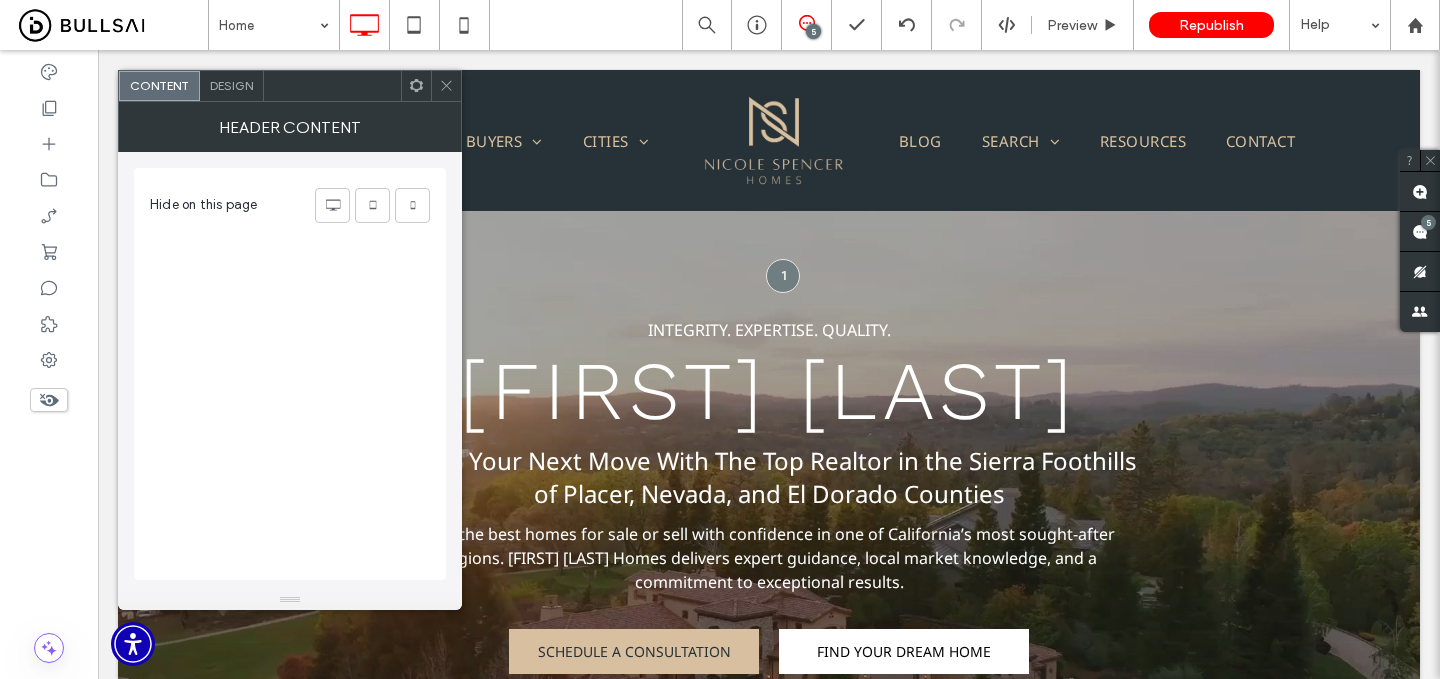 click on "Design" at bounding box center (231, 85) 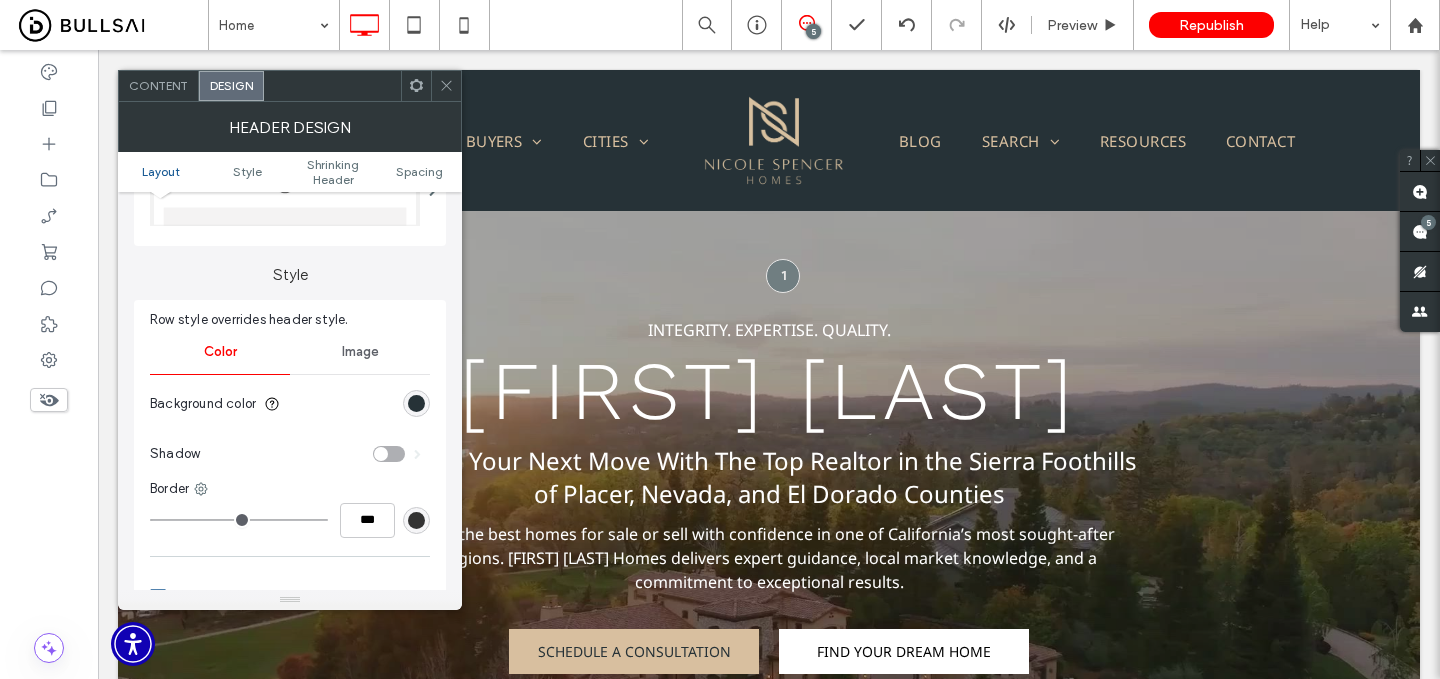 scroll, scrollTop: 128, scrollLeft: 0, axis: vertical 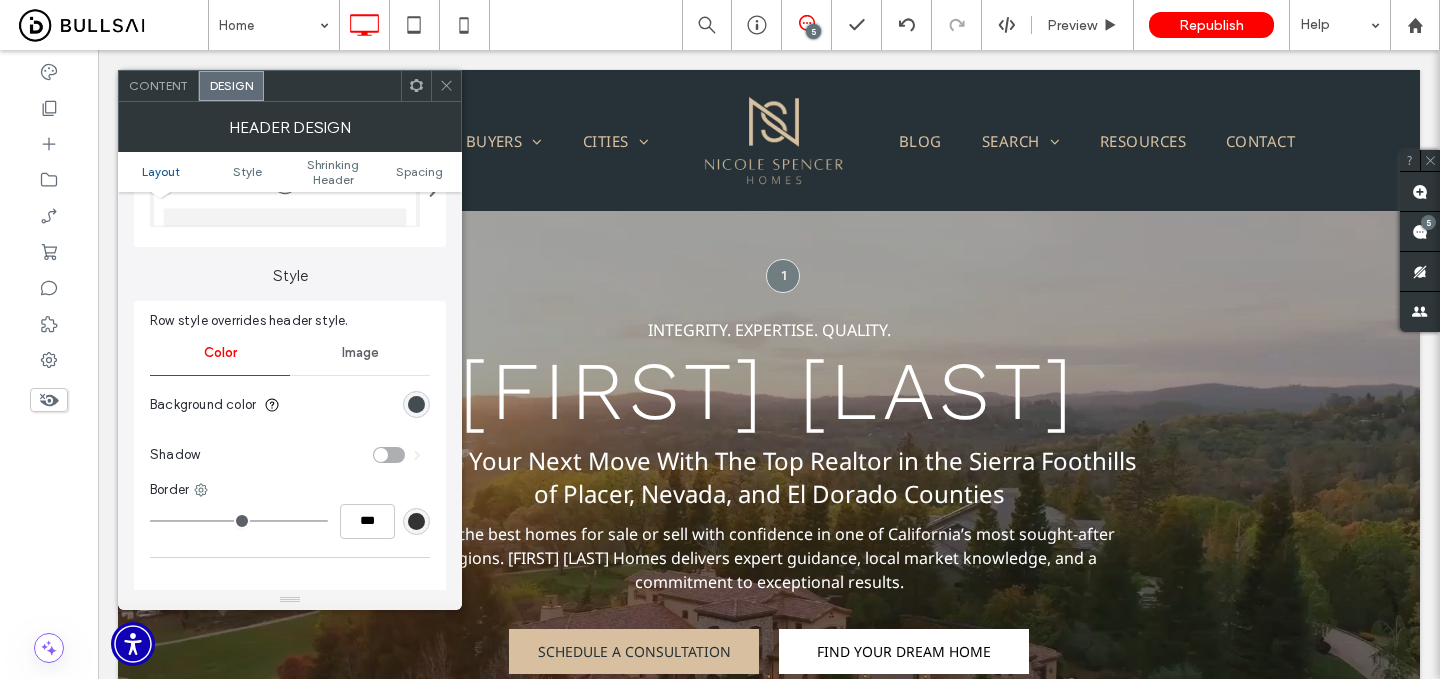 click at bounding box center (416, 404) 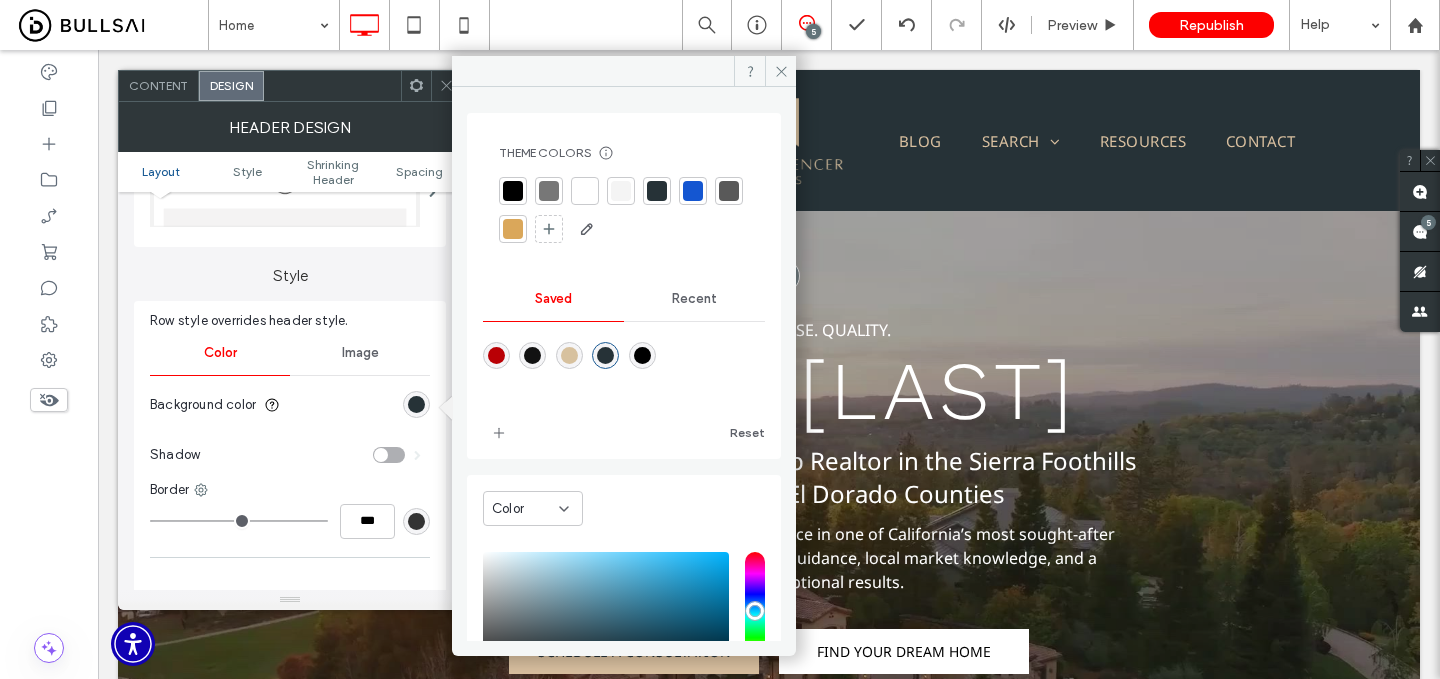 scroll, scrollTop: 166, scrollLeft: 0, axis: vertical 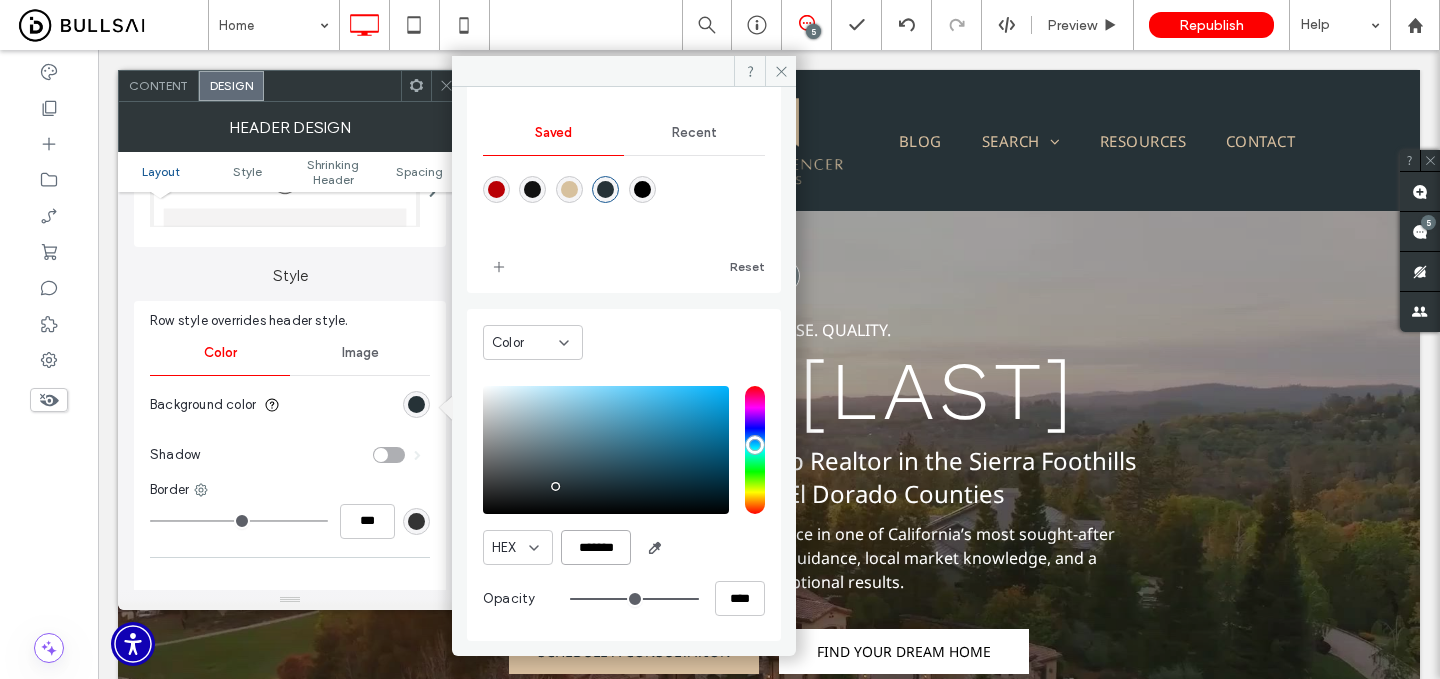 click on "*******" at bounding box center (596, 547) 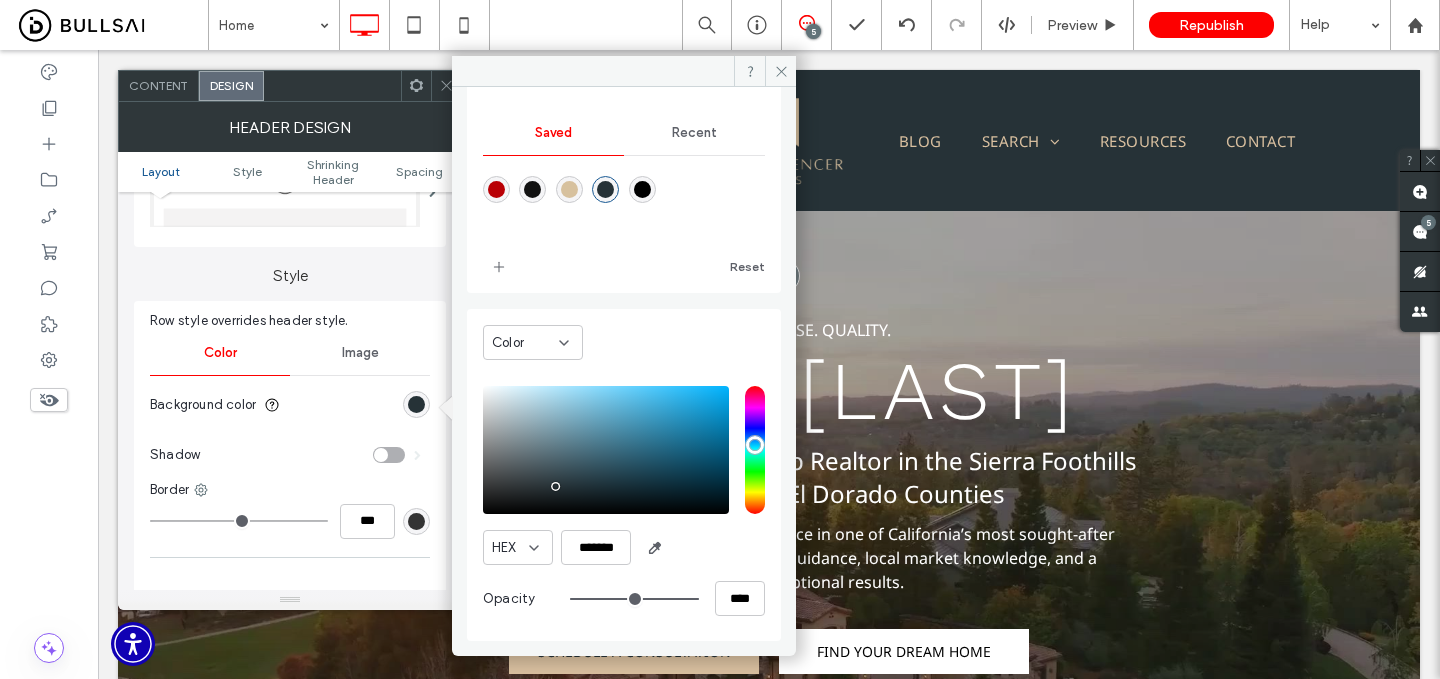 click at bounding box center [446, 86] 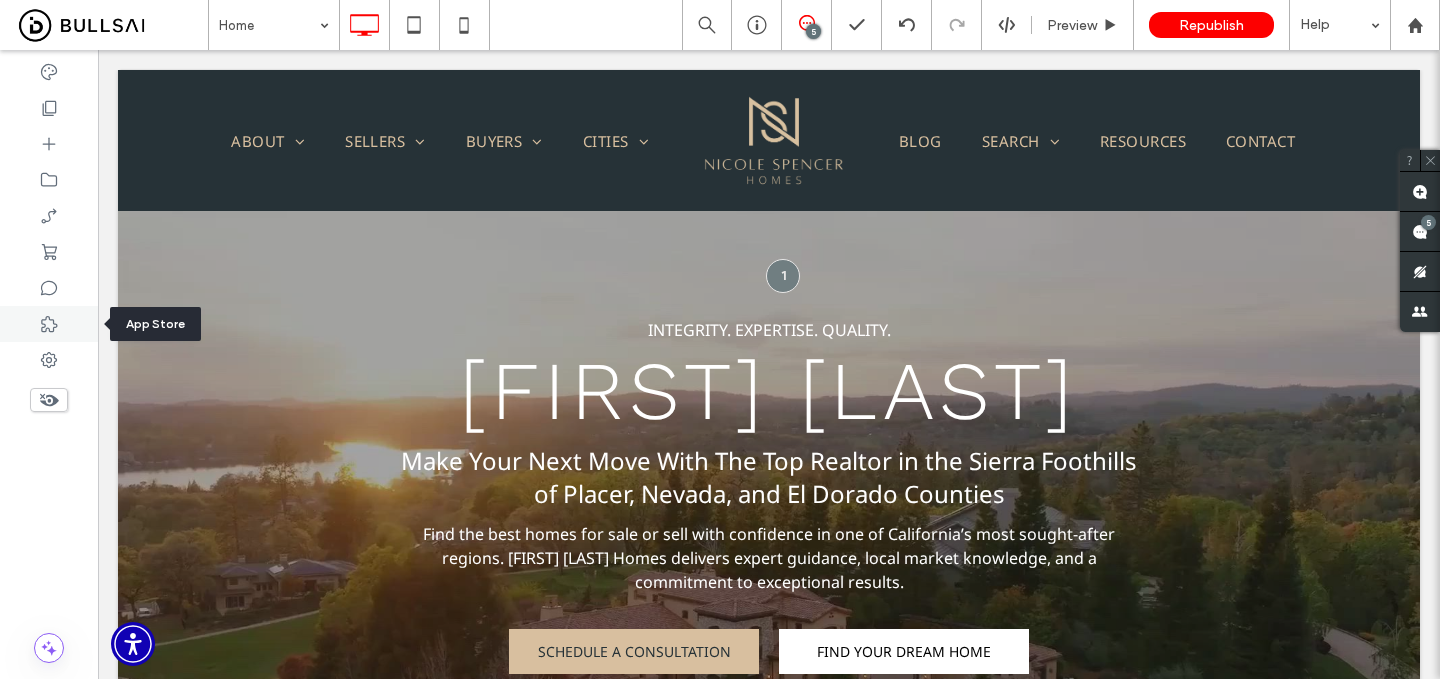 click 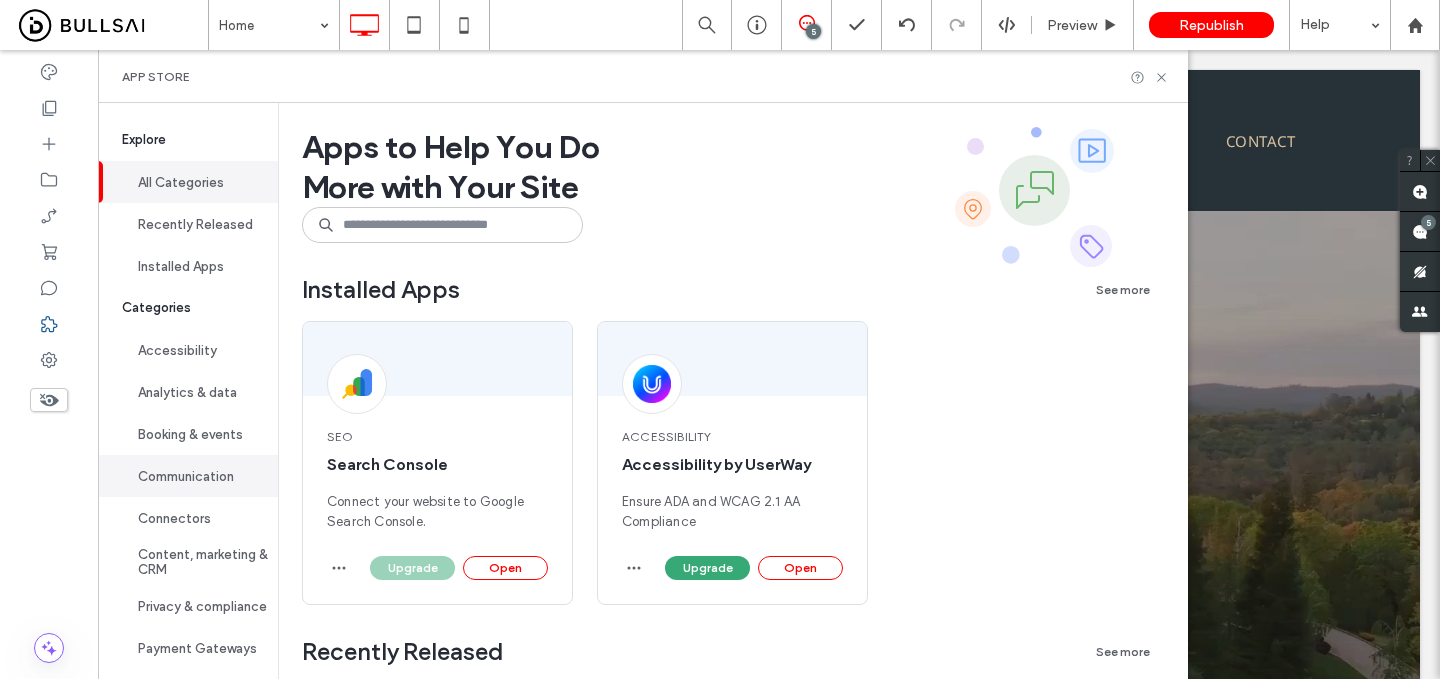 scroll, scrollTop: 85, scrollLeft: 0, axis: vertical 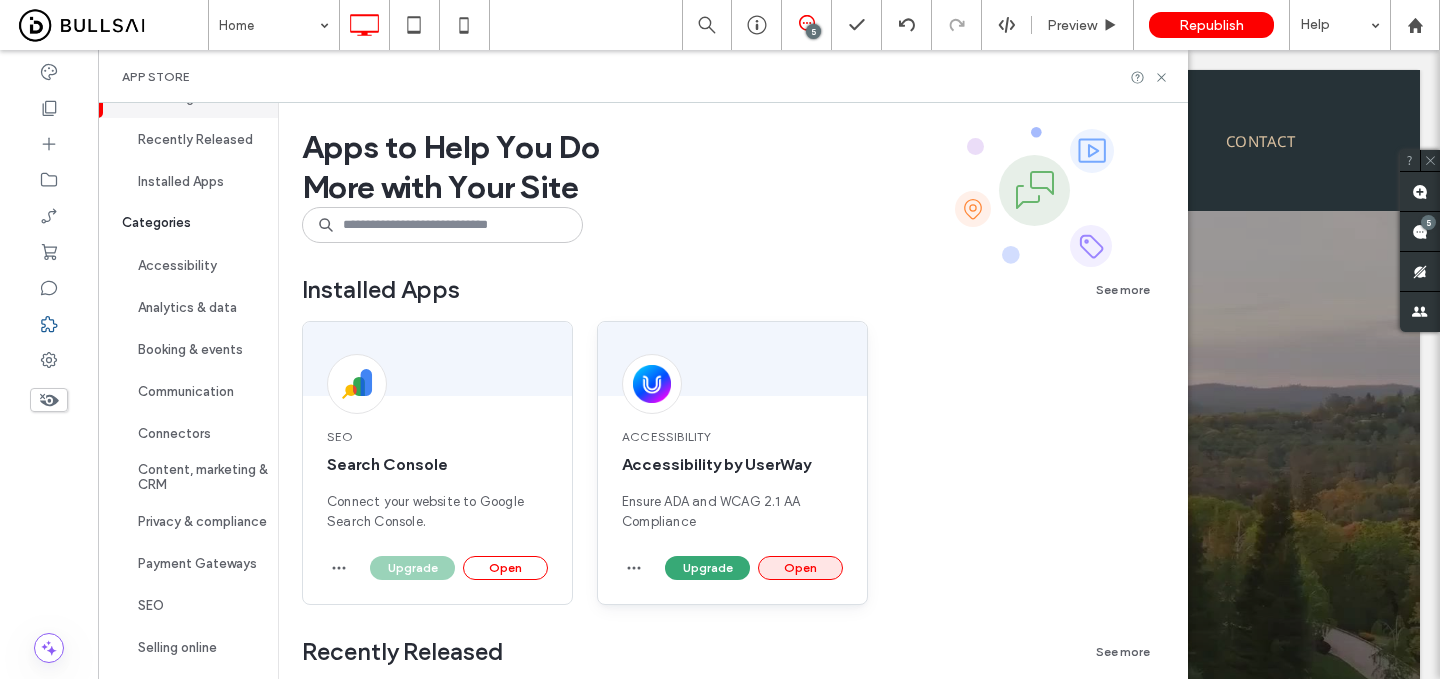 click on "Open" at bounding box center [800, 568] 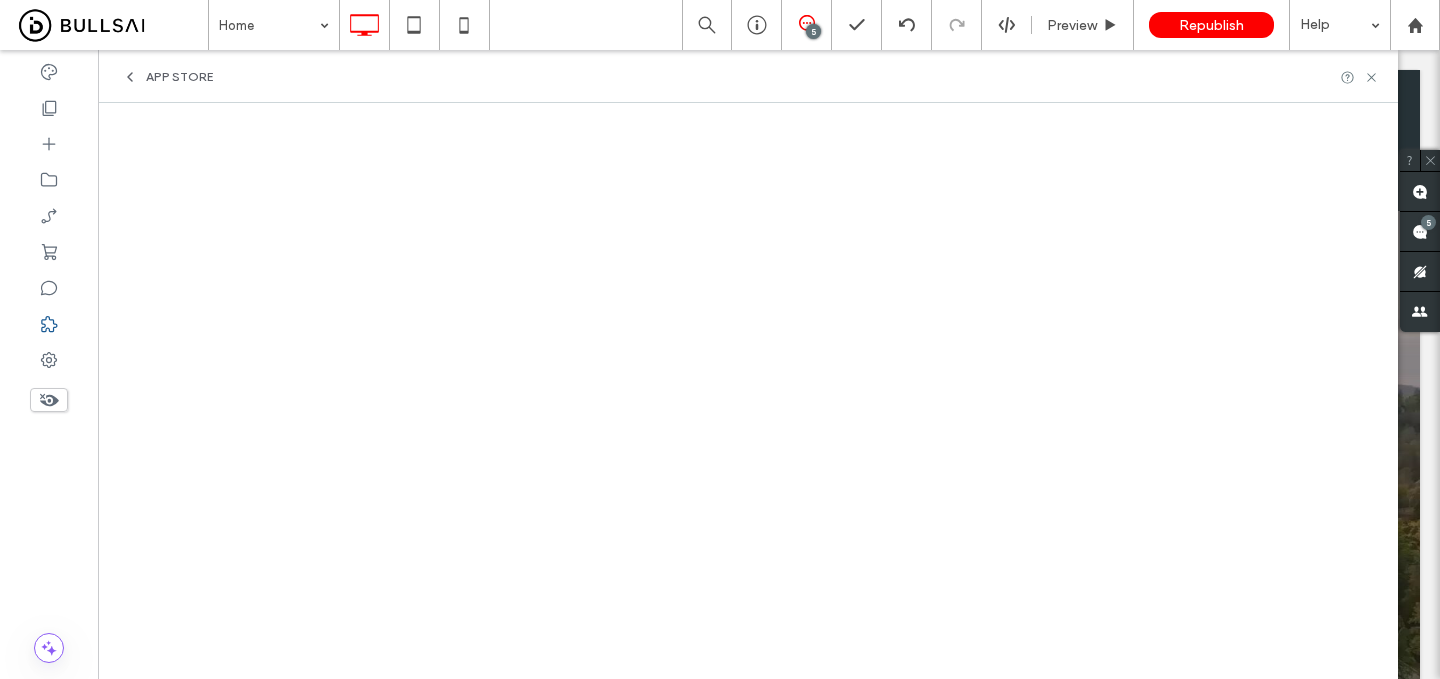 click on "App Store" at bounding box center [748, 76] 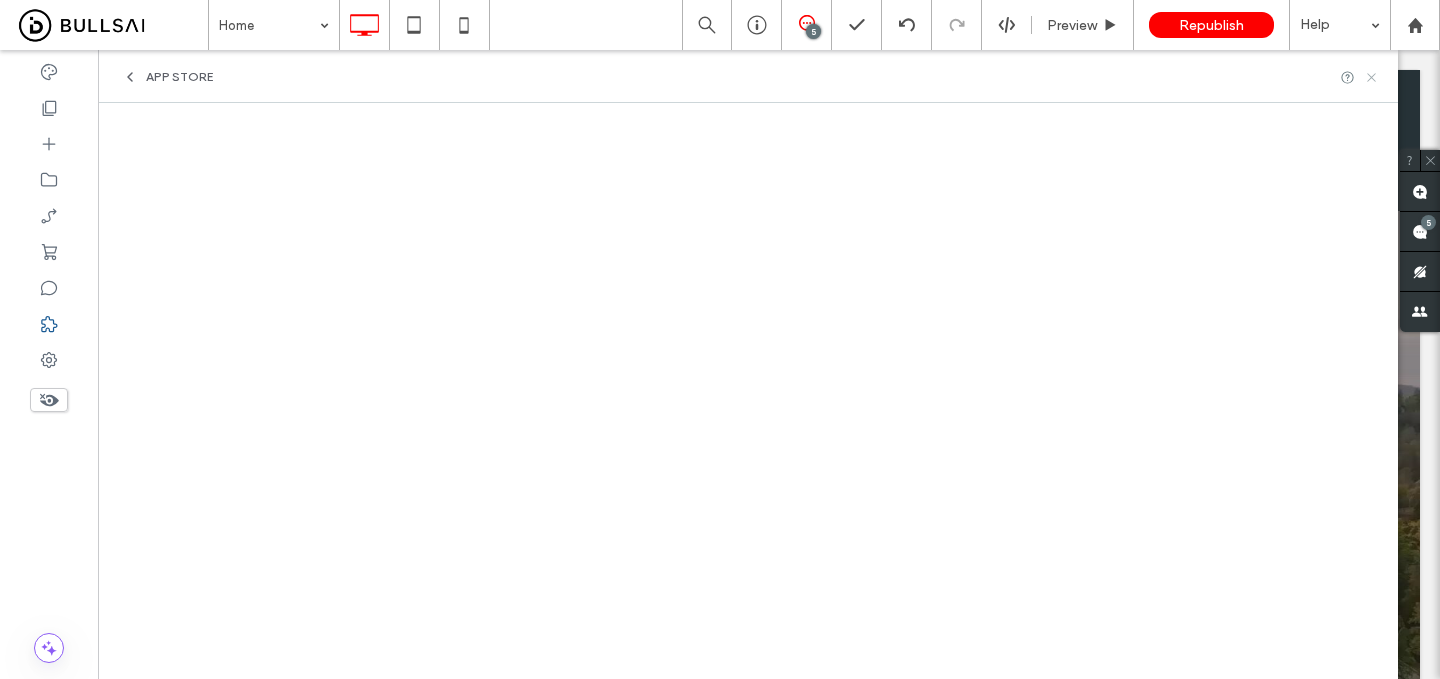 drag, startPoint x: 1373, startPoint y: 80, endPoint x: 1275, endPoint y: 30, distance: 110.01818 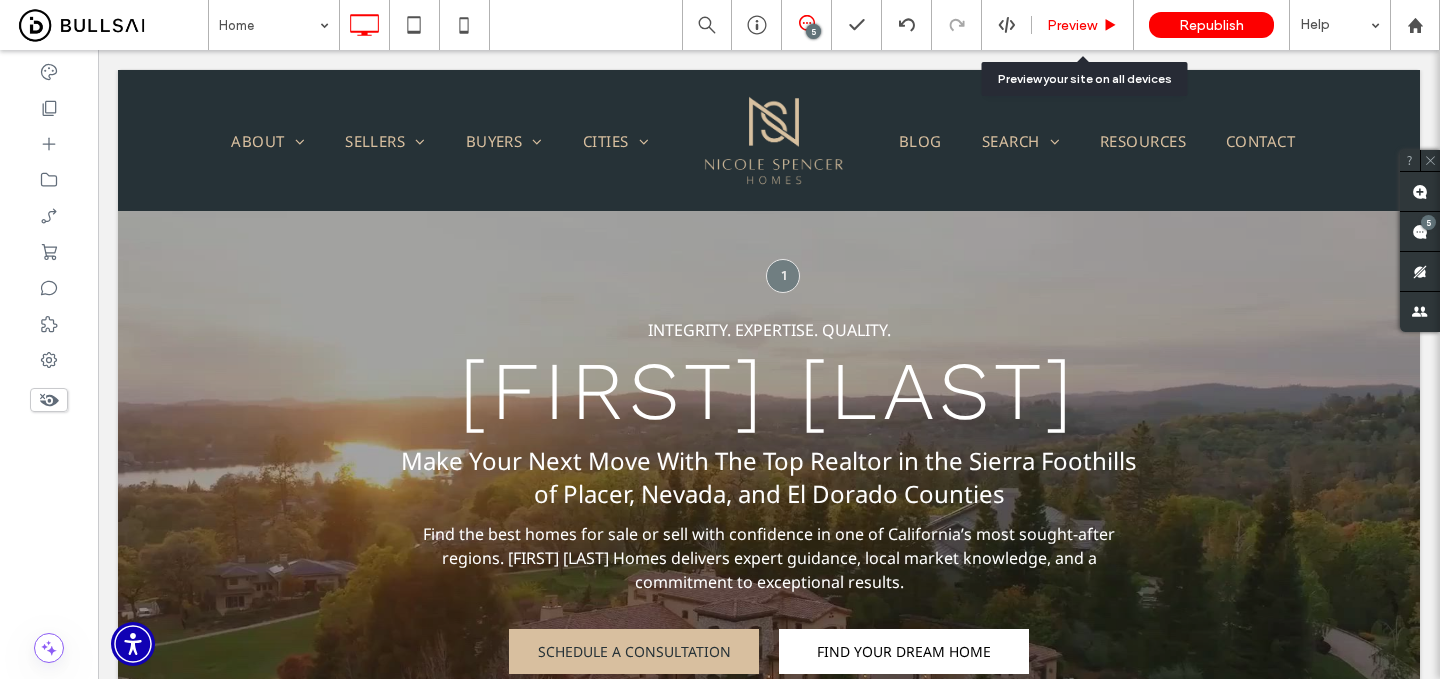 click on "Preview" at bounding box center [1083, 25] 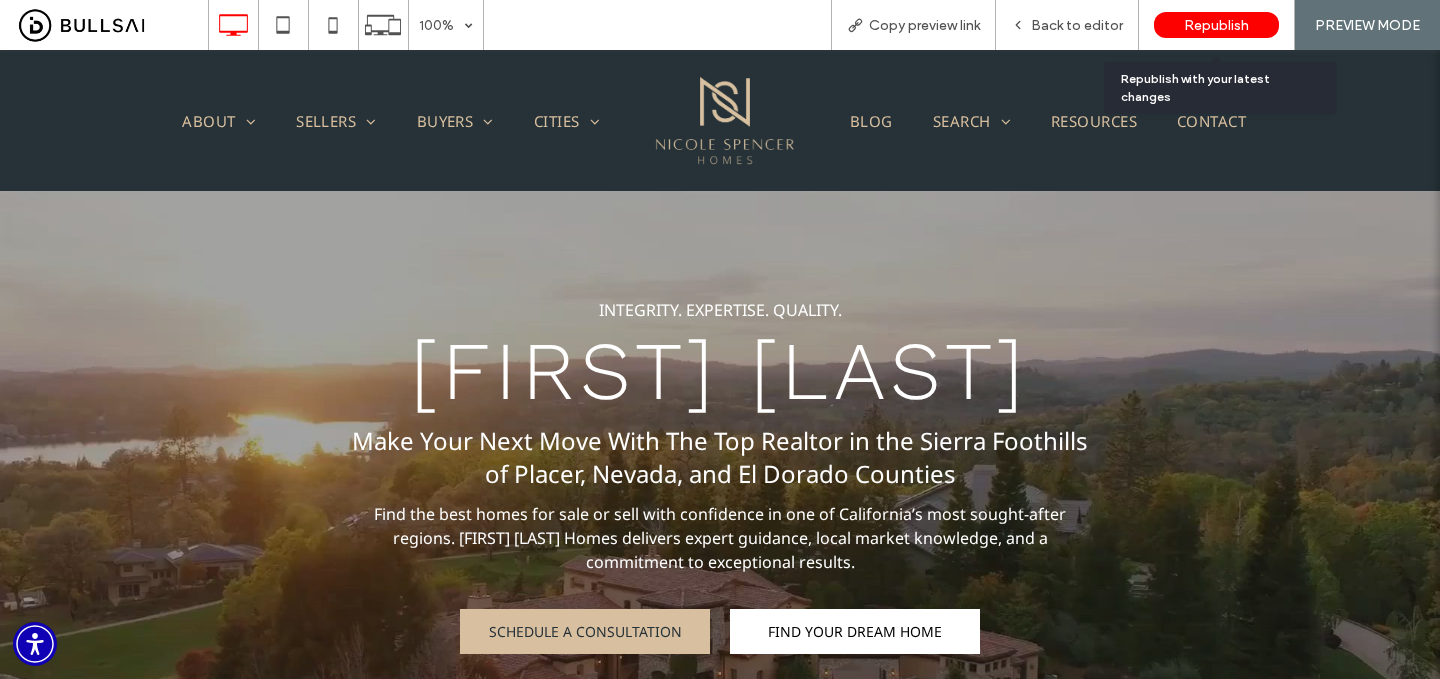 click on "Republish" at bounding box center [1216, 25] 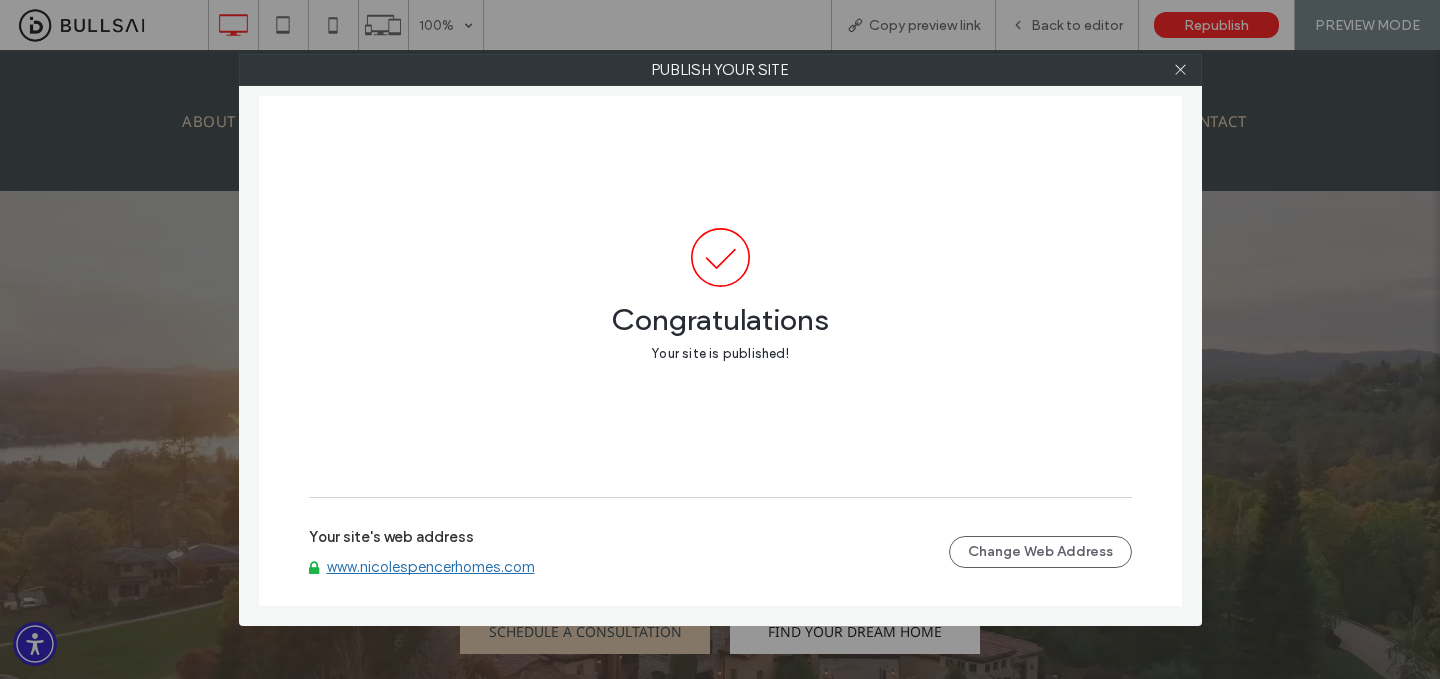click at bounding box center [1181, 70] 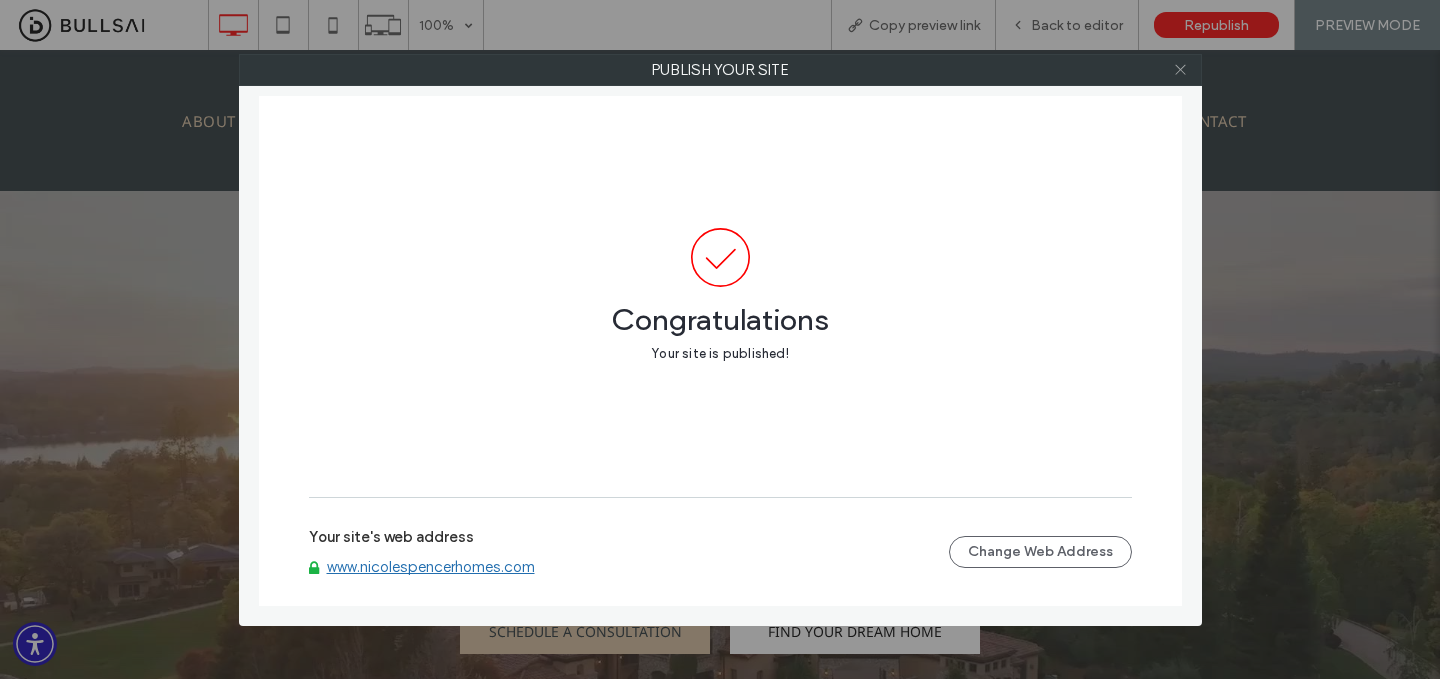 click 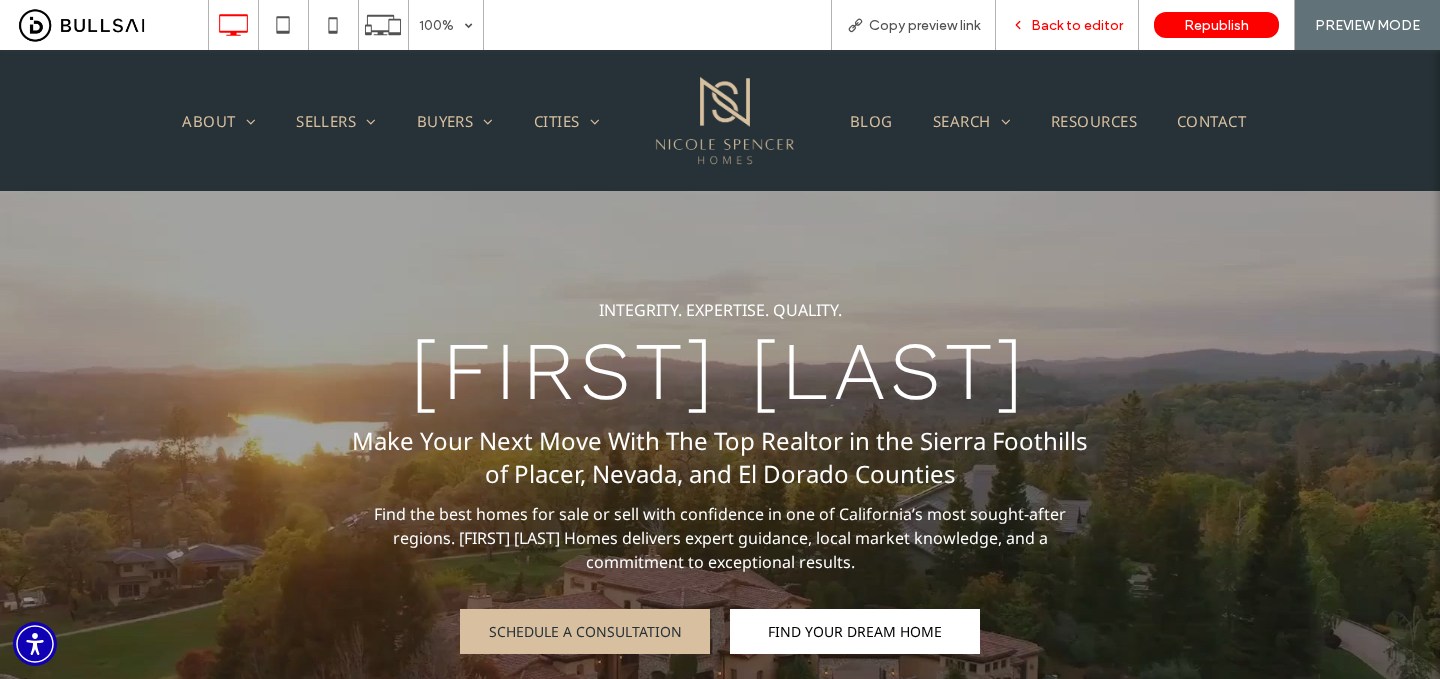 click on "Back to editor" at bounding box center (1067, 25) 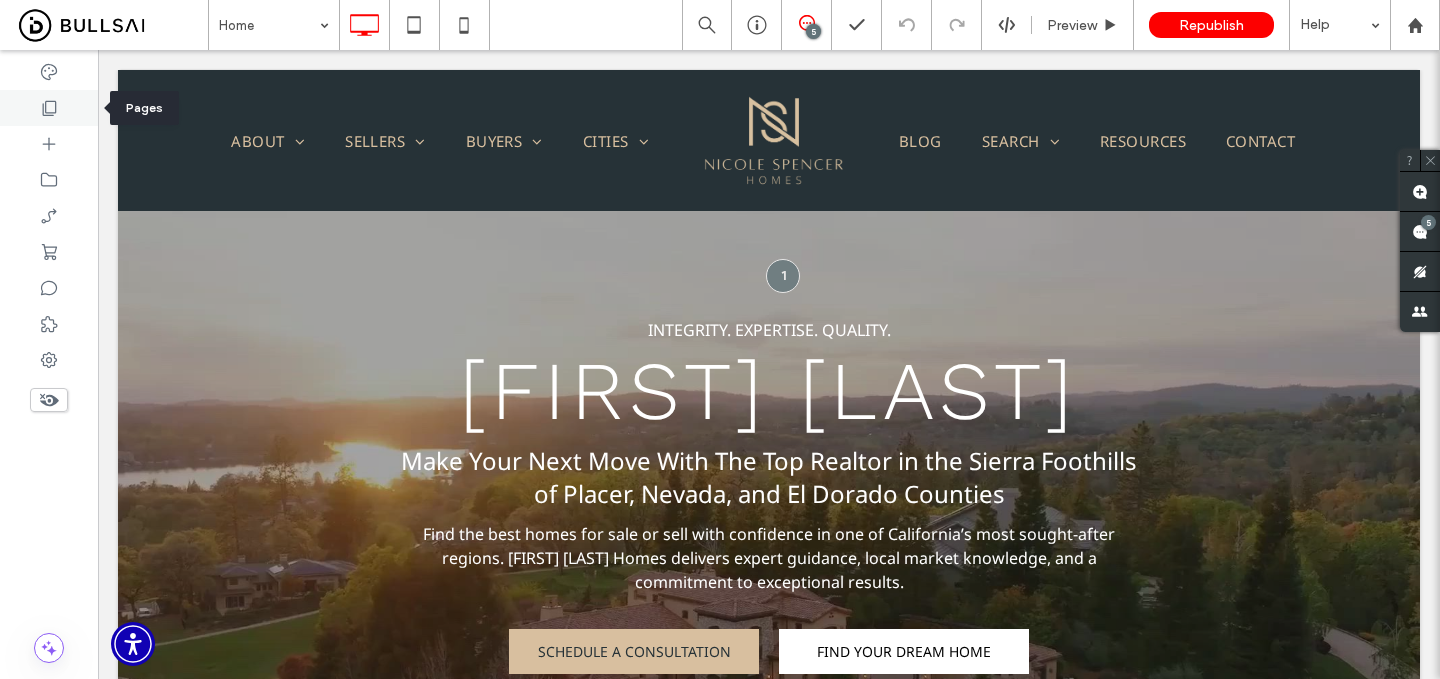 click at bounding box center (49, 108) 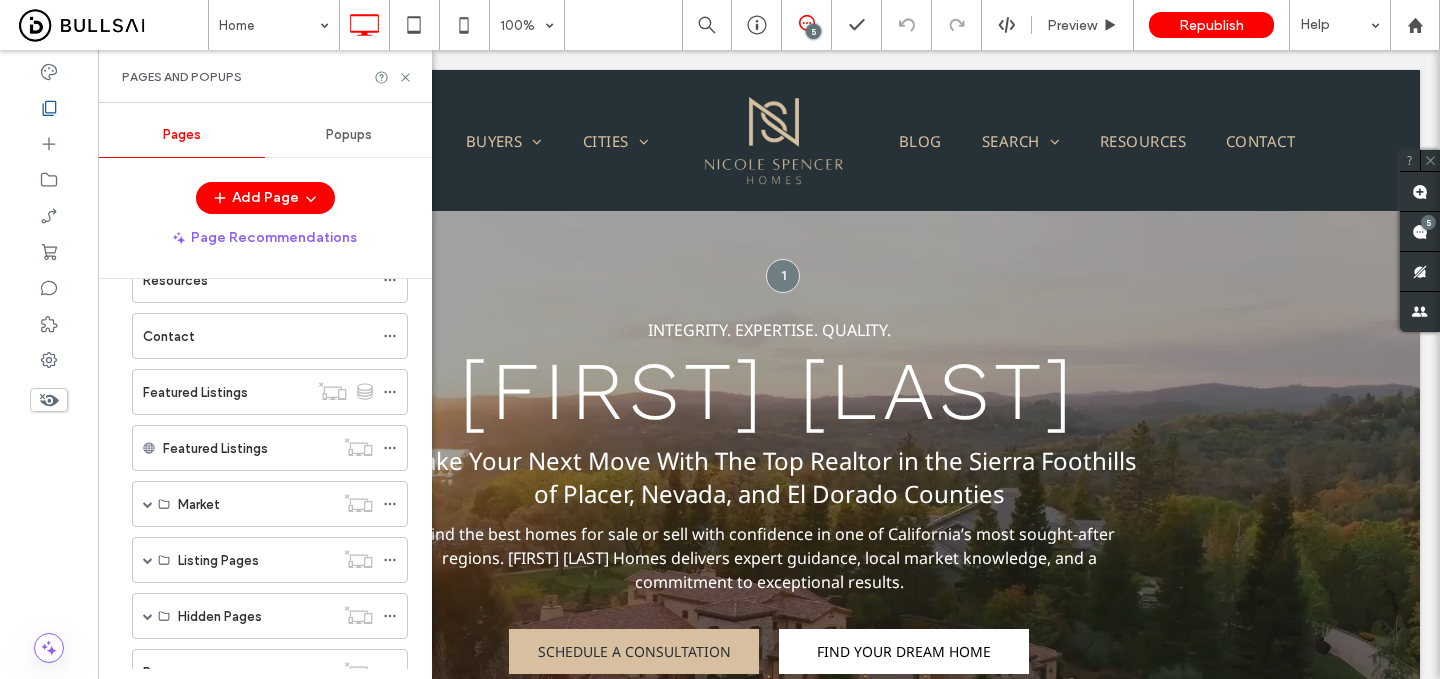 scroll, scrollTop: 508, scrollLeft: 0, axis: vertical 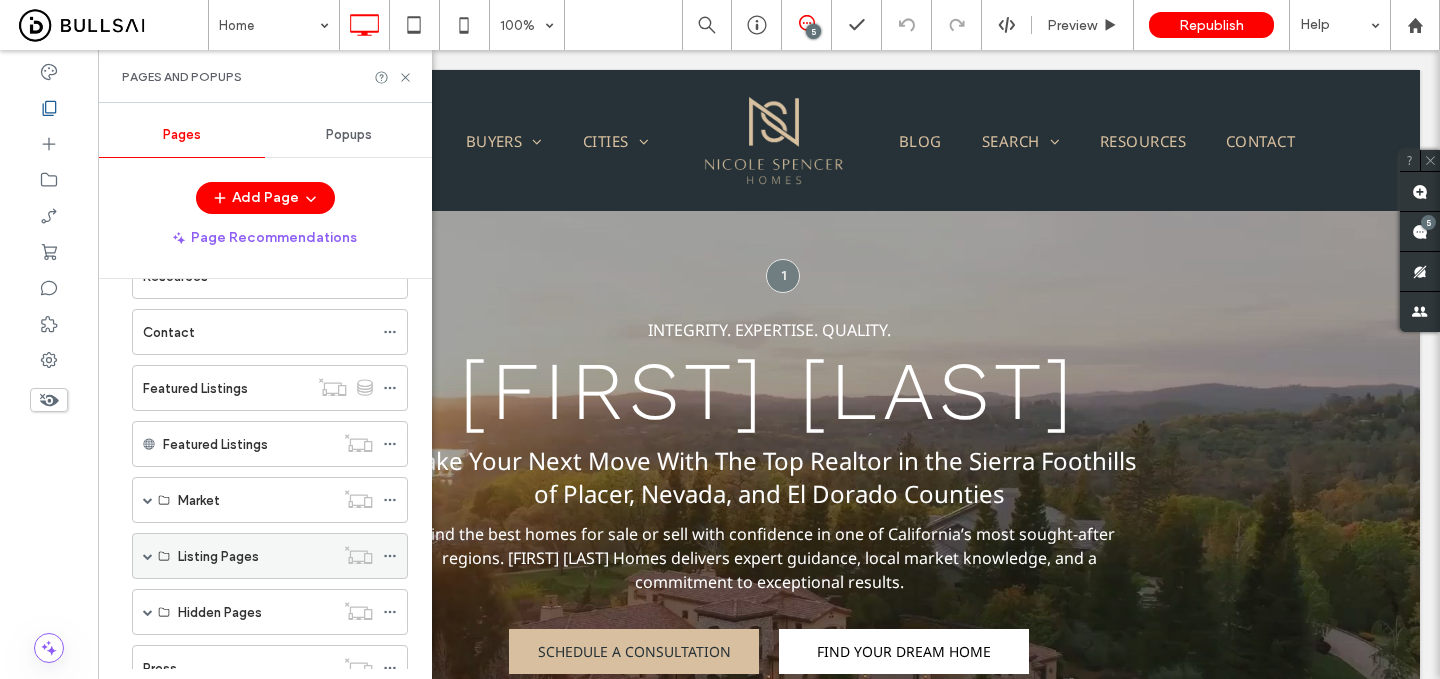 click at bounding box center [148, 556] 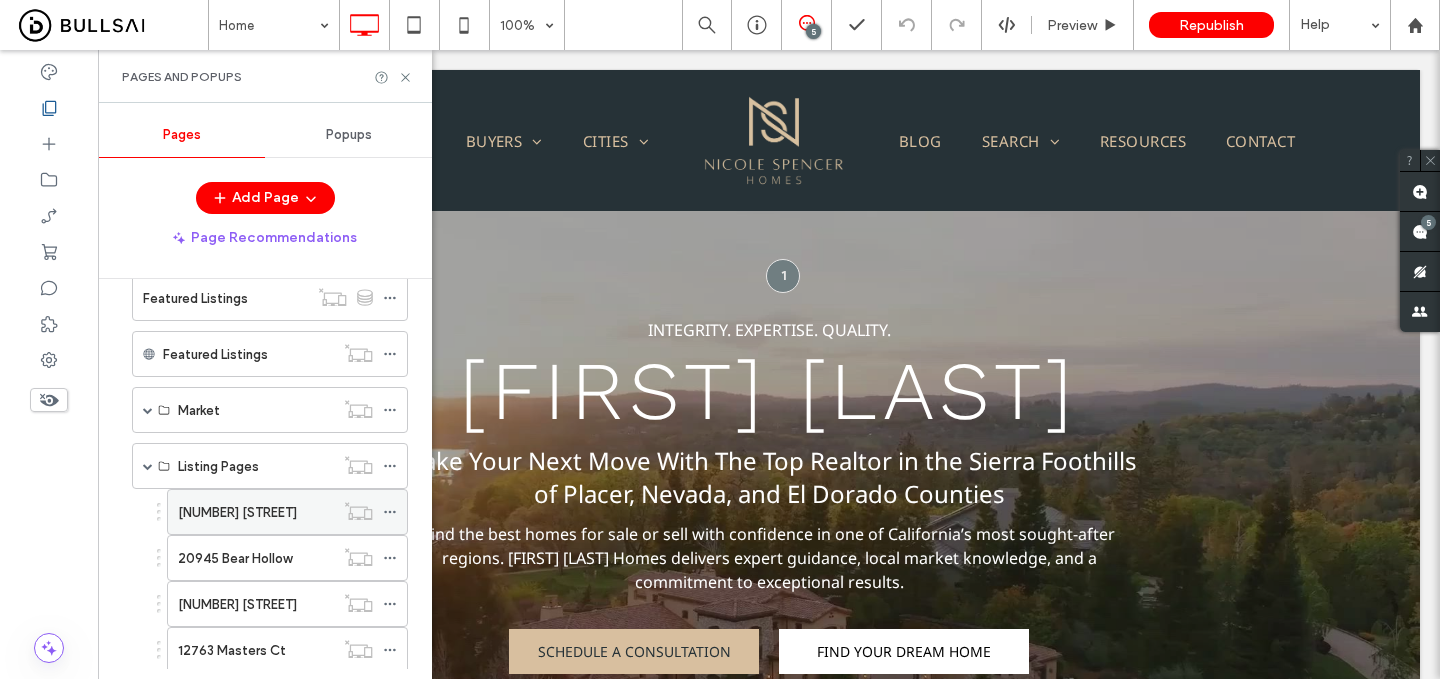 scroll, scrollTop: 710, scrollLeft: 0, axis: vertical 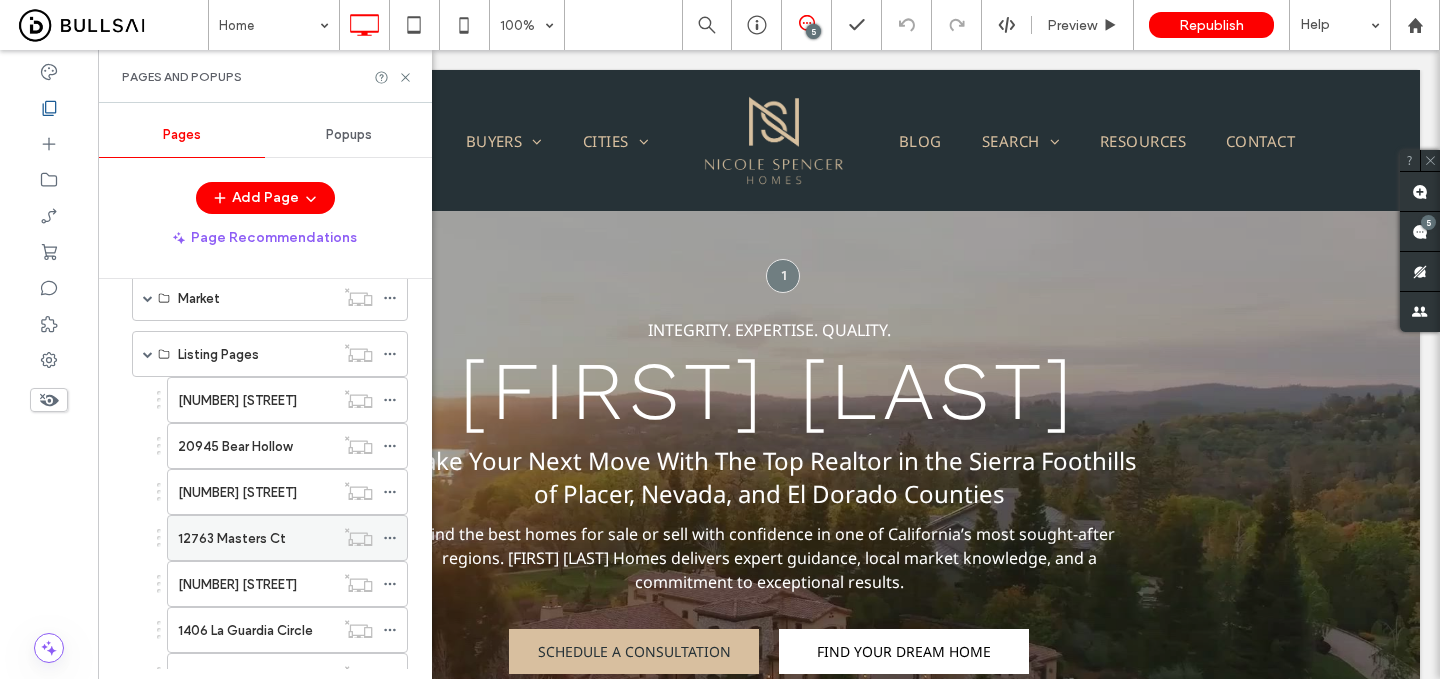 click on "12763 Masters Ct" at bounding box center (256, 538) 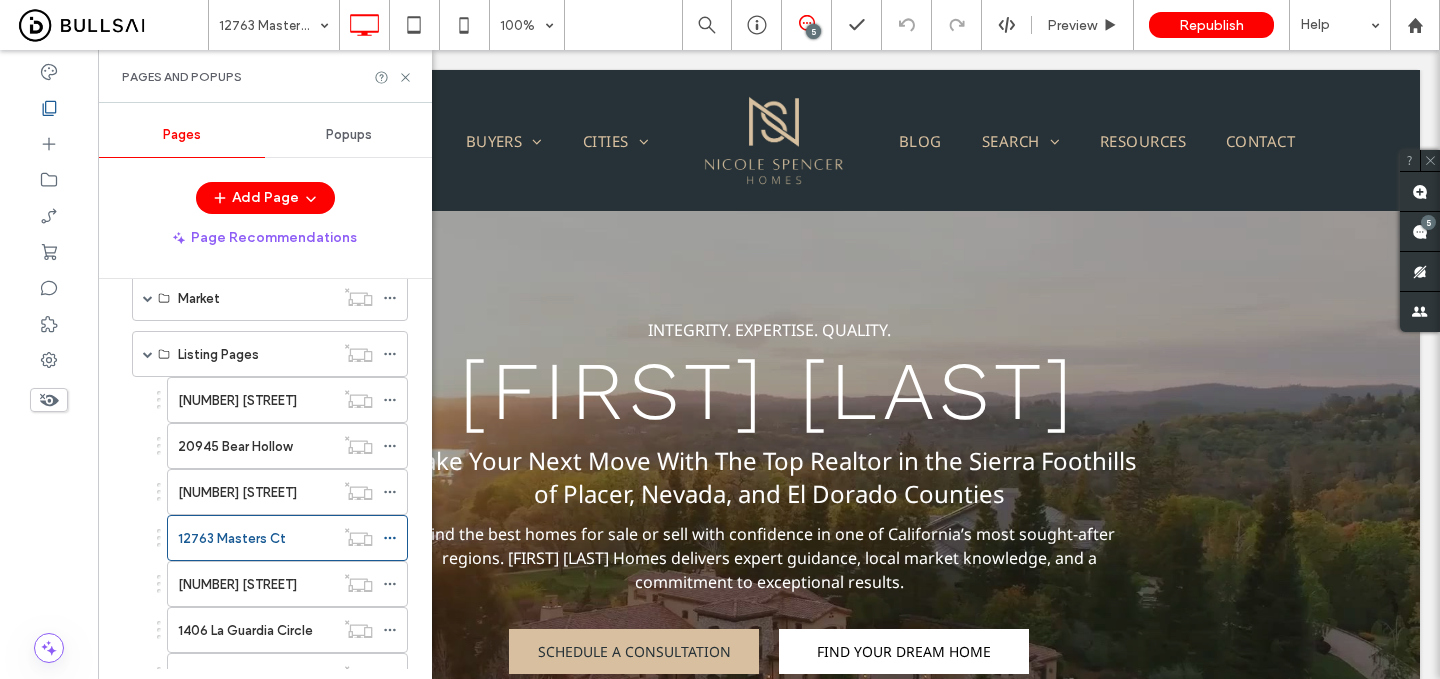 click at bounding box center [720, 339] 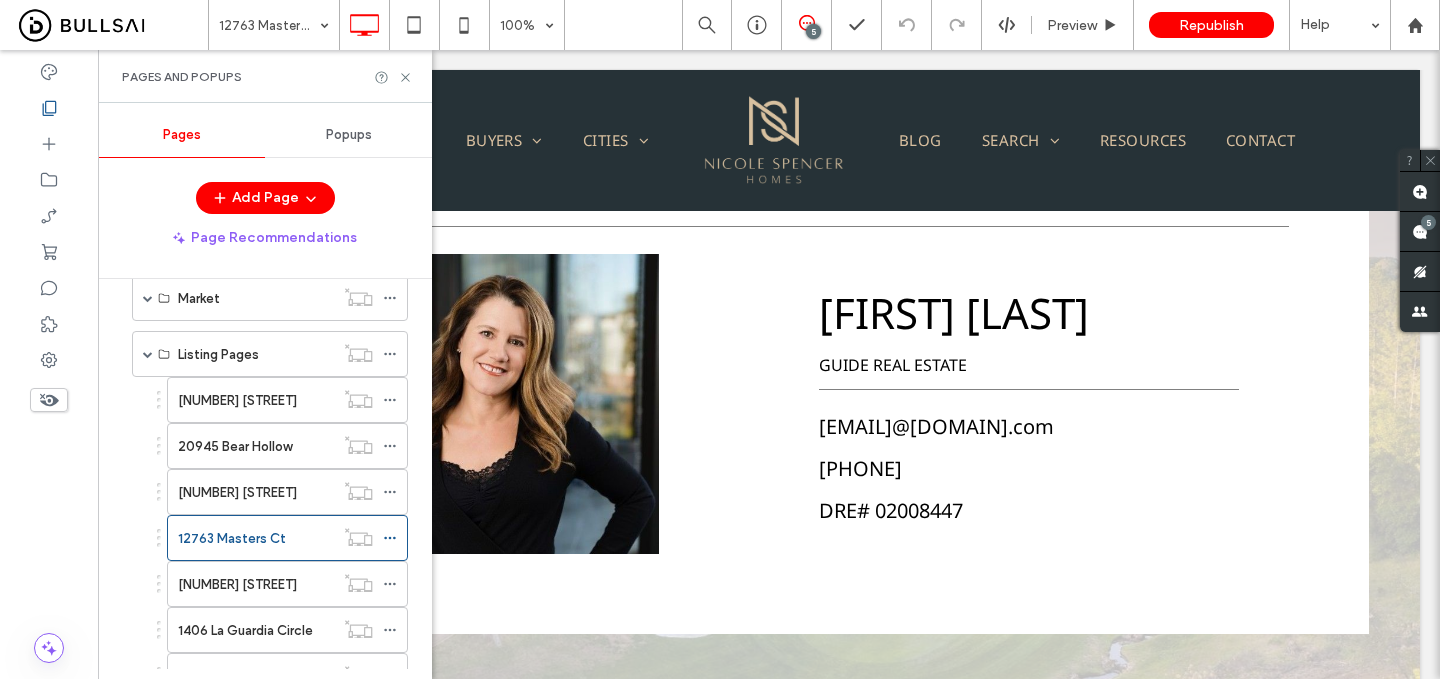 scroll, scrollTop: 10497, scrollLeft: 0, axis: vertical 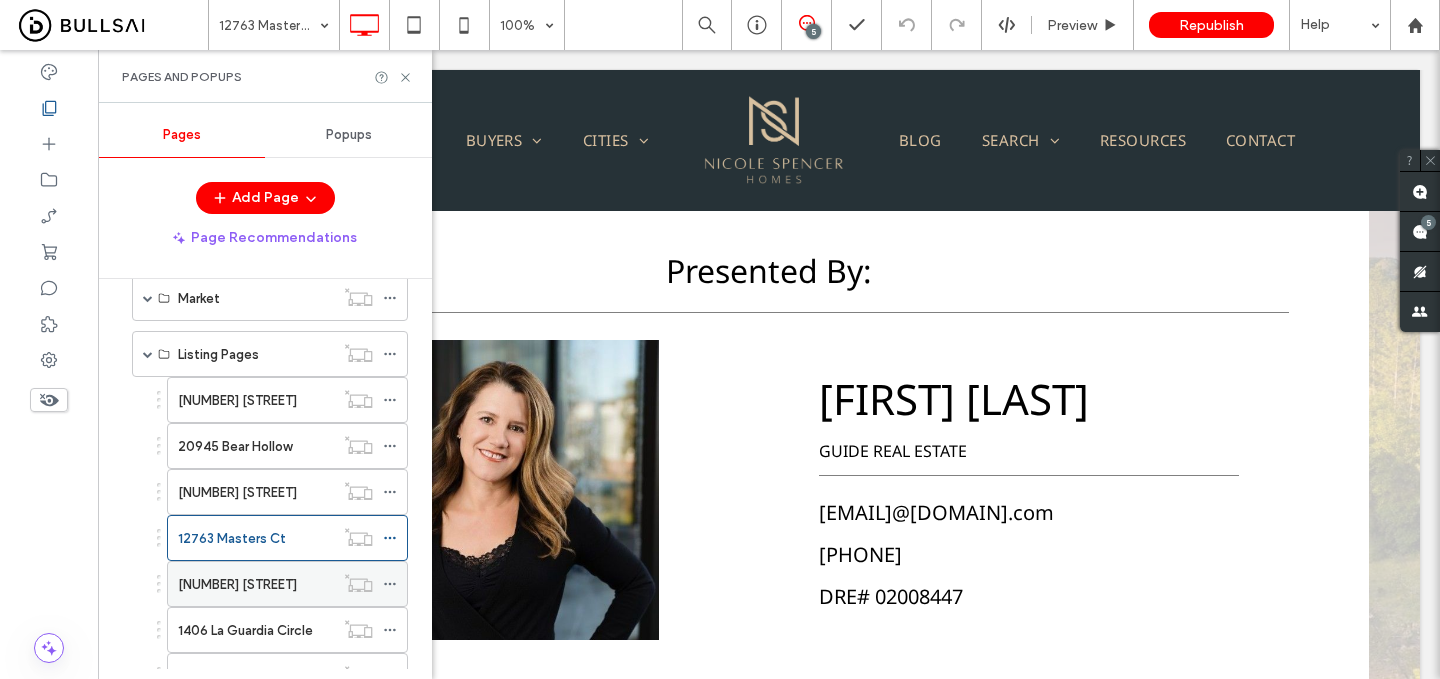 click on "[NUMBER] [STREET]" at bounding box center (237, 584) 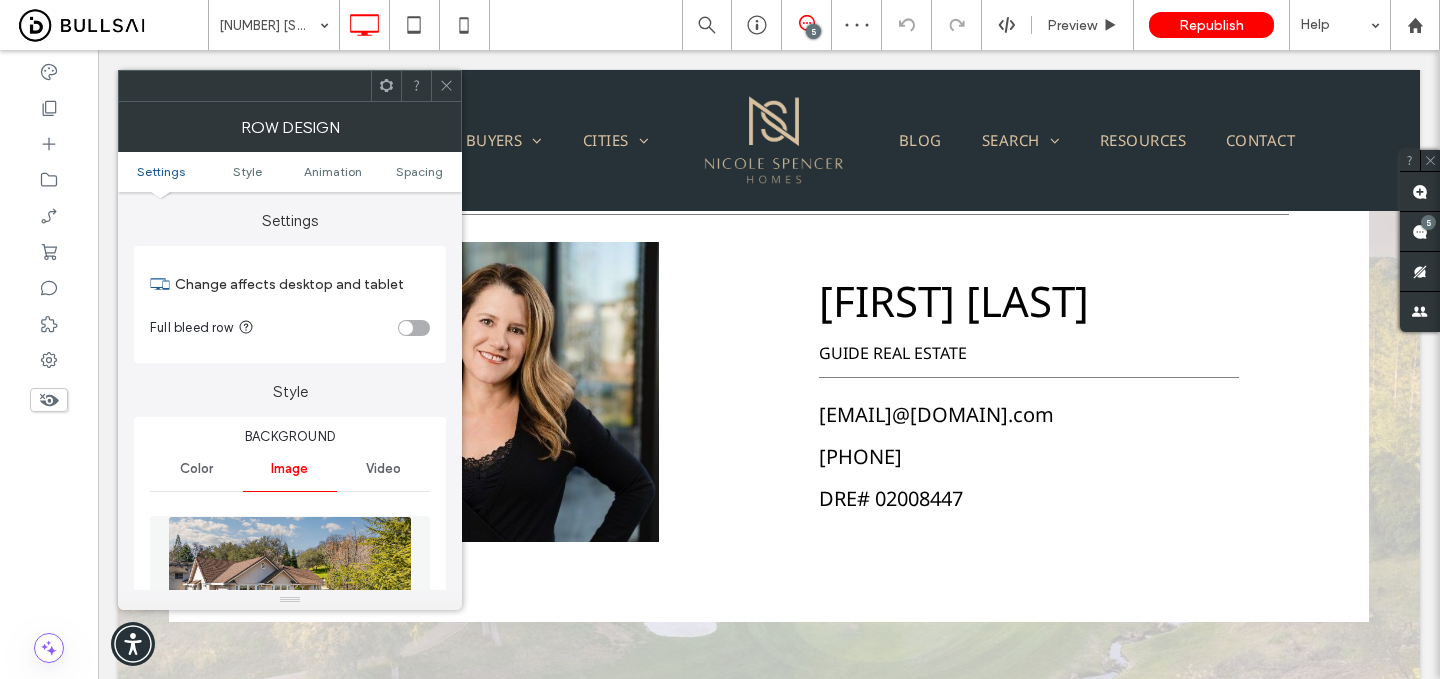 scroll, scrollTop: 5717, scrollLeft: 0, axis: vertical 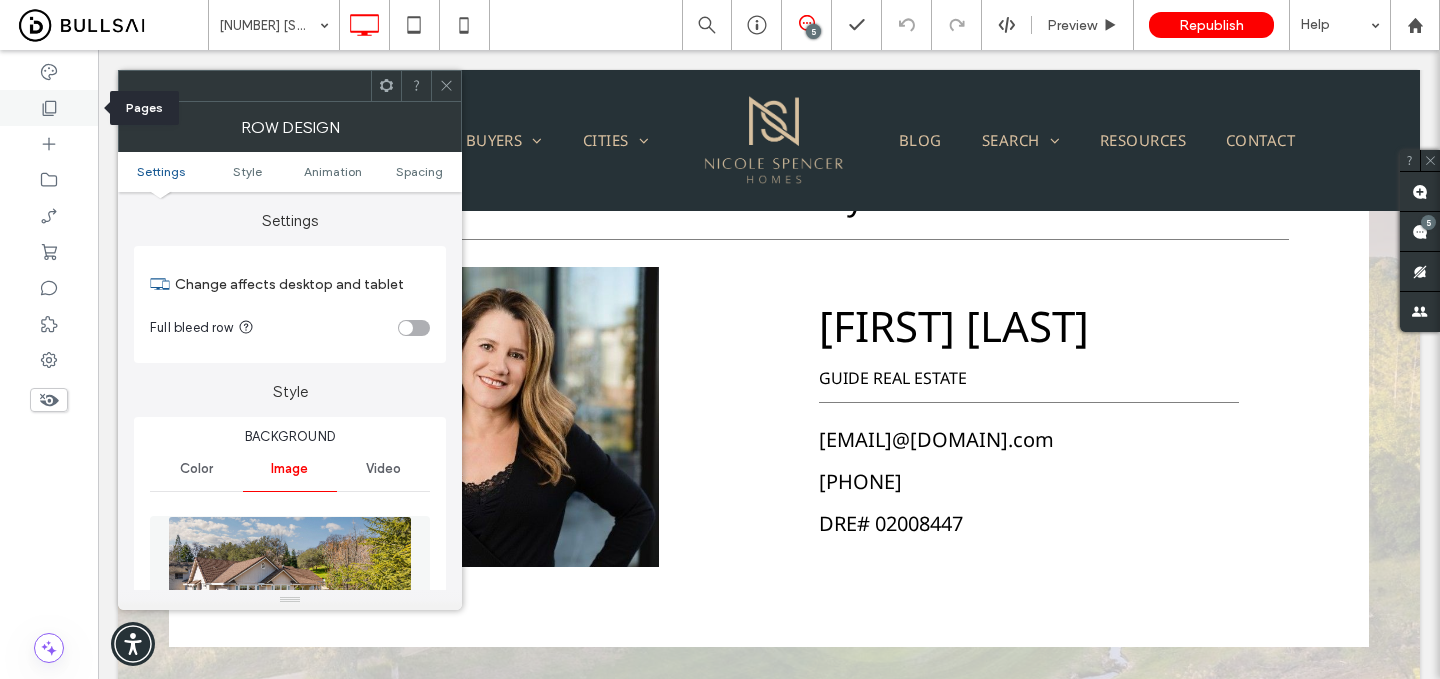 click 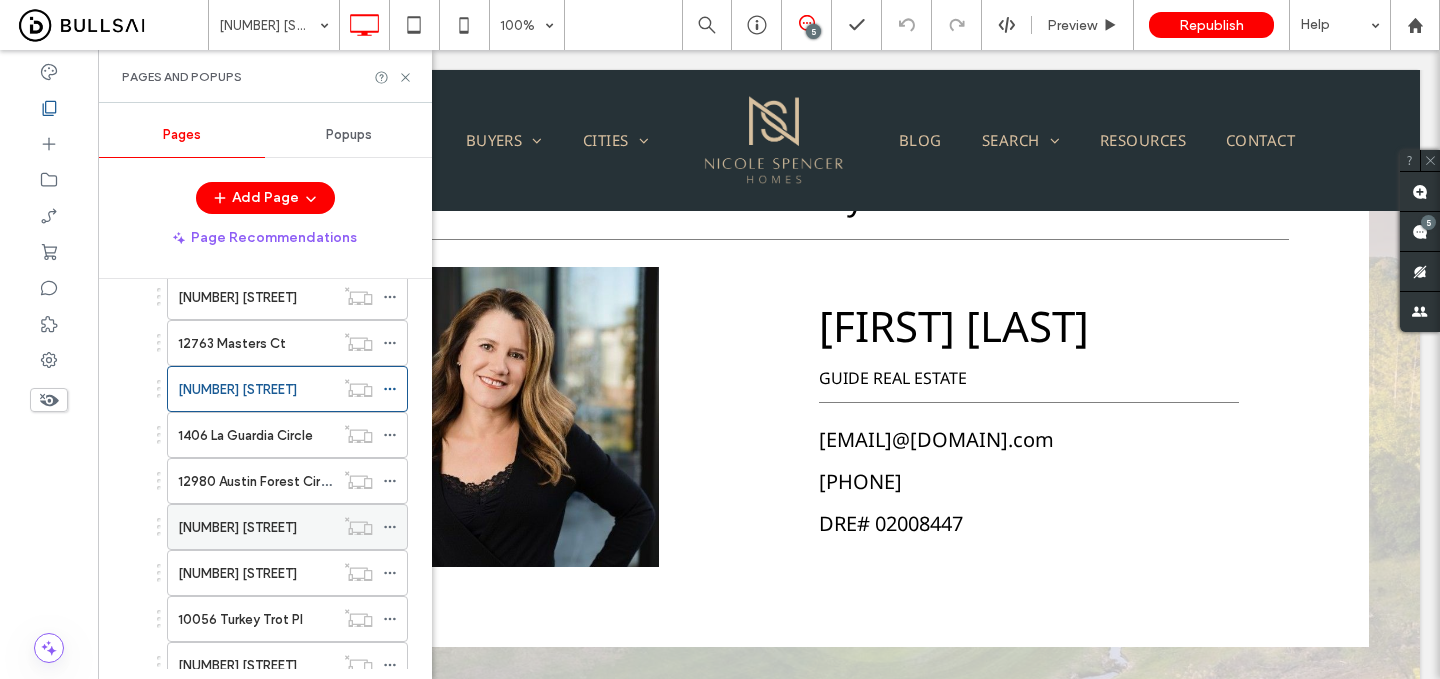 scroll, scrollTop: 917, scrollLeft: 0, axis: vertical 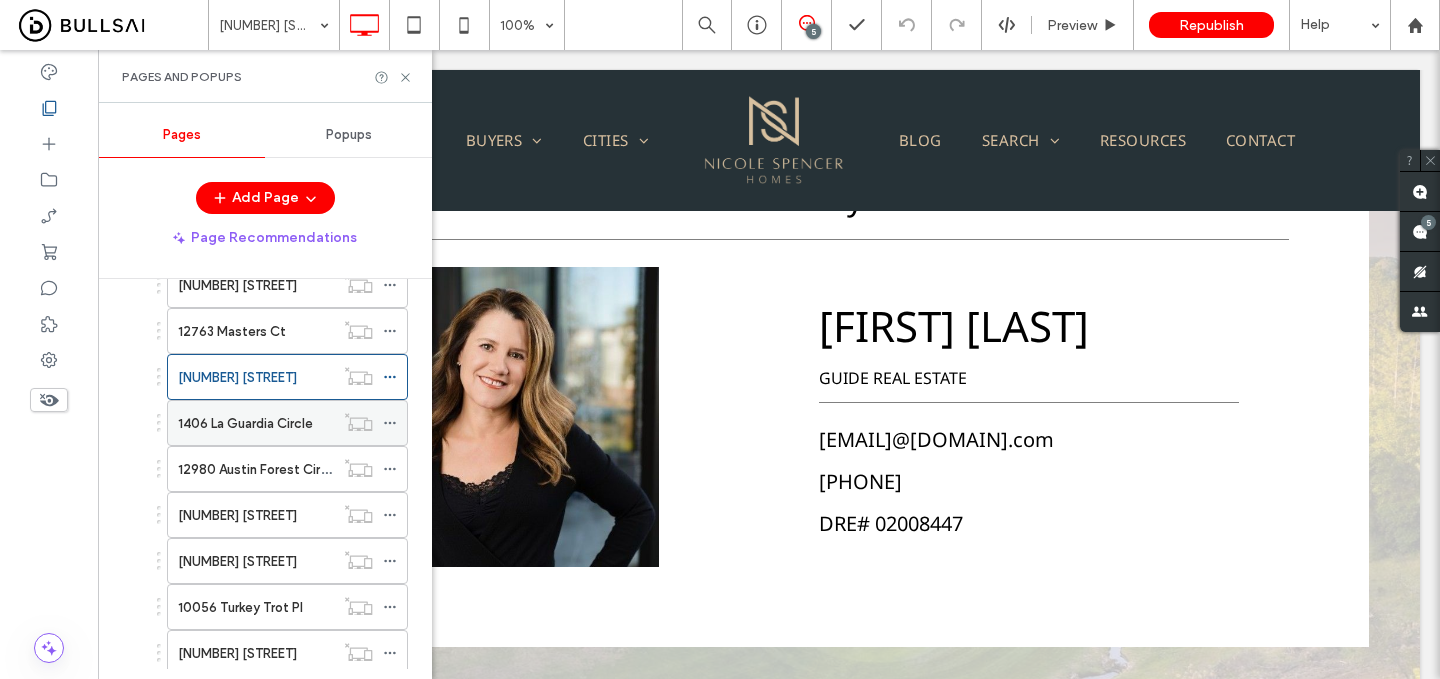click on "1406 La Guardia Circle" at bounding box center [256, 423] 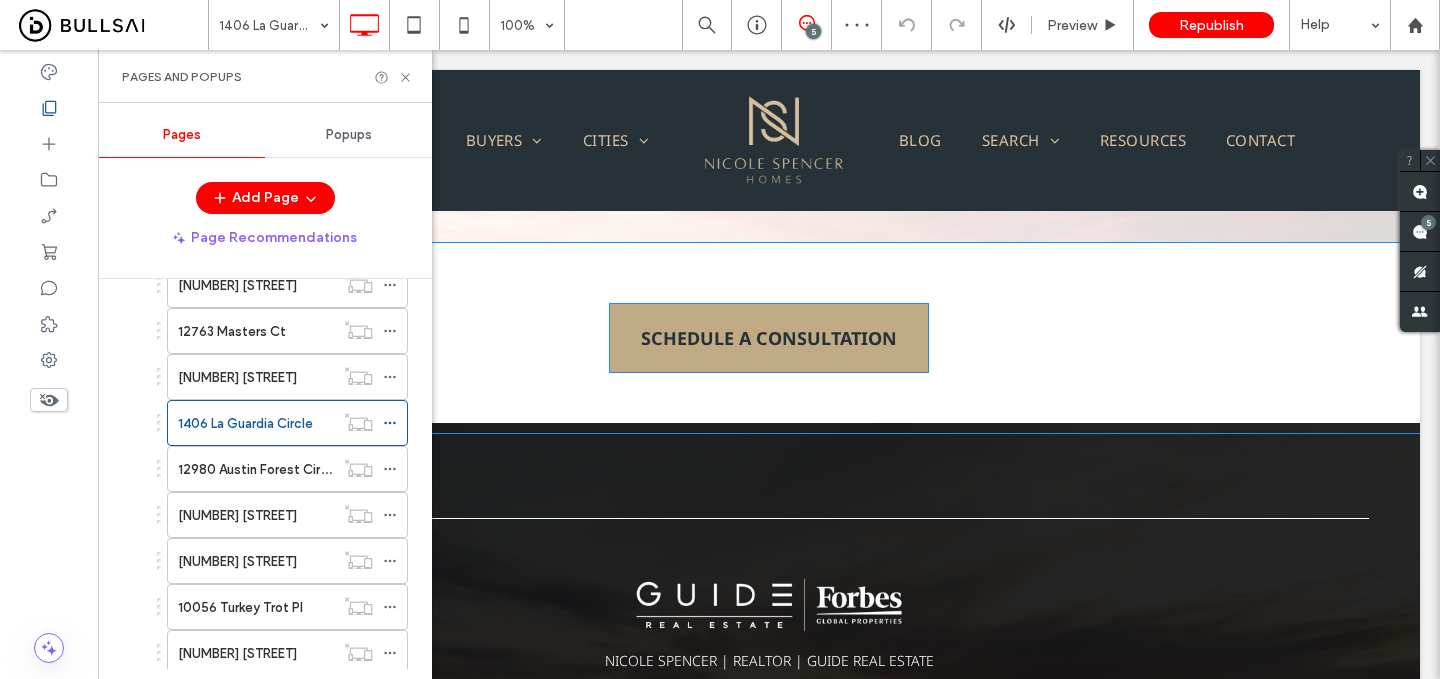 scroll, scrollTop: 6177, scrollLeft: 0, axis: vertical 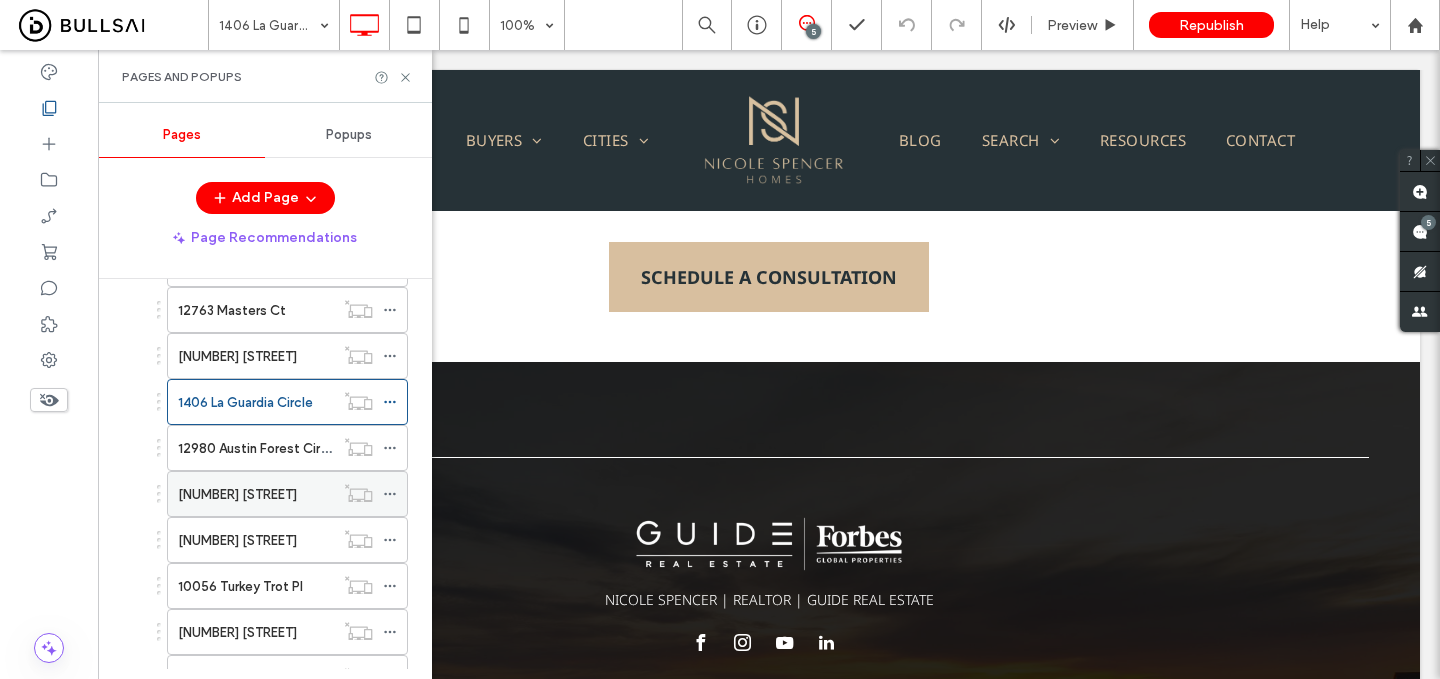 click on "[NUMBER] [STREET]" at bounding box center [256, 494] 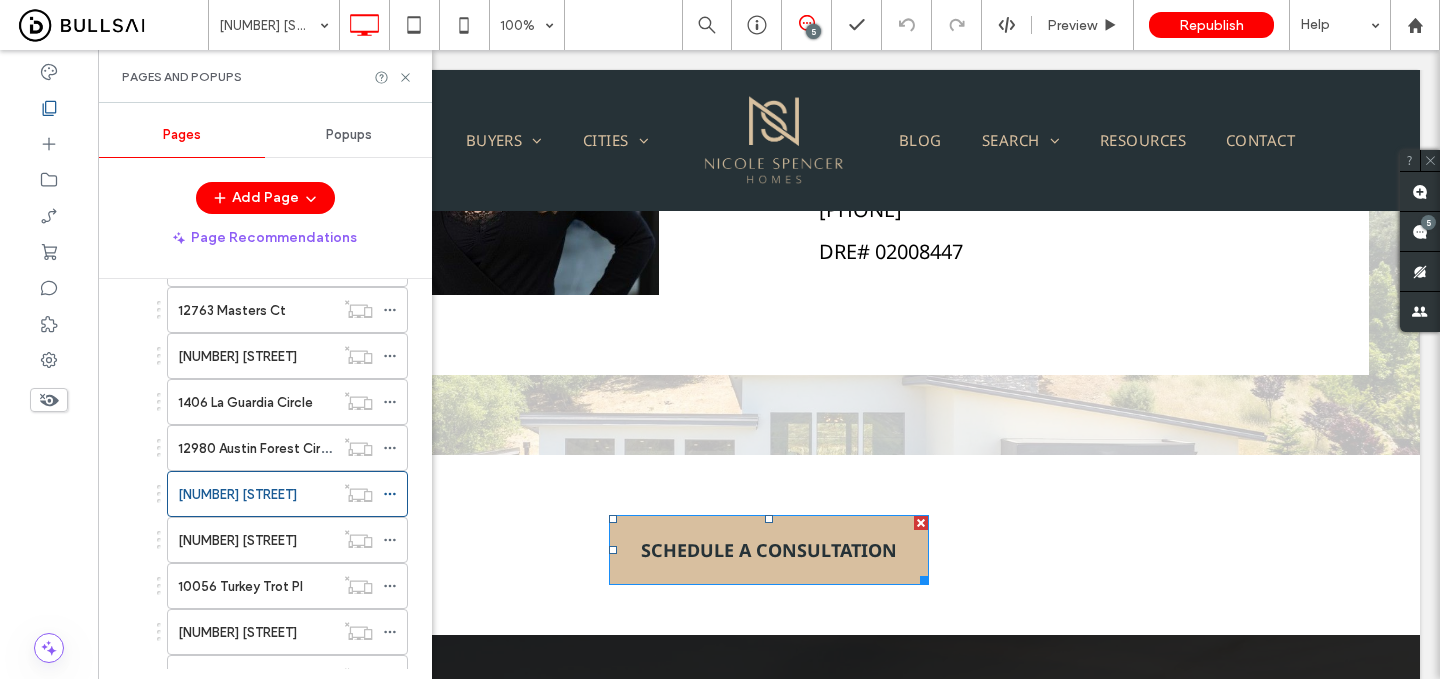 scroll, scrollTop: 5837, scrollLeft: 0, axis: vertical 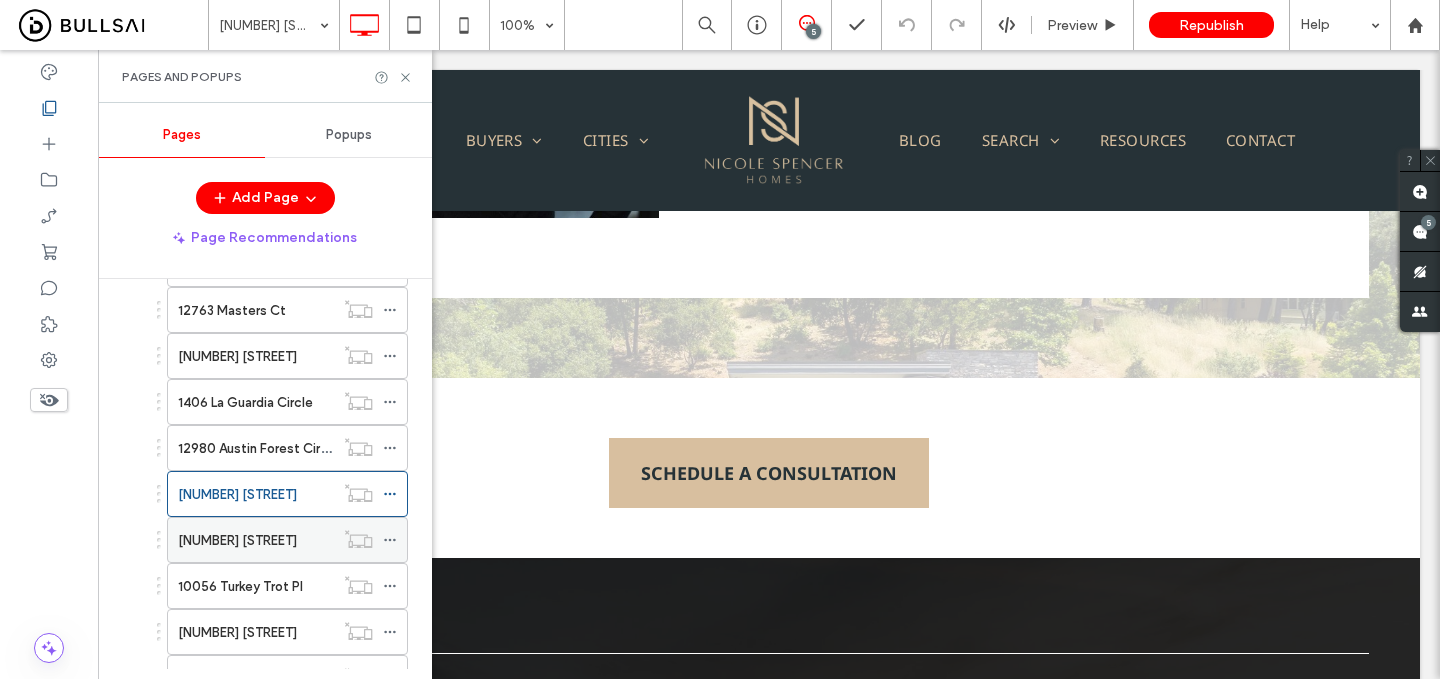click on "[NUMBER] [STREET]" at bounding box center [237, 540] 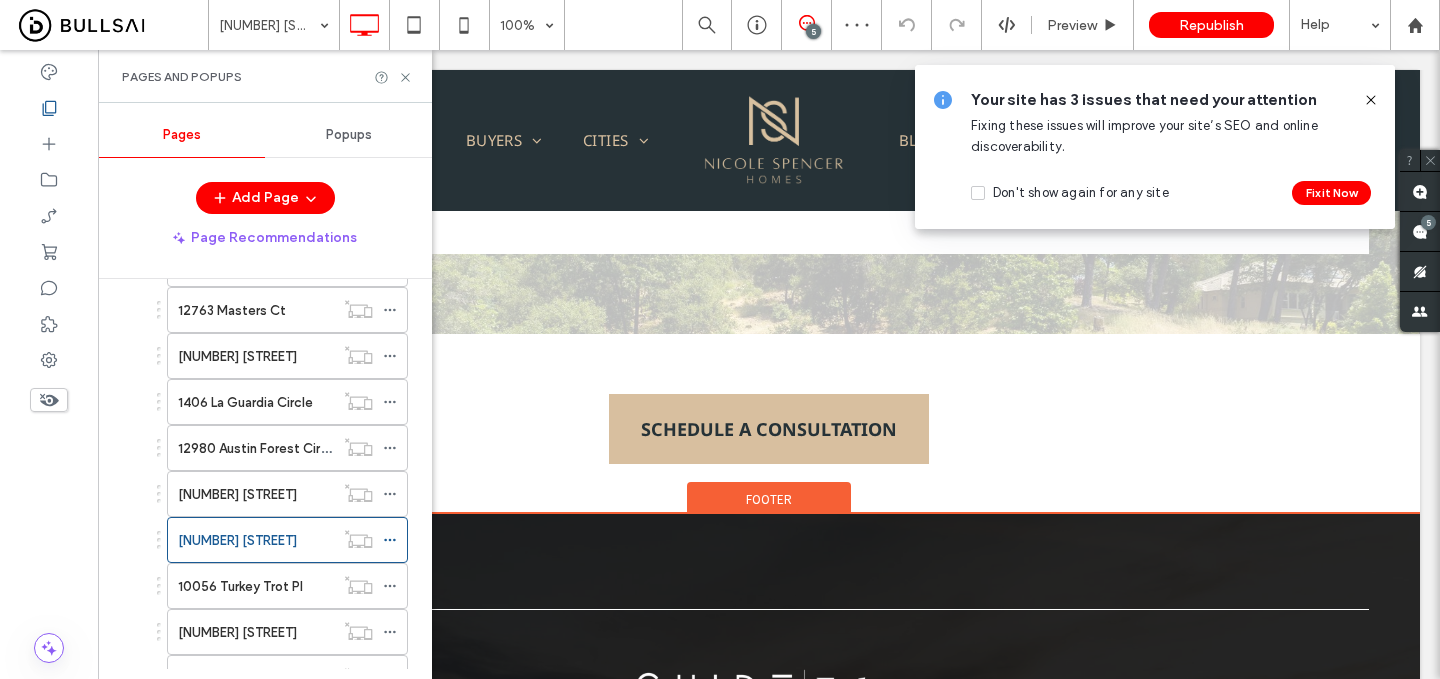 scroll, scrollTop: 7742, scrollLeft: 0, axis: vertical 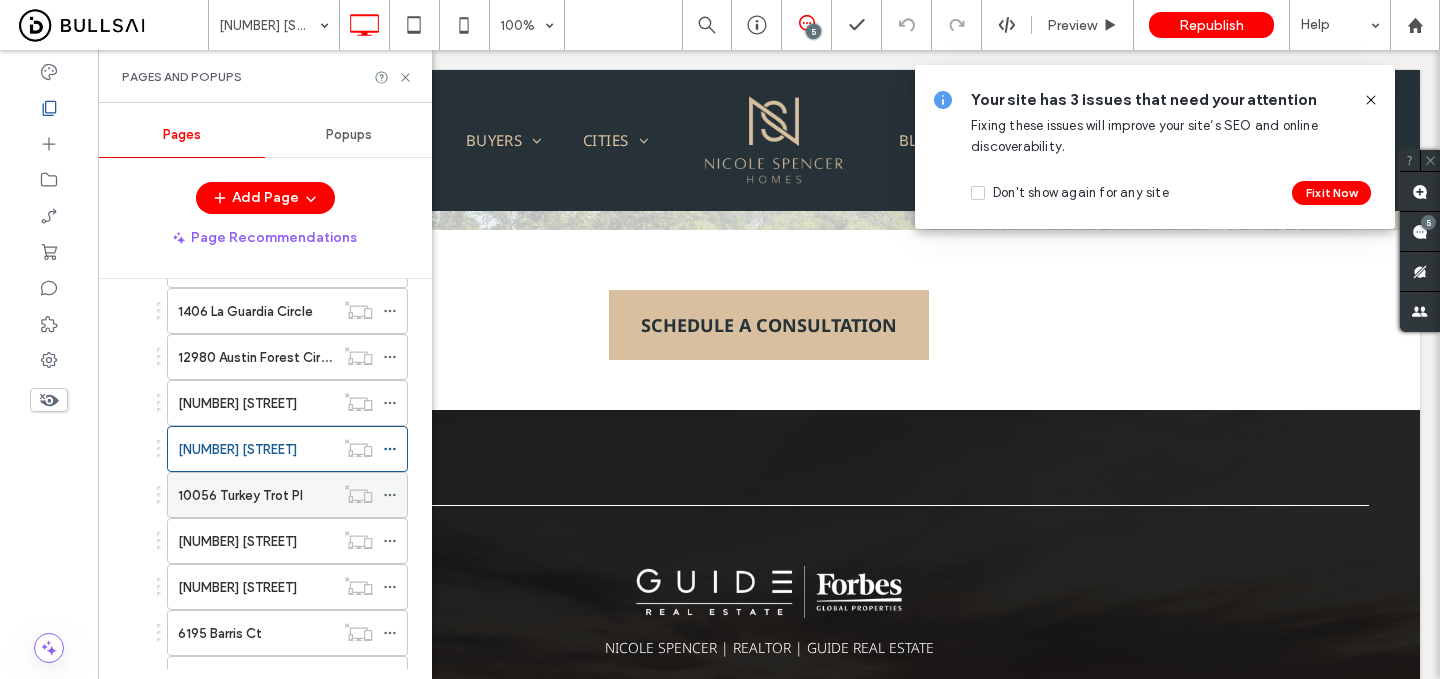 click on "10056 Turkey Trot Pl" at bounding box center [240, 495] 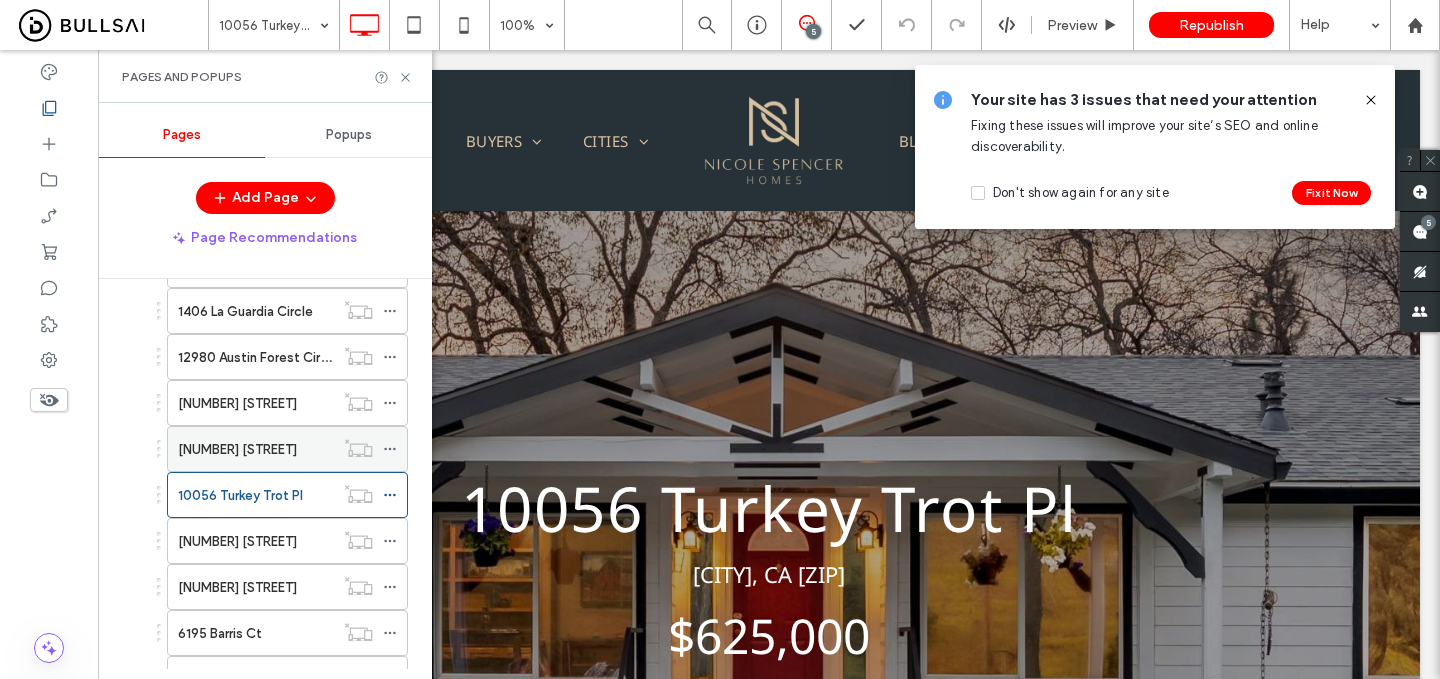 scroll, scrollTop: 0, scrollLeft: 0, axis: both 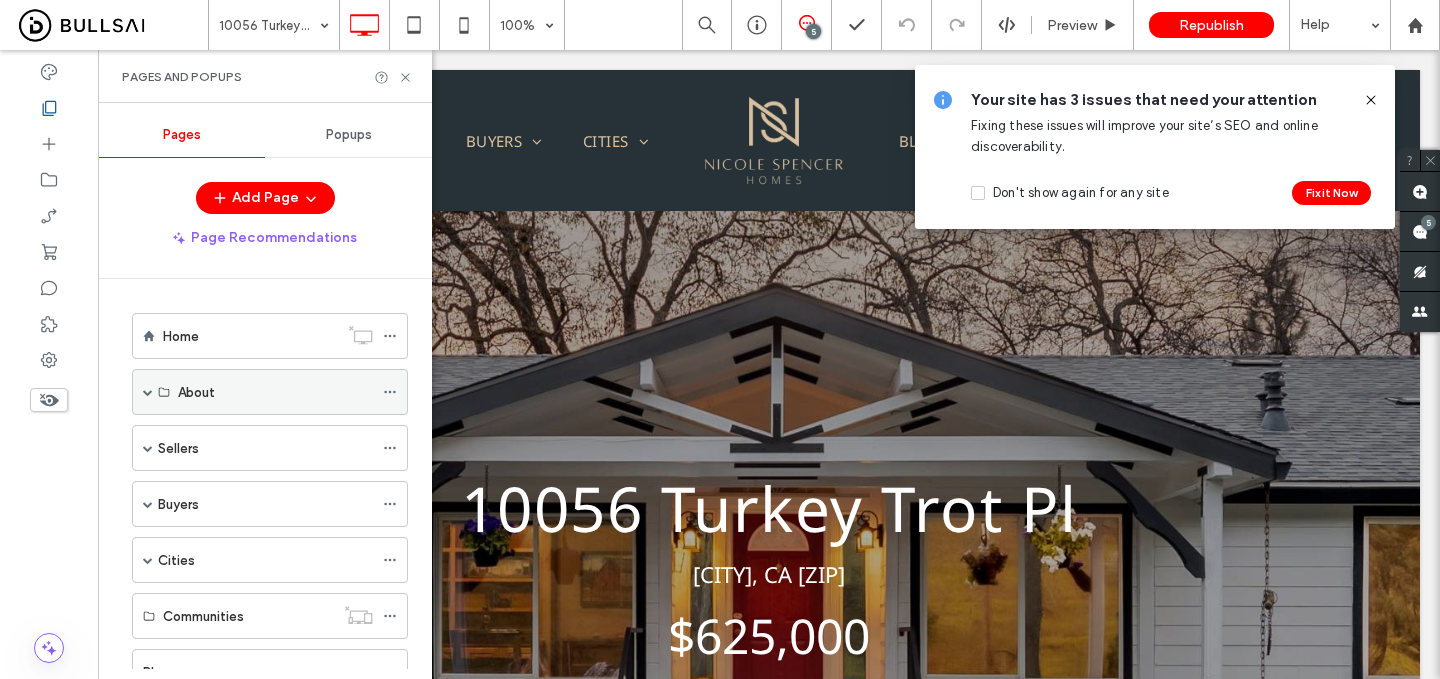 click at bounding box center [148, 392] 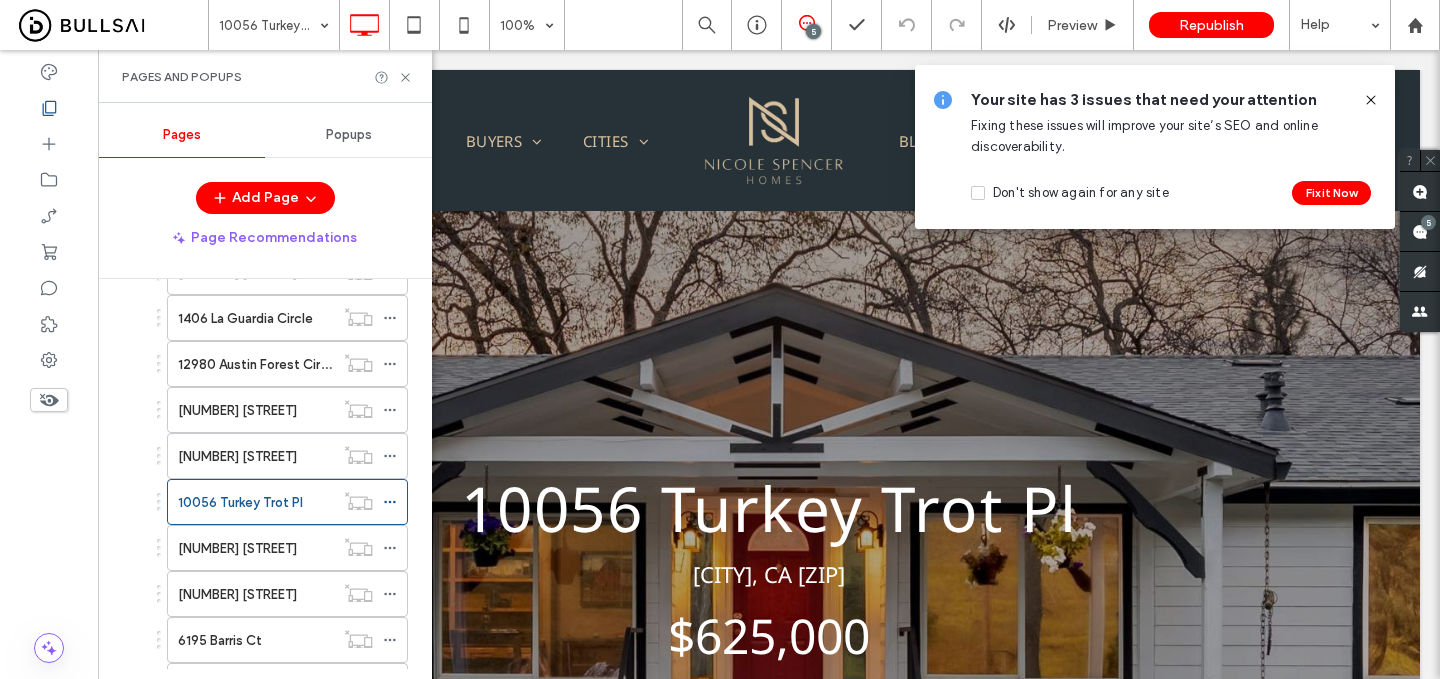 scroll, scrollTop: 1914, scrollLeft: 0, axis: vertical 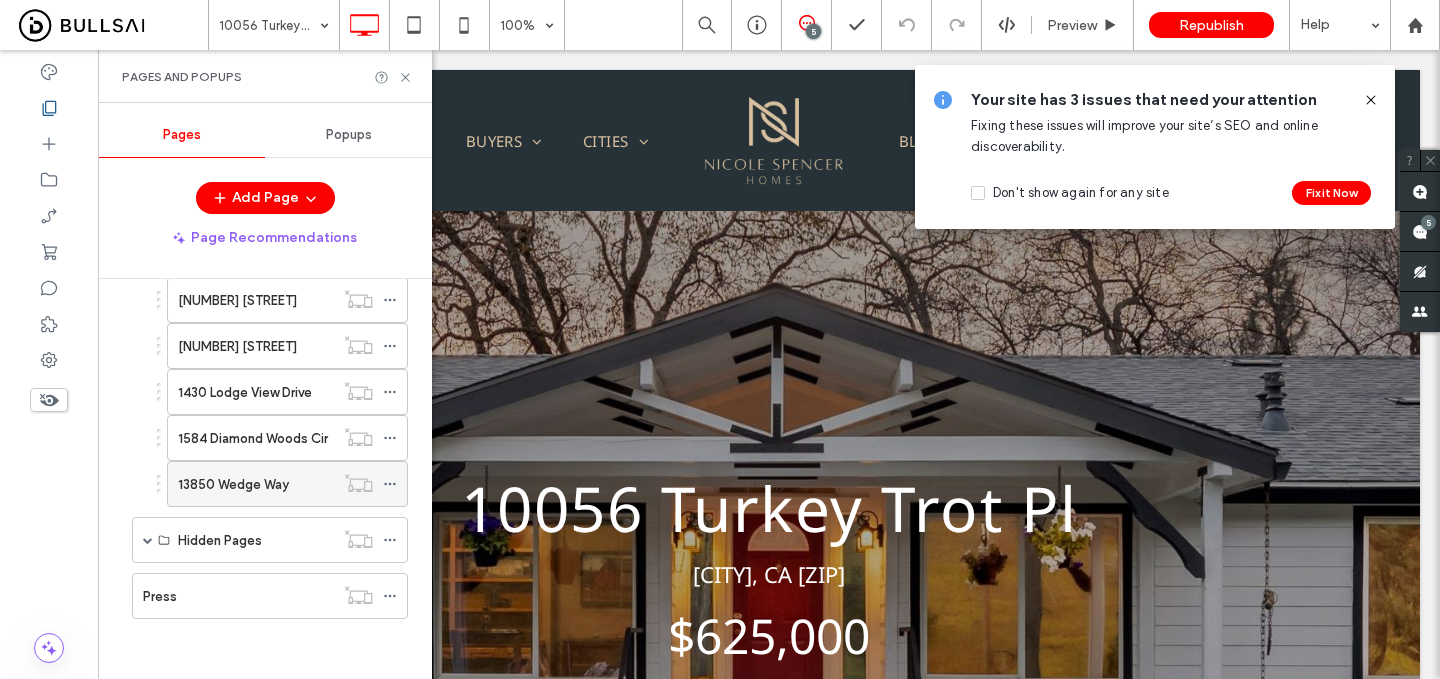 click on "13850 Wedge Way" at bounding box center [256, 484] 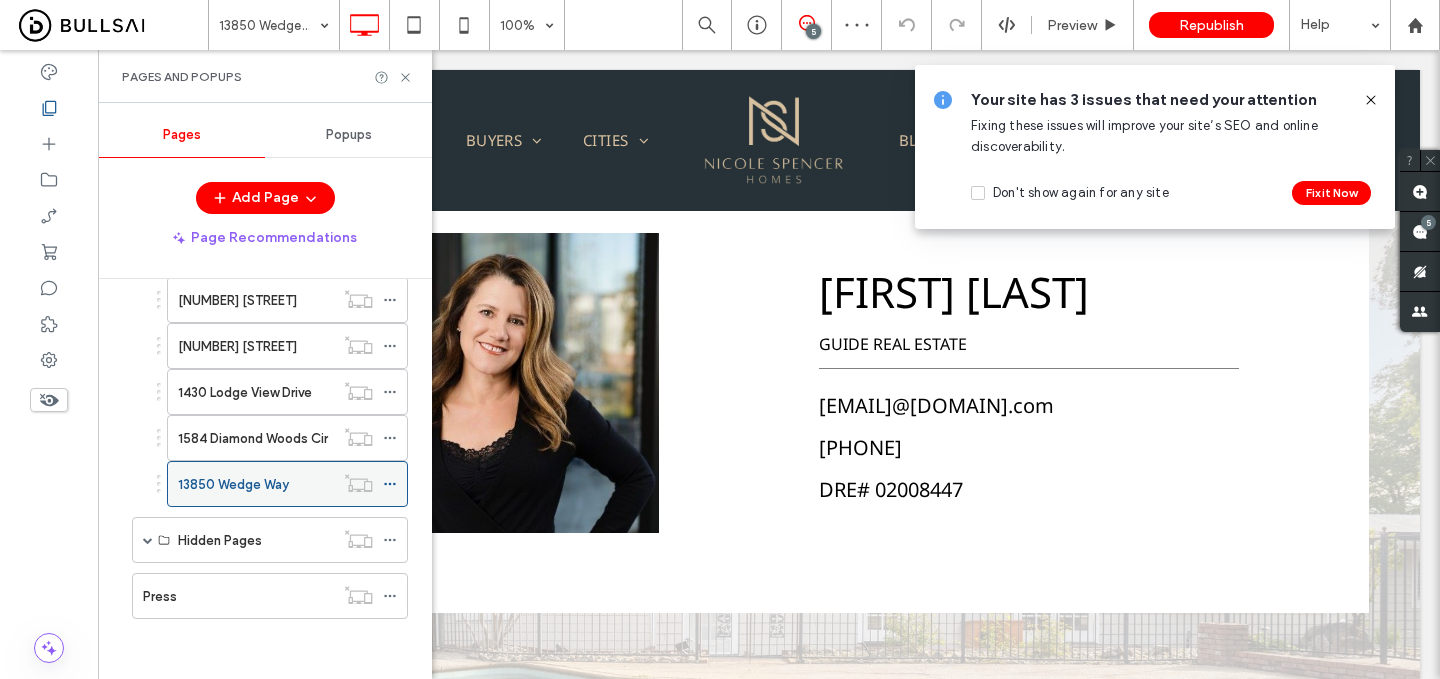 scroll, scrollTop: 4336, scrollLeft: 0, axis: vertical 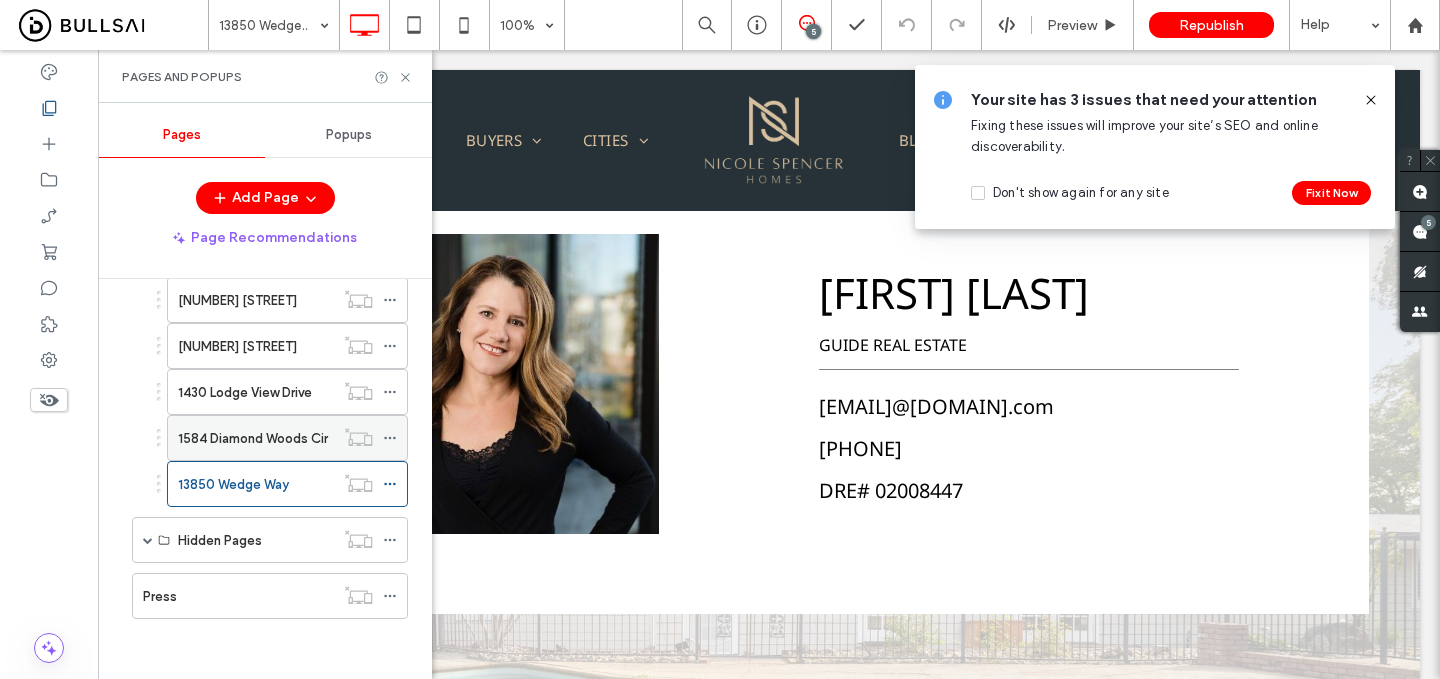 click on "1584 Diamond Woods Cir" at bounding box center (256, 438) 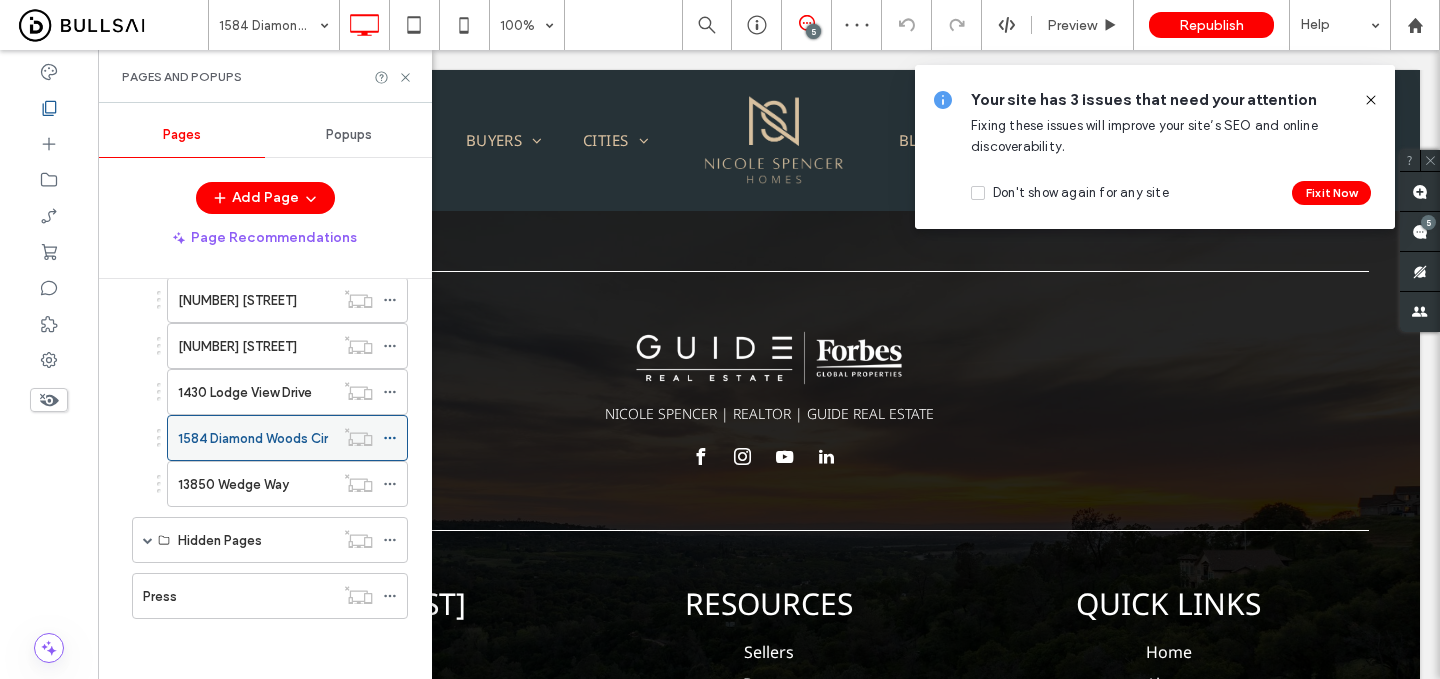 scroll, scrollTop: 5026, scrollLeft: 0, axis: vertical 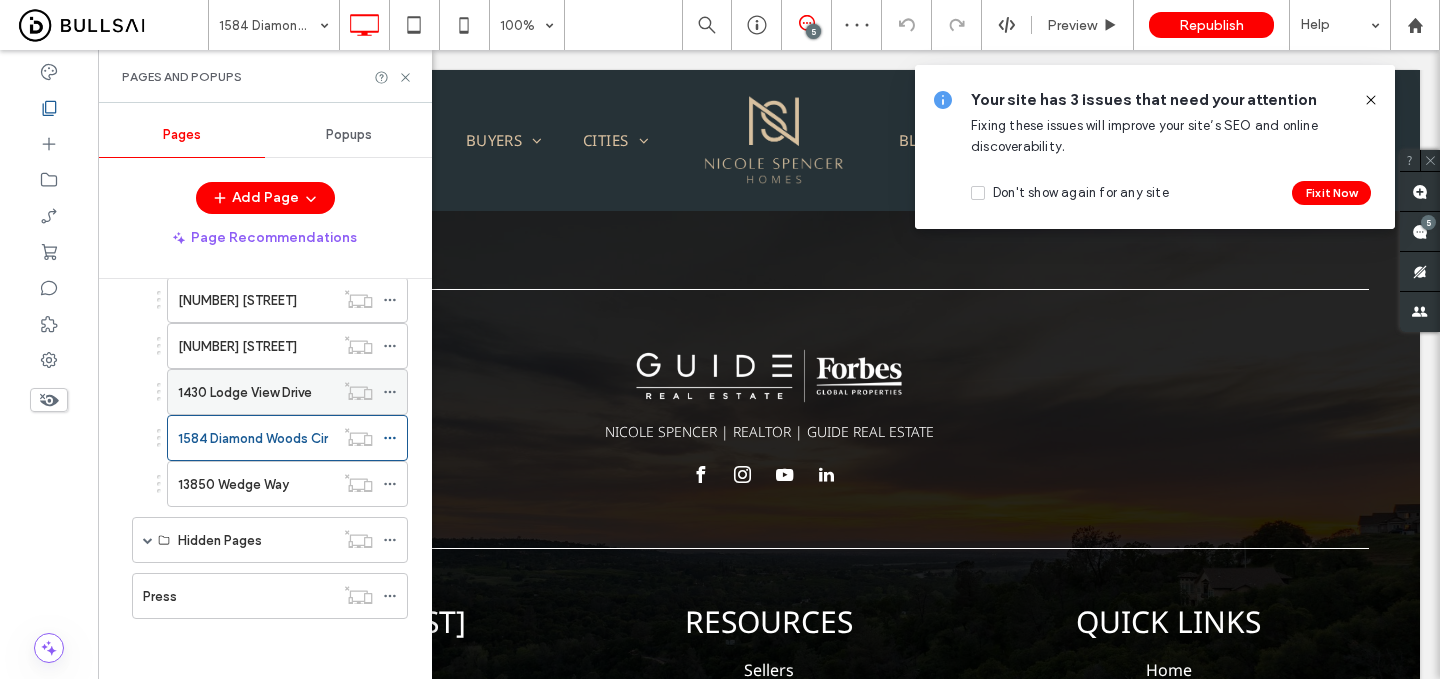 click at bounding box center (358, 391) 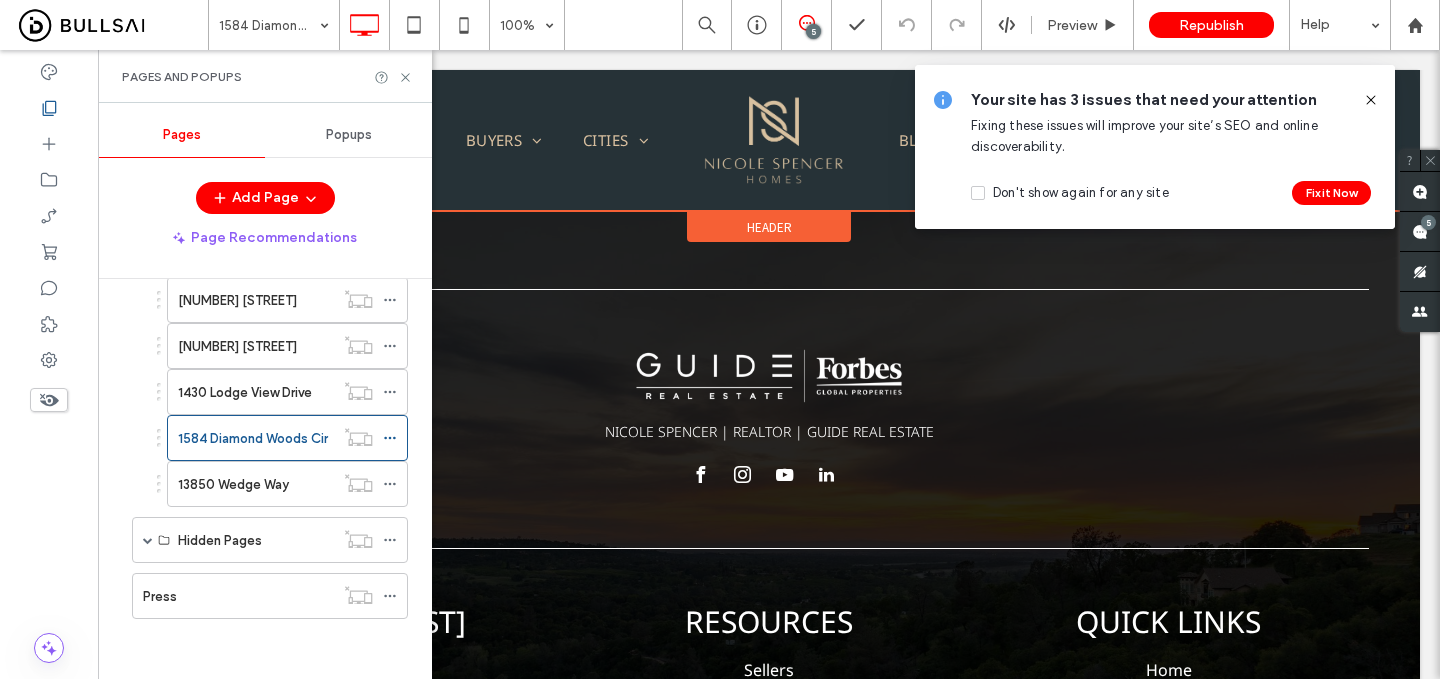 scroll, scrollTop: 1849, scrollLeft: 0, axis: vertical 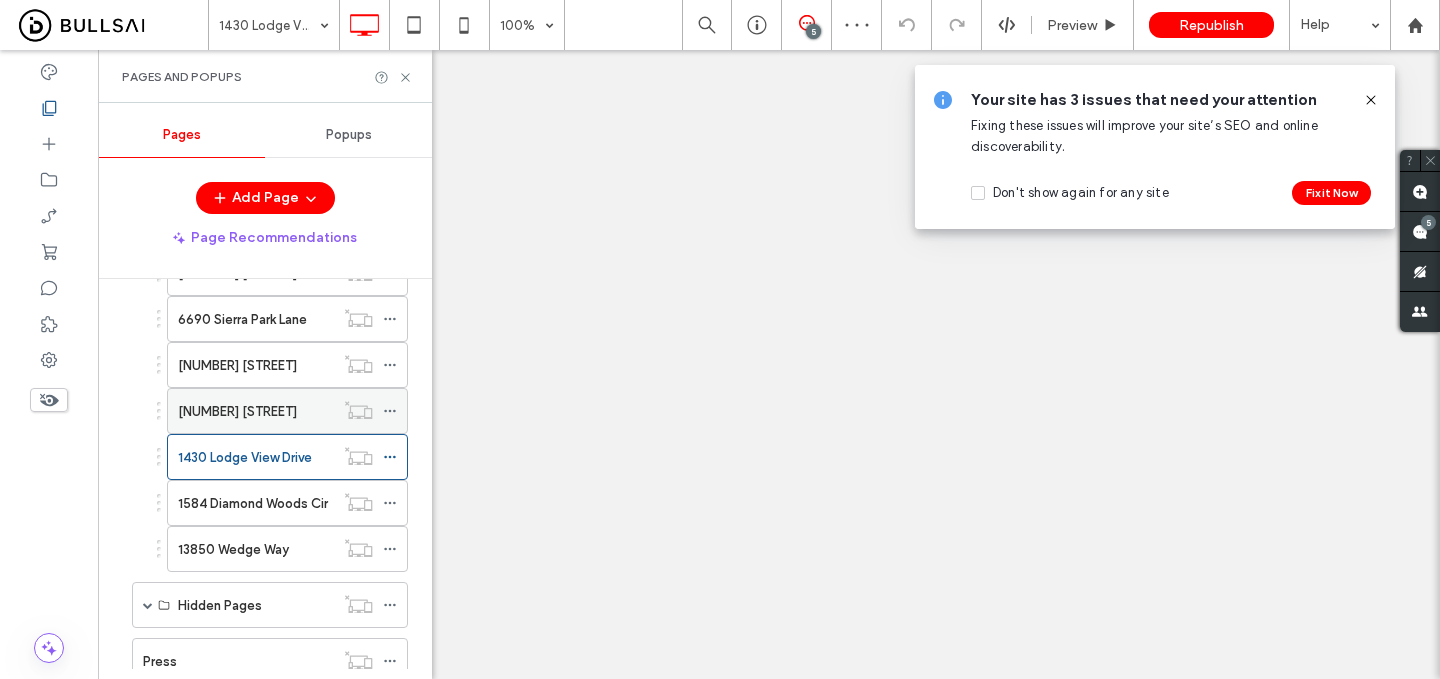 click on "[NUMBER] [STREET]" at bounding box center [256, 411] 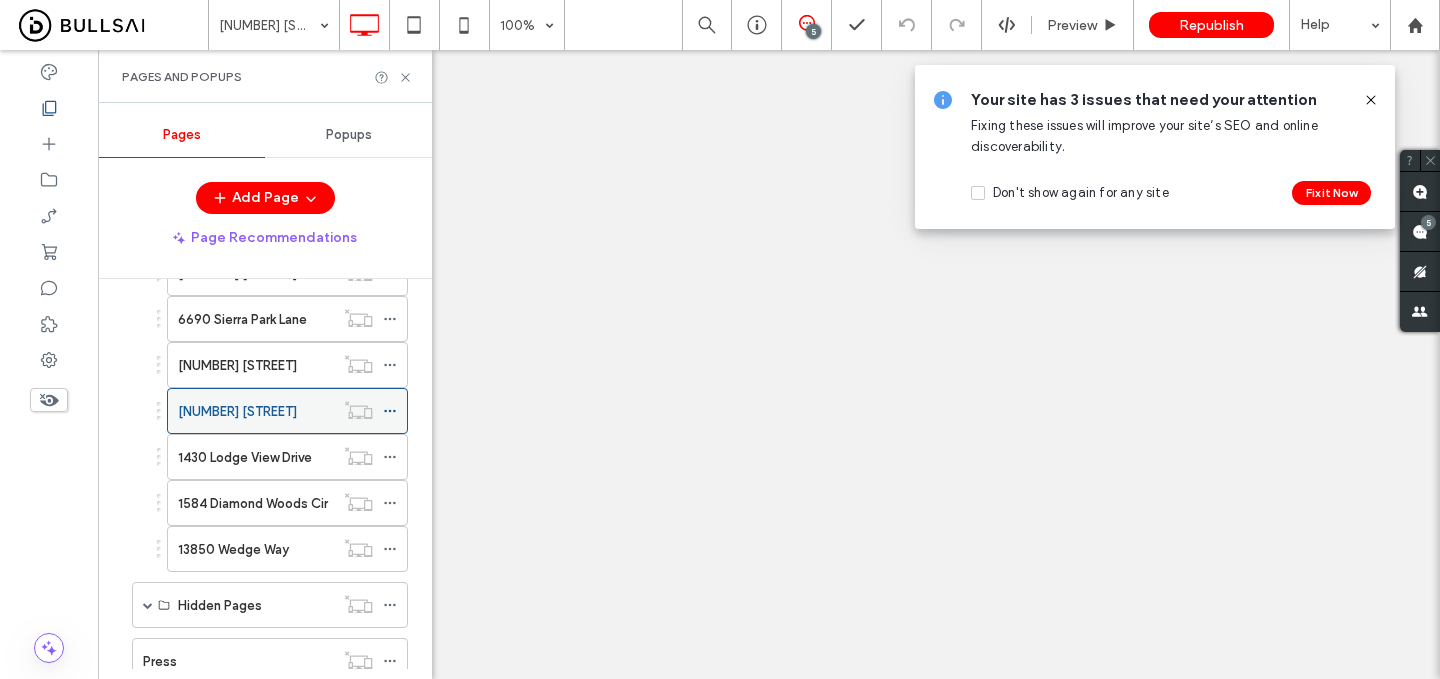 scroll, scrollTop: 1746, scrollLeft: 0, axis: vertical 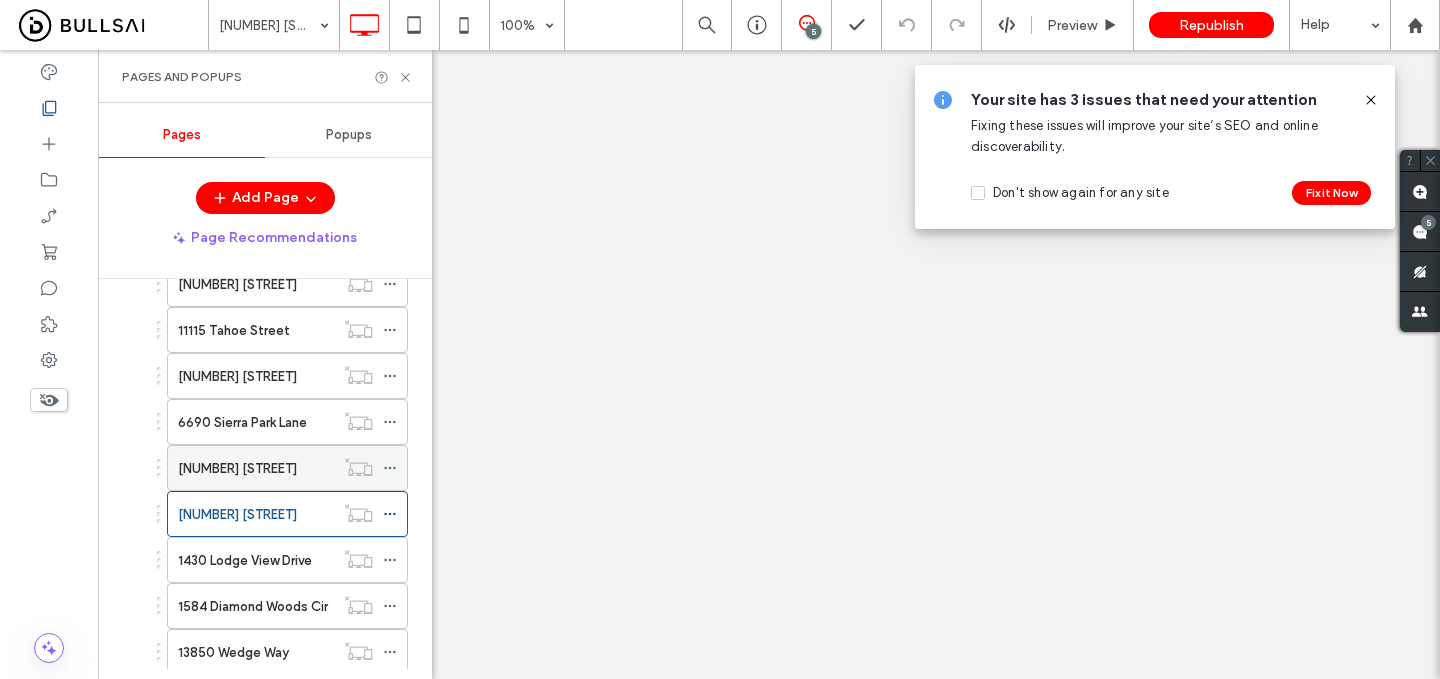 click on "[NUMBER] [STREET]" at bounding box center (256, 468) 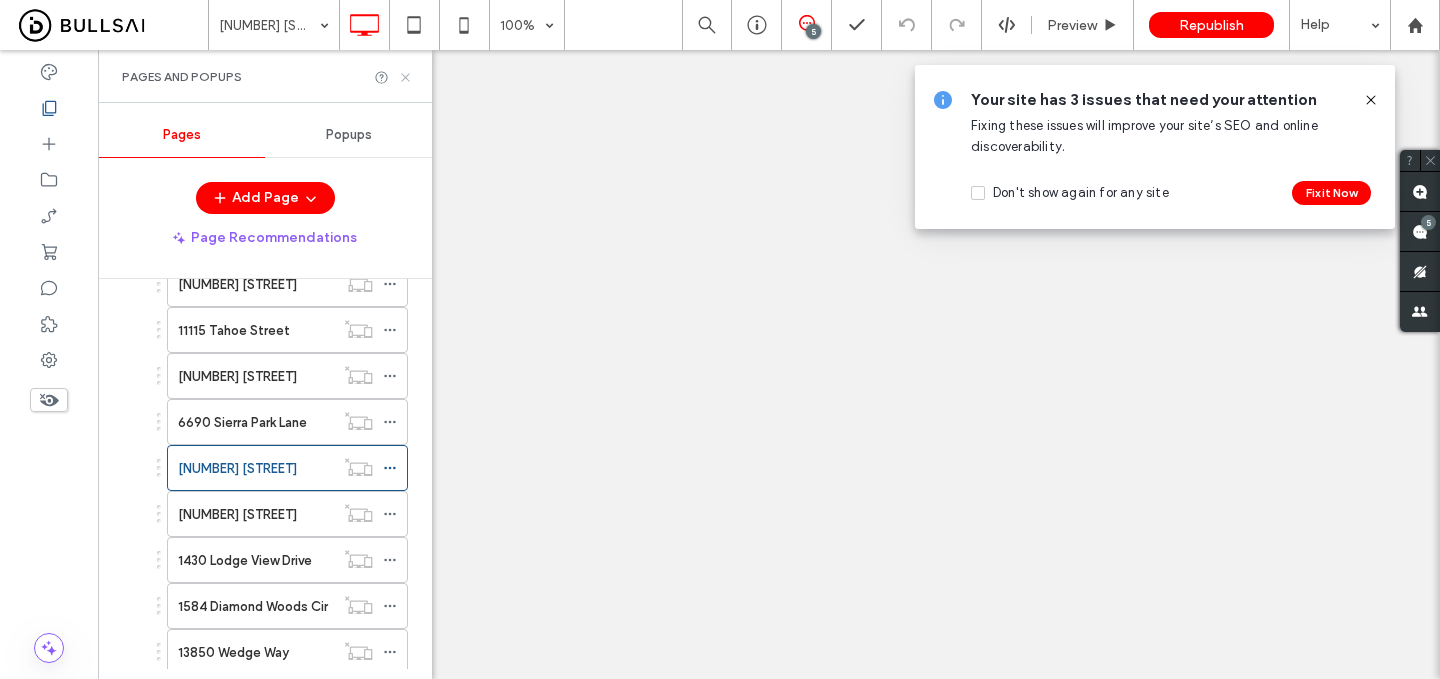click 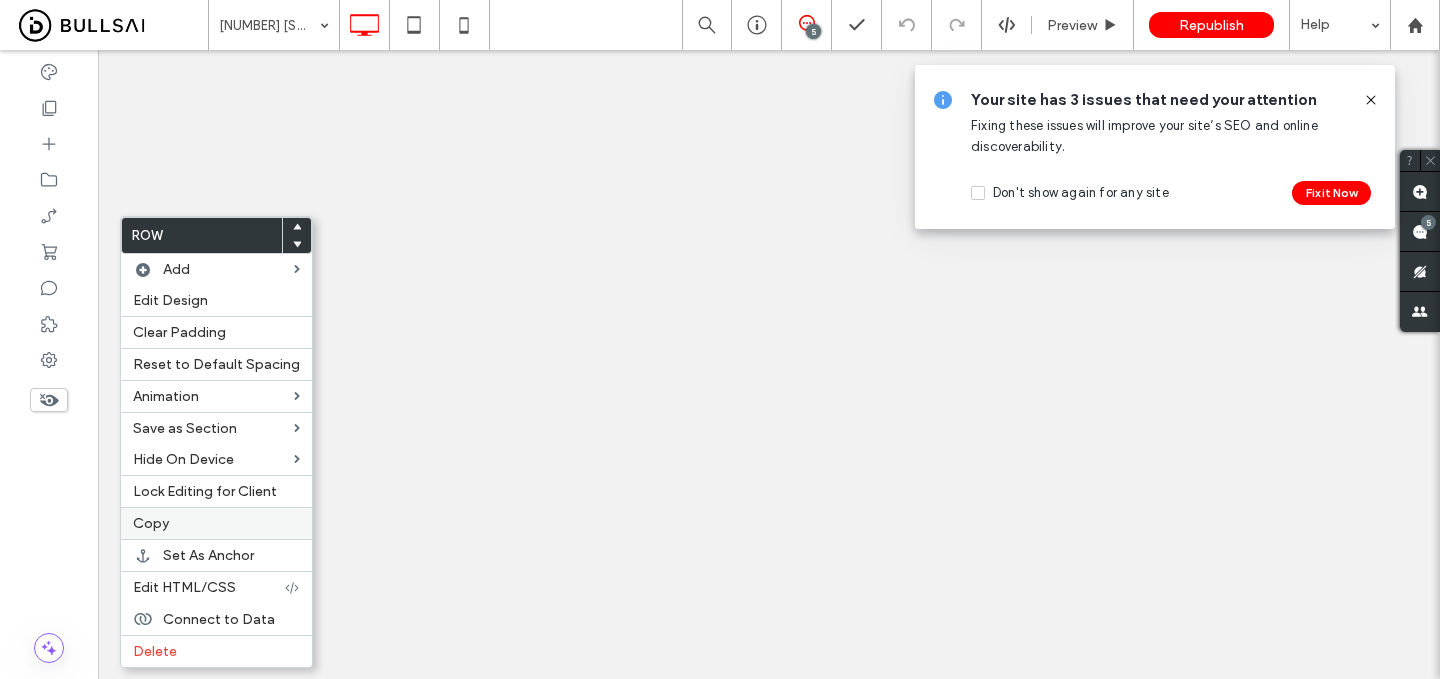 click on "Copy" at bounding box center (151, 523) 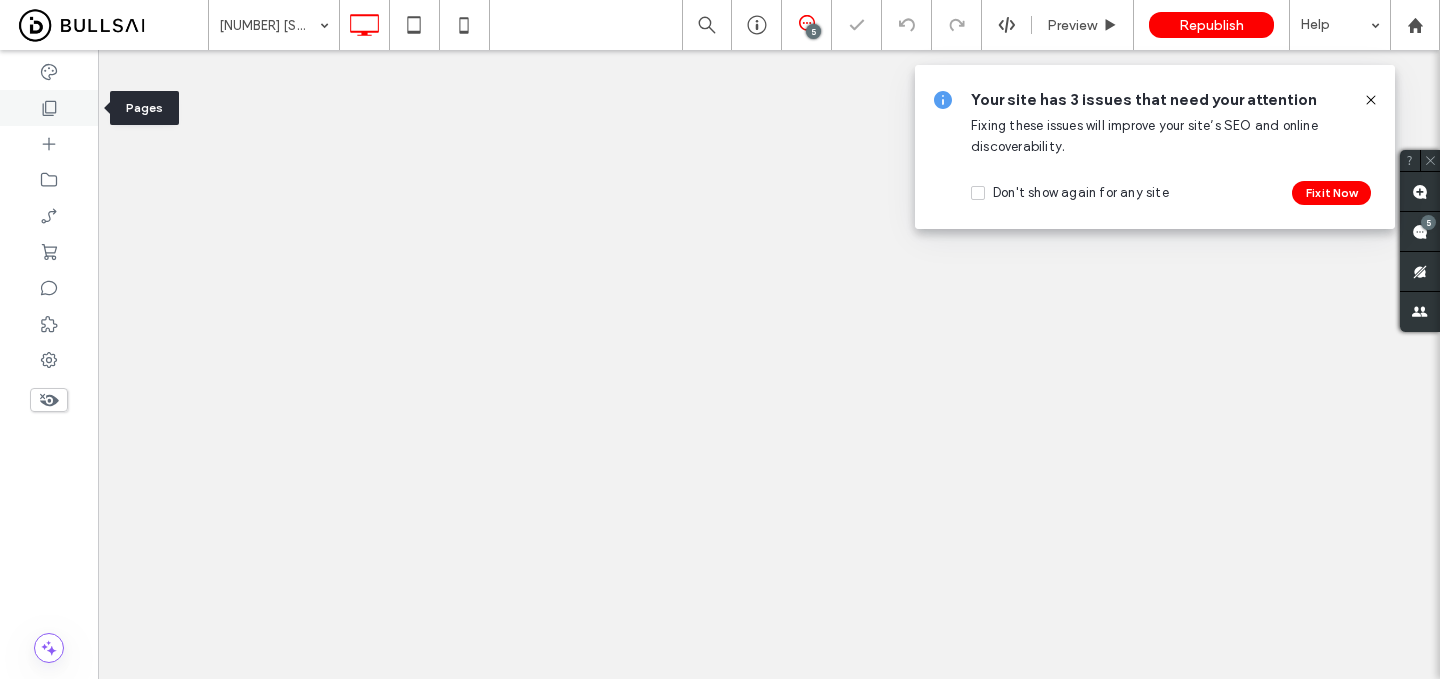 click at bounding box center (49, 108) 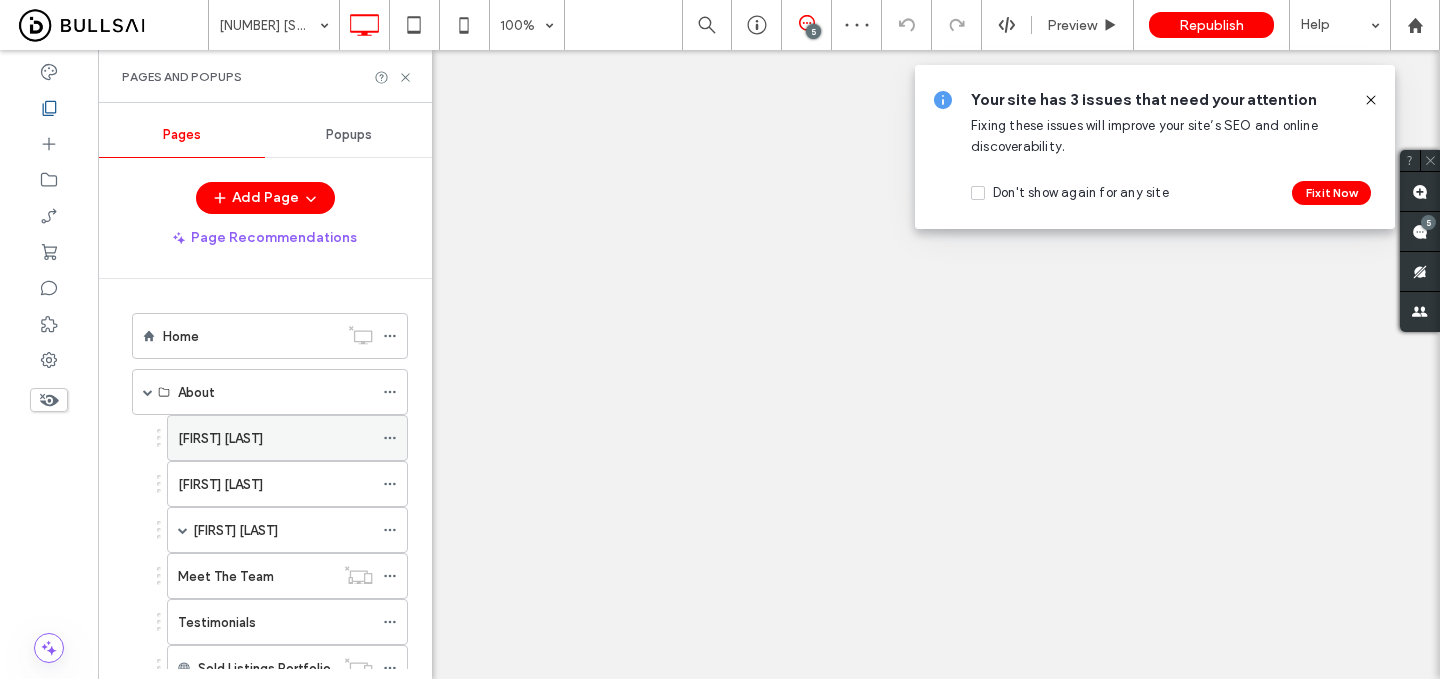 click on "[FIRST] [LAST]" at bounding box center (220, 438) 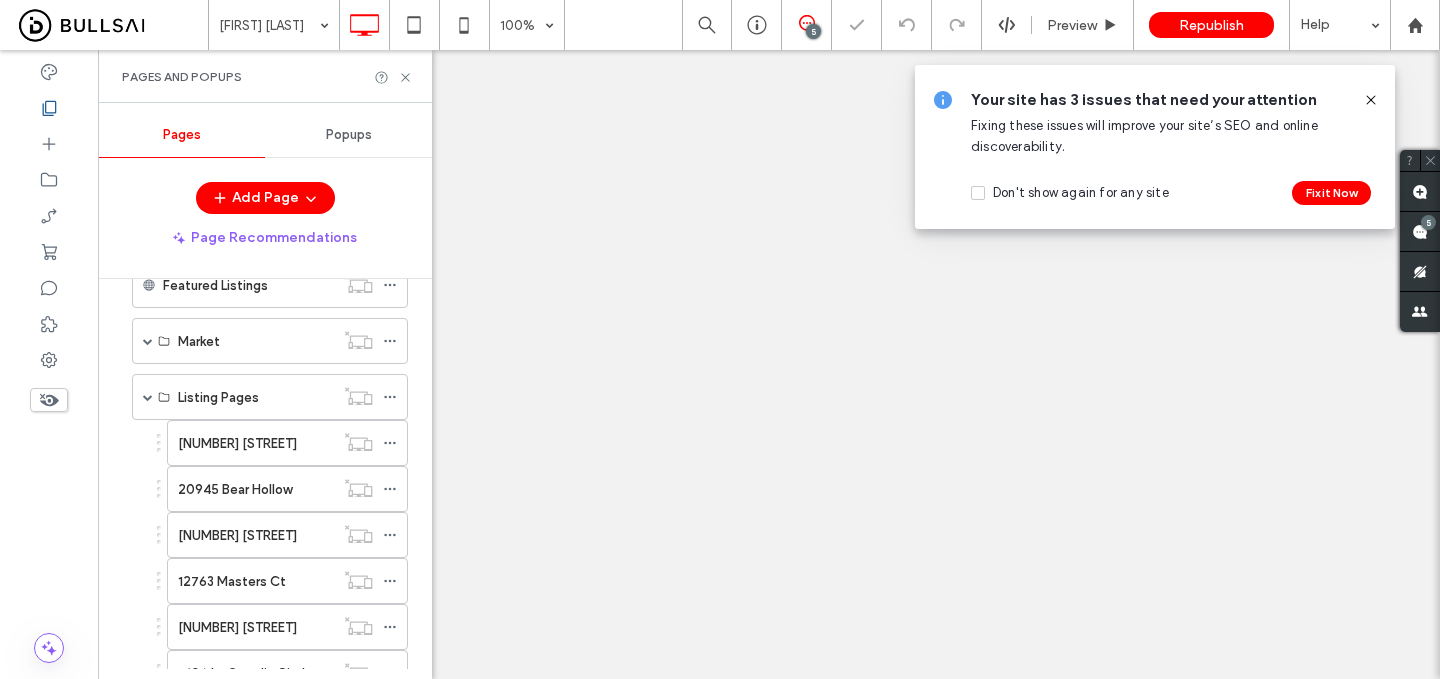 scroll, scrollTop: 927, scrollLeft: 0, axis: vertical 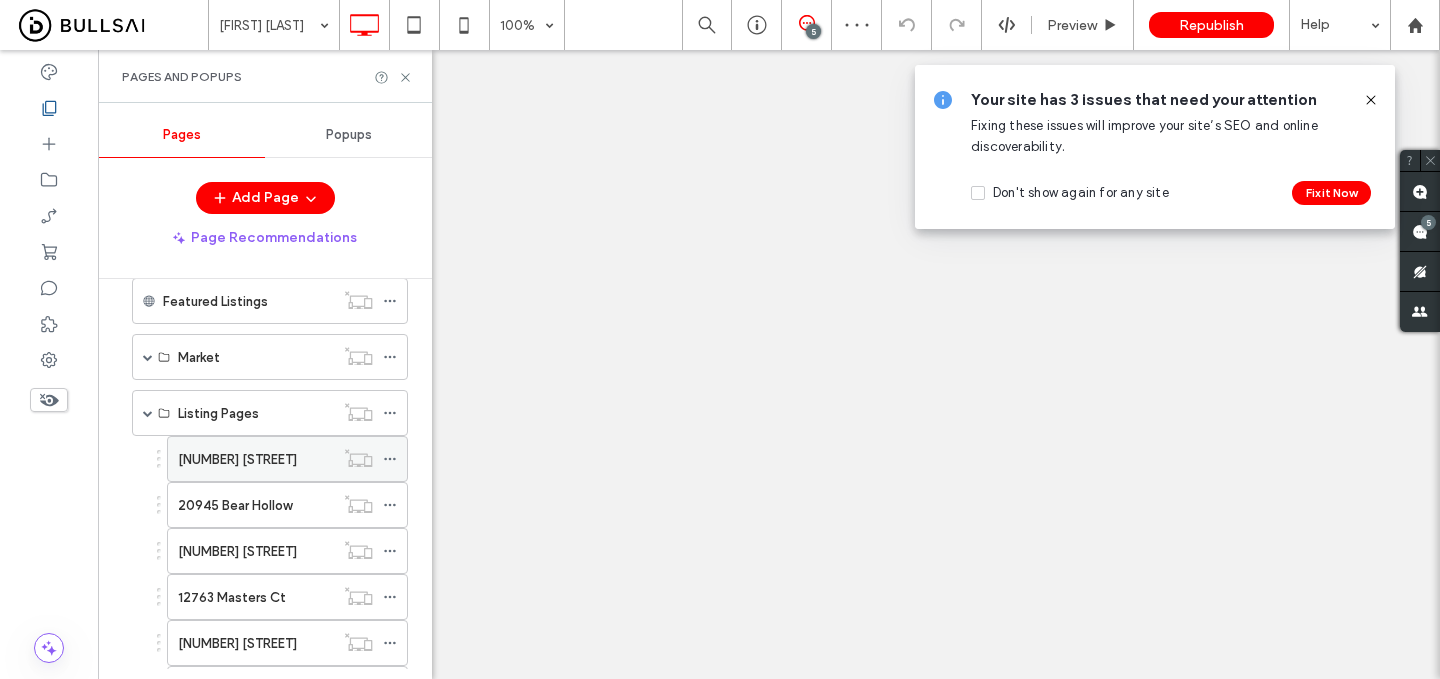 click on "[NUMBER] [STREET]" at bounding box center (237, 459) 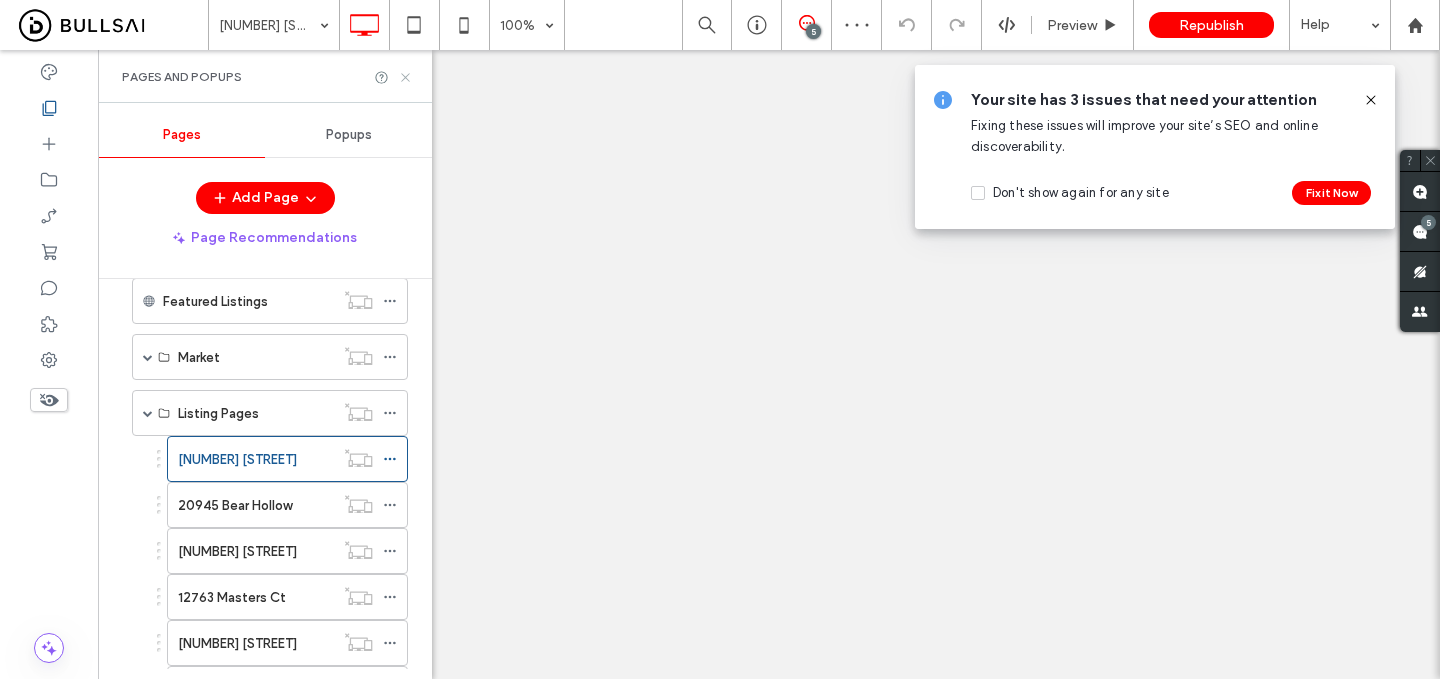 click 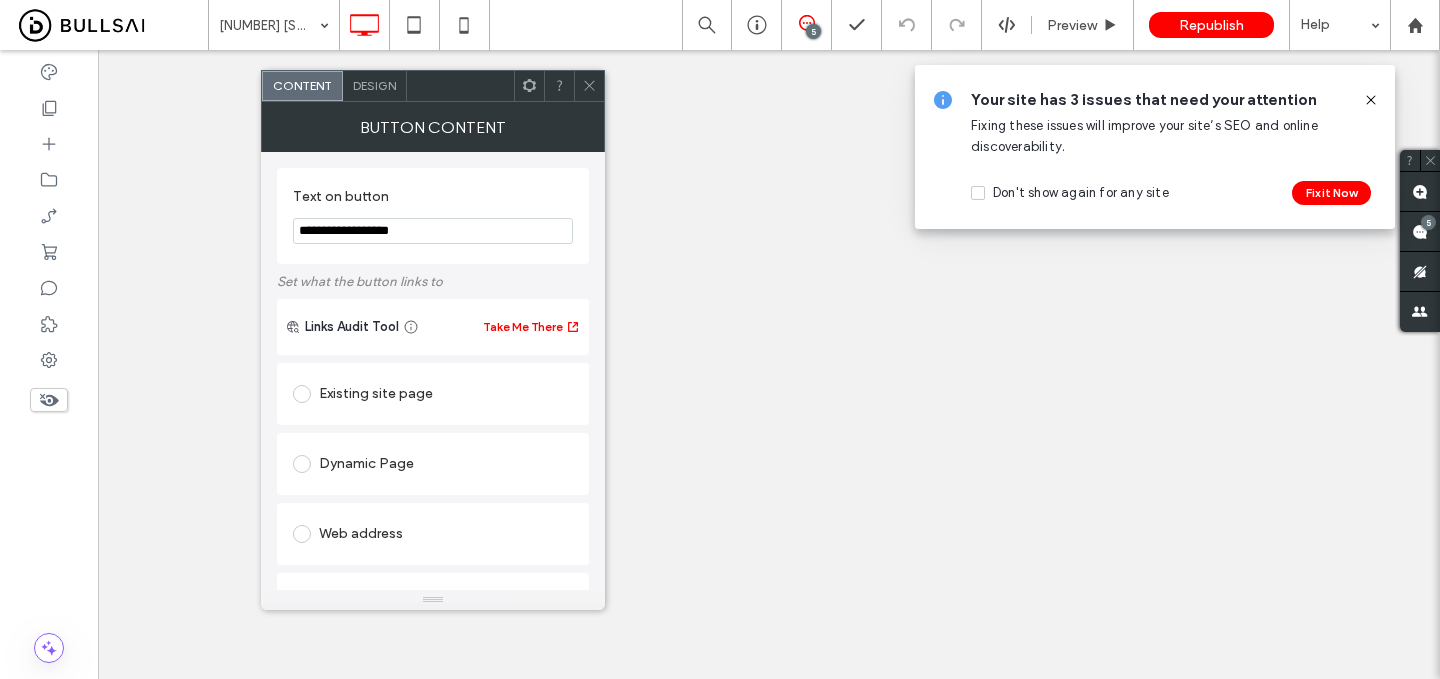 scroll, scrollTop: 553, scrollLeft: 0, axis: vertical 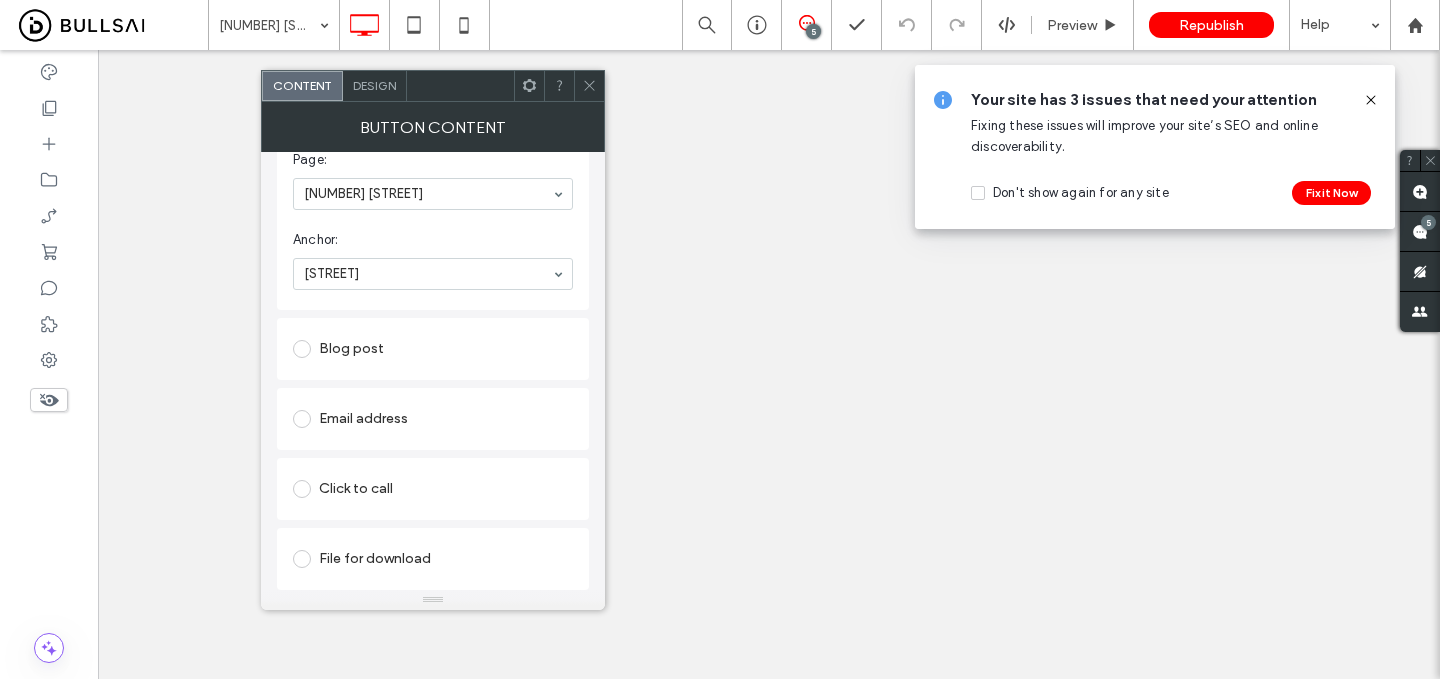 click 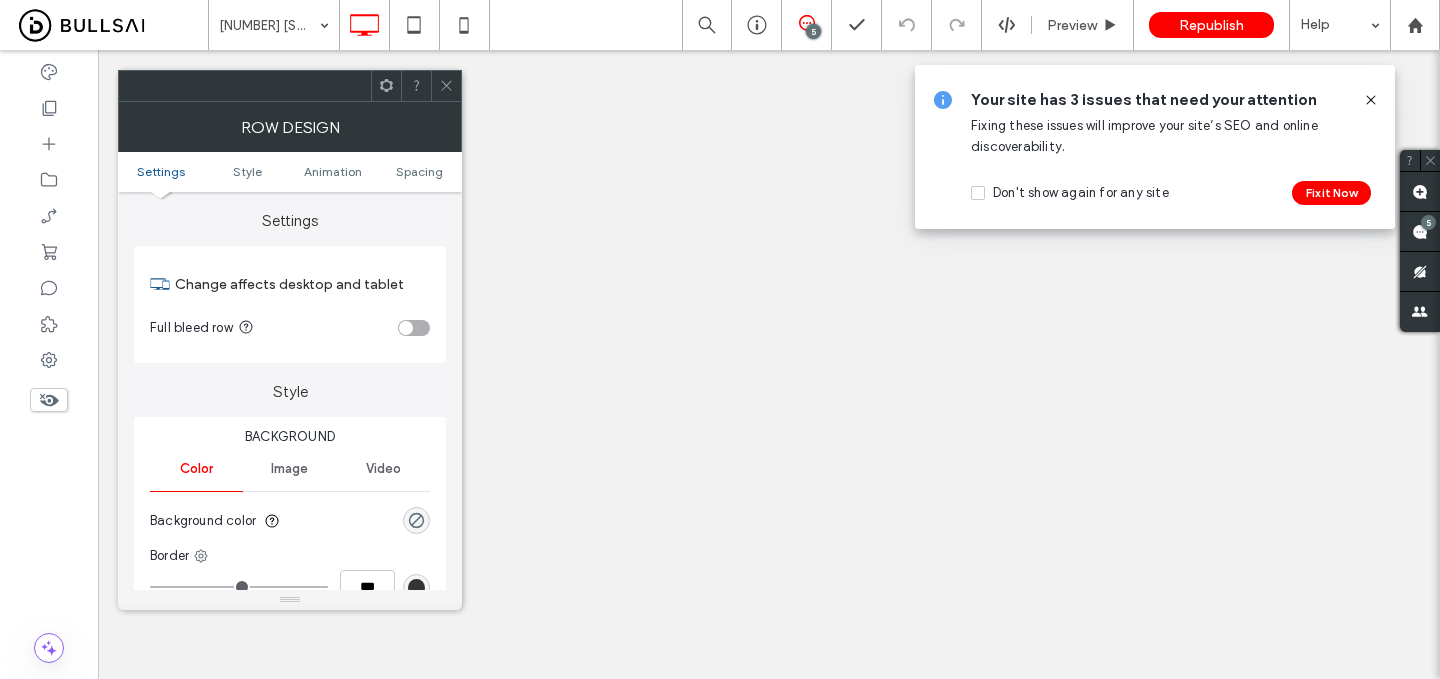 click 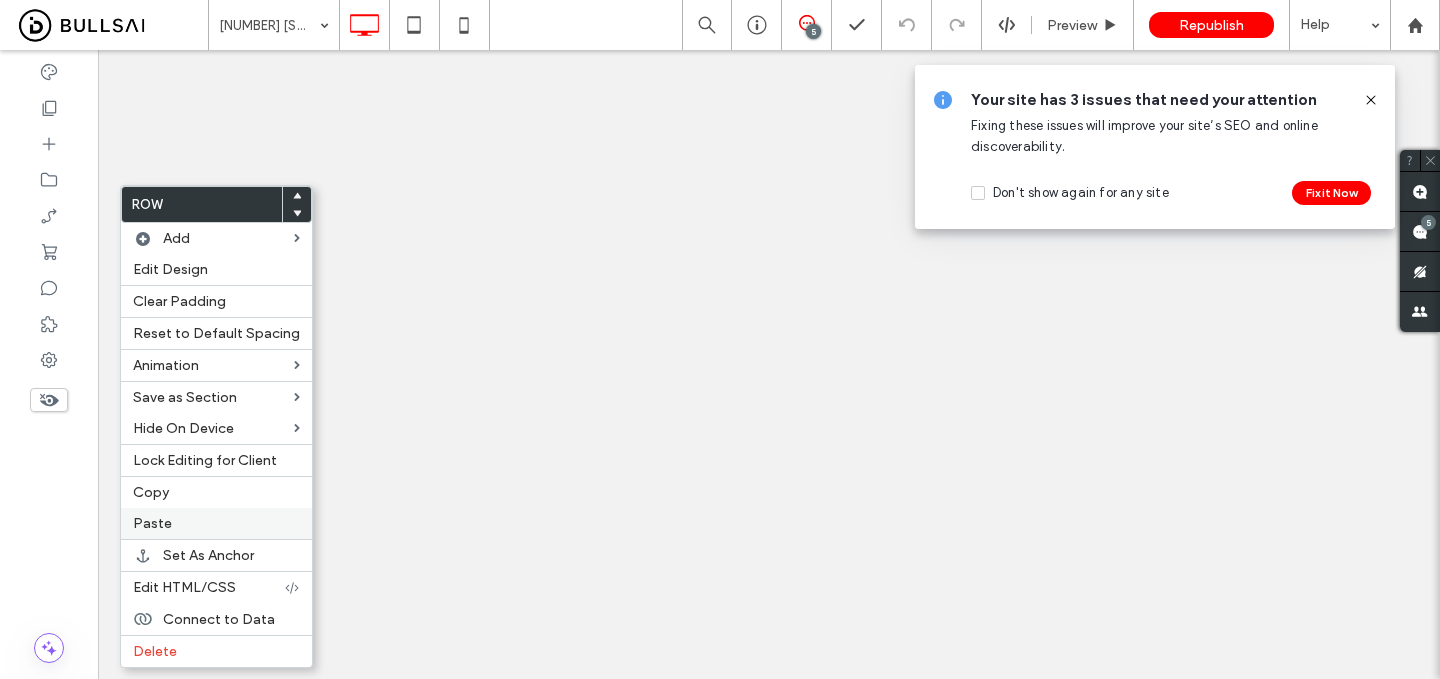 click on "Paste" at bounding box center (216, 523) 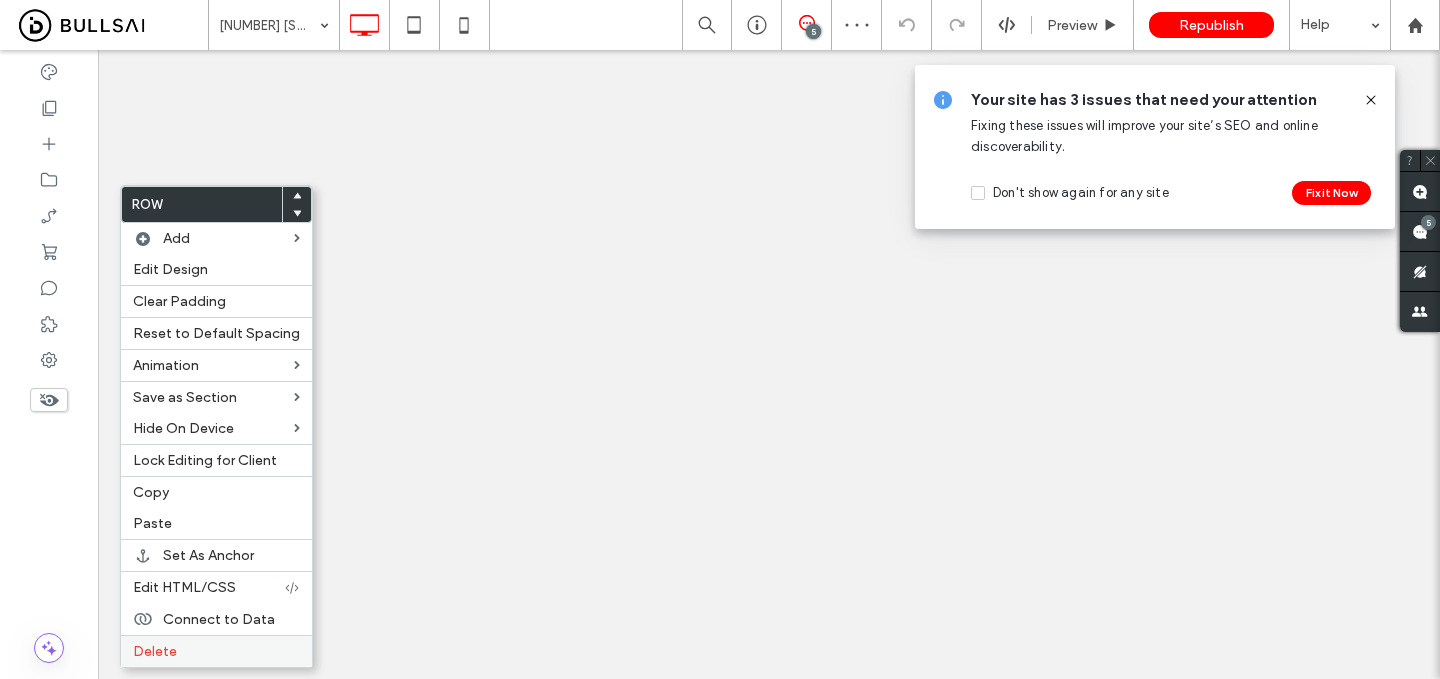 click on "Delete" at bounding box center [216, 651] 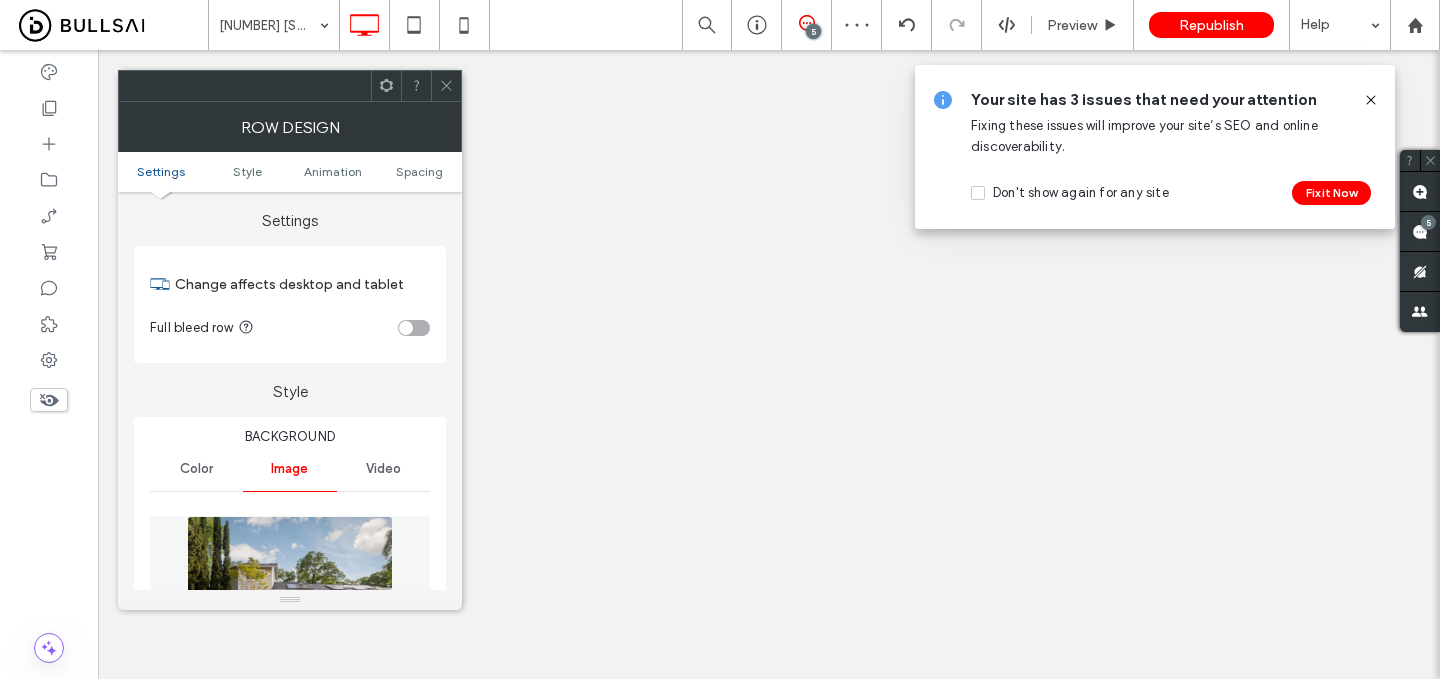 scroll, scrollTop: 288, scrollLeft: 0, axis: vertical 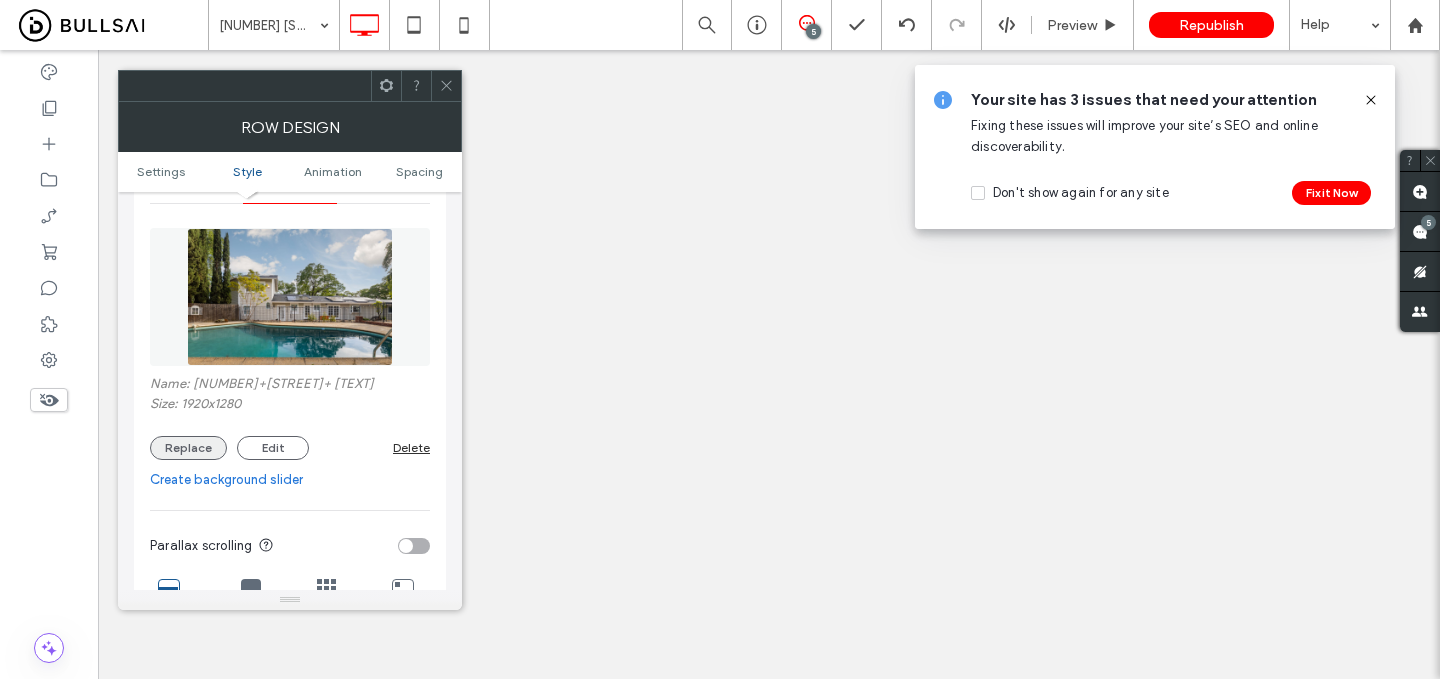 click on "Replace" at bounding box center [188, 448] 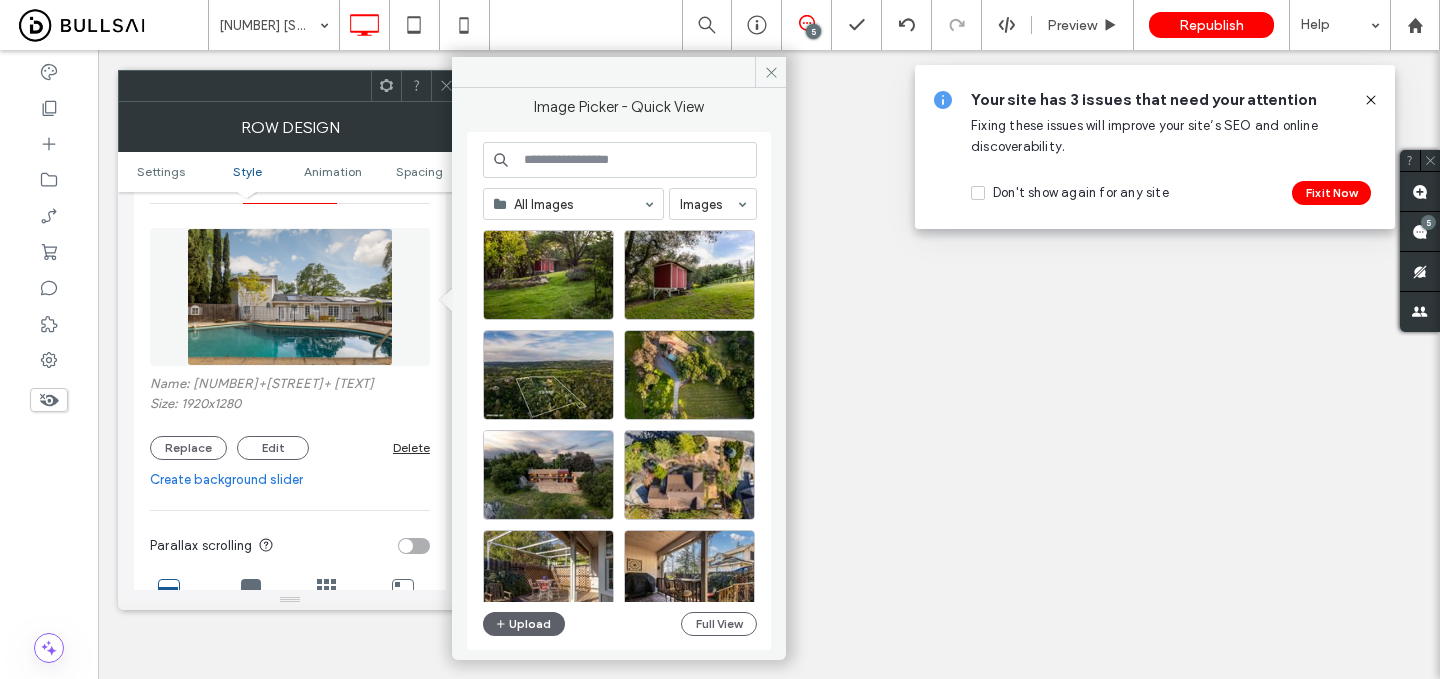scroll, scrollTop: 585, scrollLeft: 0, axis: vertical 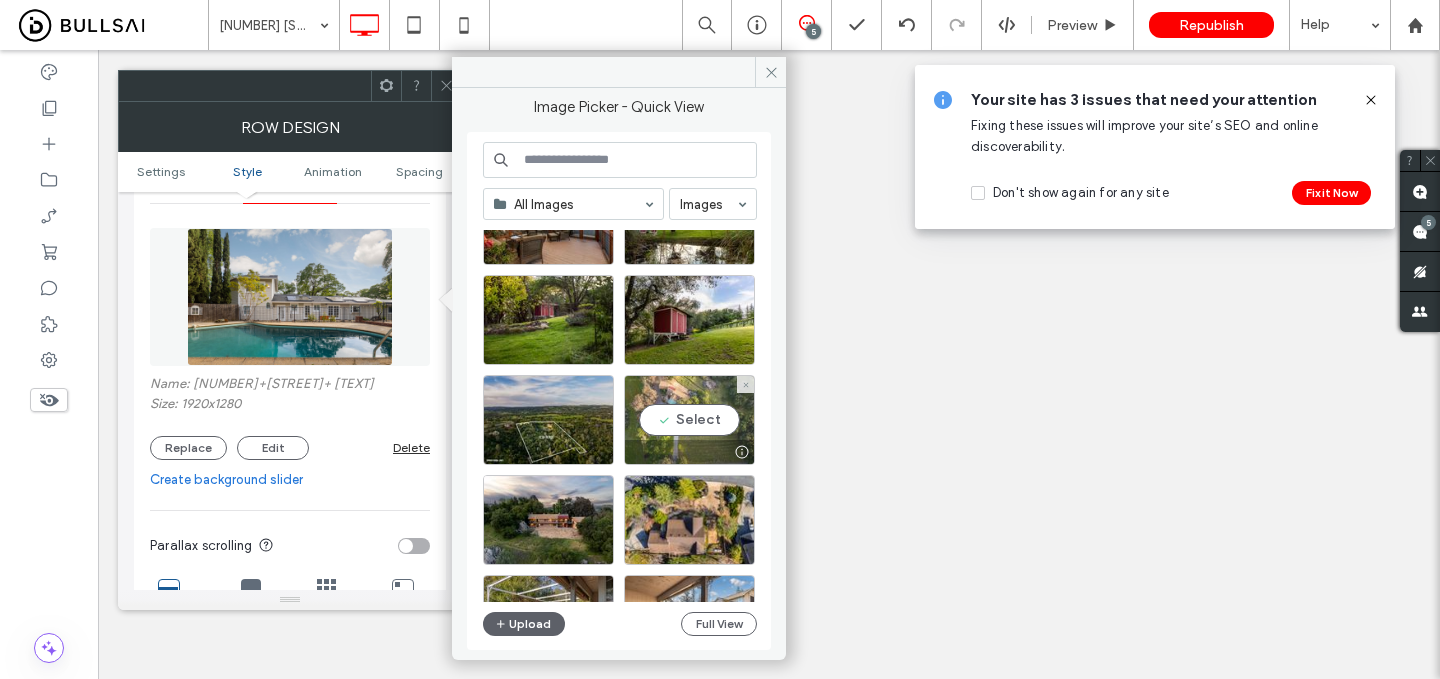 click on "Select" at bounding box center (689, 420) 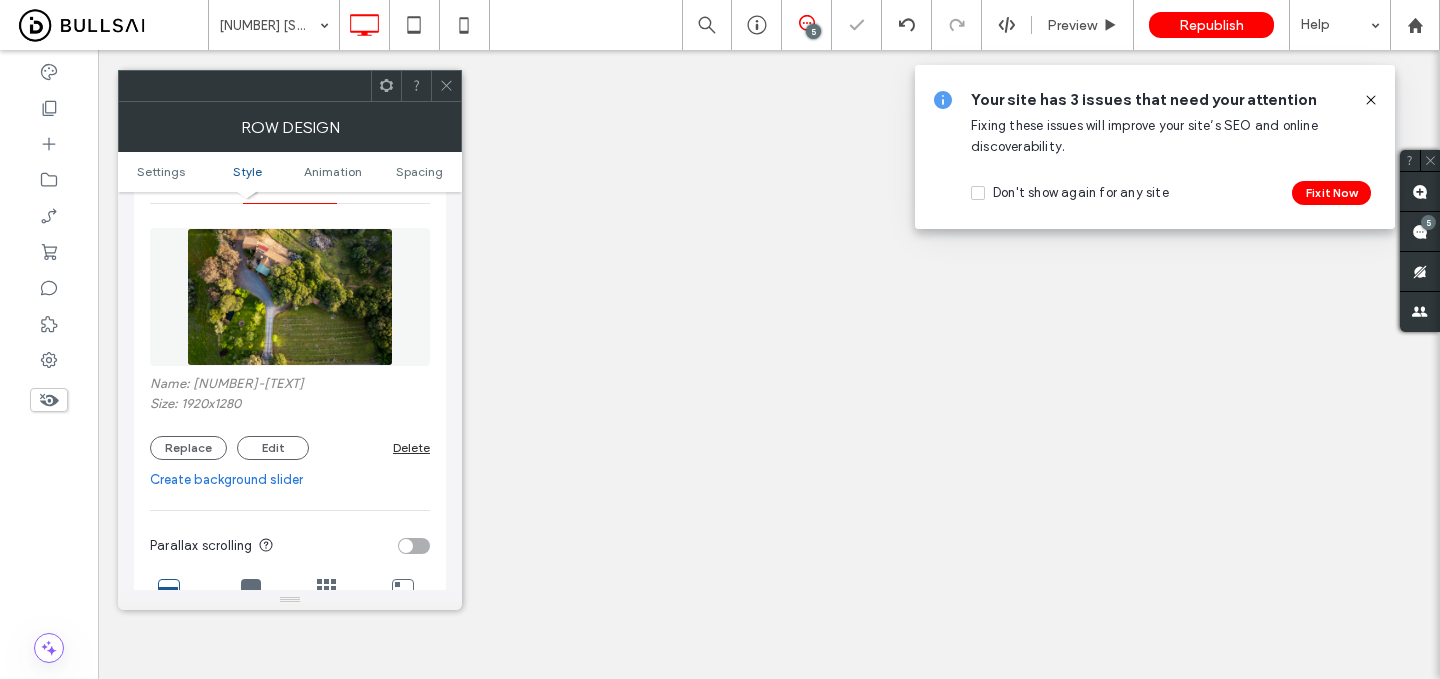 click 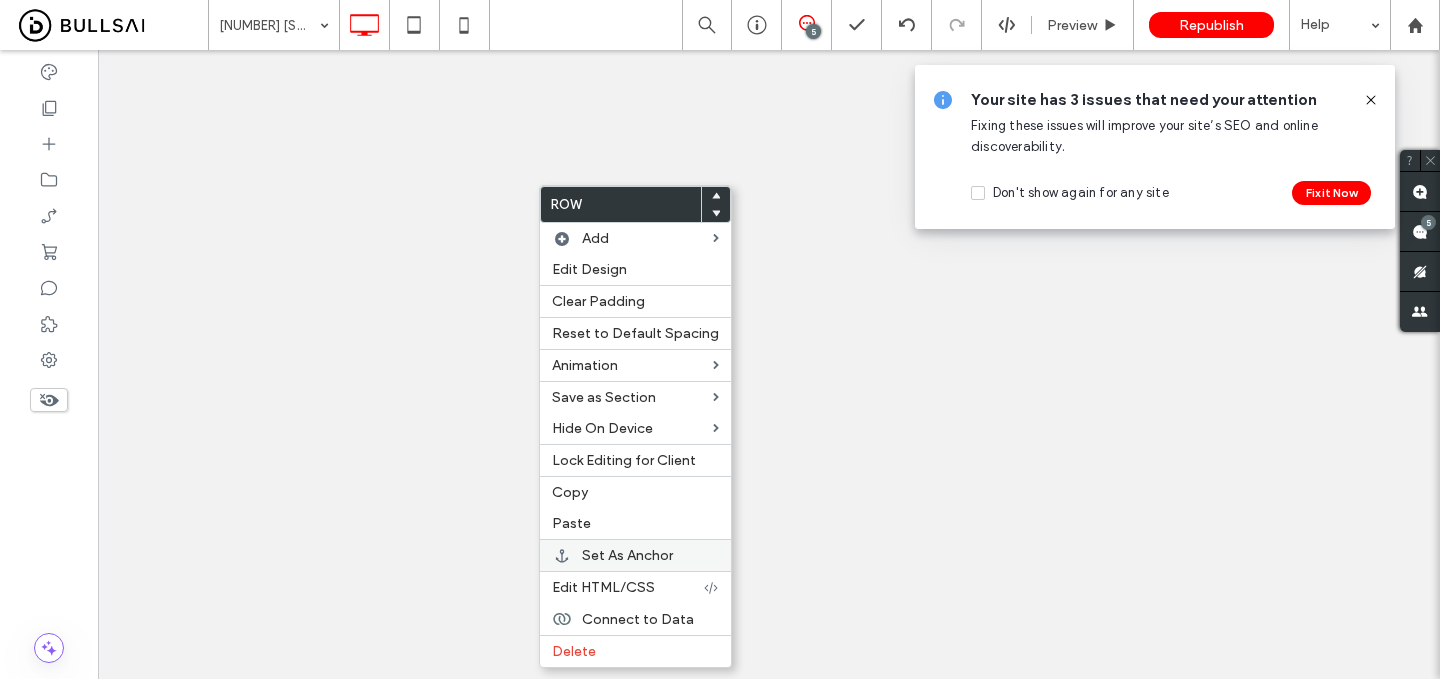 click on "Set As Anchor" at bounding box center [627, 555] 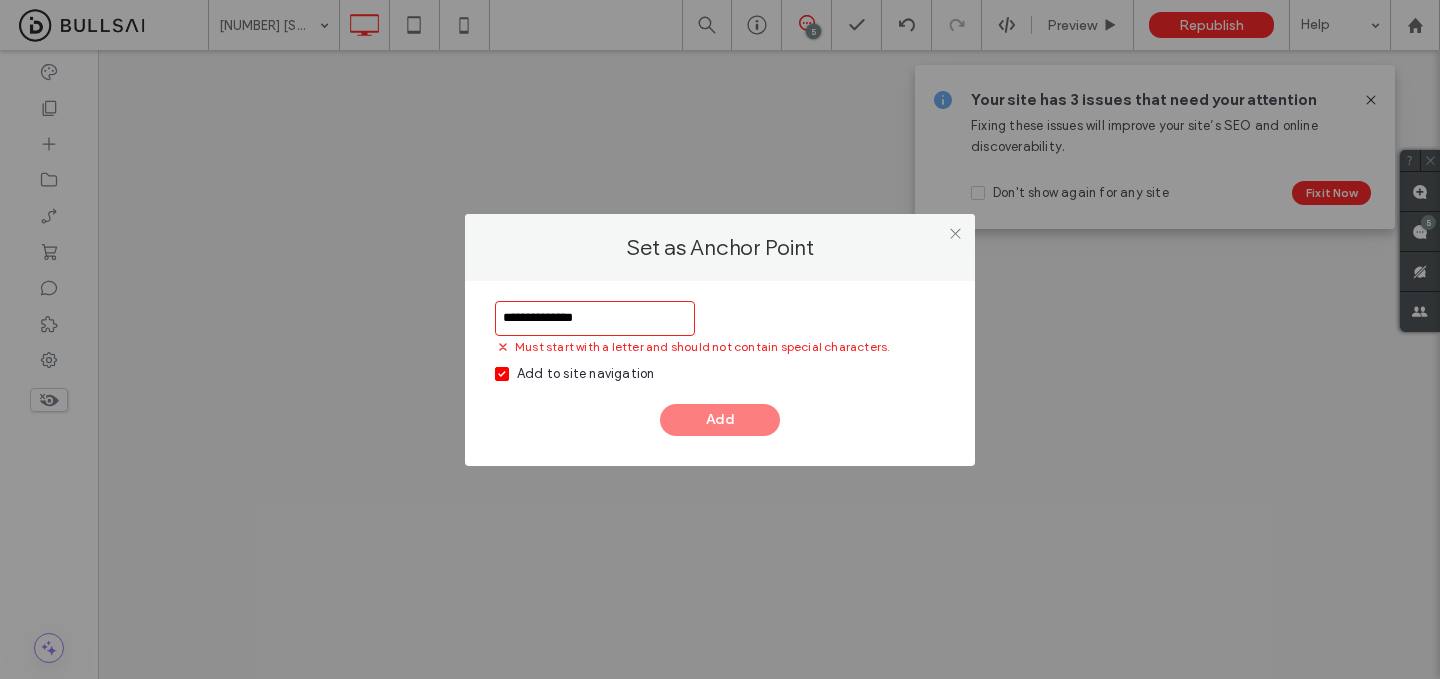 click on "Add to site navigation" at bounding box center [585, 374] 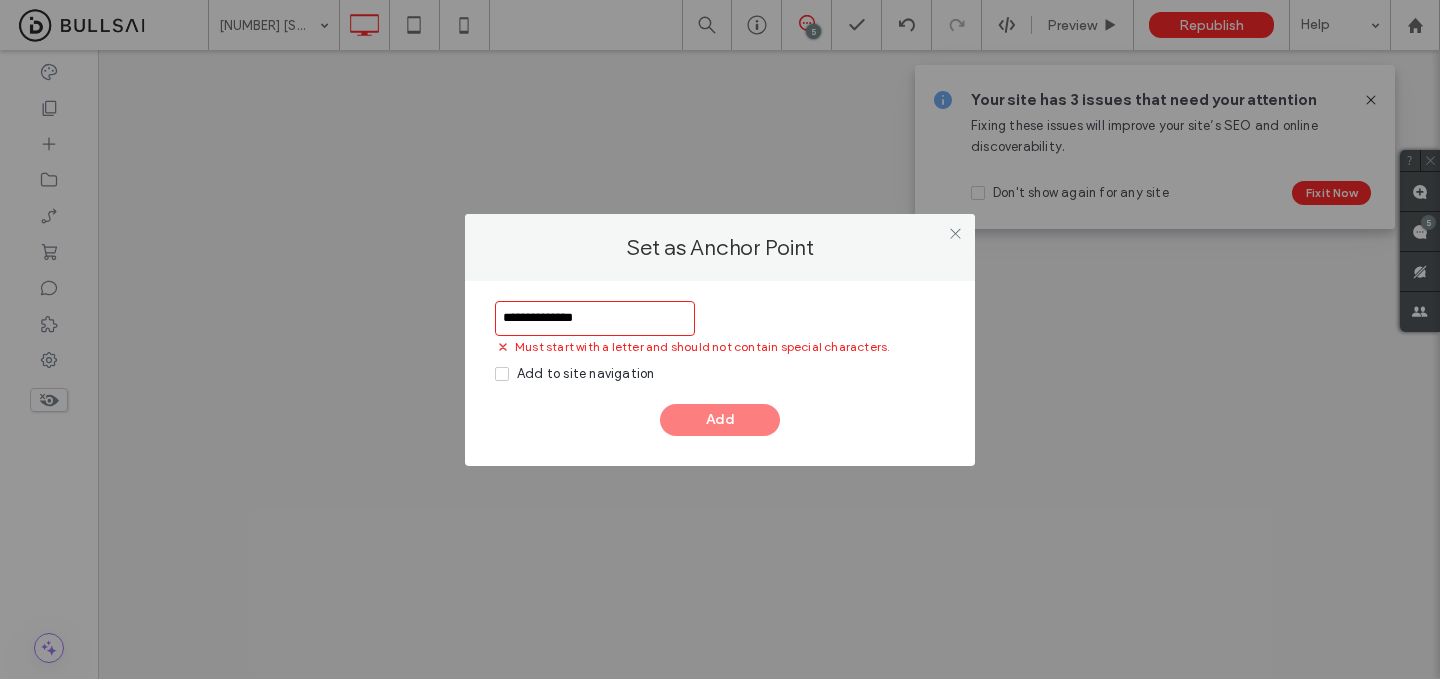 click on "Add" at bounding box center [720, 420] 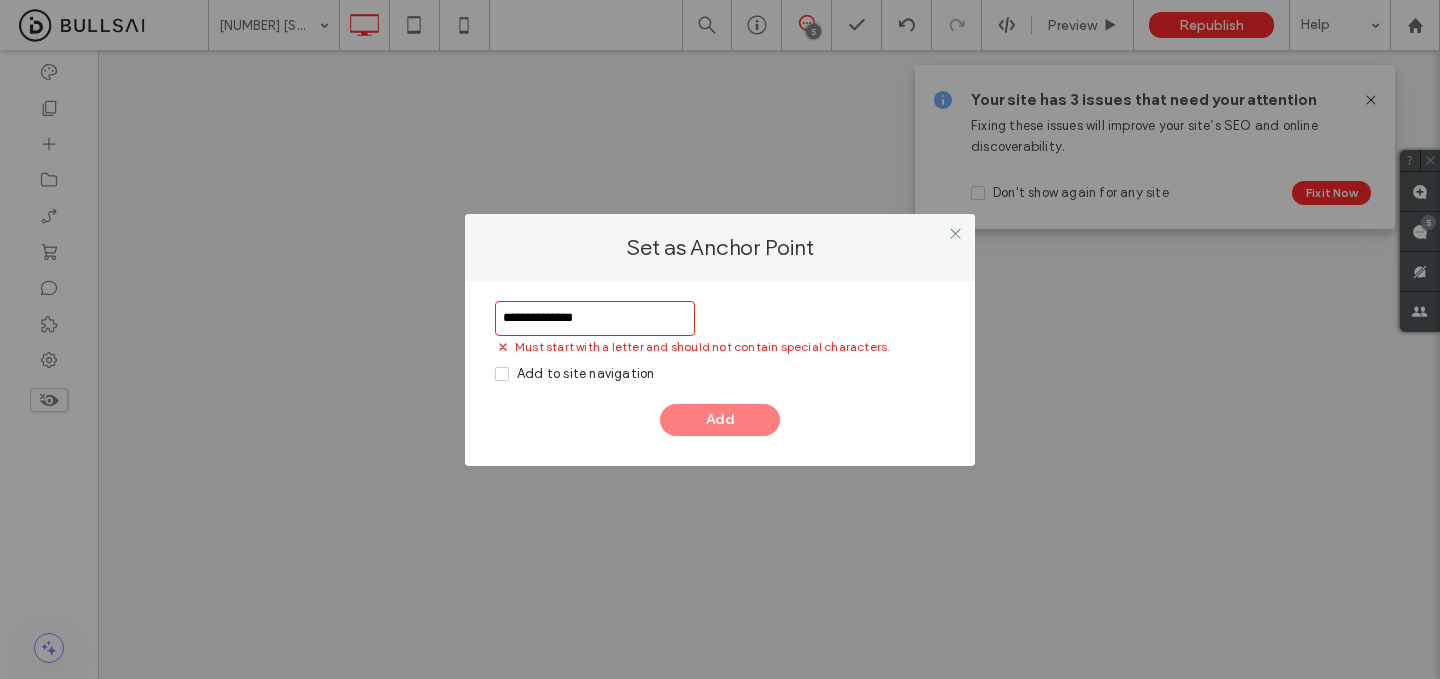 click on "**********" at bounding box center (595, 318) 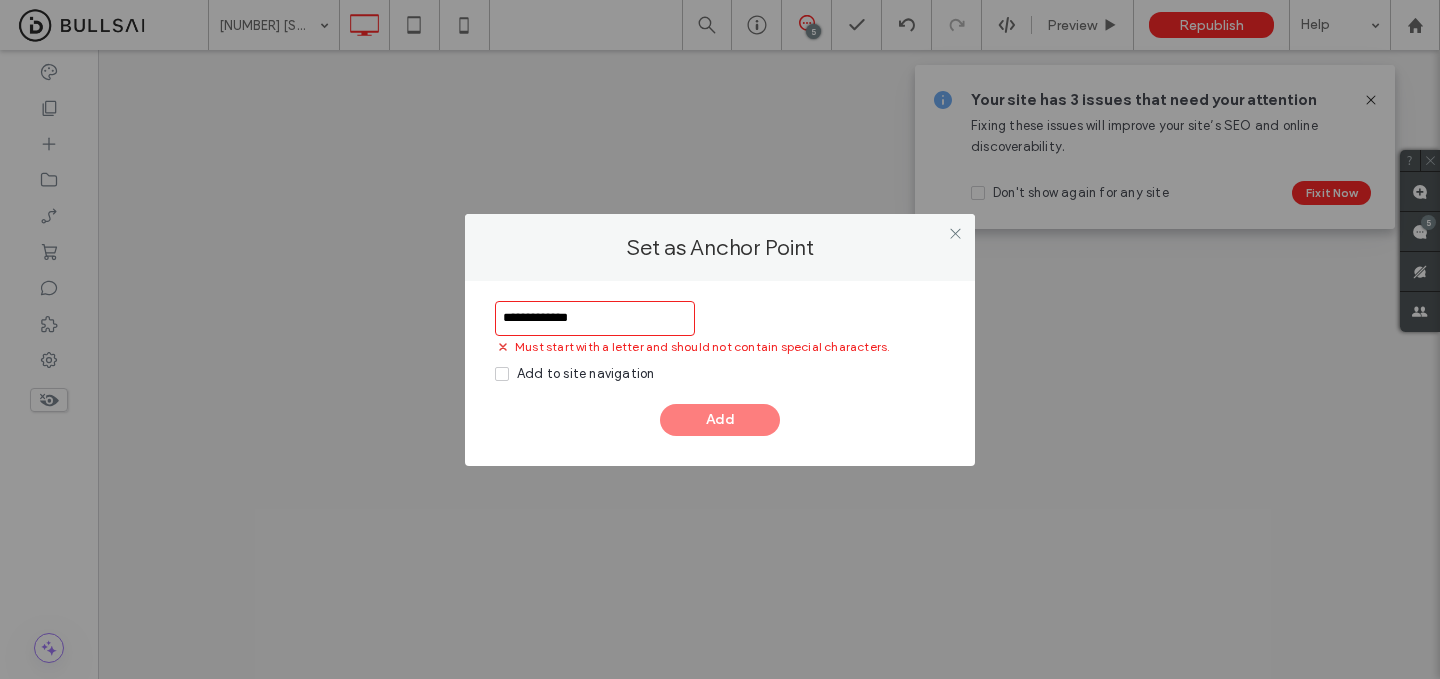 click on "**********" at bounding box center (595, 318) 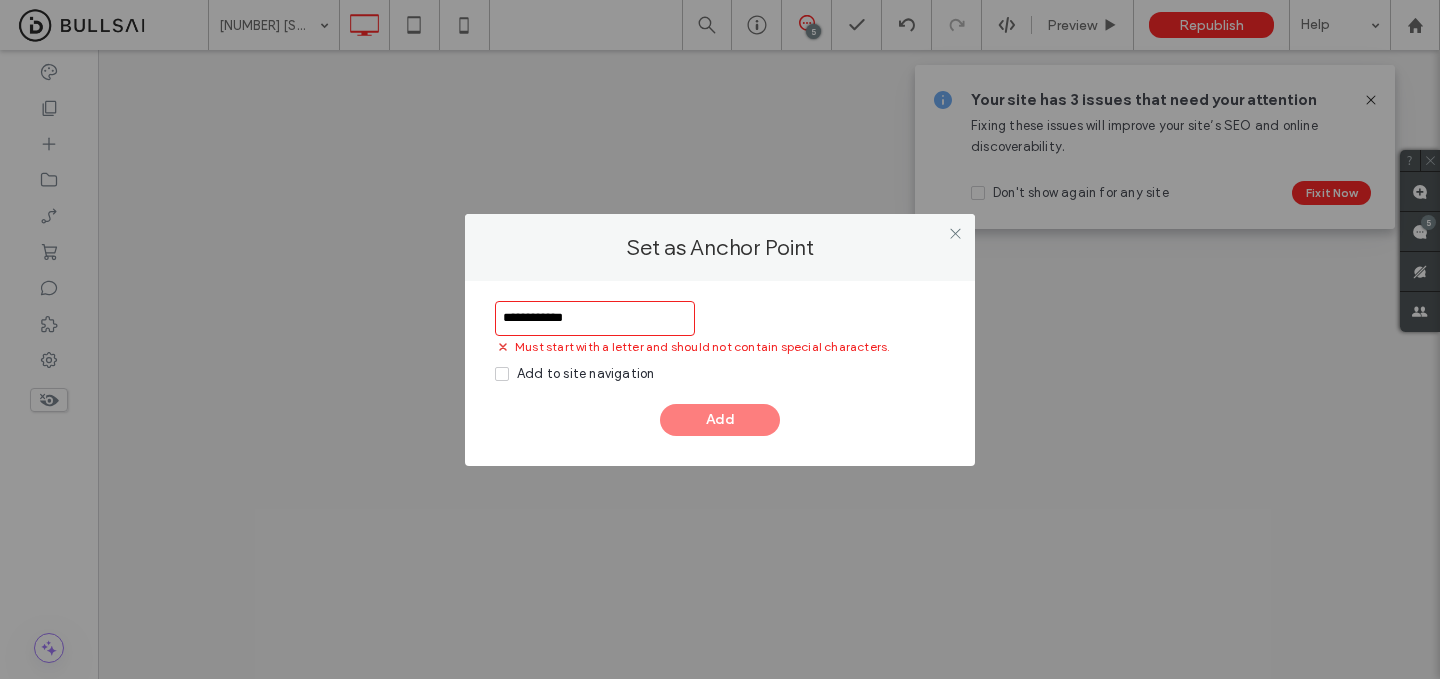 click on "**********" at bounding box center [720, 342] 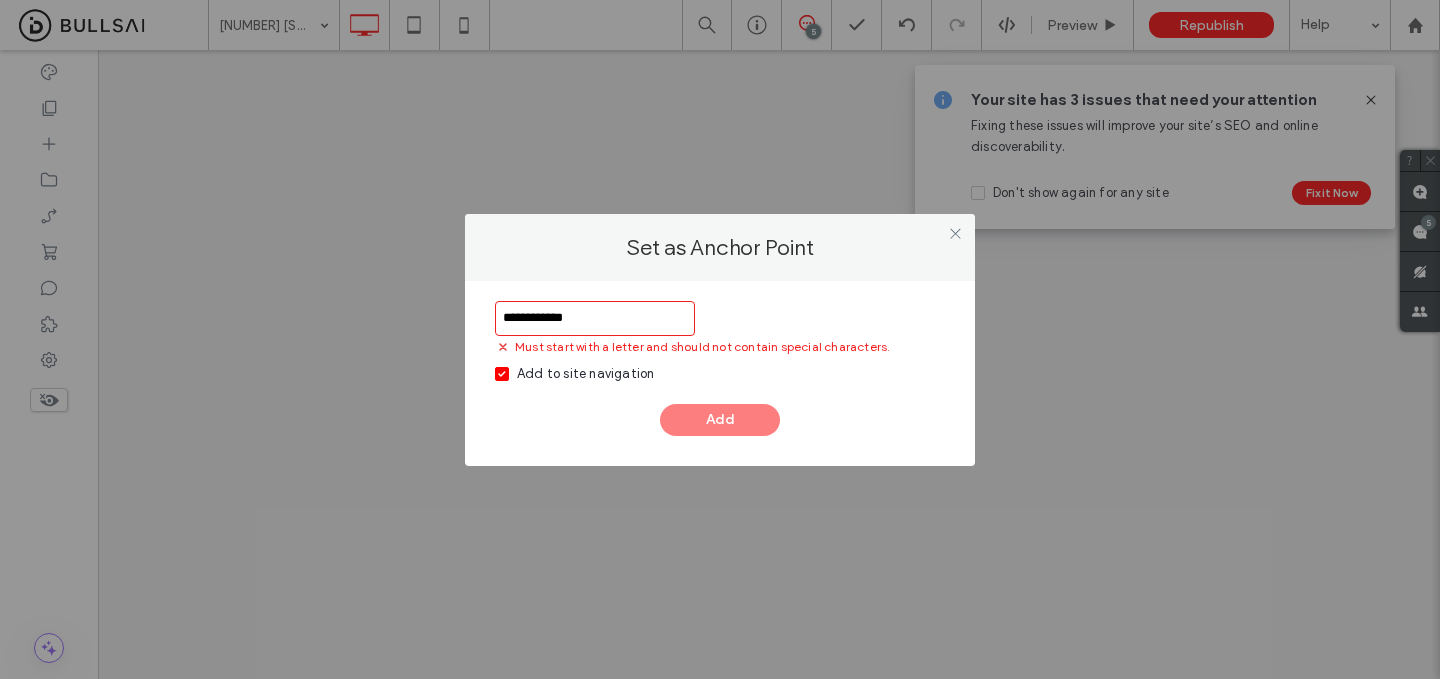 click on "Add to site navigation" at bounding box center [585, 374] 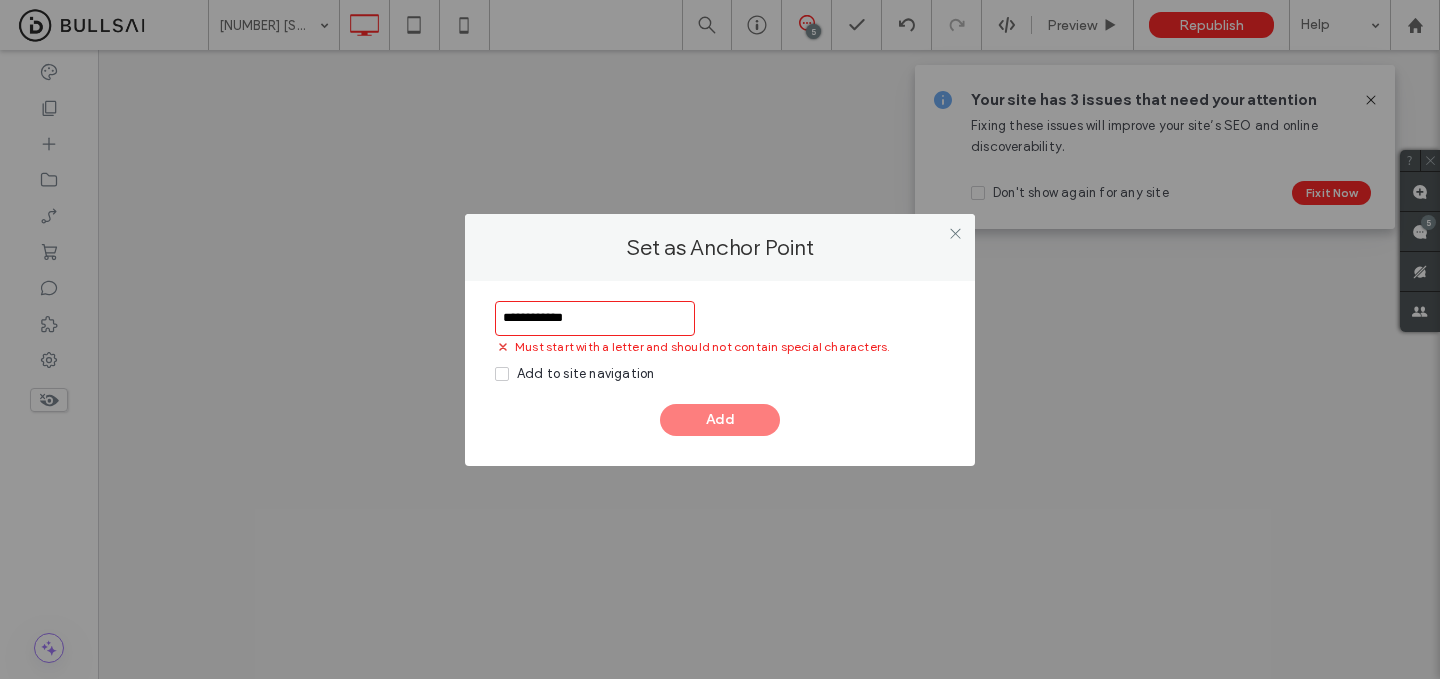 click on "**********" at bounding box center (720, 368) 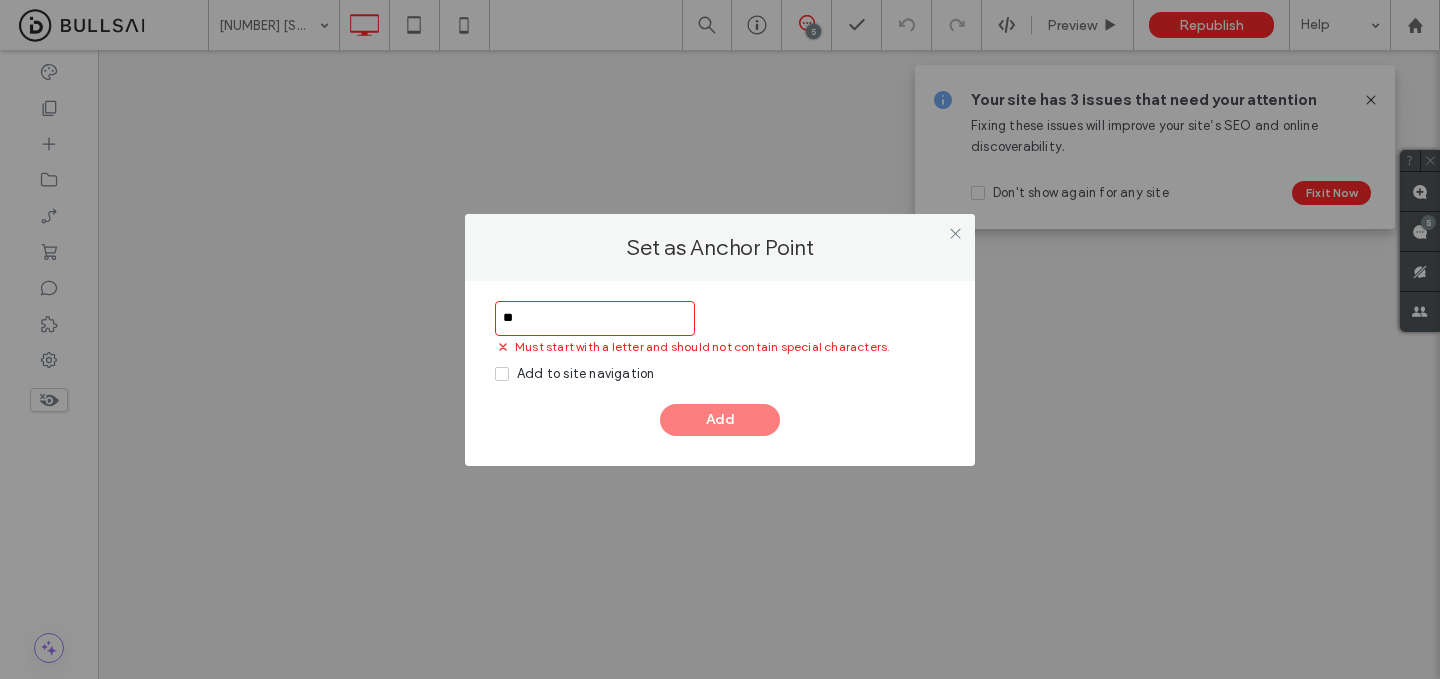 type on "*" 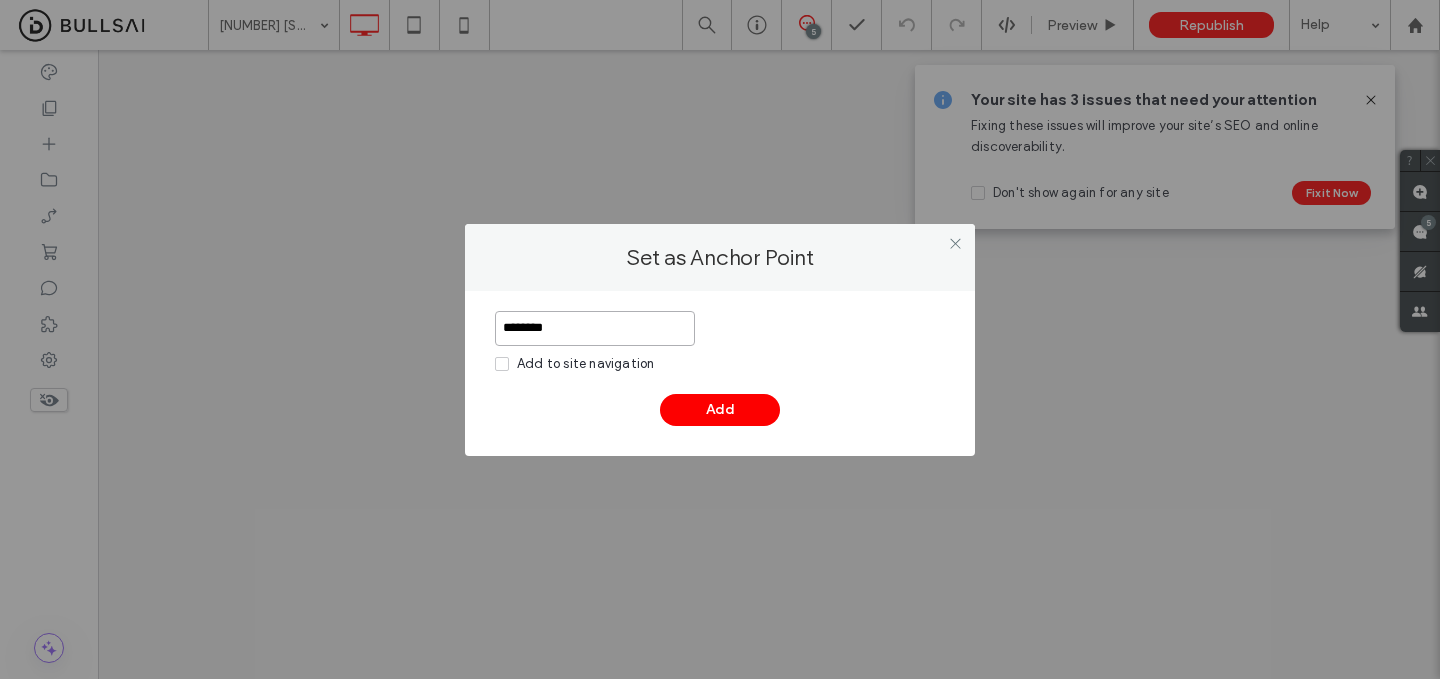 type on "*********" 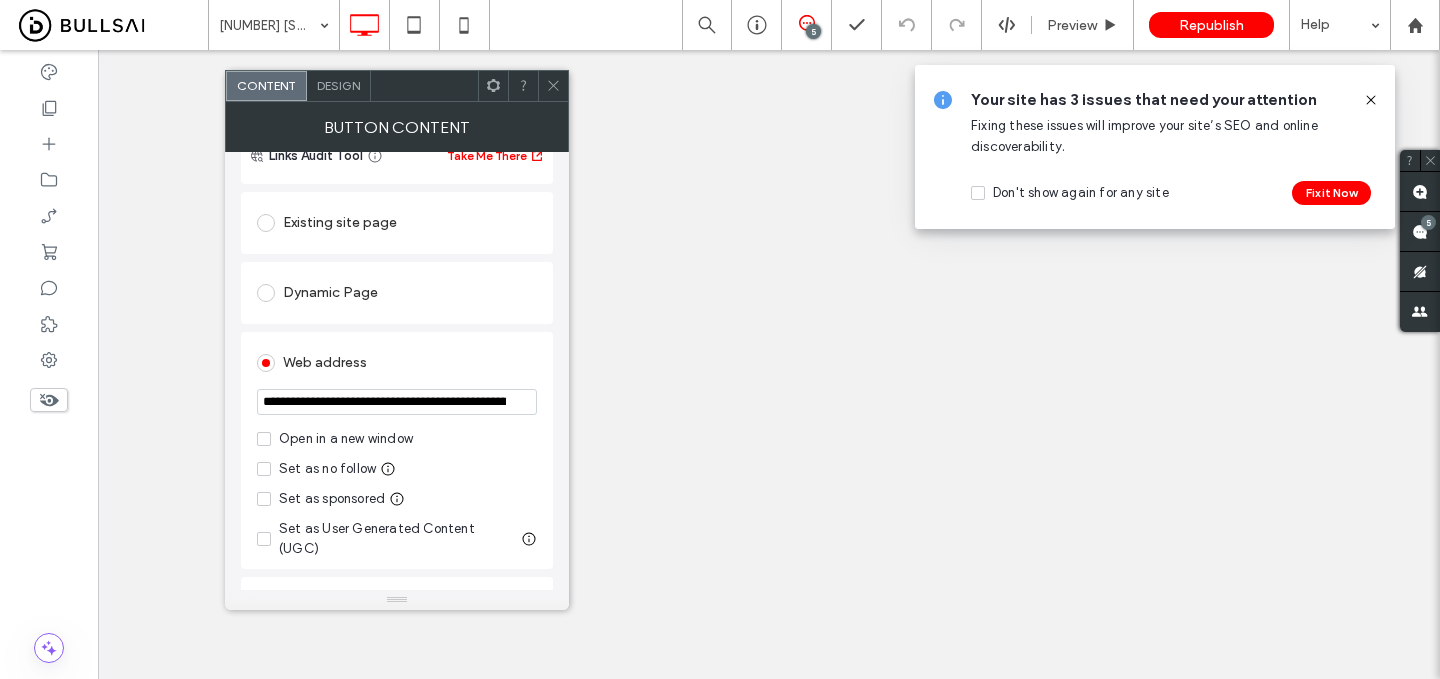 scroll, scrollTop: 214, scrollLeft: 0, axis: vertical 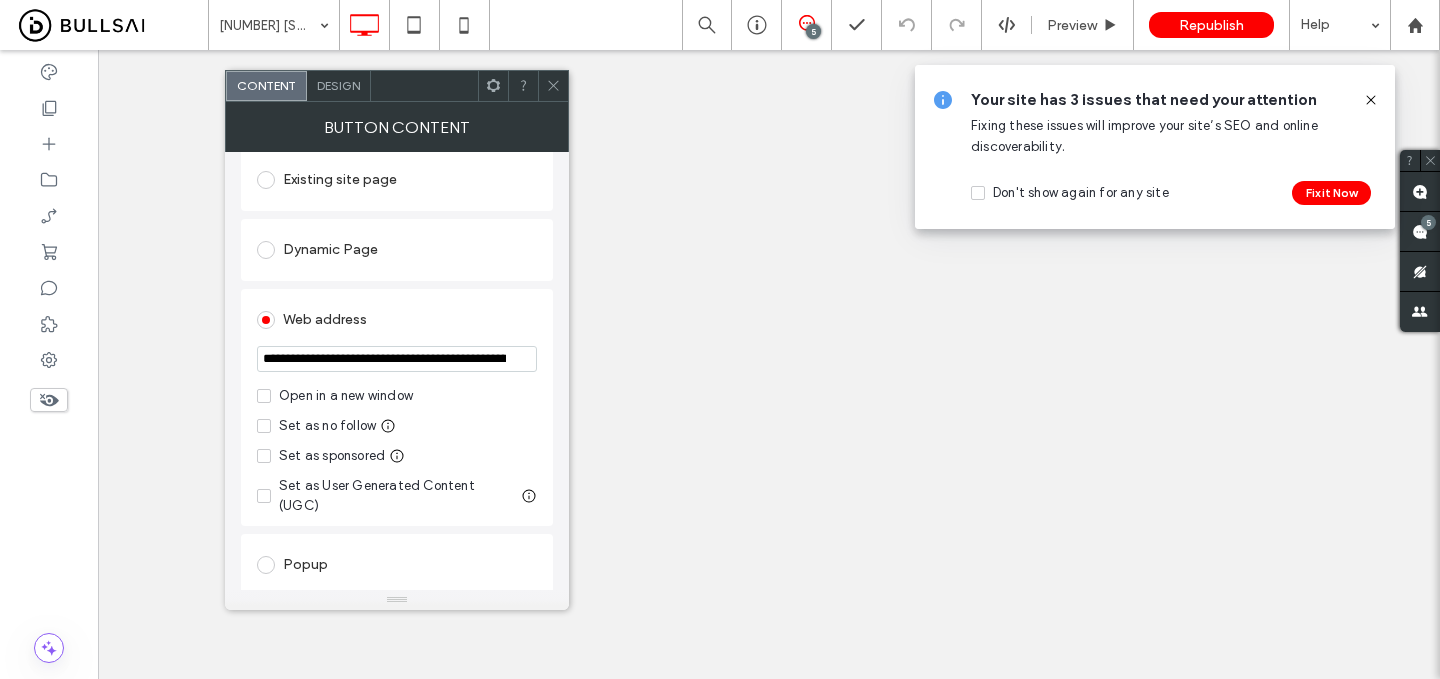 click 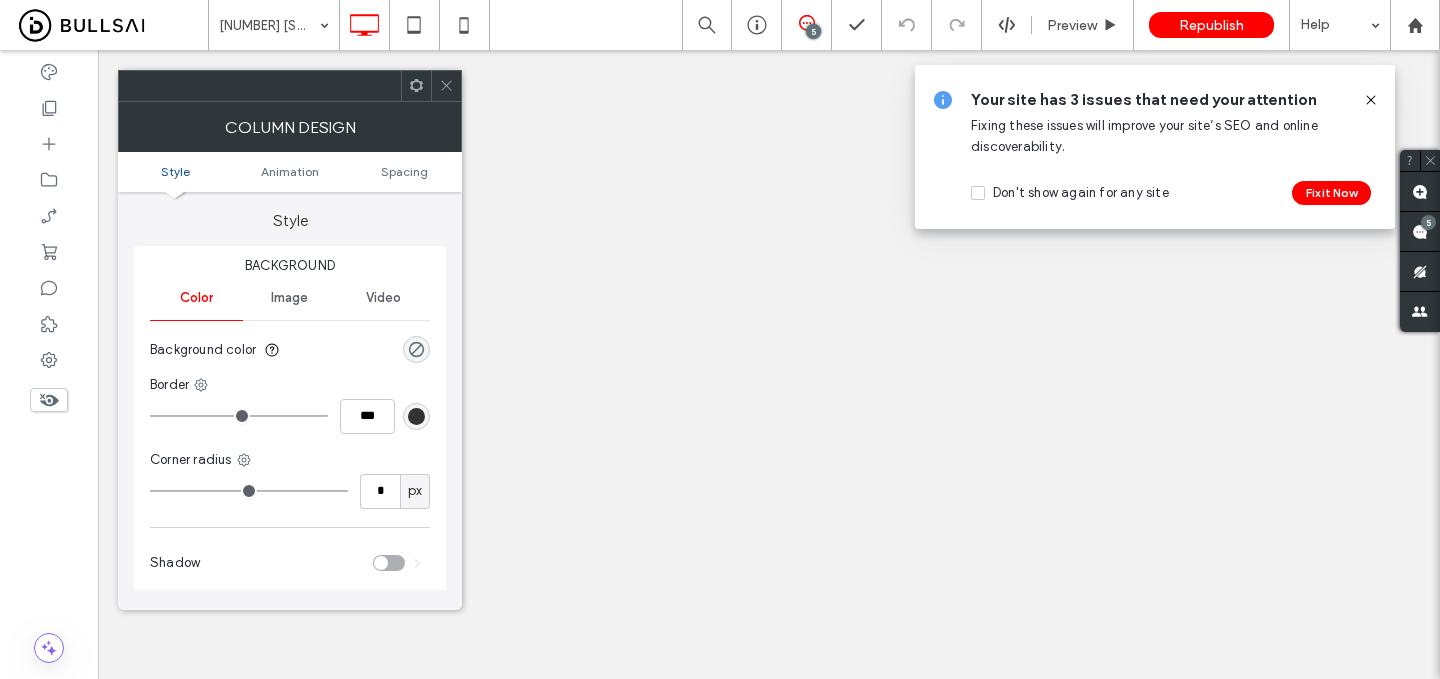 click 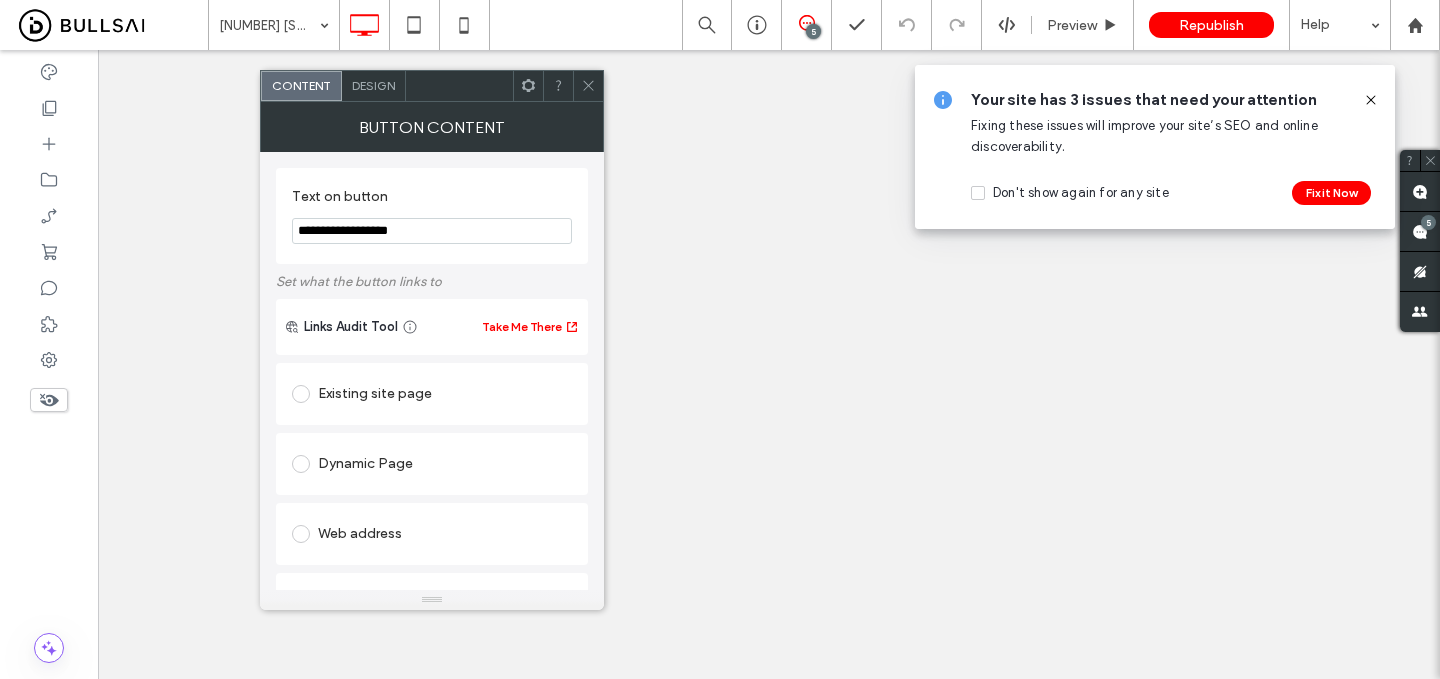 scroll, scrollTop: 383, scrollLeft: 0, axis: vertical 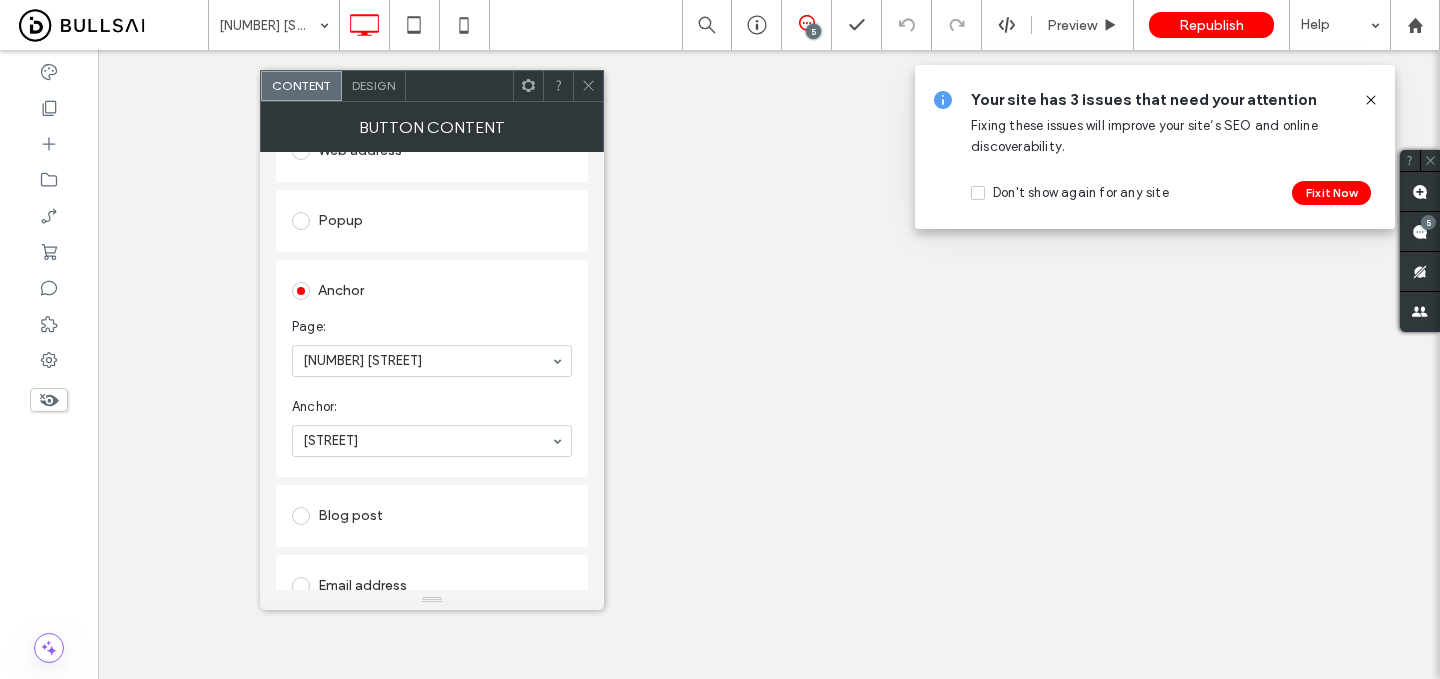 click on "Button Content" at bounding box center [432, 127] 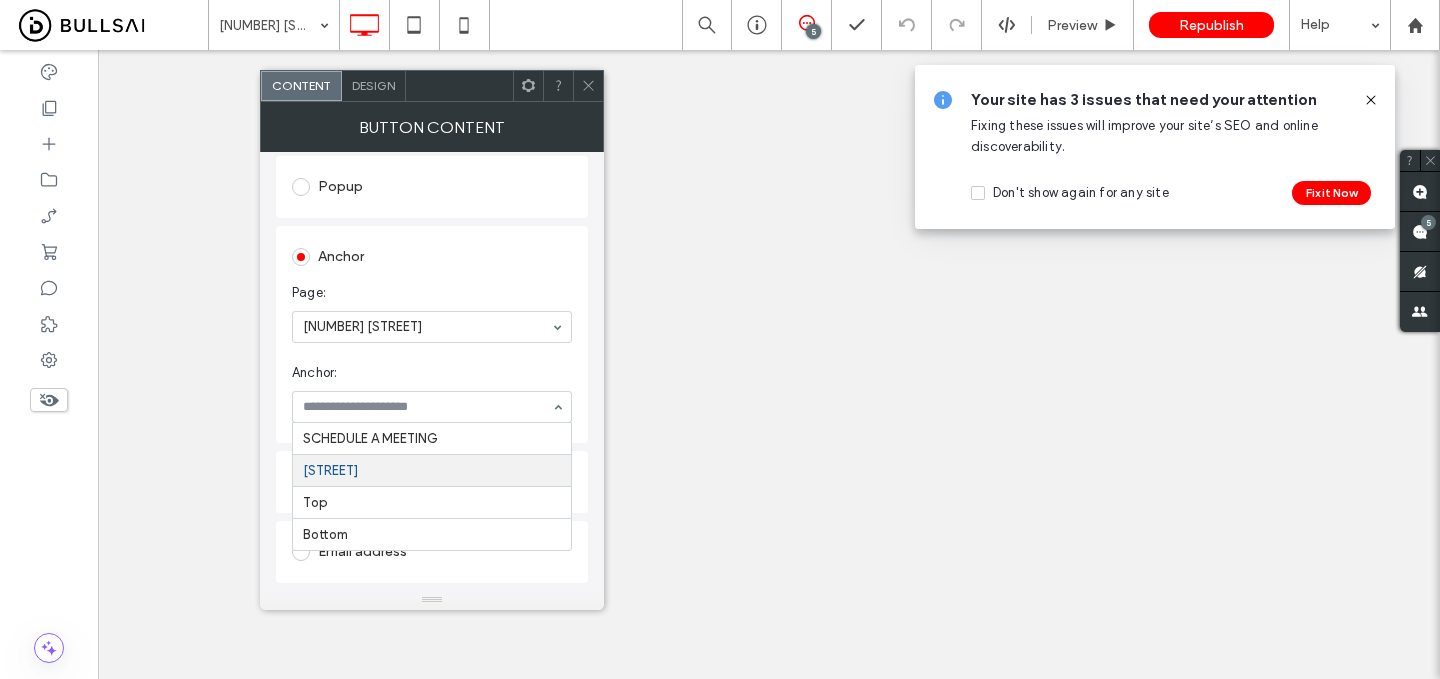 click 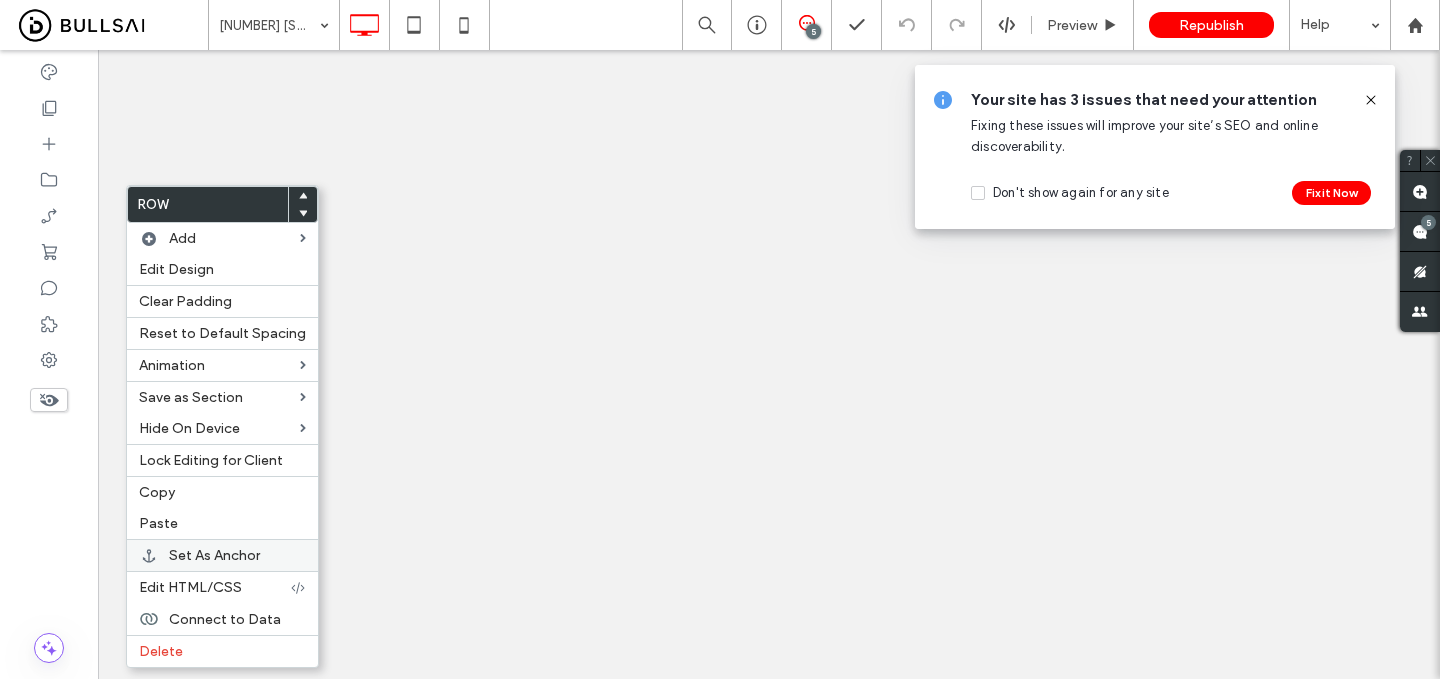 click on "Set As Anchor" at bounding box center [214, 555] 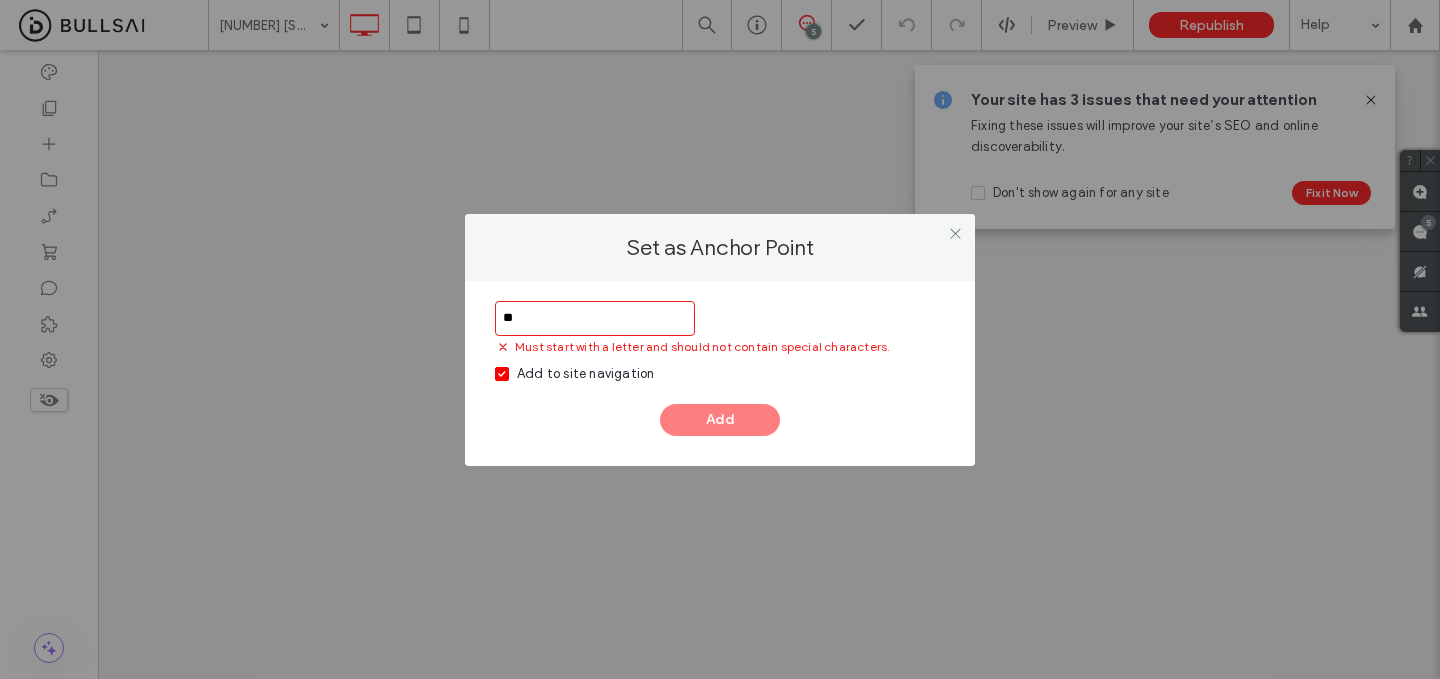 type on "*" 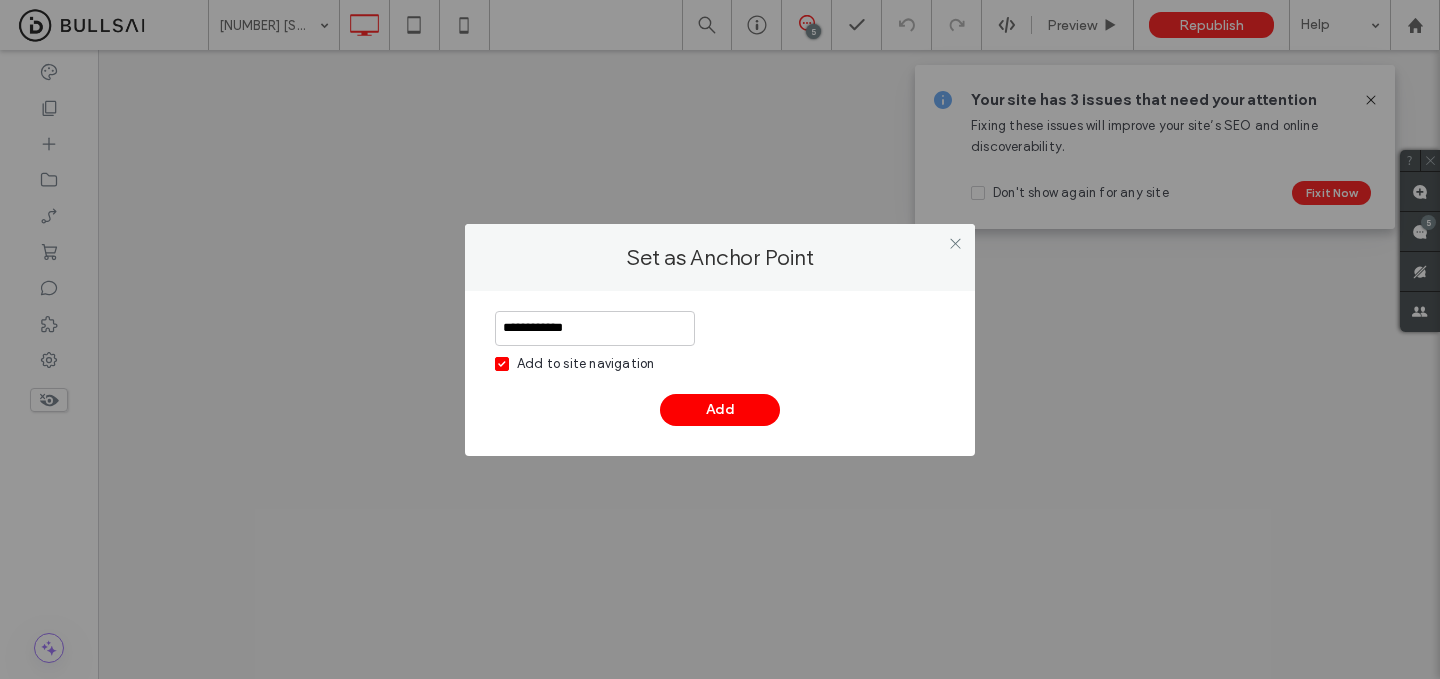 type on "**********" 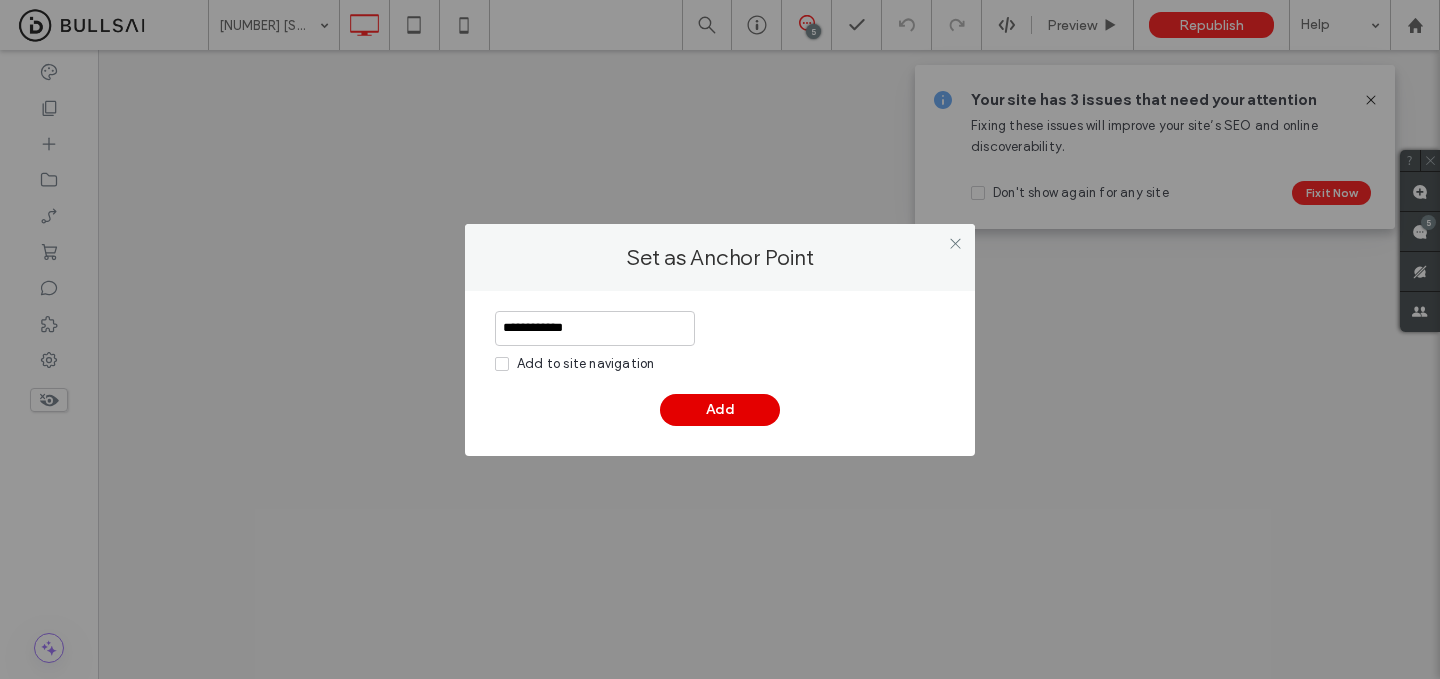 click on "Add" at bounding box center [720, 410] 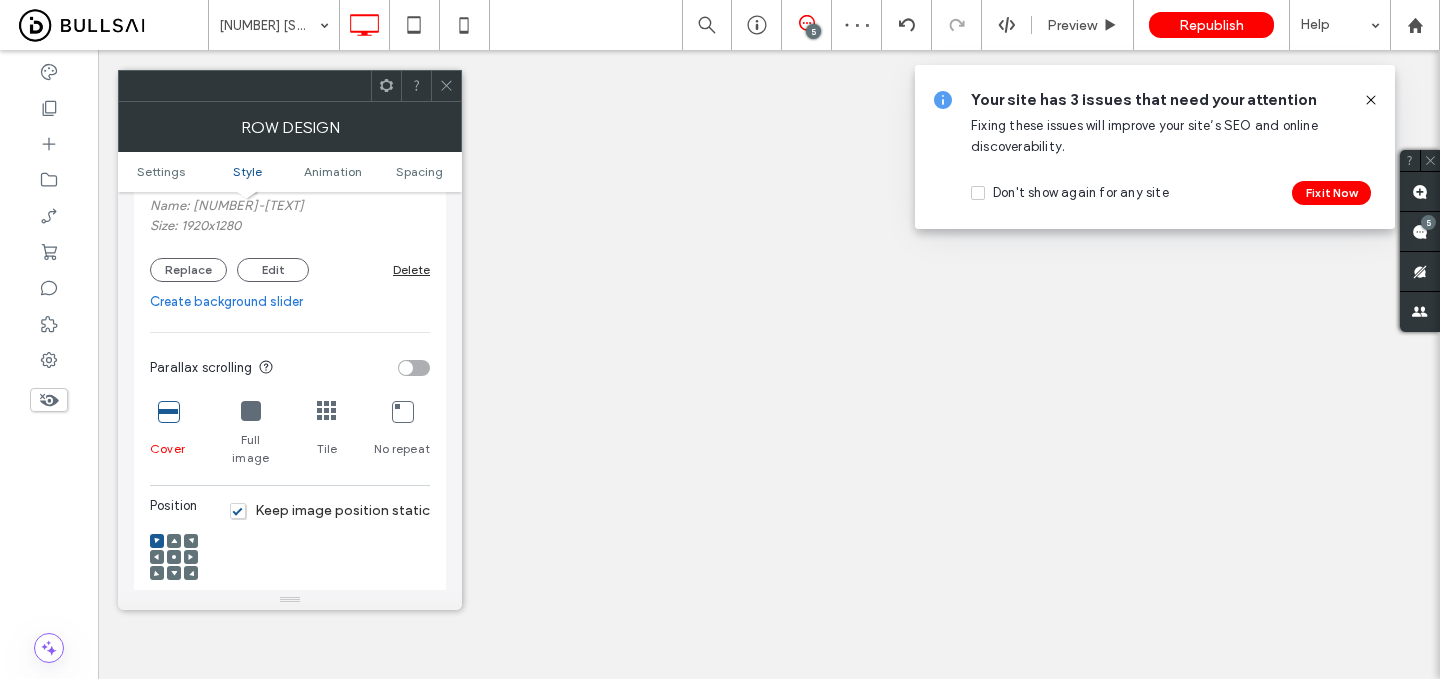 scroll, scrollTop: 549, scrollLeft: 0, axis: vertical 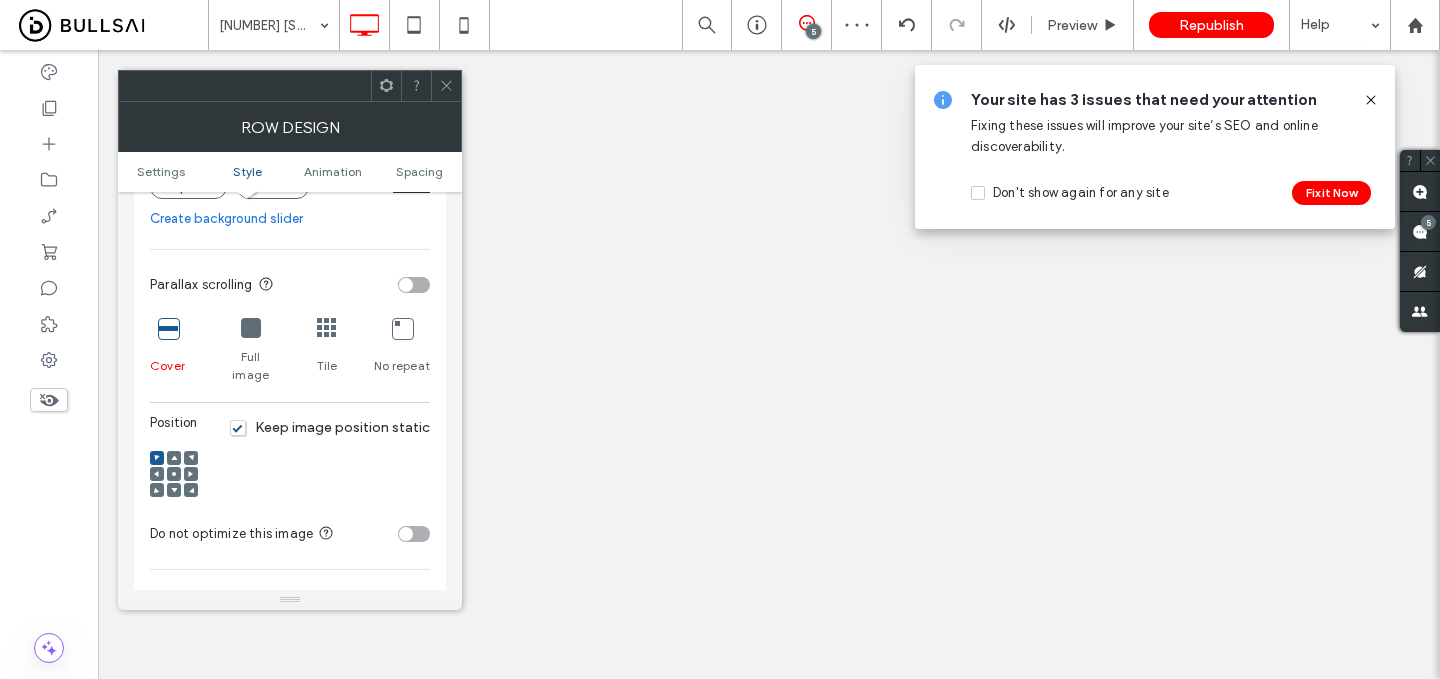 click at bounding box center [446, 86] 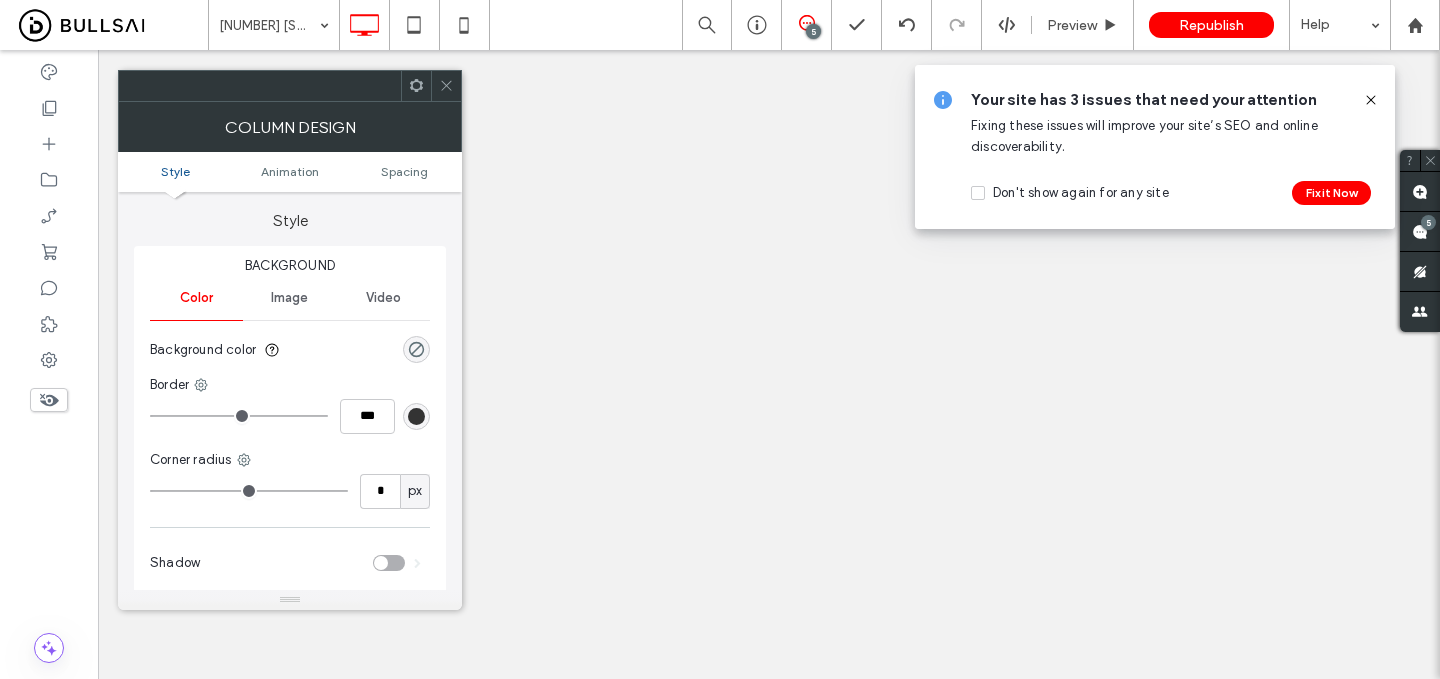 click at bounding box center (446, 86) 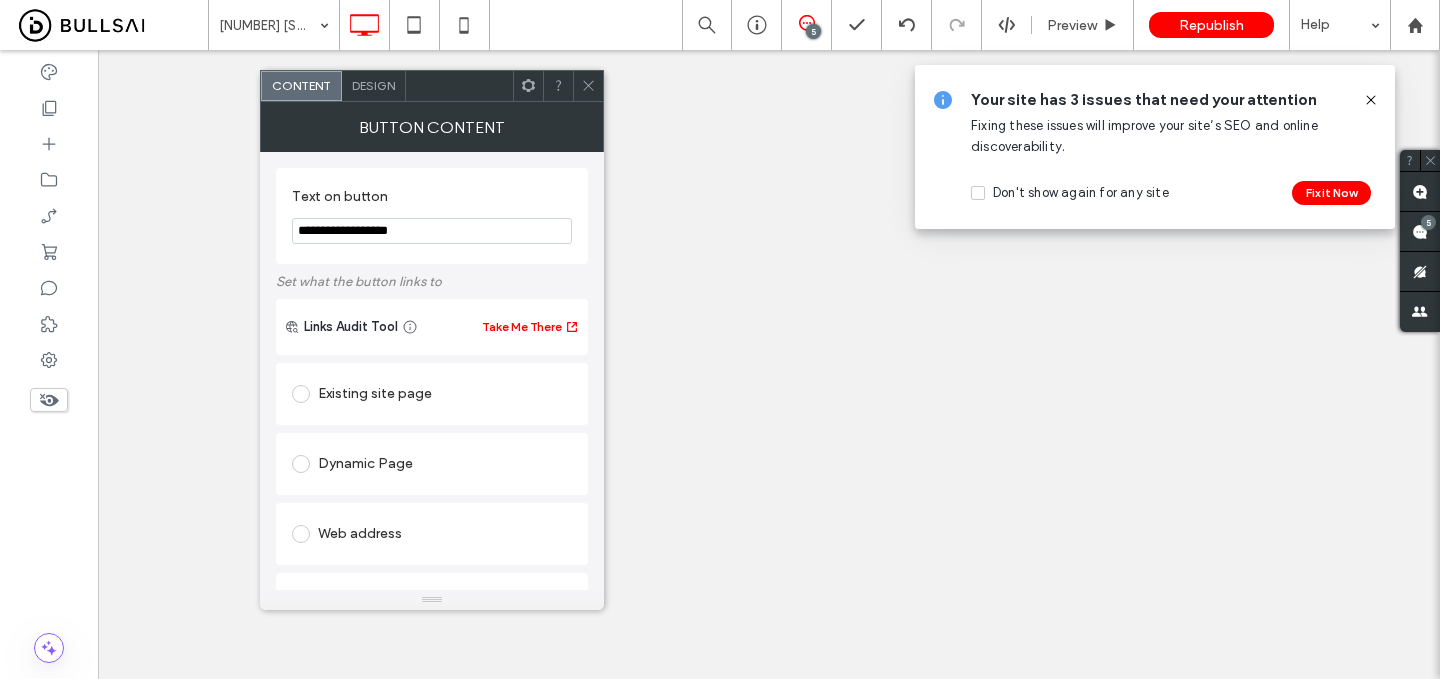click on "Existing site page" at bounding box center (432, 394) 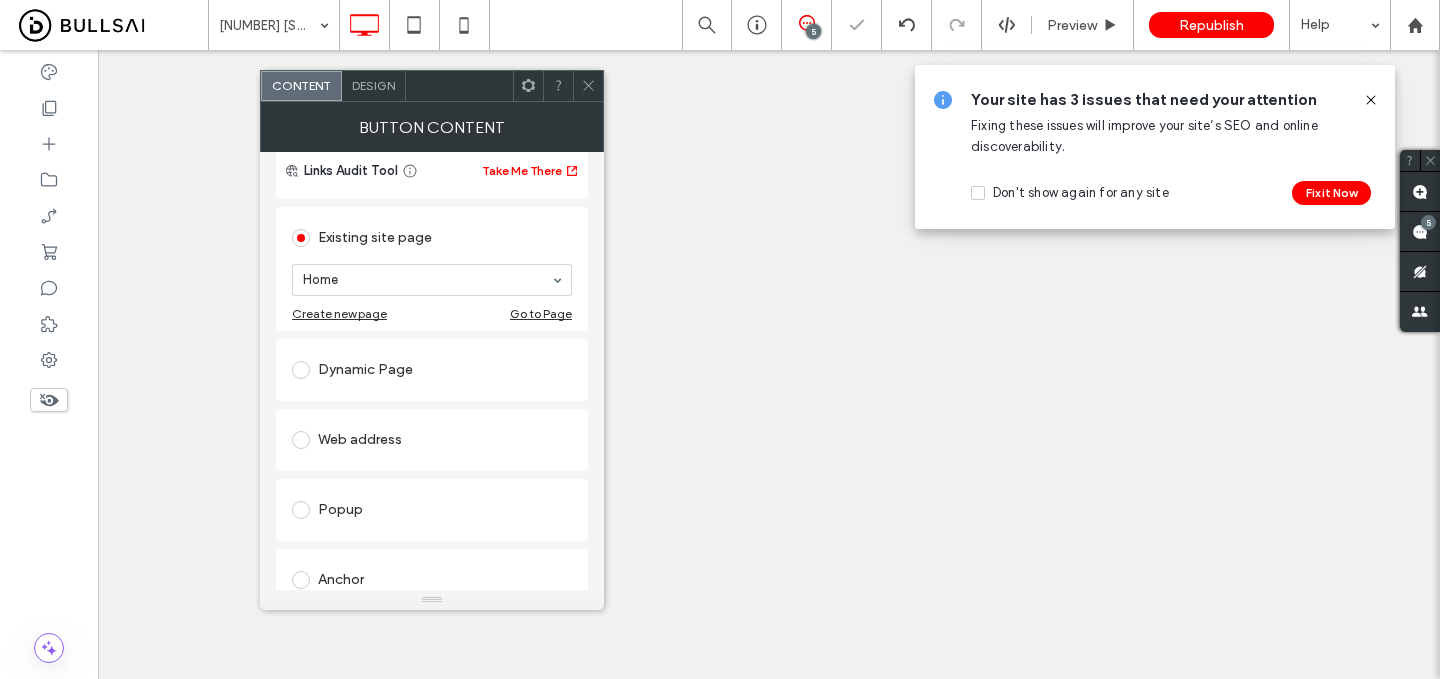 scroll, scrollTop: 191, scrollLeft: 0, axis: vertical 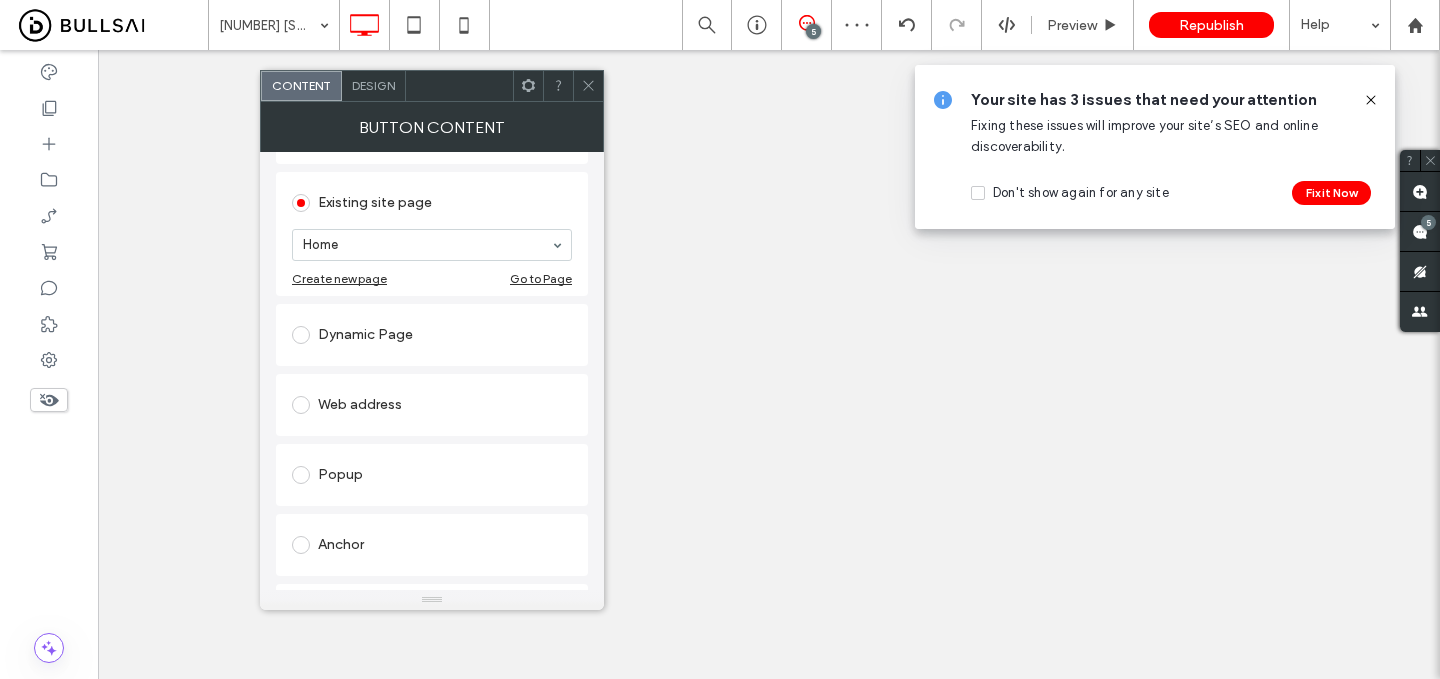 click on "Anchor" at bounding box center (432, 545) 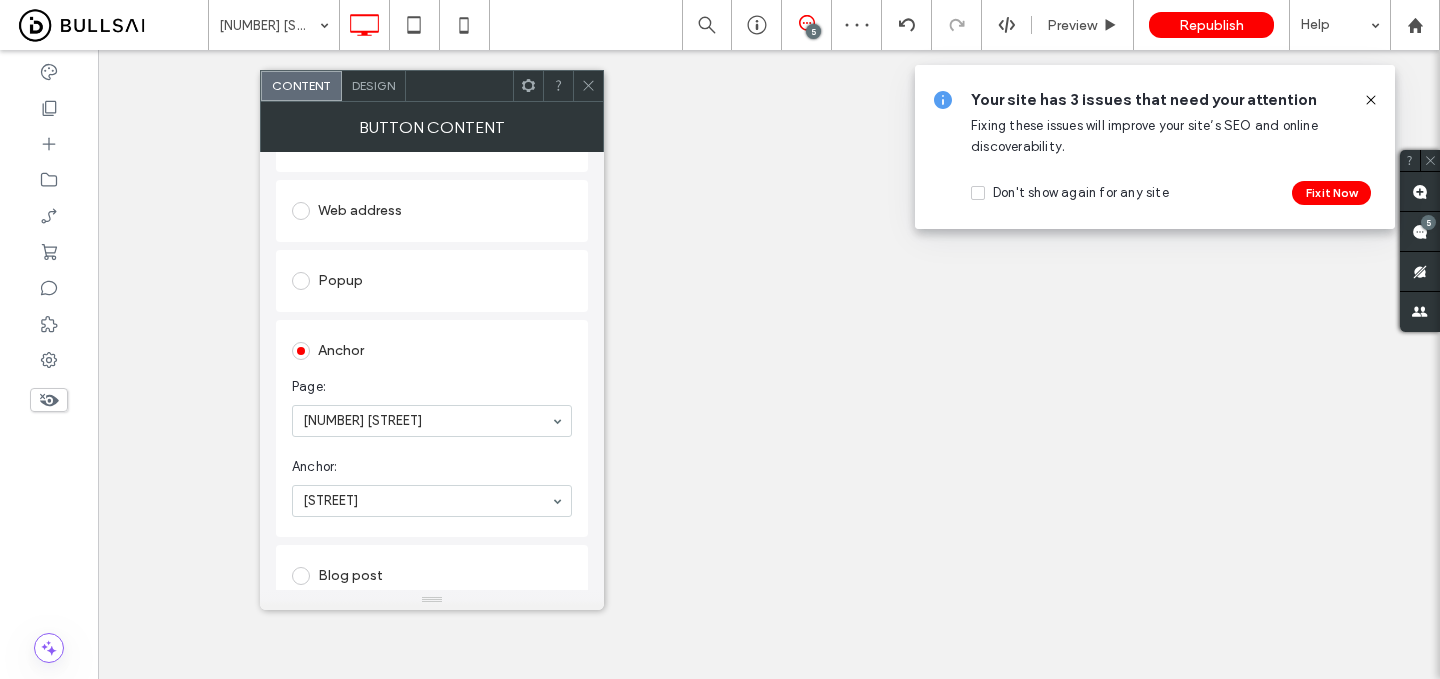 scroll, scrollTop: 350, scrollLeft: 0, axis: vertical 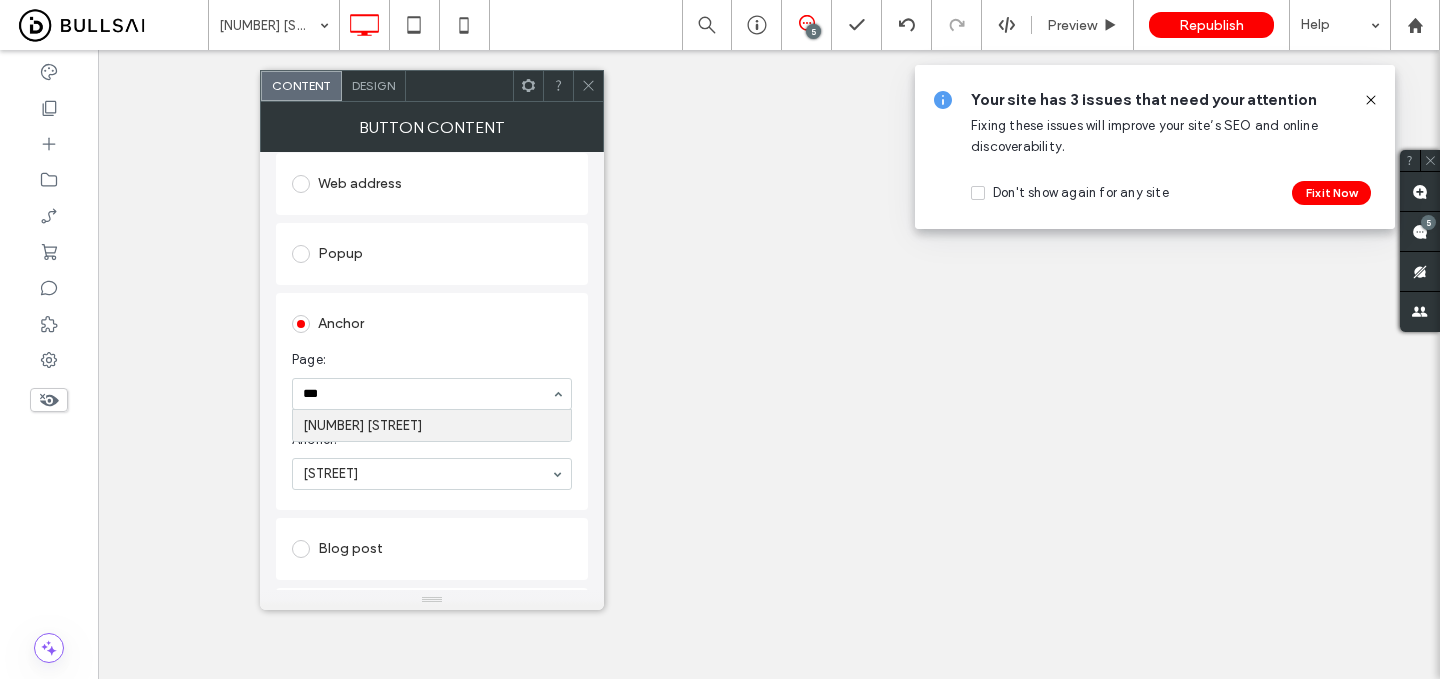 type on "****" 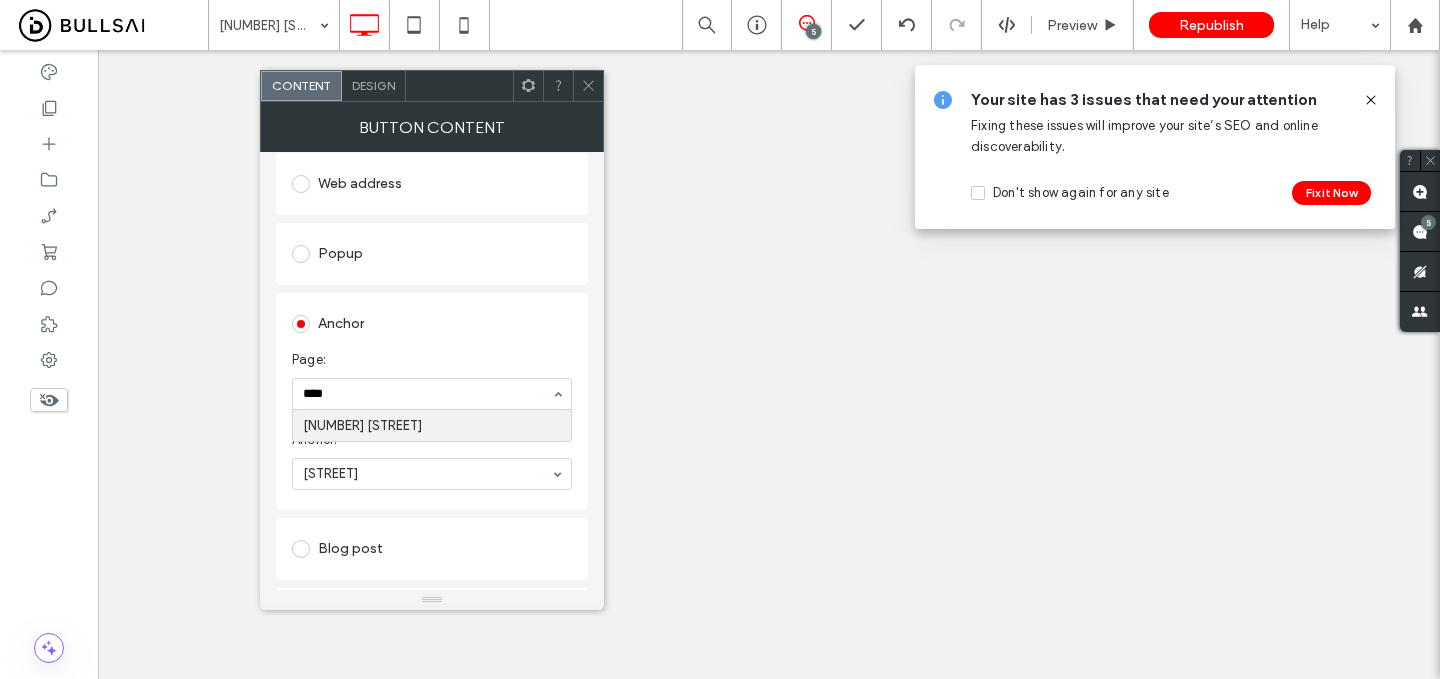 type 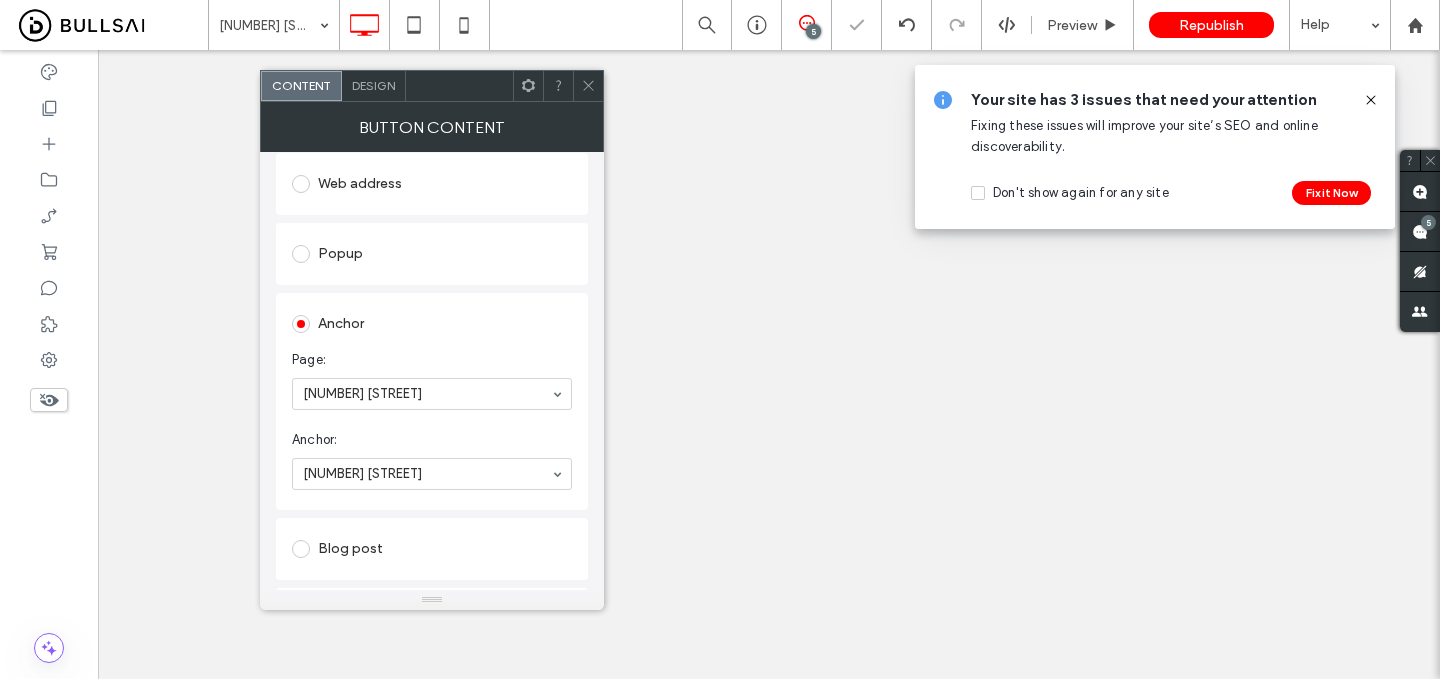 click 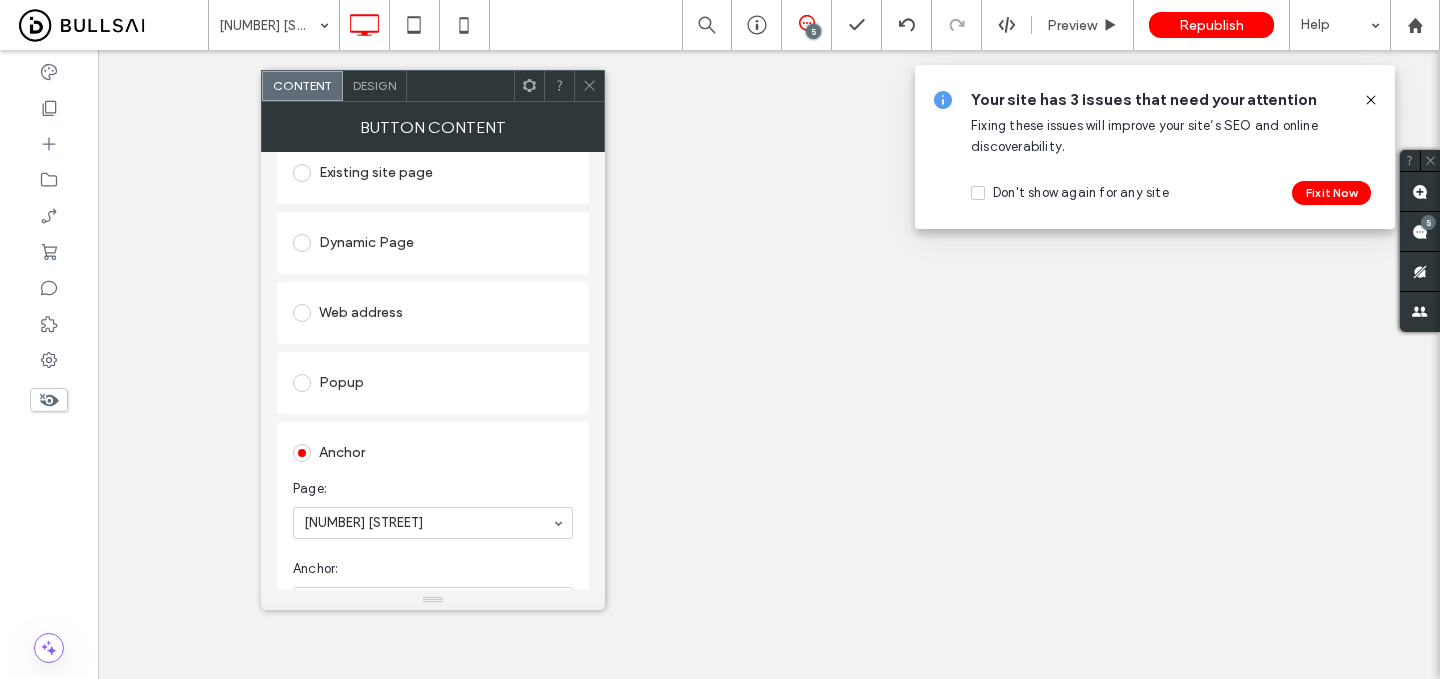 scroll, scrollTop: 417, scrollLeft: 0, axis: vertical 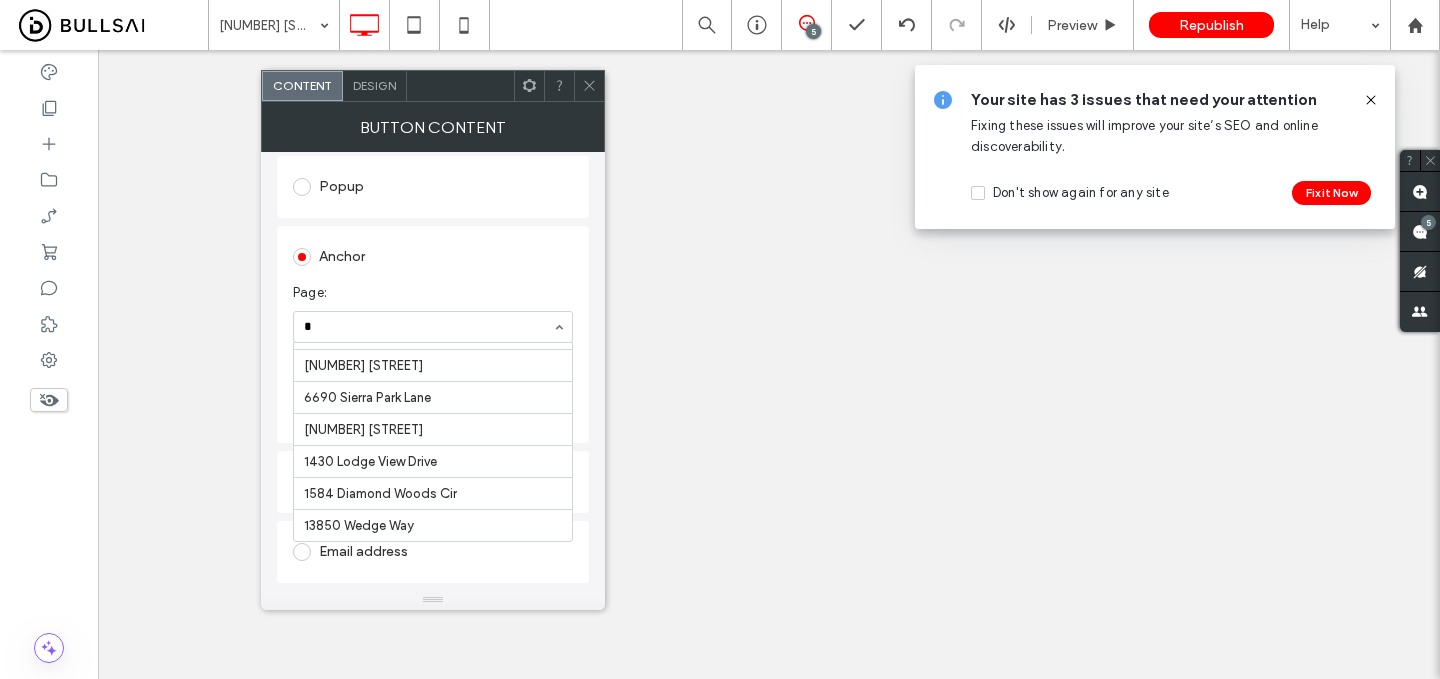 type on "**" 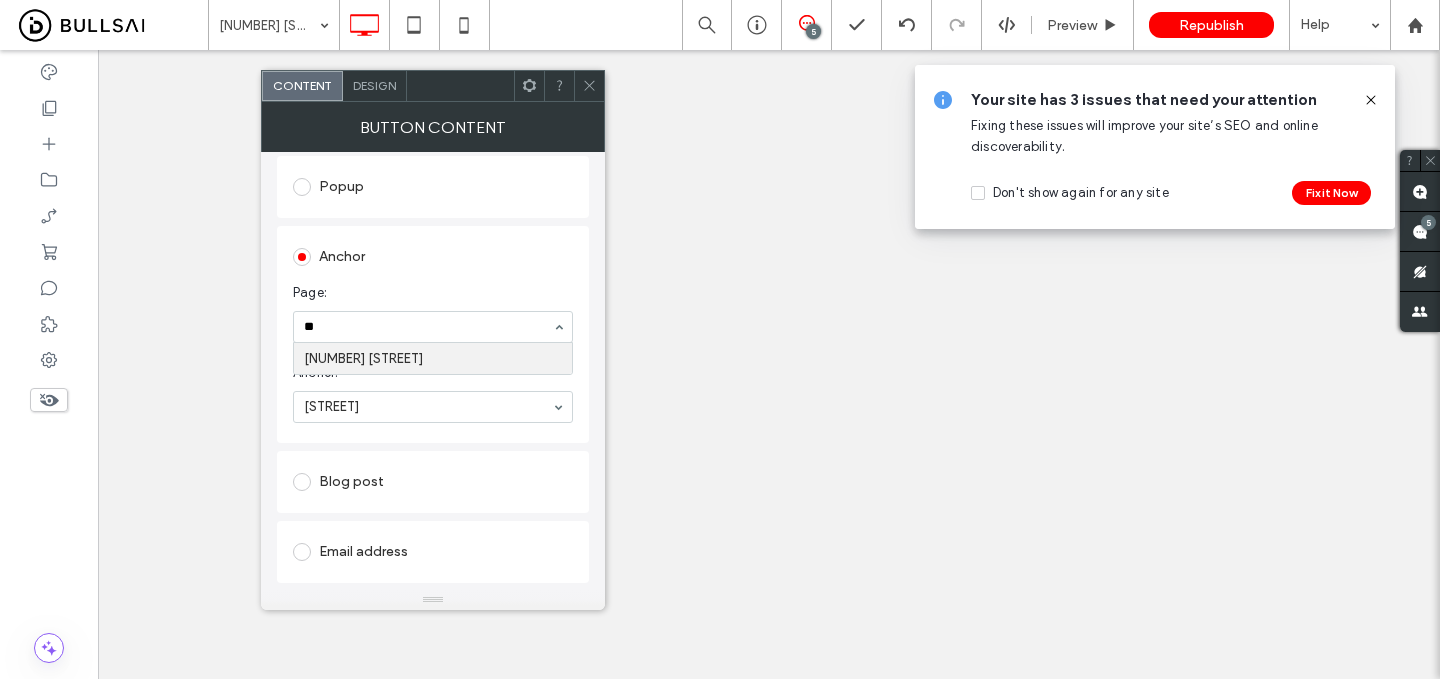 scroll, scrollTop: 0, scrollLeft: 0, axis: both 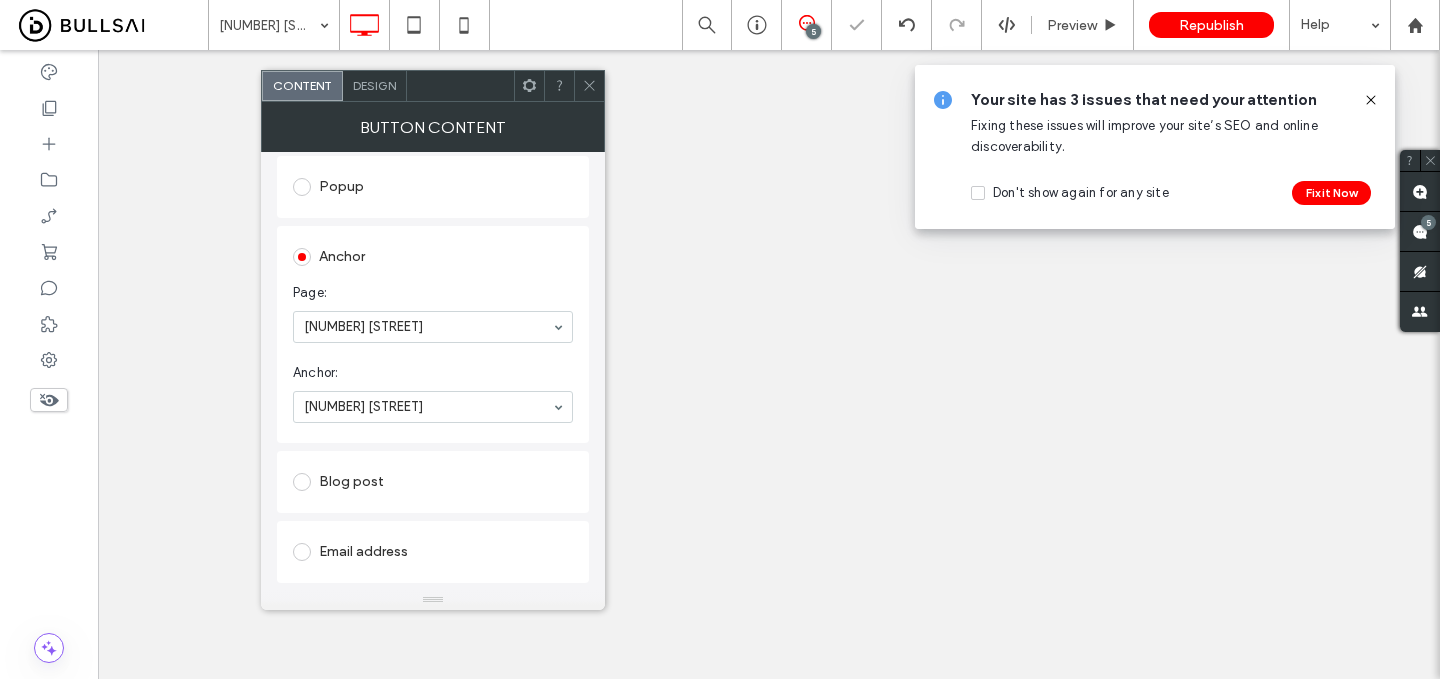 click at bounding box center [589, 86] 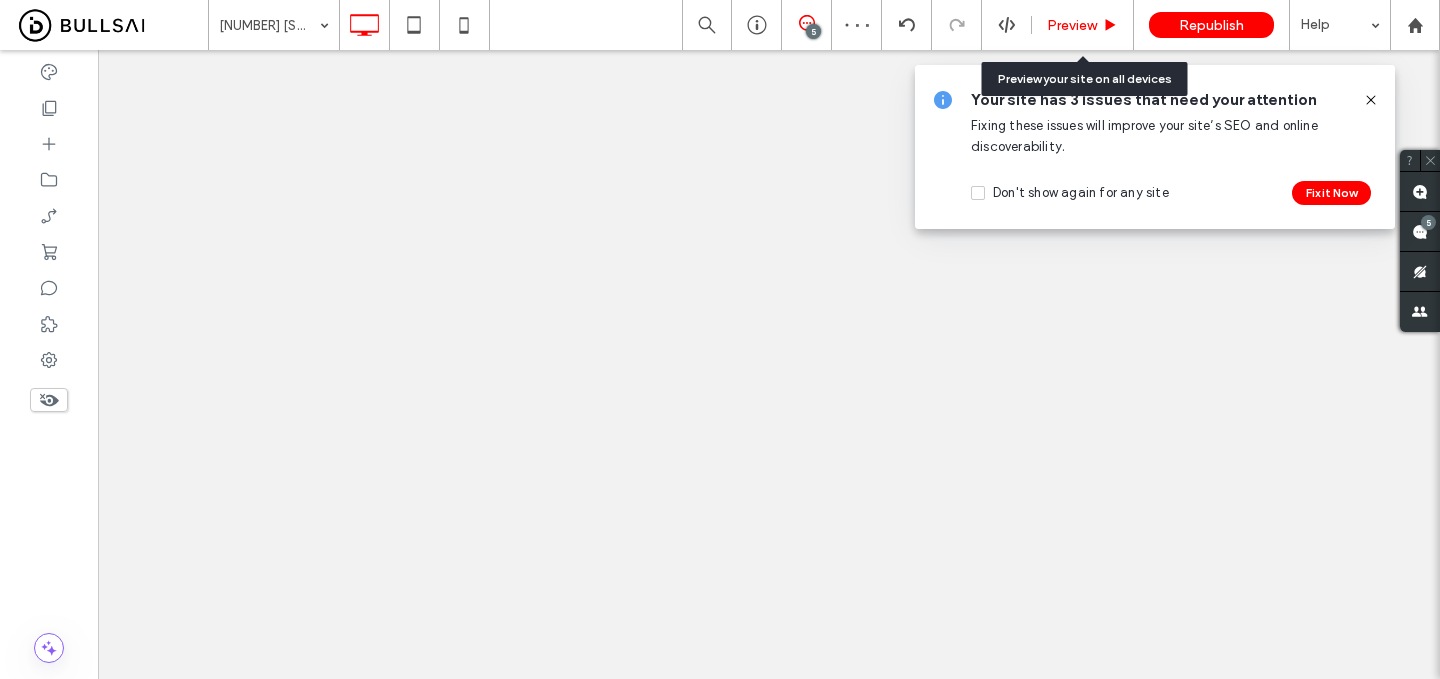 click on "Preview" at bounding box center (1072, 25) 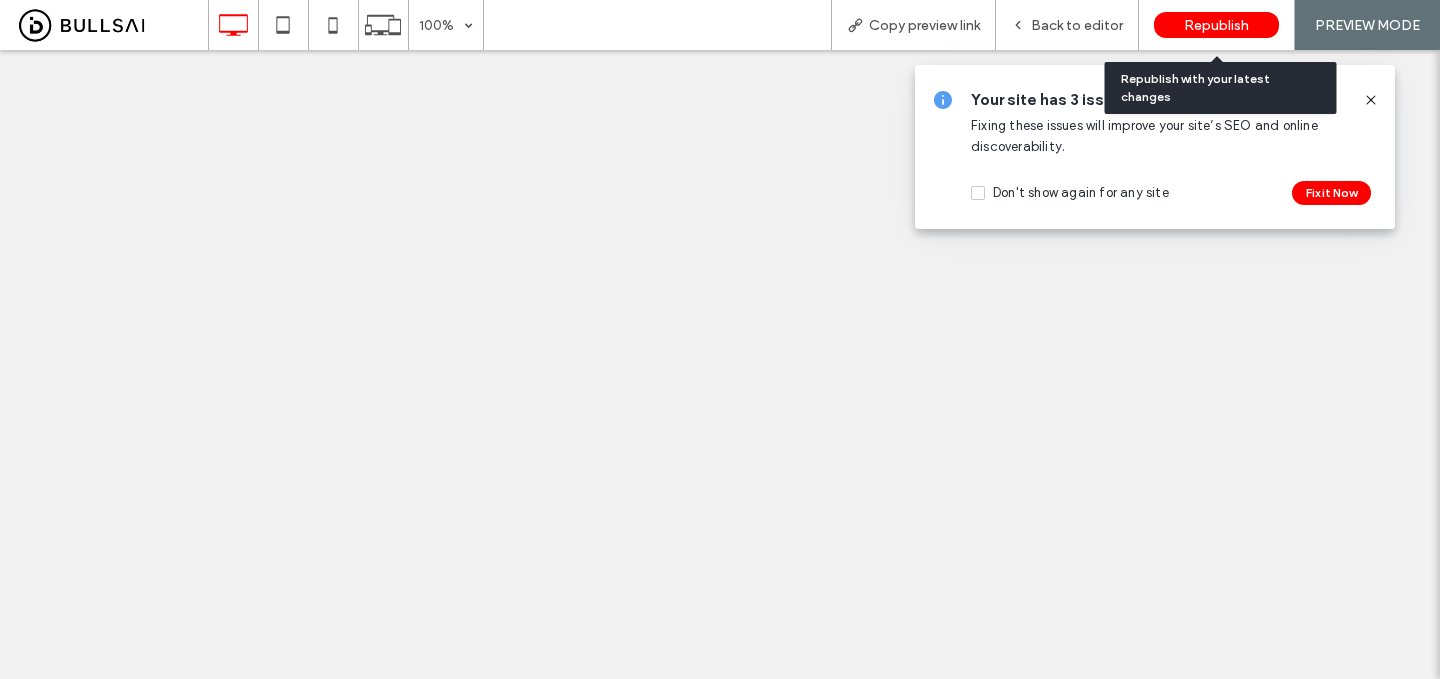 click on "Republish" at bounding box center [1216, 25] 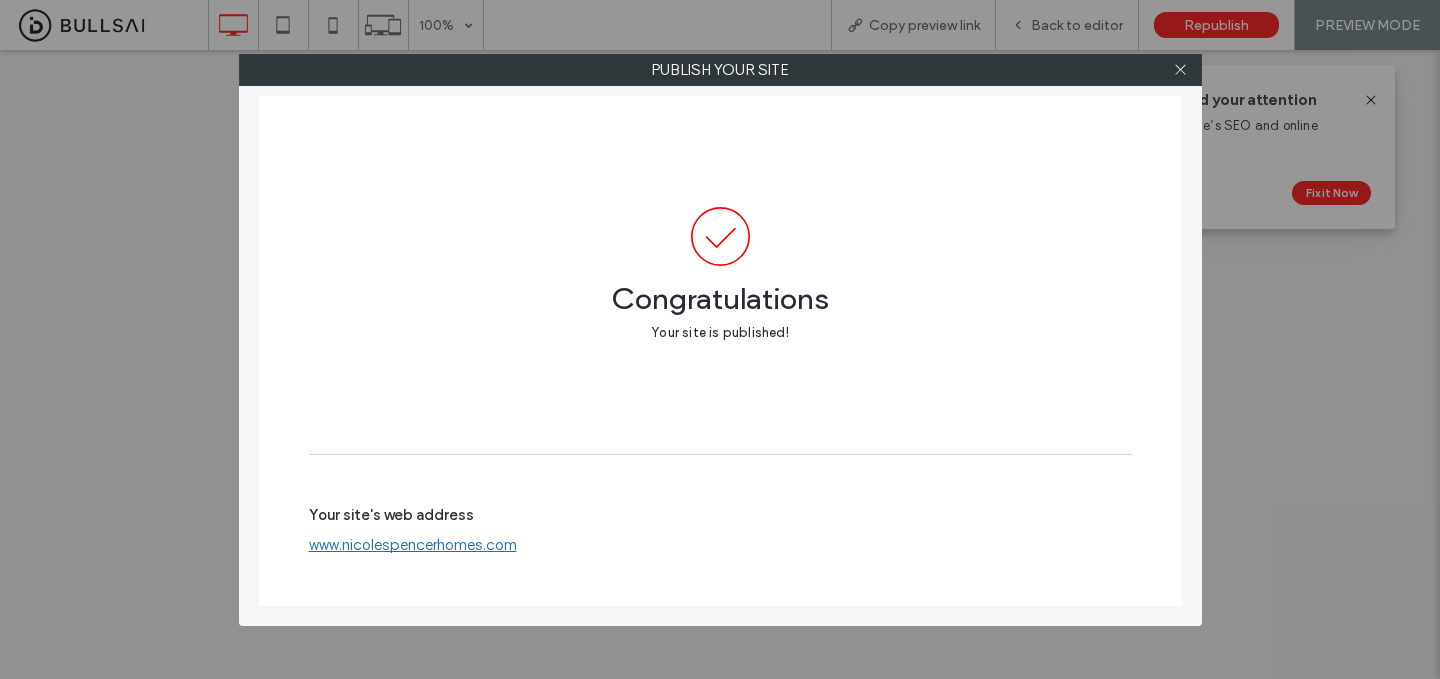click on "Congratulations Your site is published!" at bounding box center (720, 275) 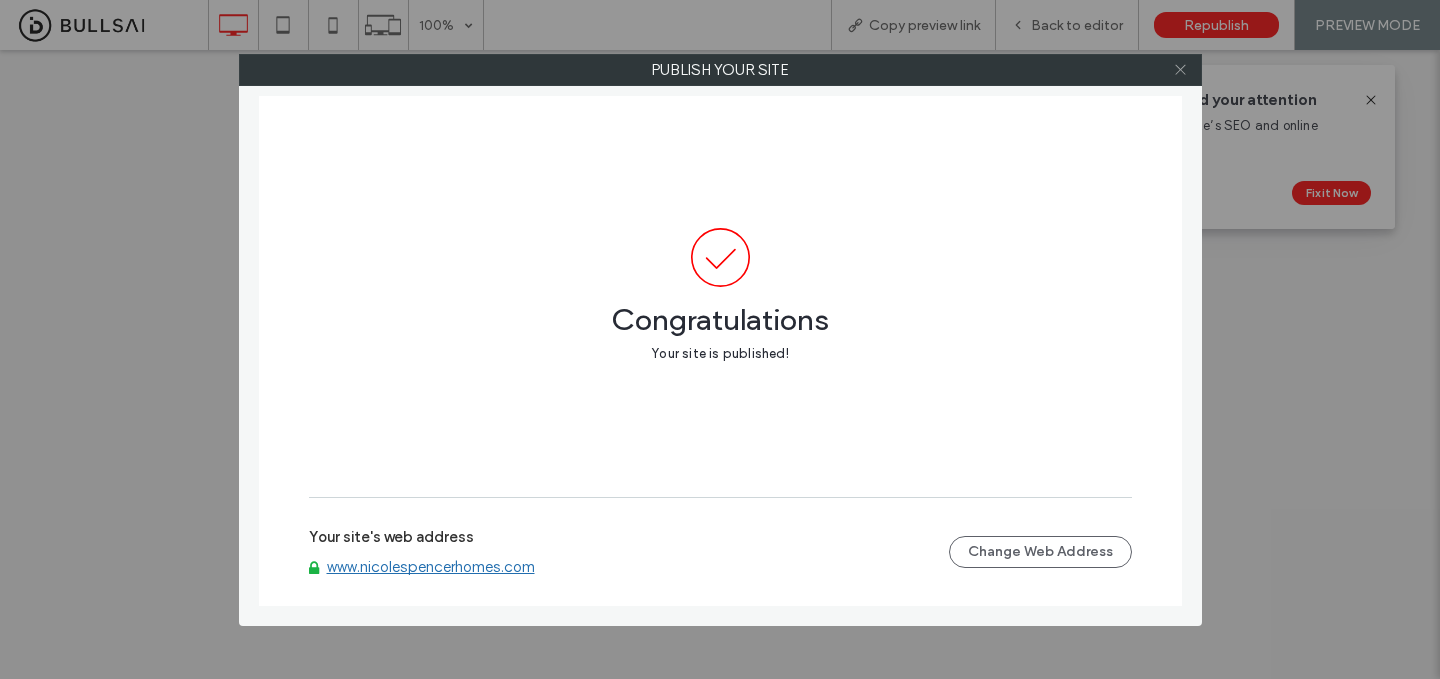 click 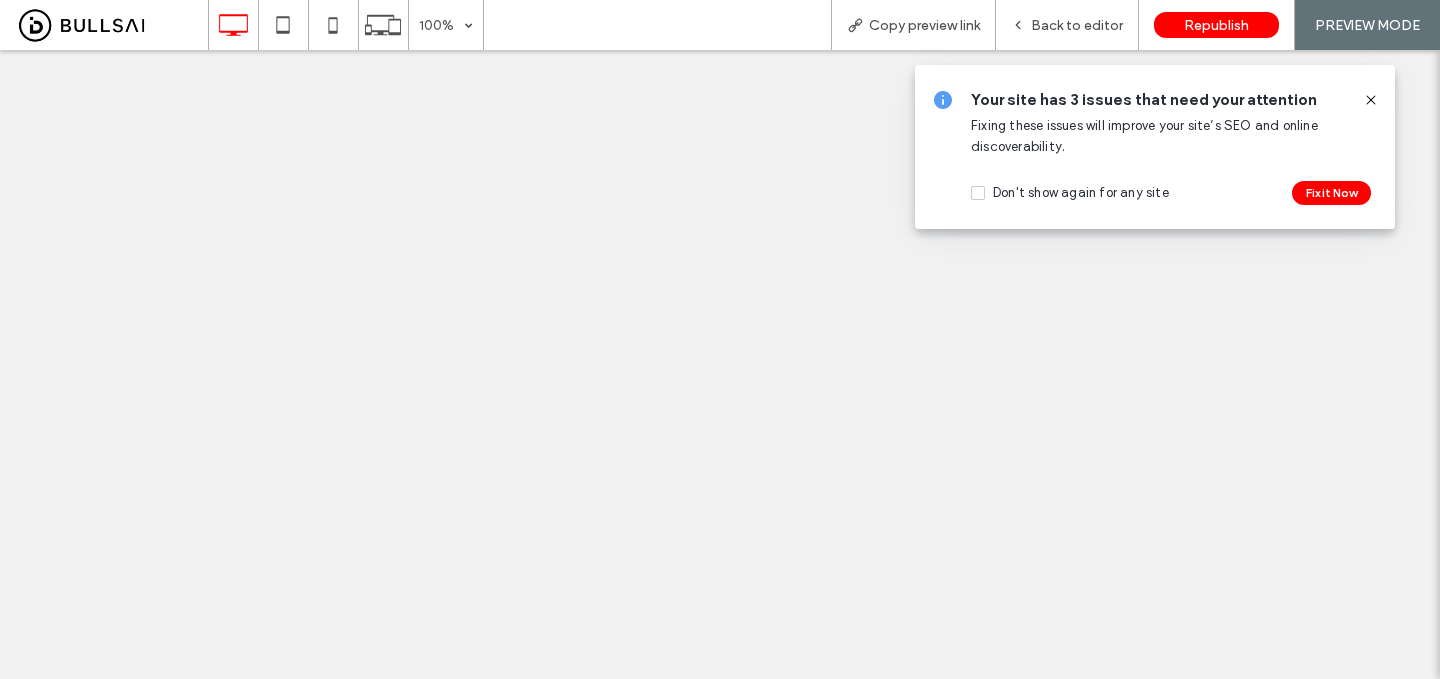 click on "Your site has [NUMBER] issues that need your attention Fixing these issues will improve your site’s SEO and online discoverability. Don't show again for any site Fix it Now" at bounding box center (1155, 147) 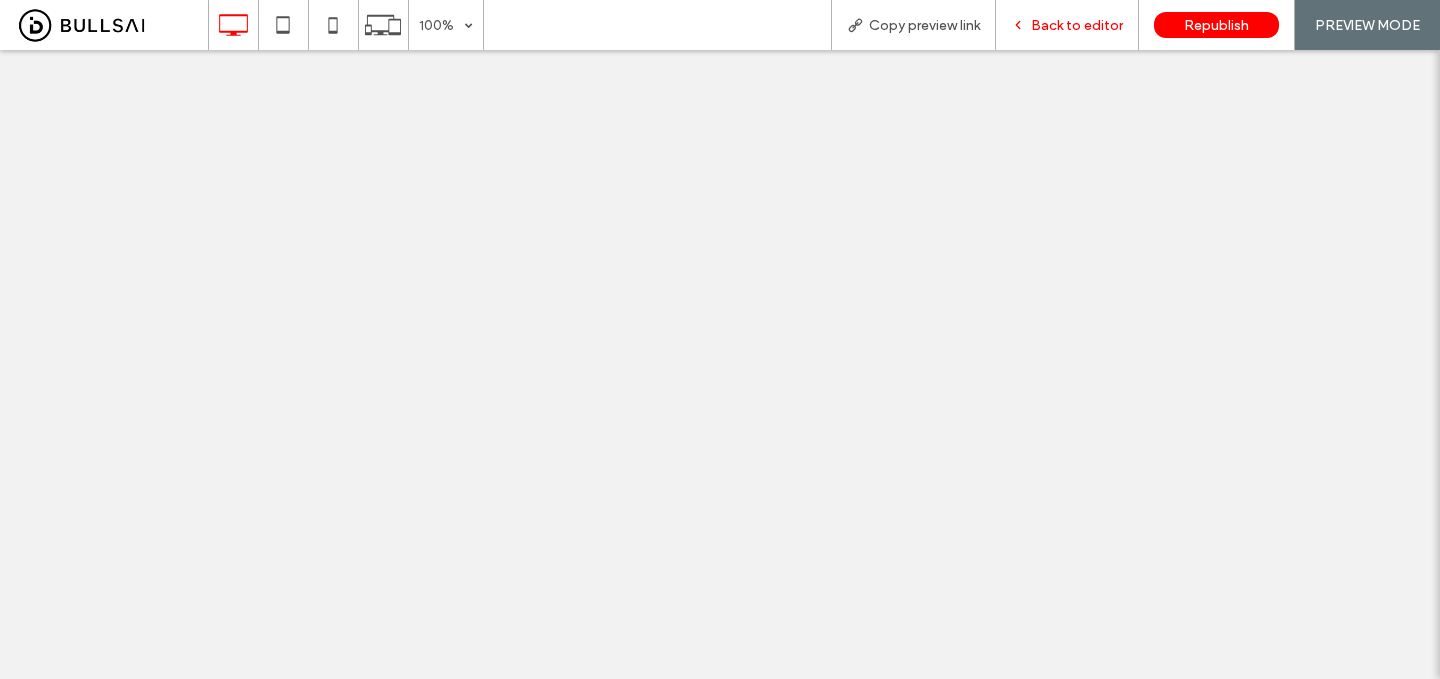 click on "Back to editor" at bounding box center [1067, 25] 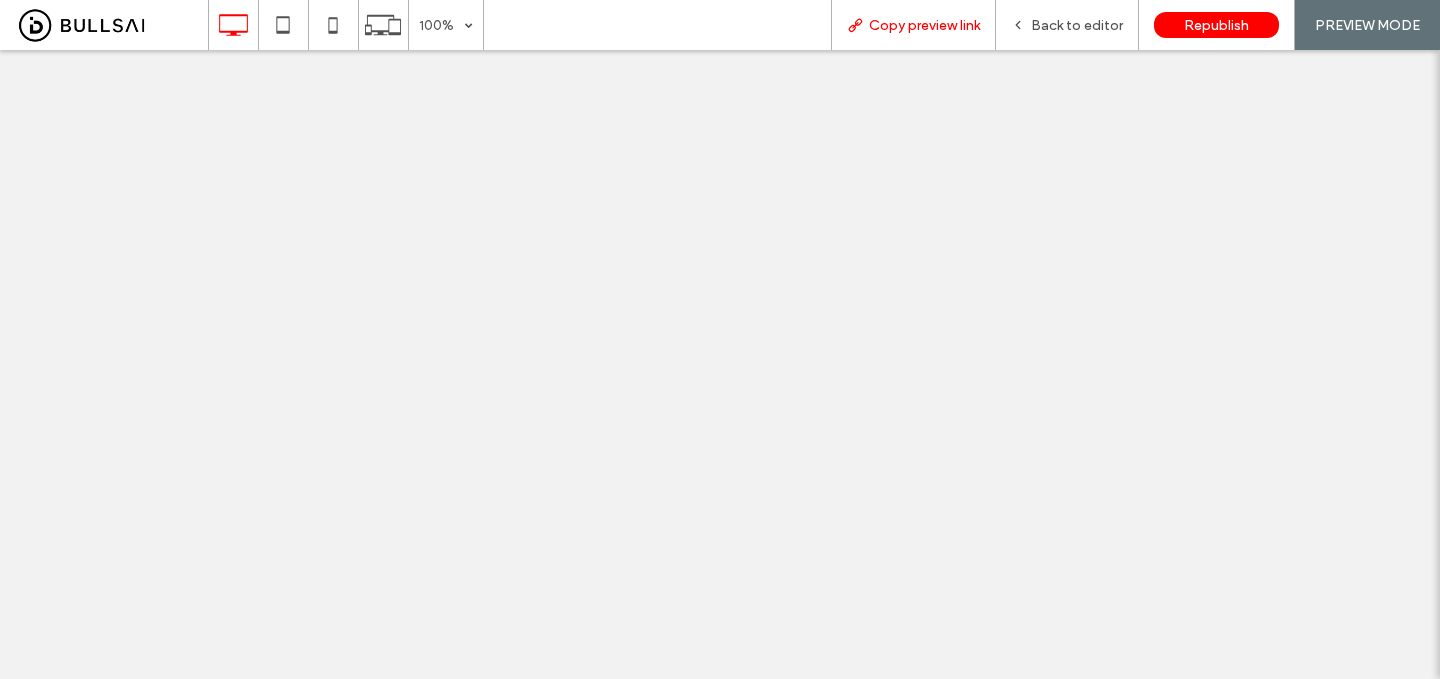 click on "Copy preview link" at bounding box center [924, 25] 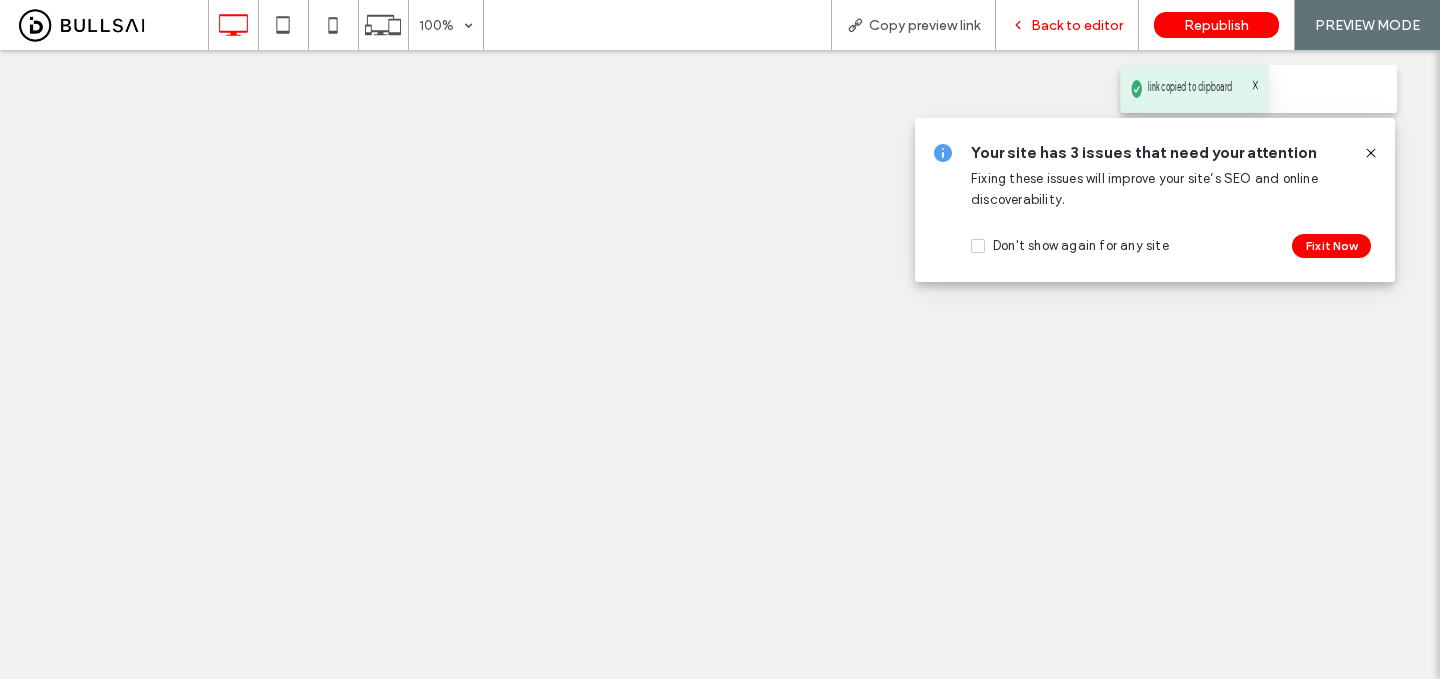 click on "Back to editor" at bounding box center [1067, 25] 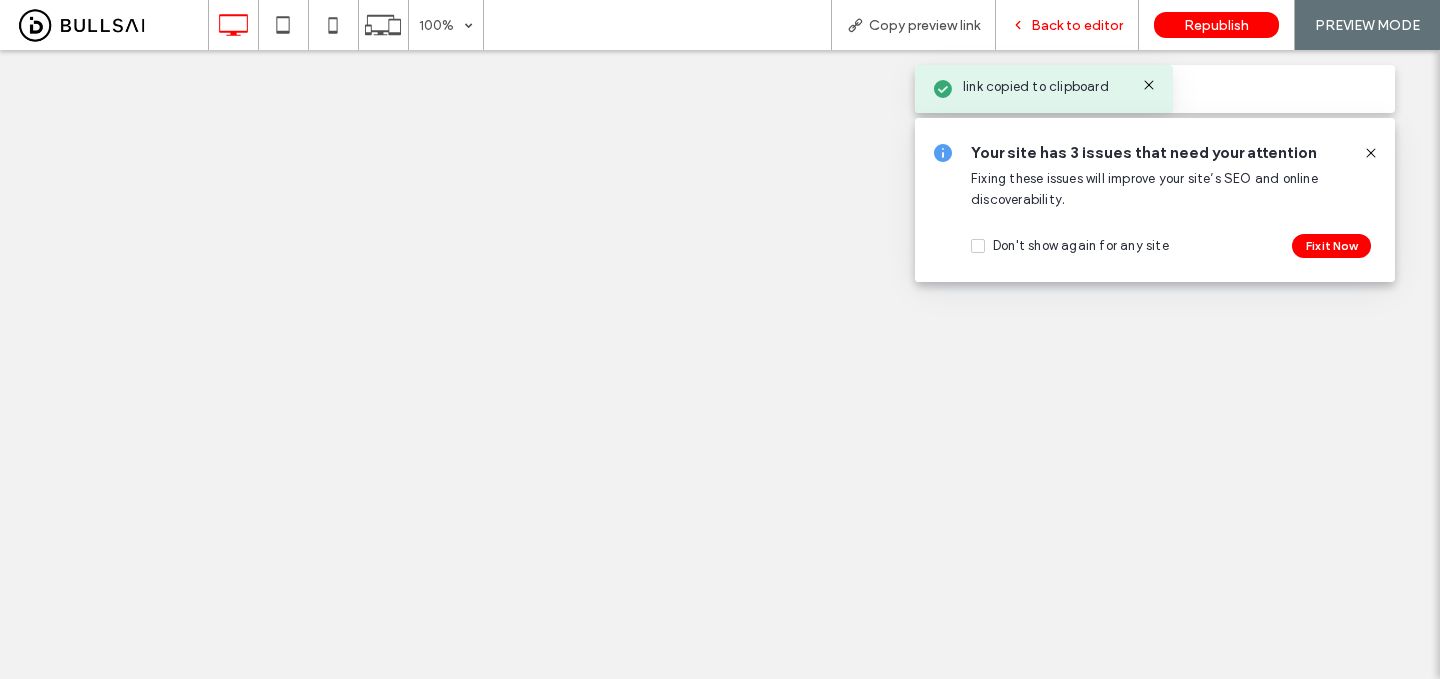 click 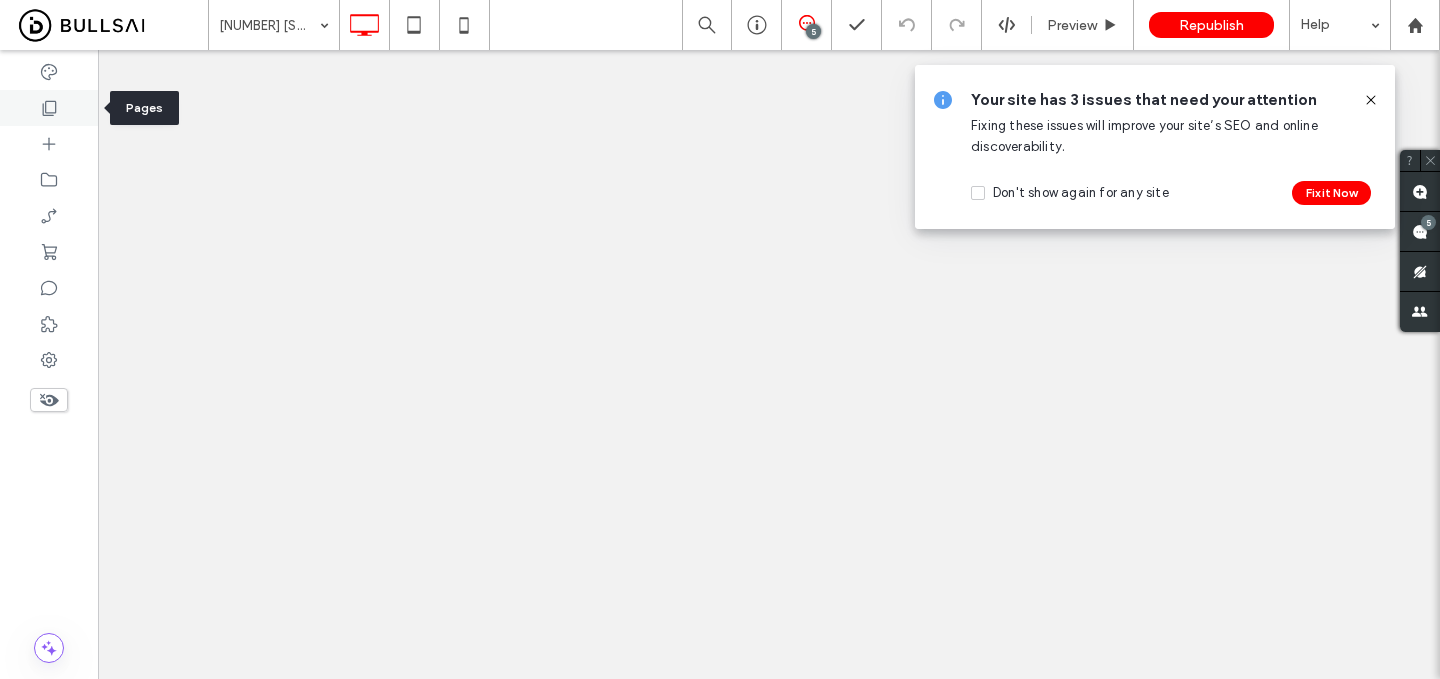 click at bounding box center (49, 108) 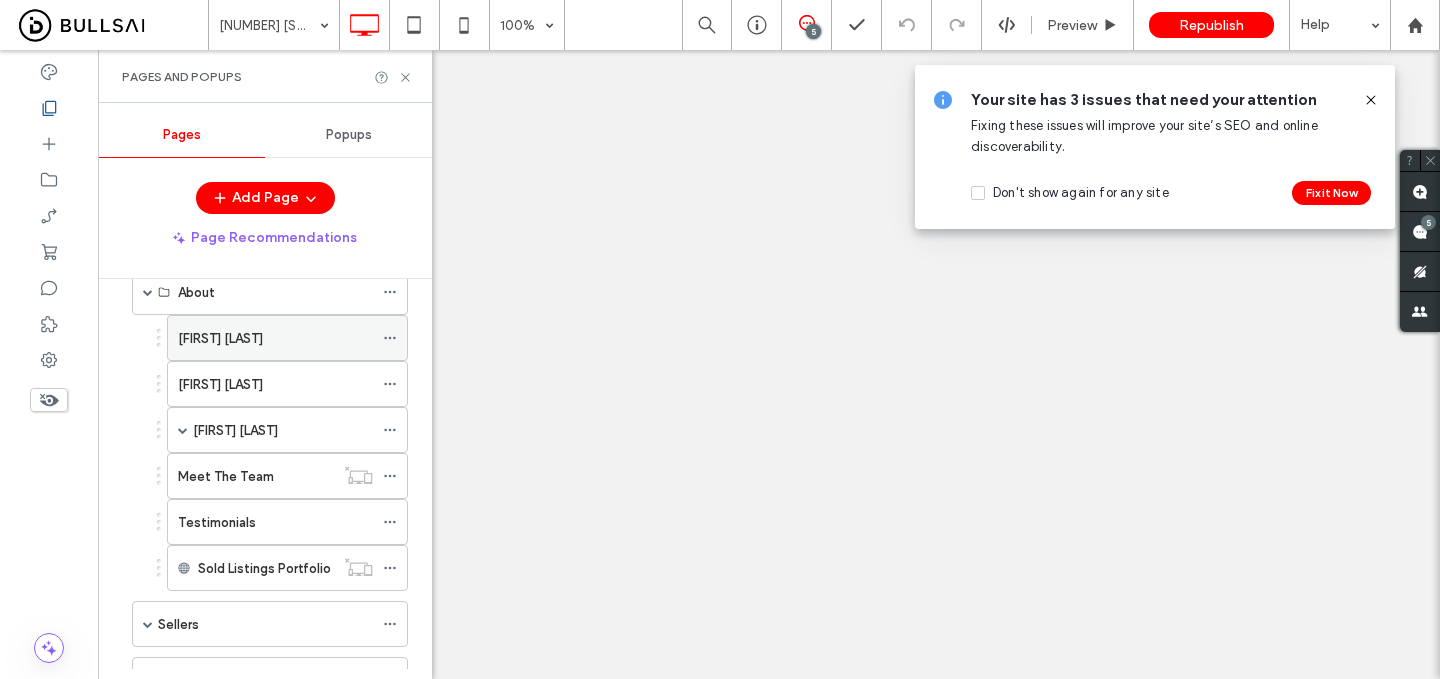 scroll, scrollTop: 102, scrollLeft: 0, axis: vertical 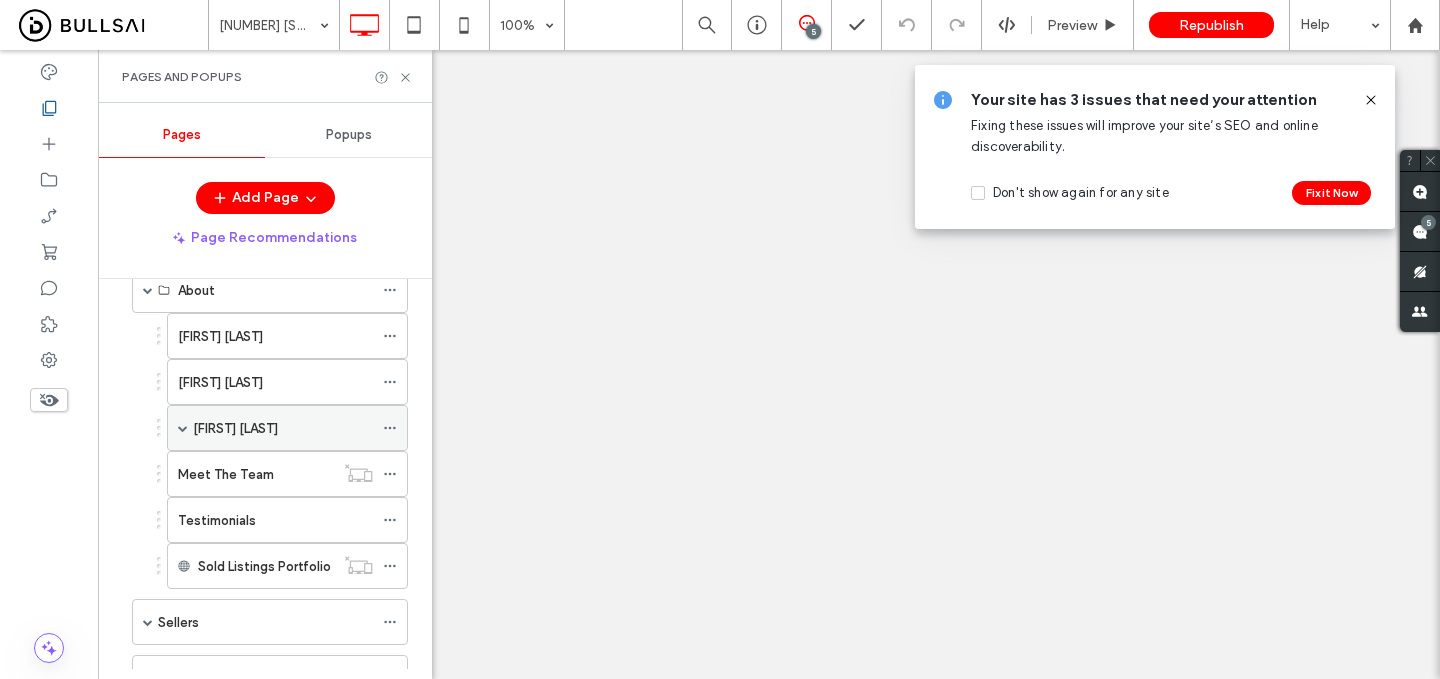 click on "[FIRST] [LAST]" at bounding box center [287, 428] 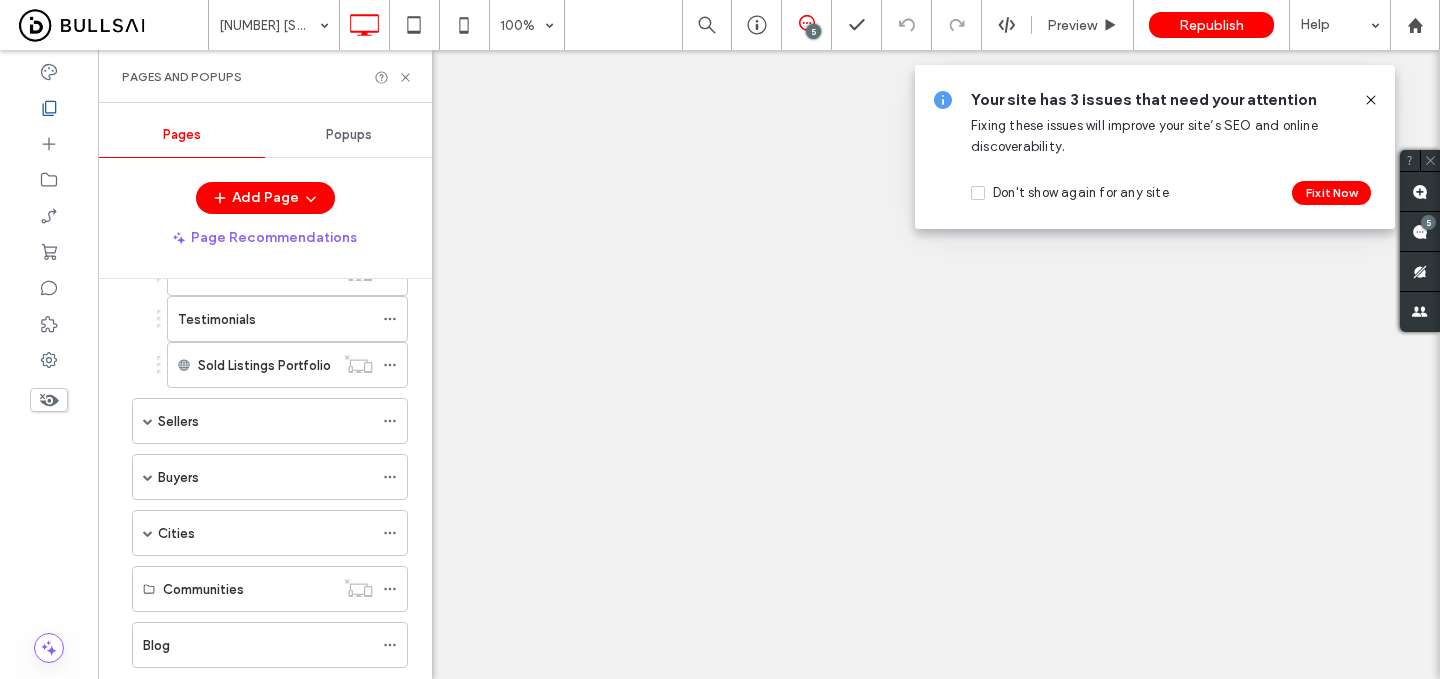 scroll, scrollTop: 316, scrollLeft: 0, axis: vertical 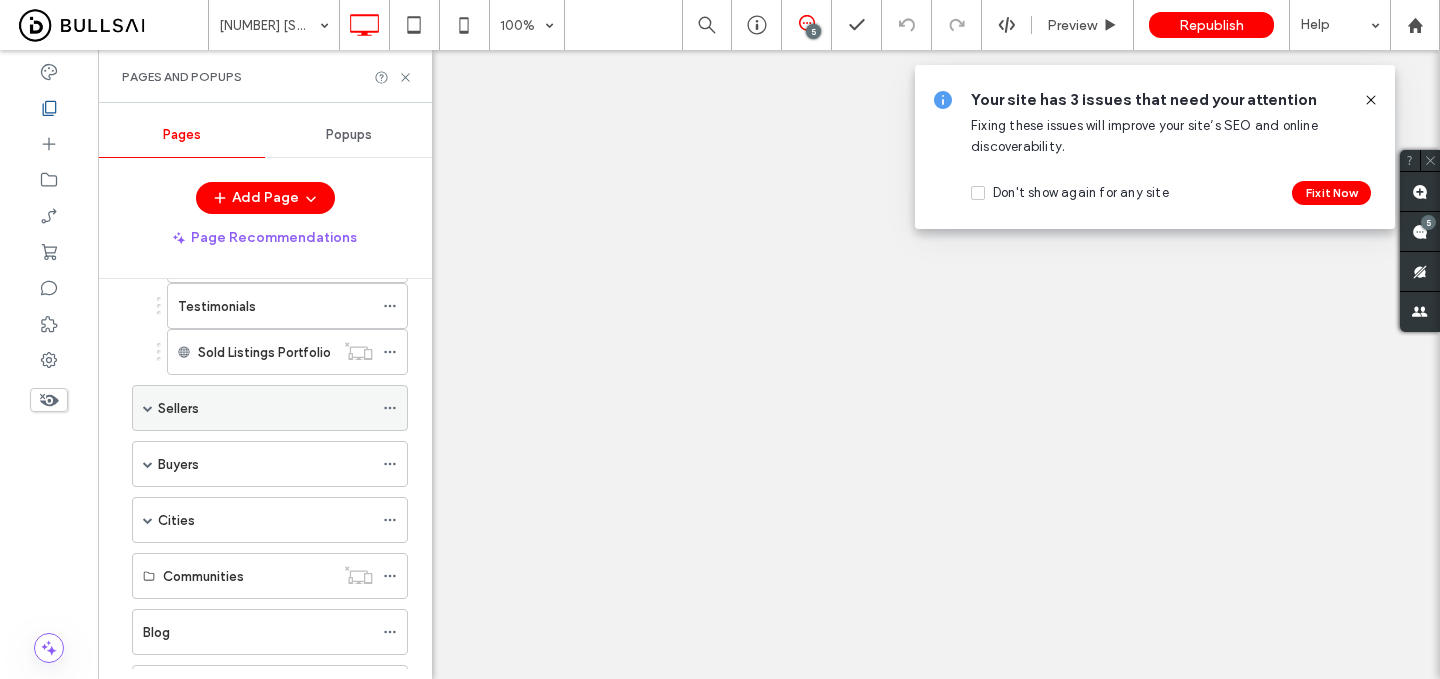 click at bounding box center (148, 408) 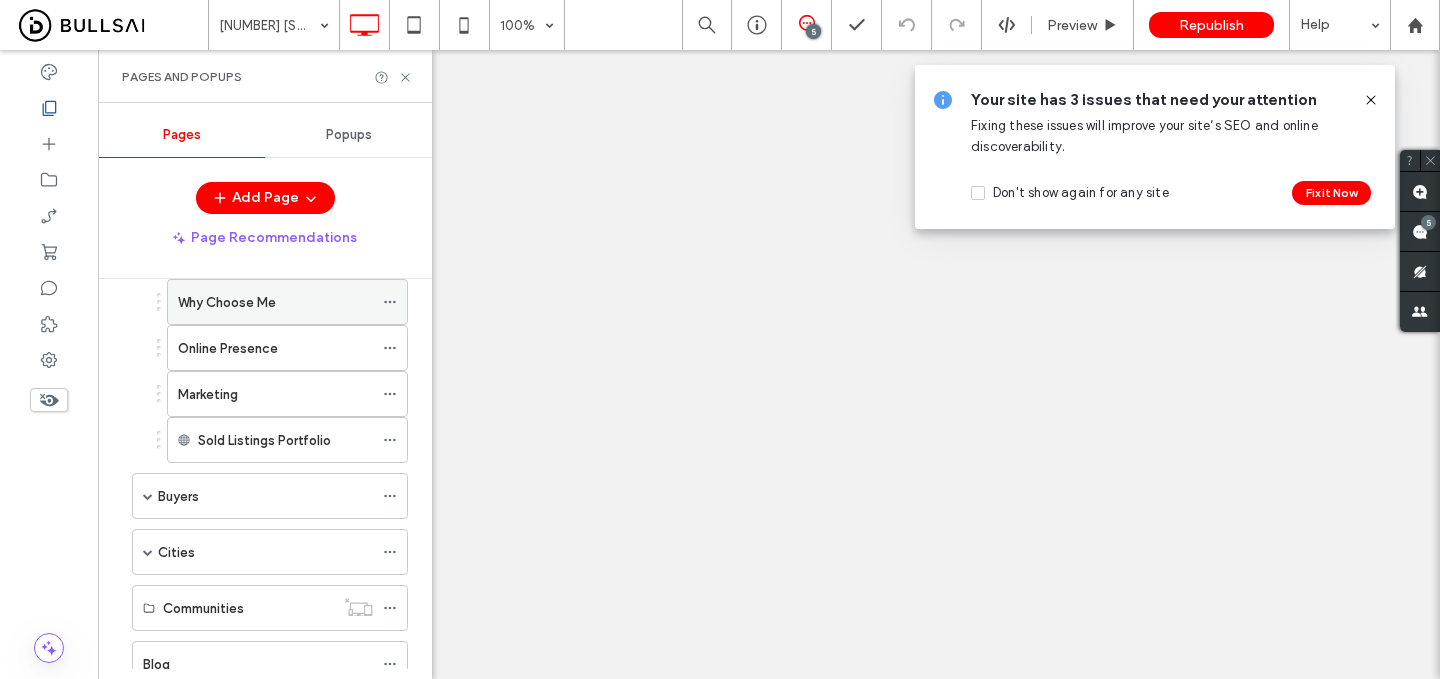 scroll, scrollTop: 516, scrollLeft: 0, axis: vertical 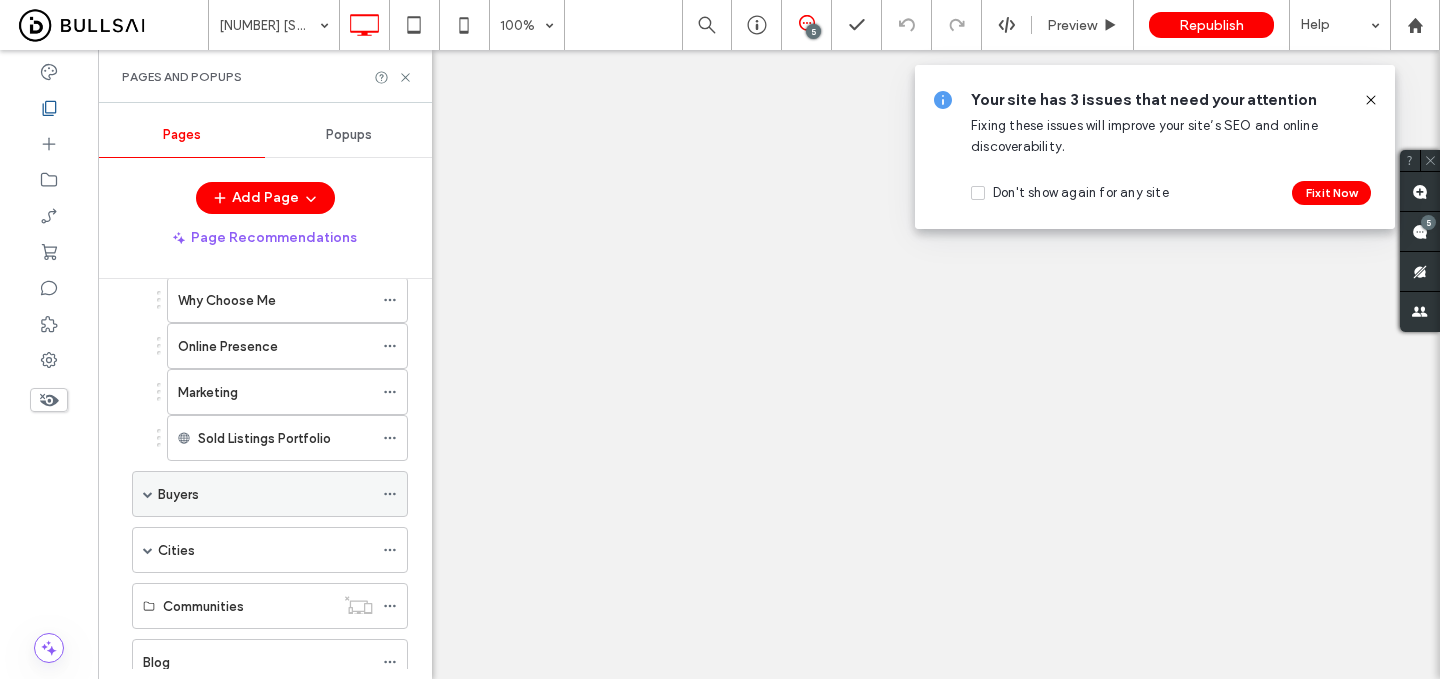 click at bounding box center (148, 494) 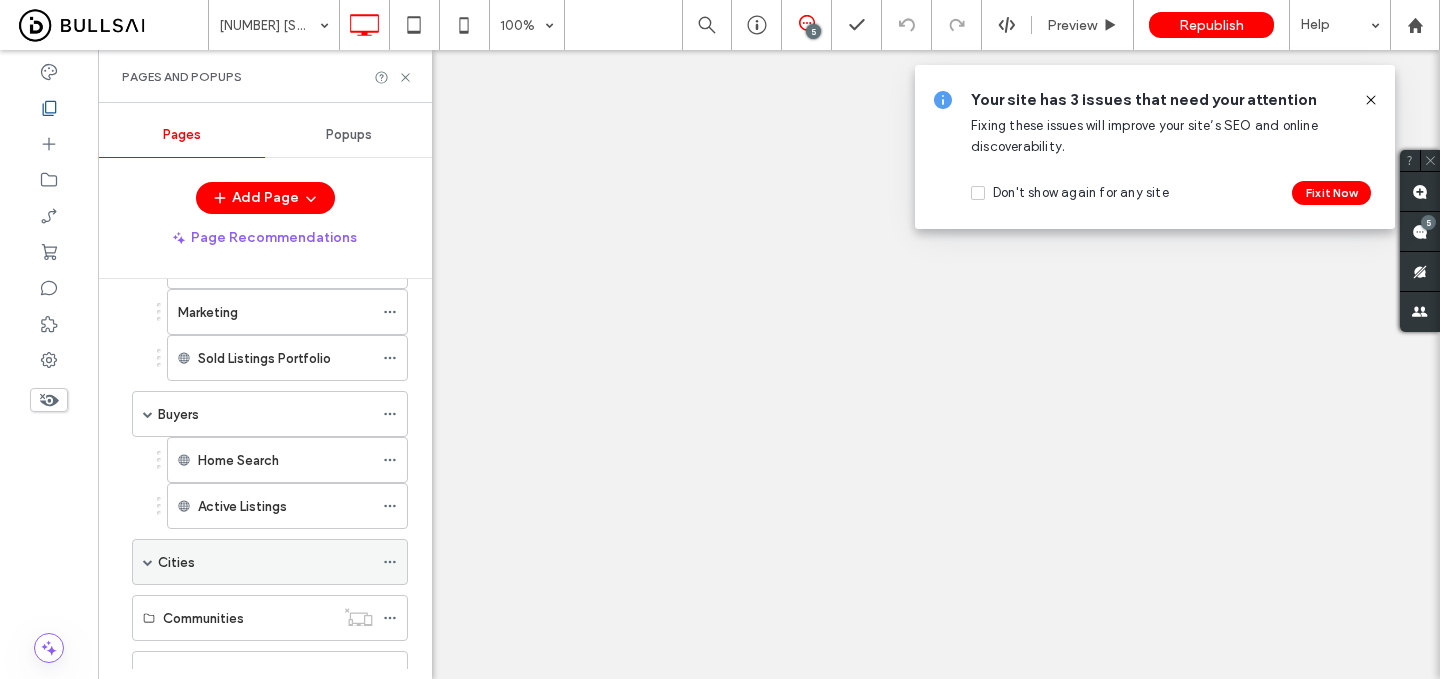 click at bounding box center [148, 562] 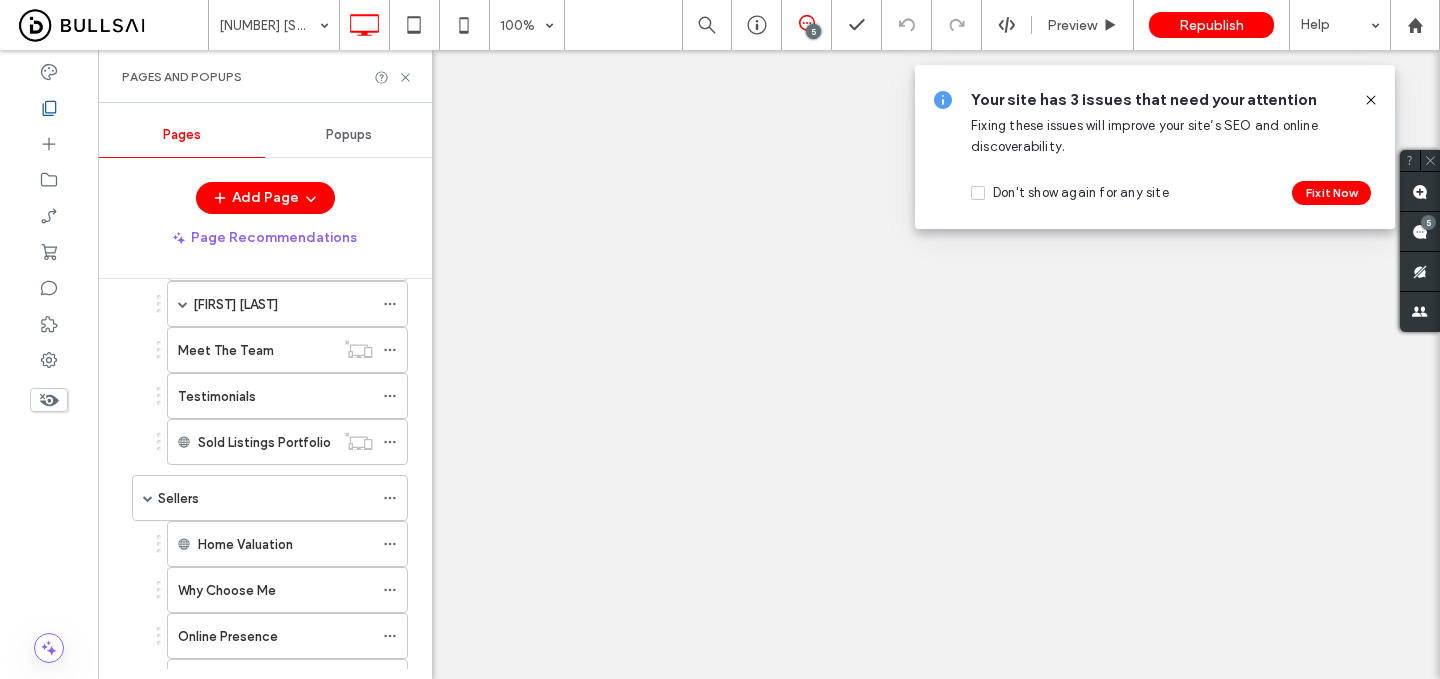 scroll, scrollTop: 0, scrollLeft: 0, axis: both 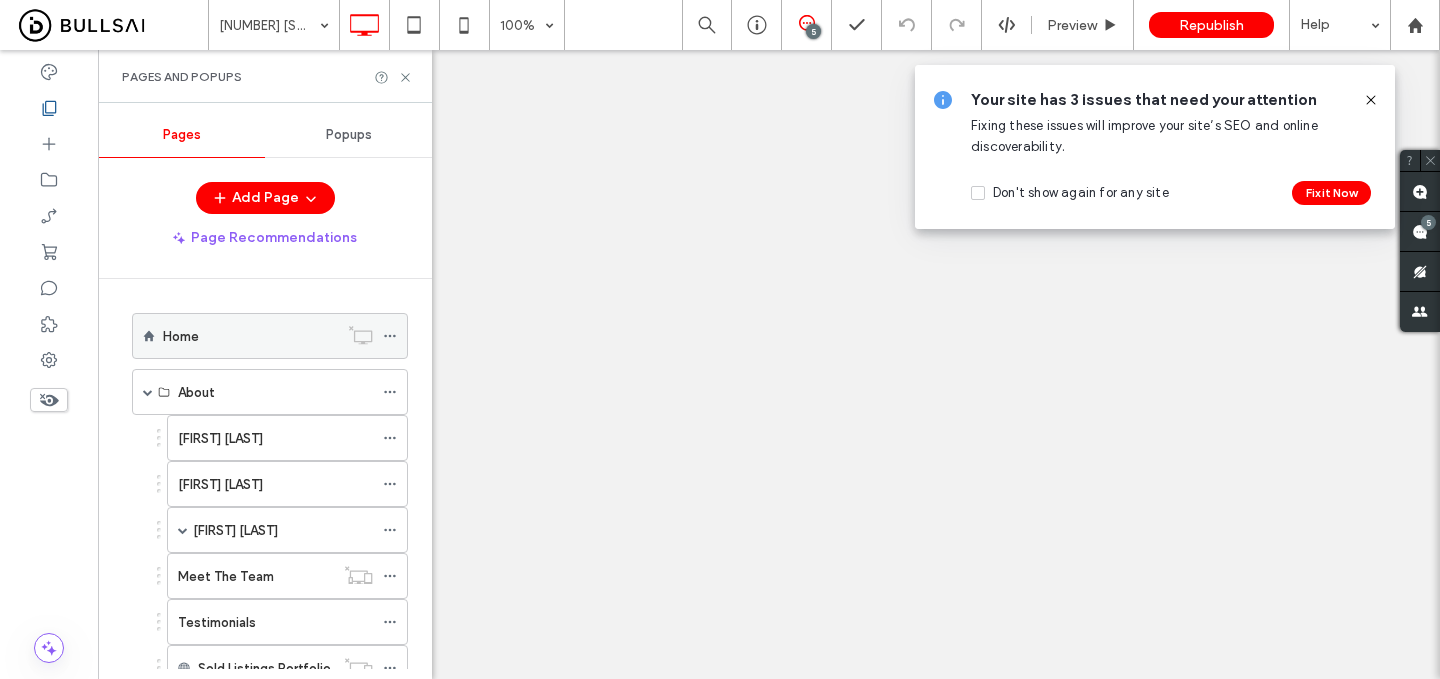 click on "Home" at bounding box center (250, 336) 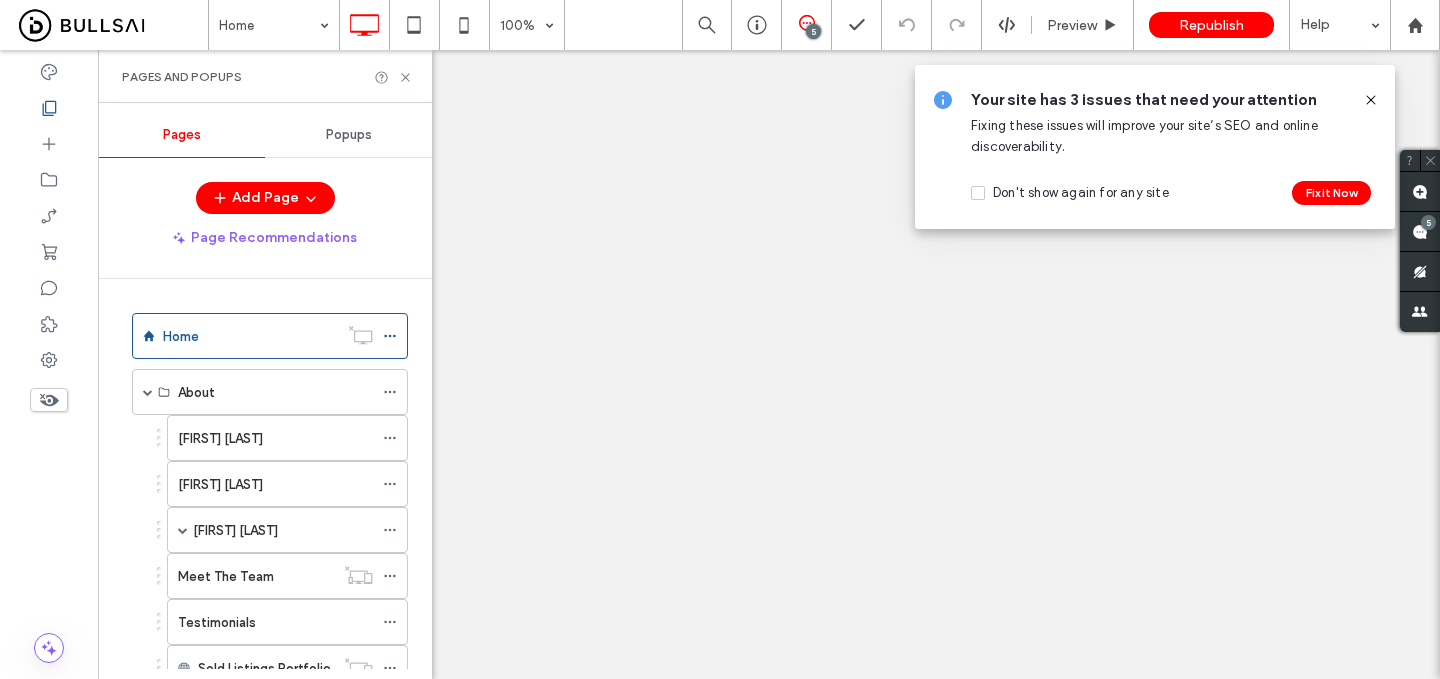 click at bounding box center [720, 339] 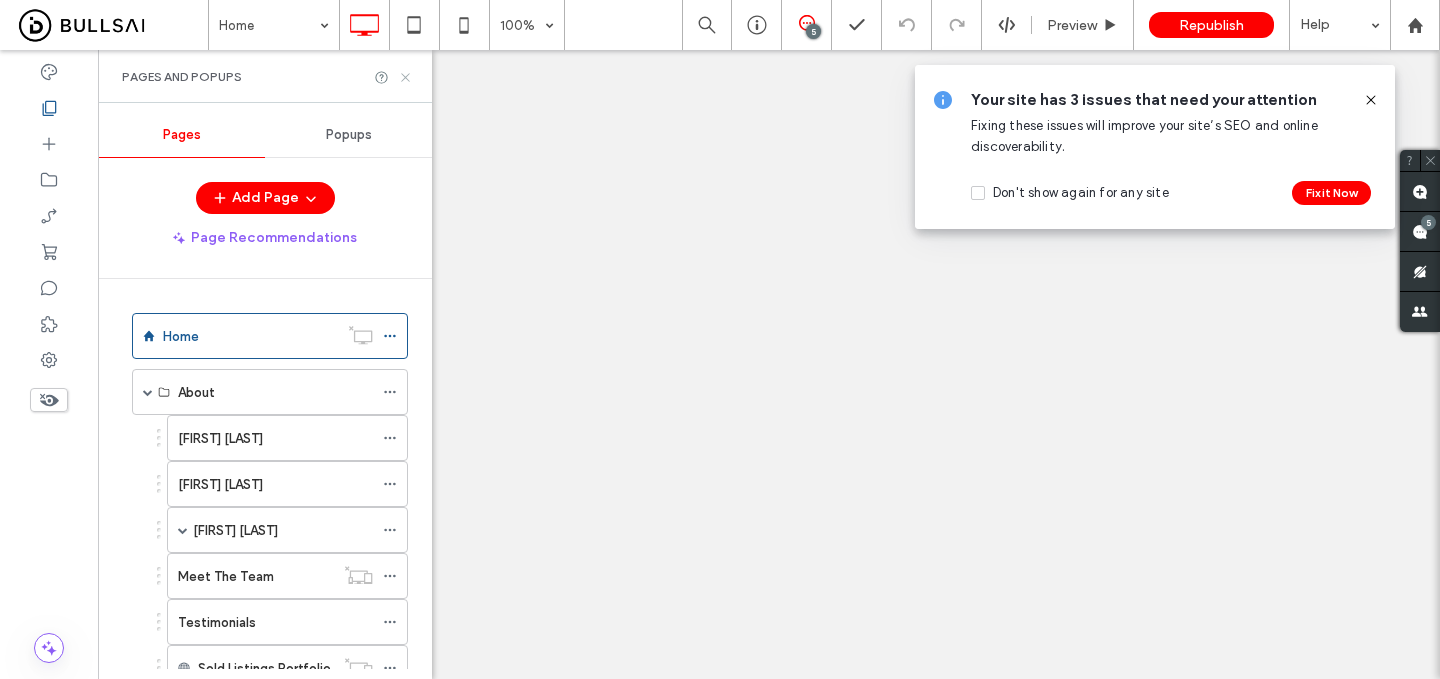 click 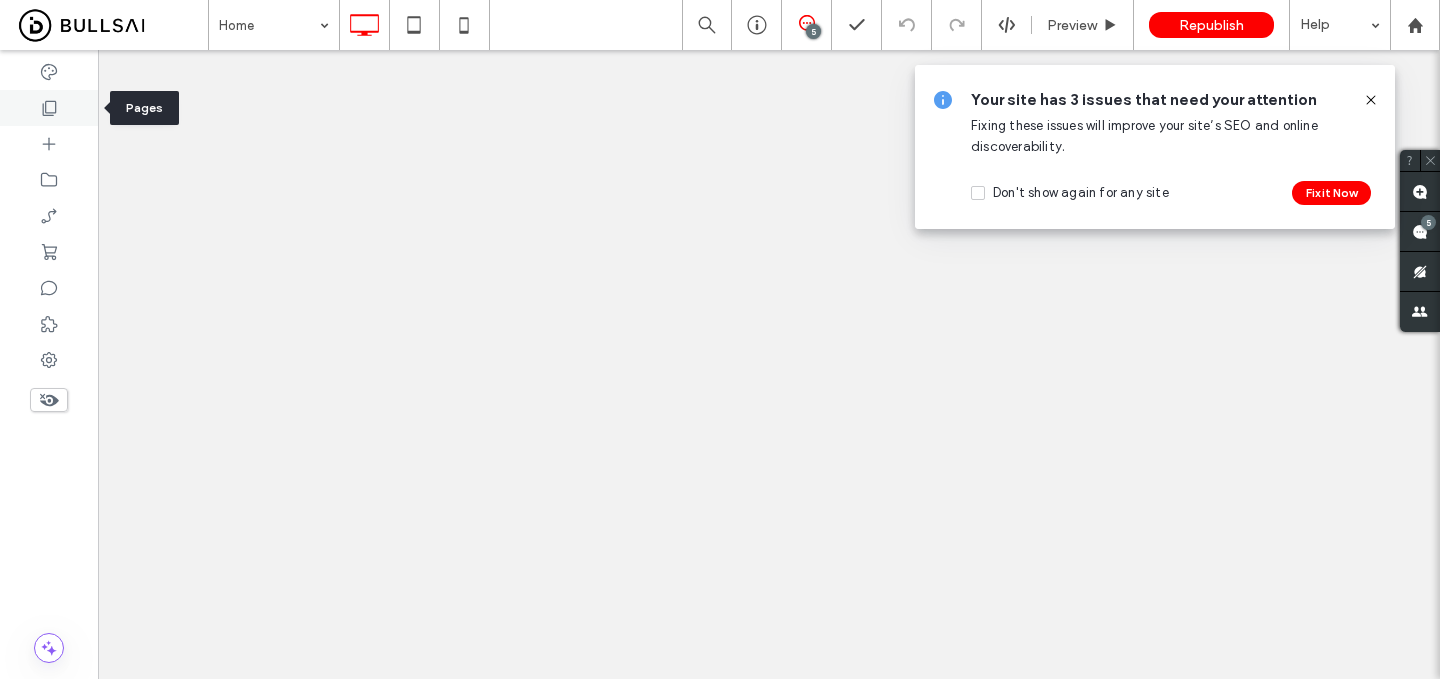 click at bounding box center [49, 108] 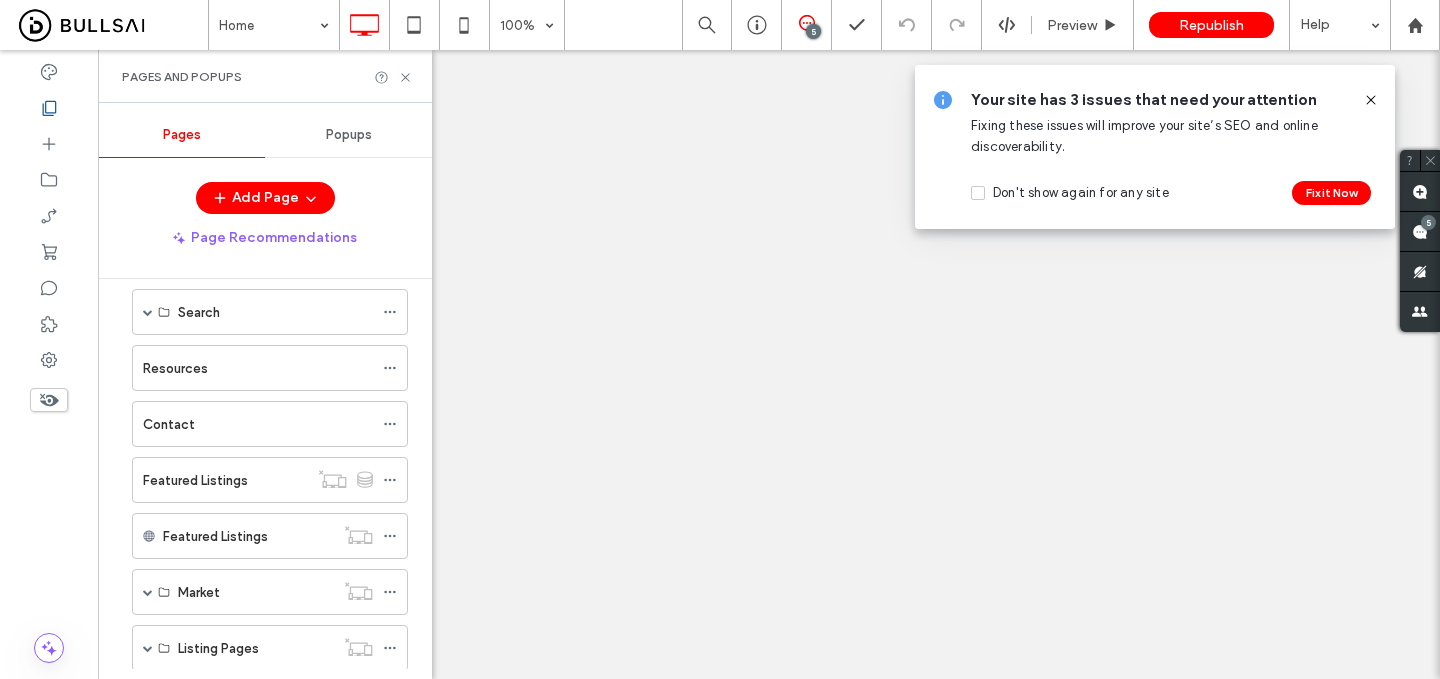 scroll, scrollTop: 1403, scrollLeft: 0, axis: vertical 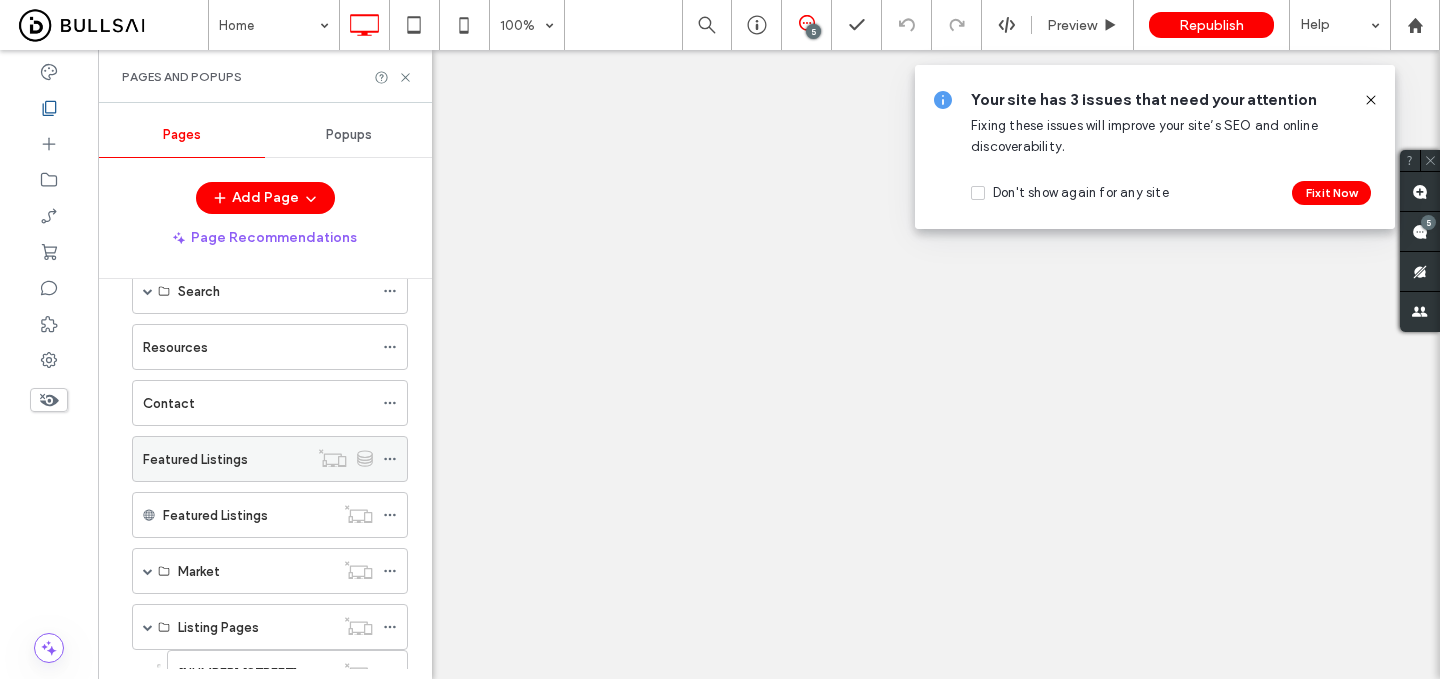 click on "Featured Listings" at bounding box center [225, 459] 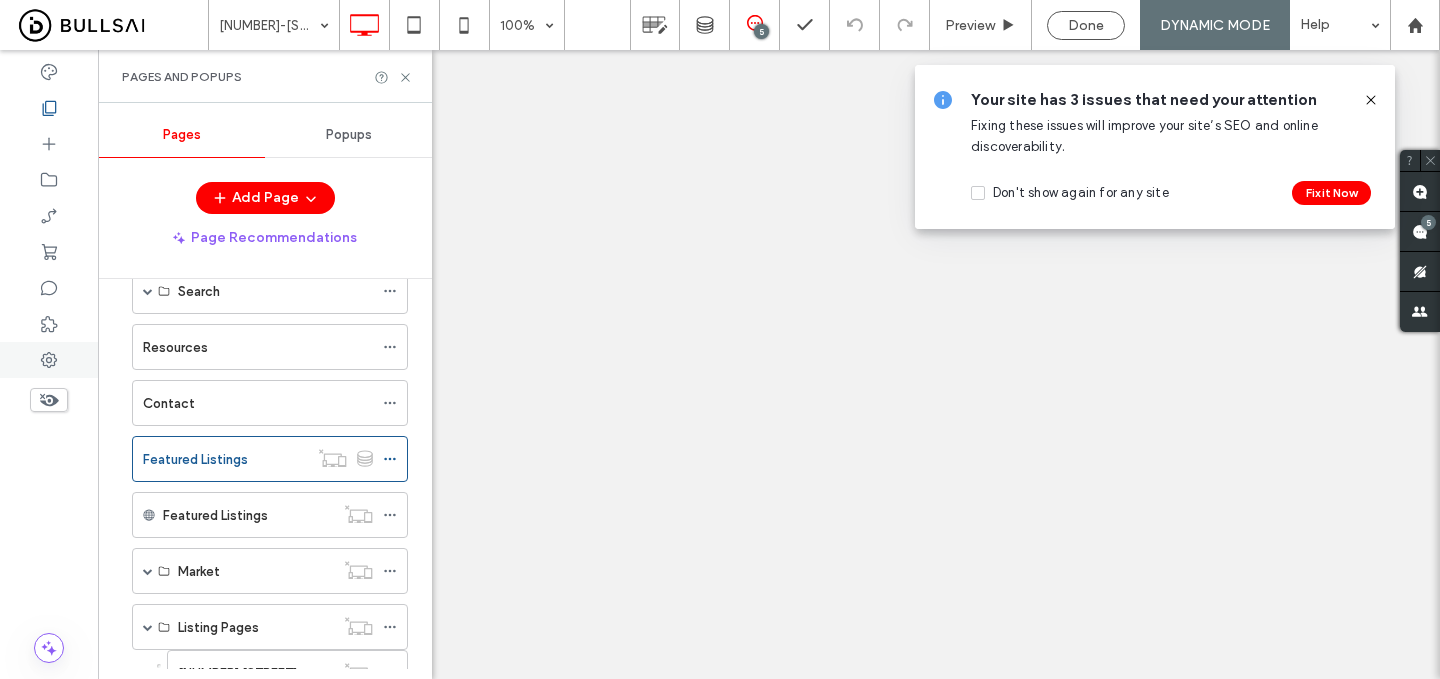 click at bounding box center [49, 360] 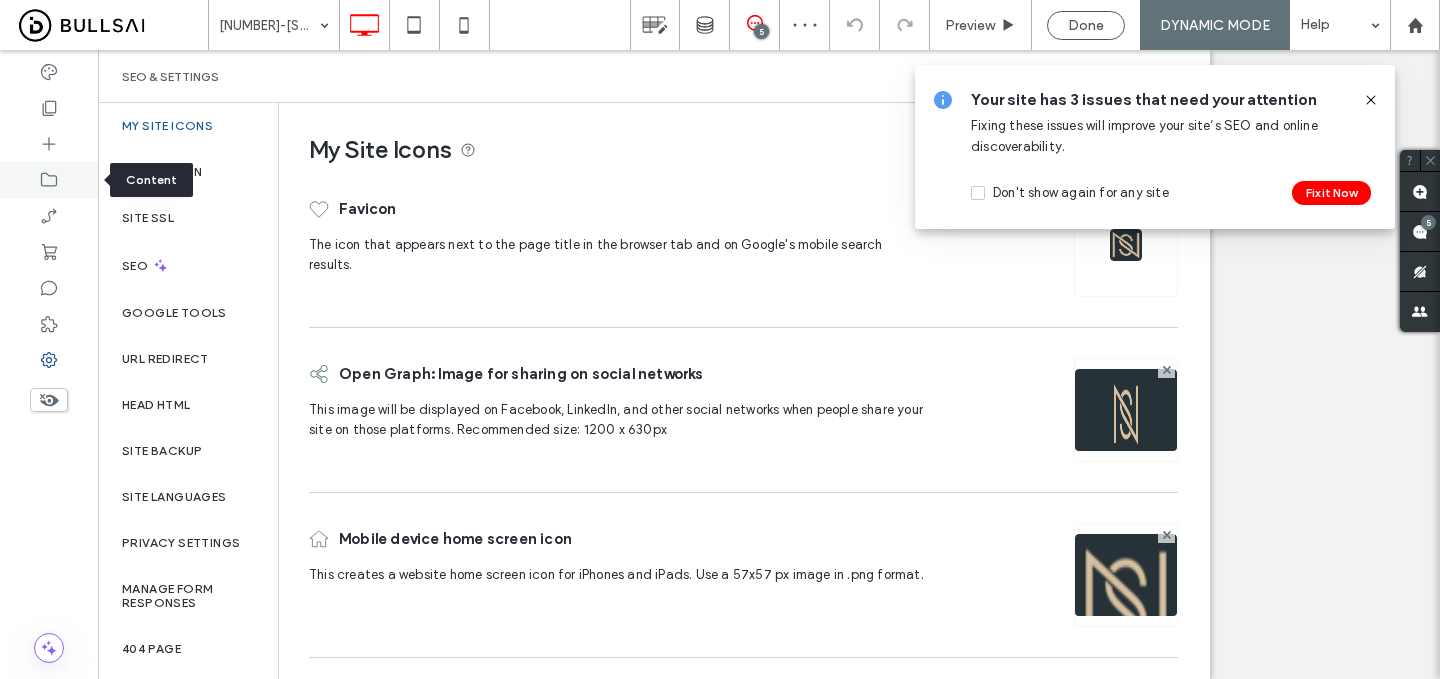 click at bounding box center [49, 180] 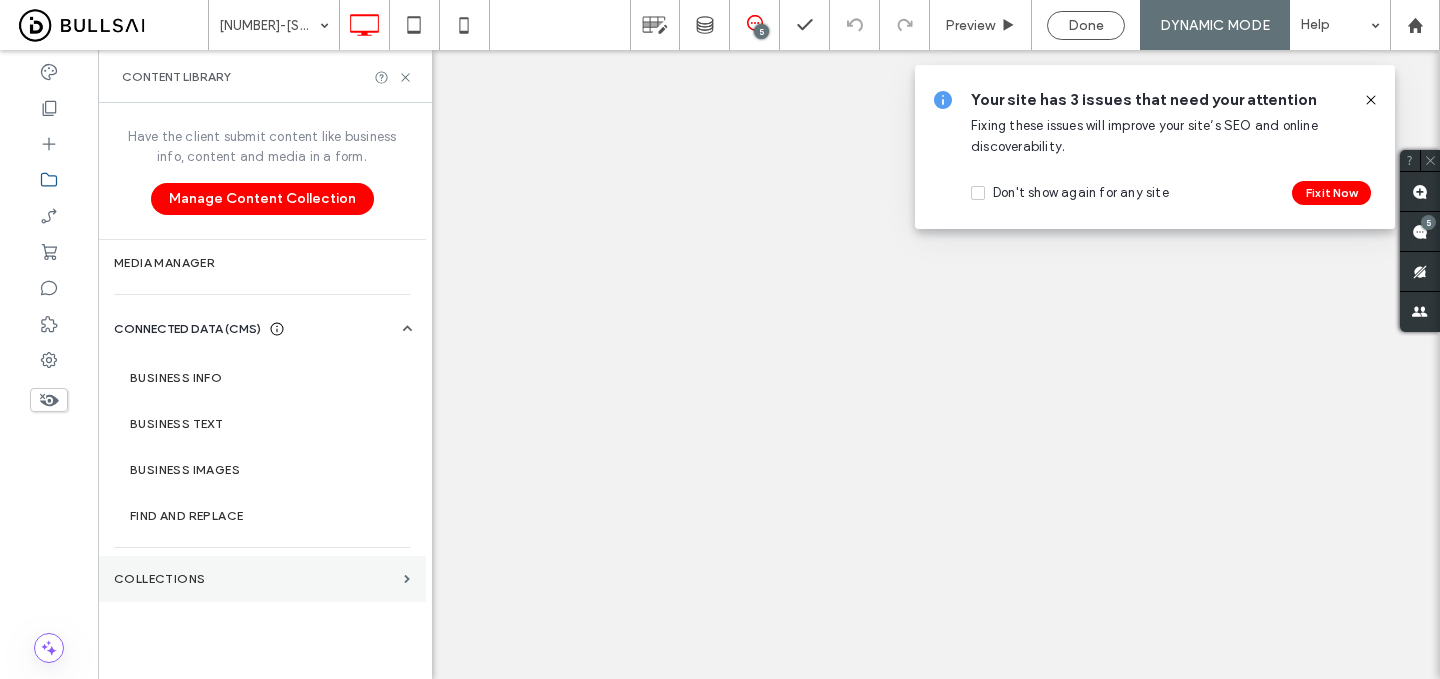 click on "Collections" at bounding box center [262, 579] 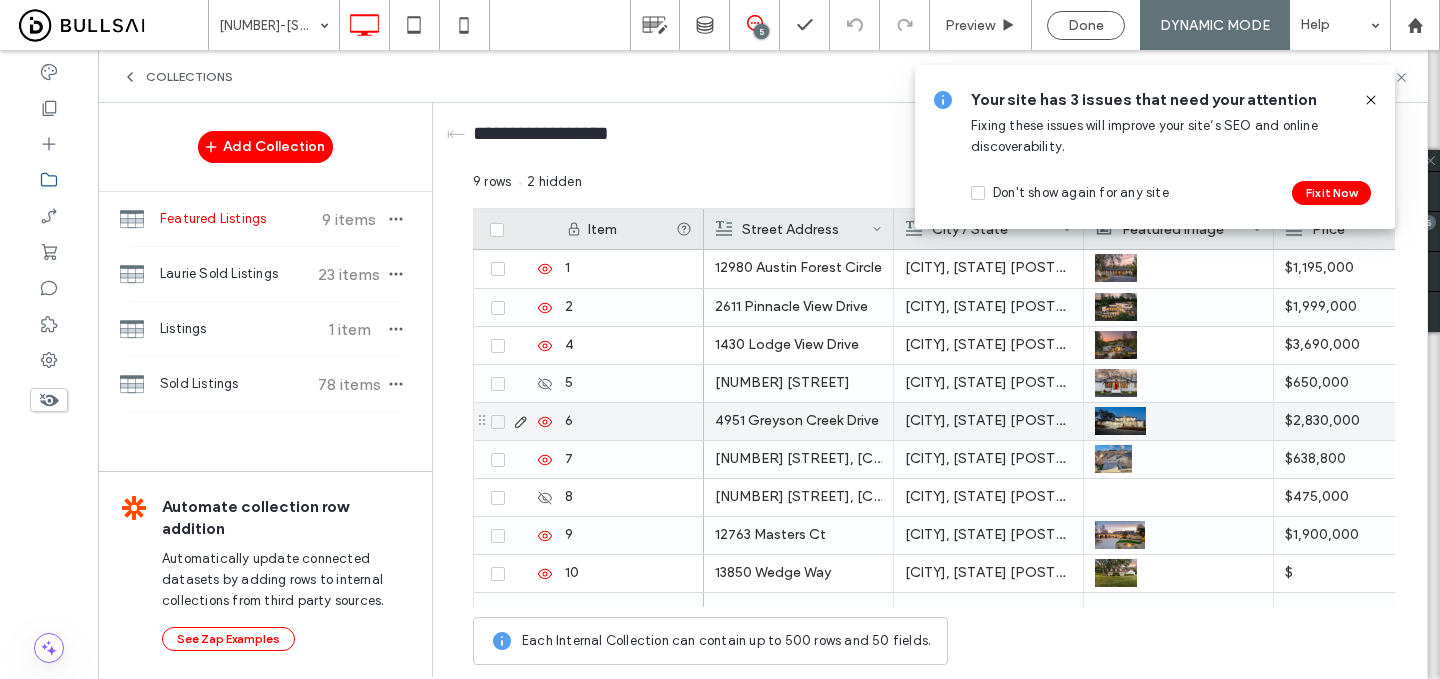 scroll, scrollTop: 23, scrollLeft: 0, axis: vertical 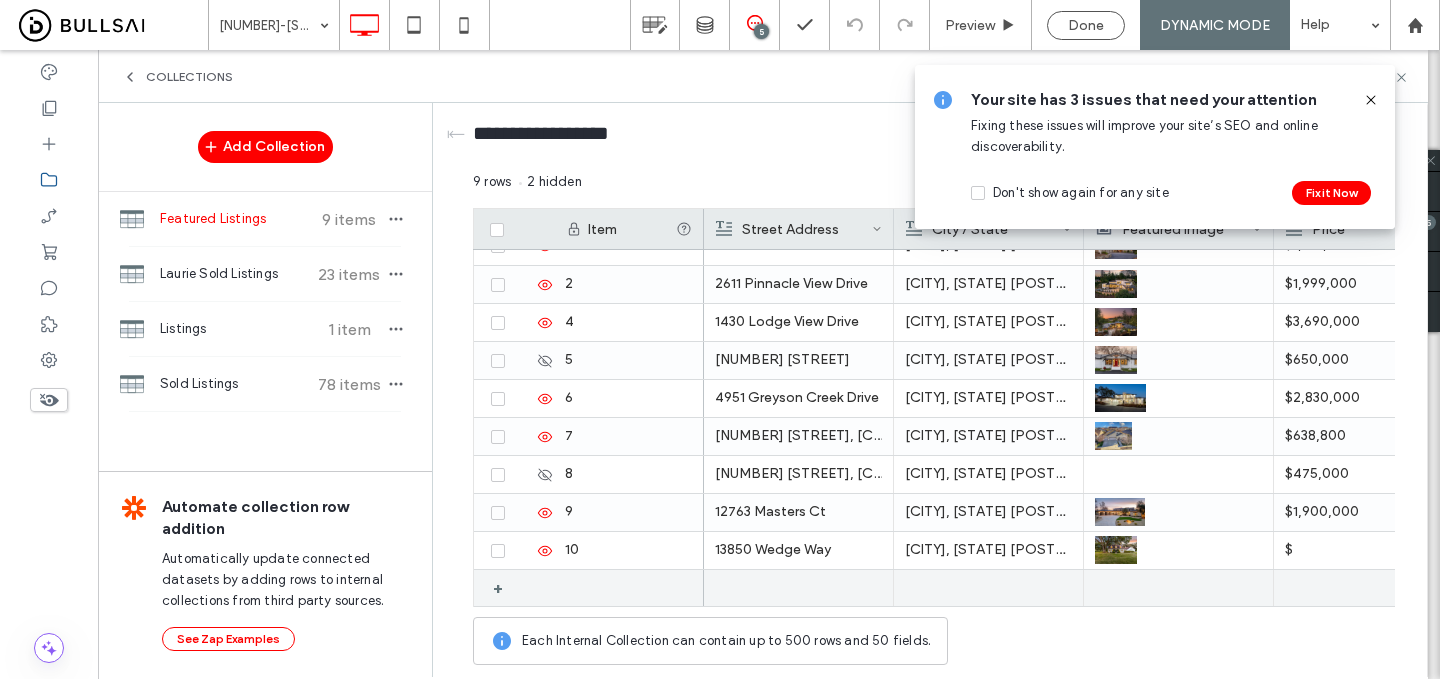 click at bounding box center [798, 588] 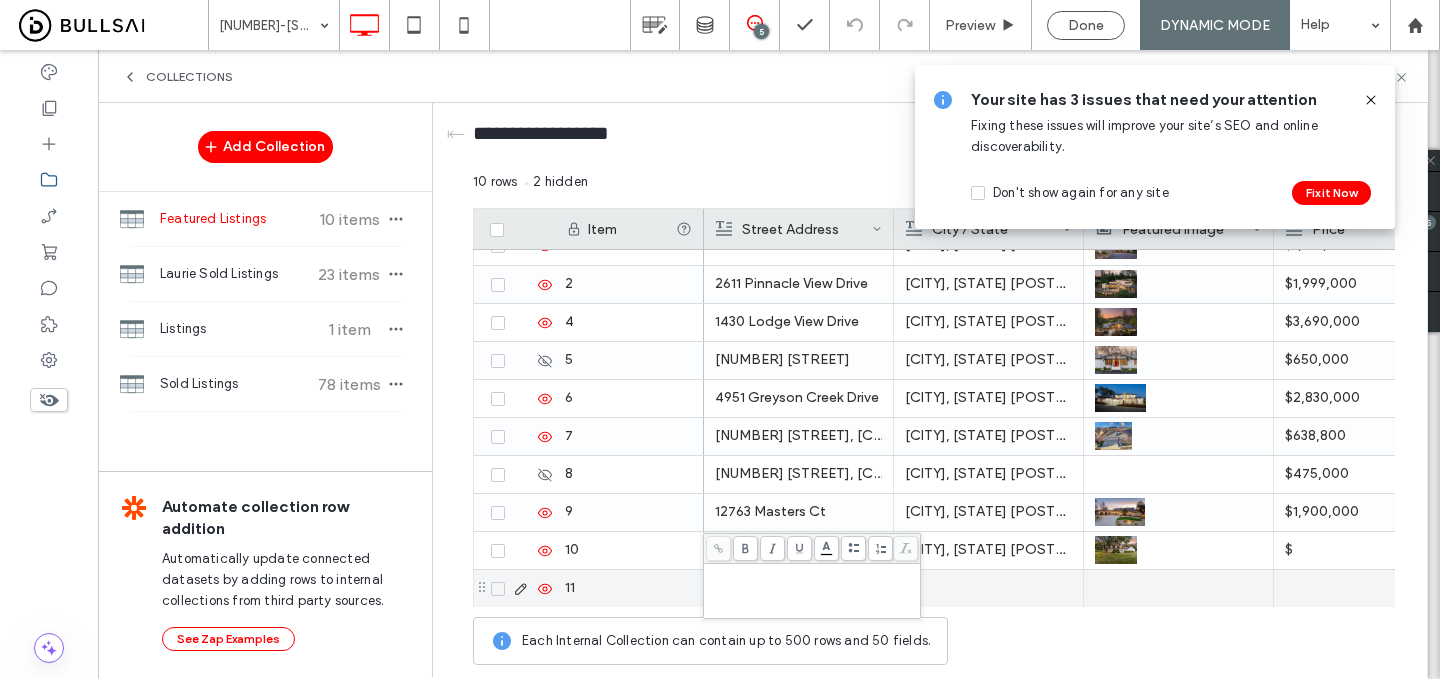 type 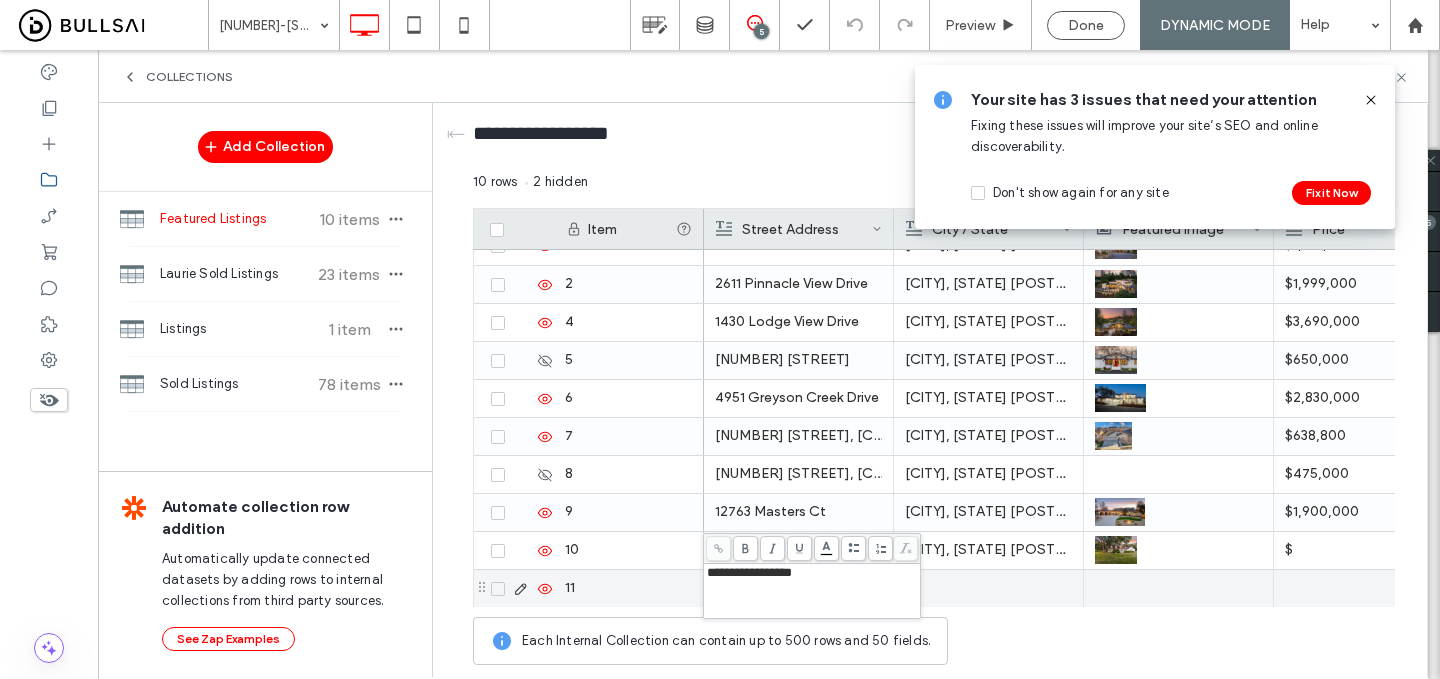 click at bounding box center [988, 588] 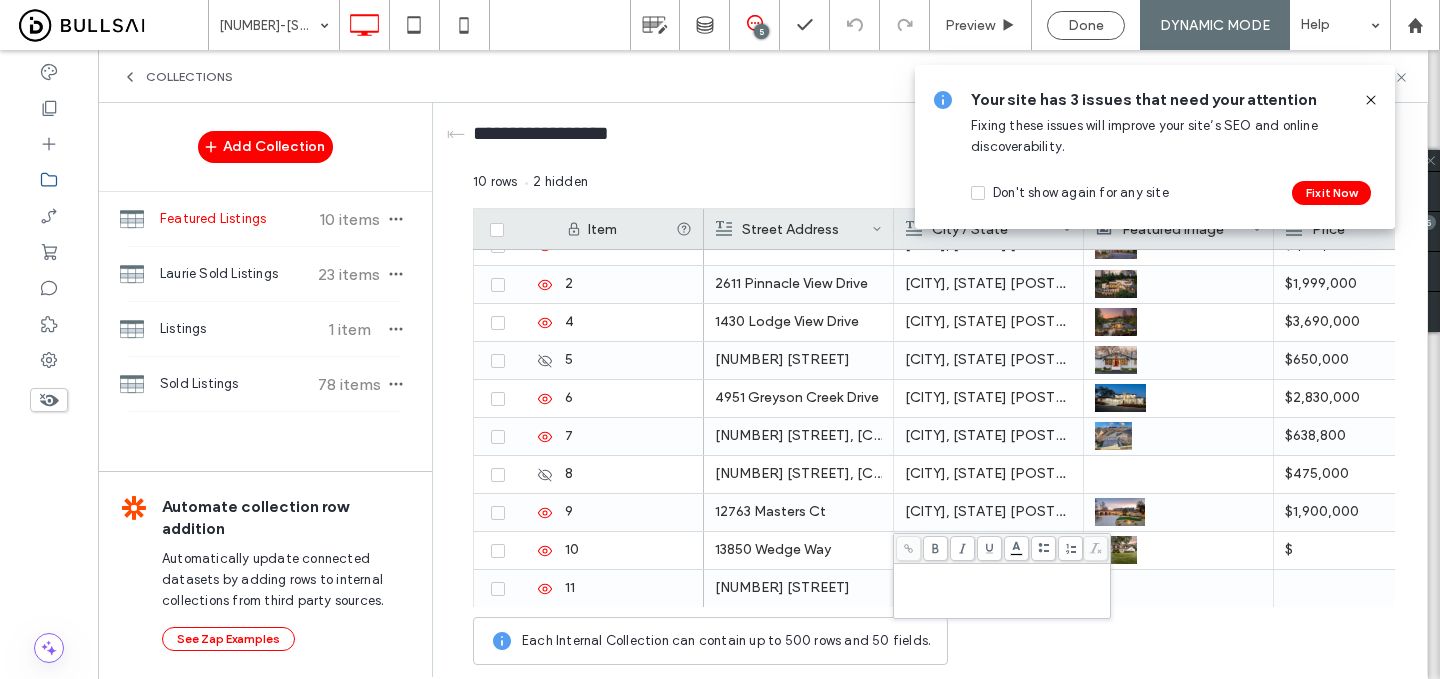 type 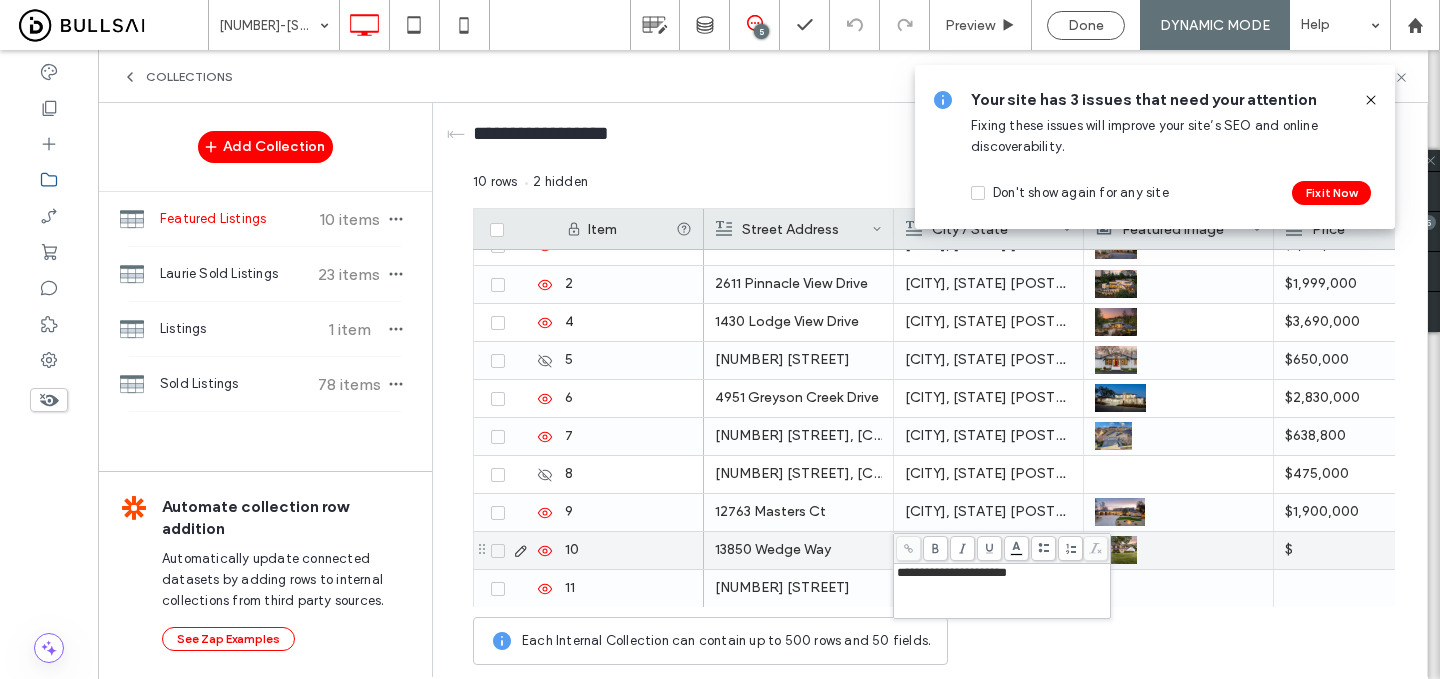 click at bounding box center [1178, 588] 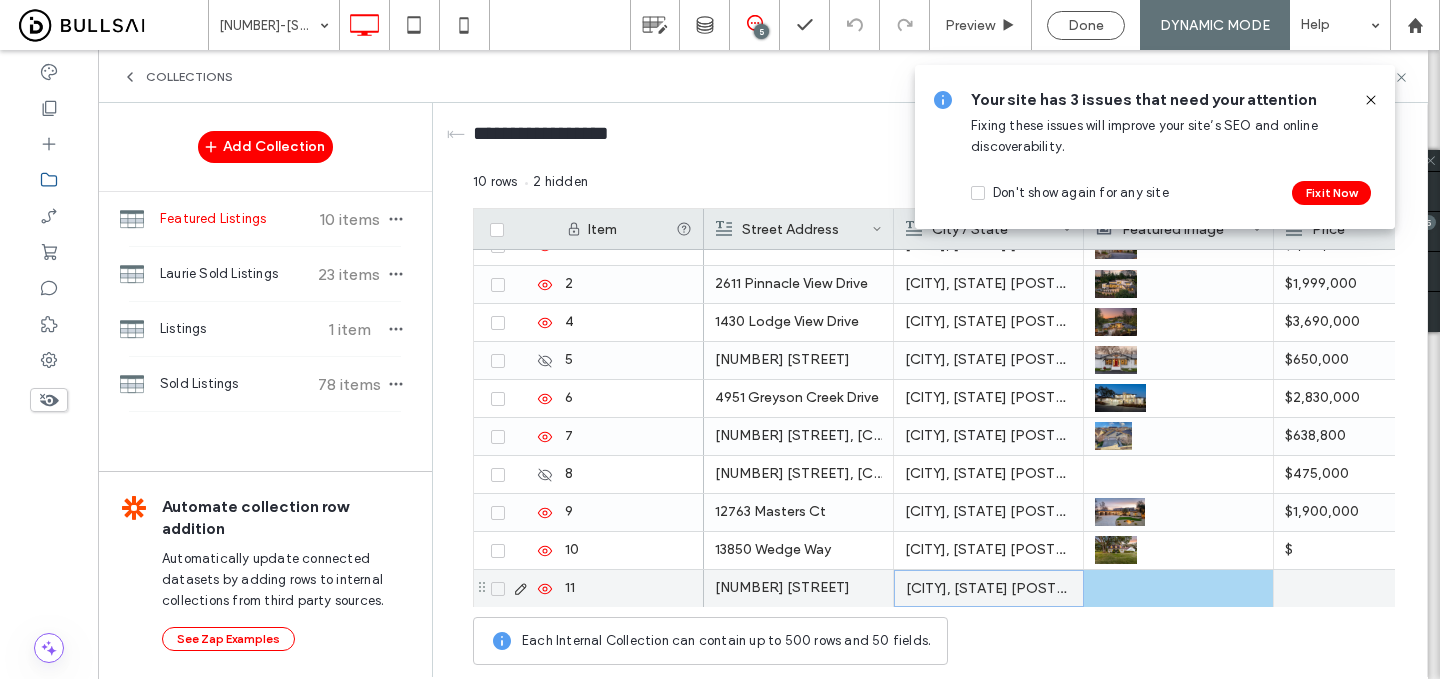 click at bounding box center [1178, 588] 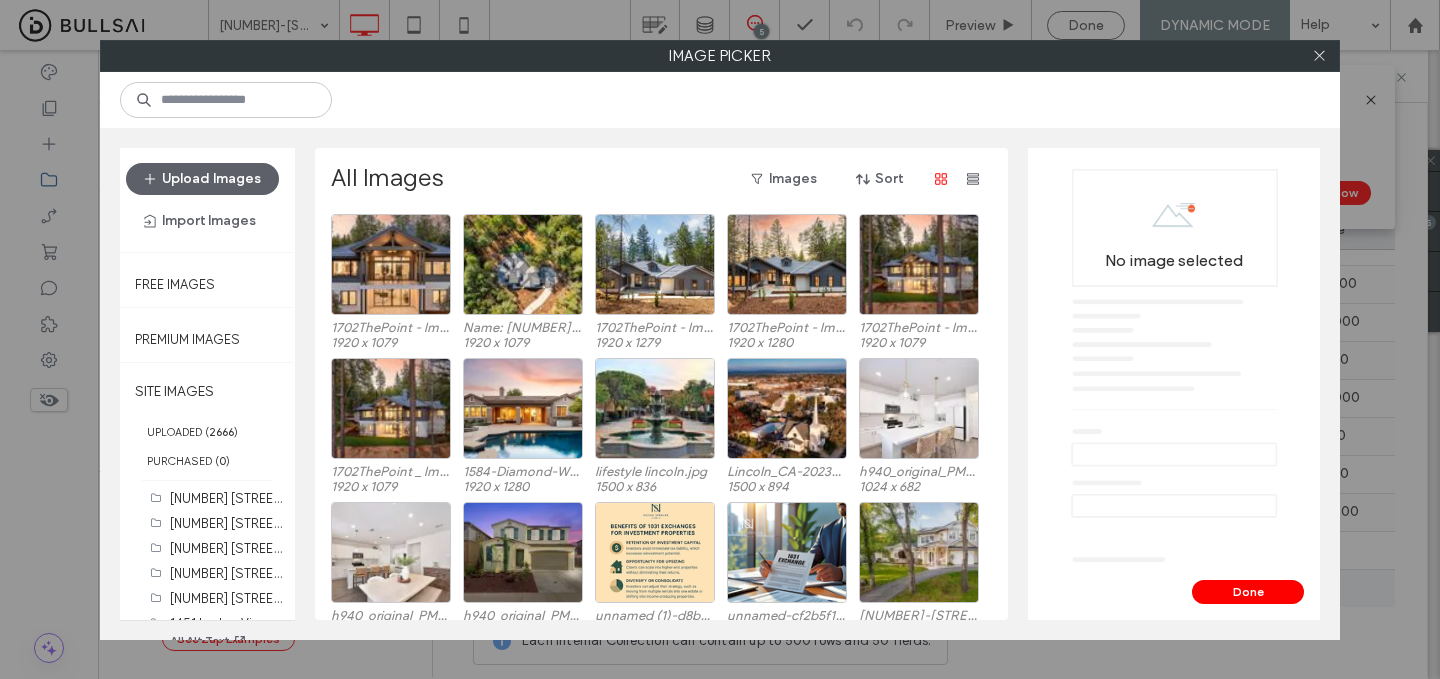 scroll, scrollTop: 3360, scrollLeft: 0, axis: vertical 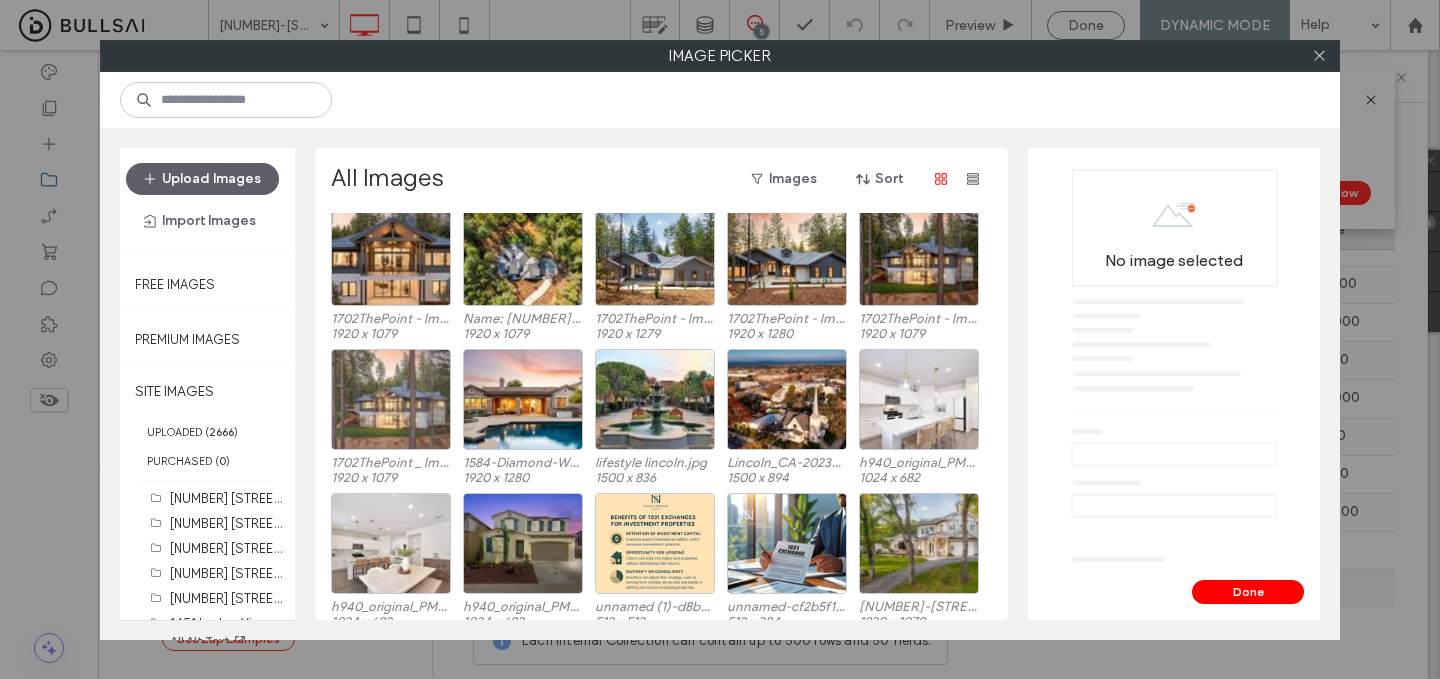 click at bounding box center [391, 399] 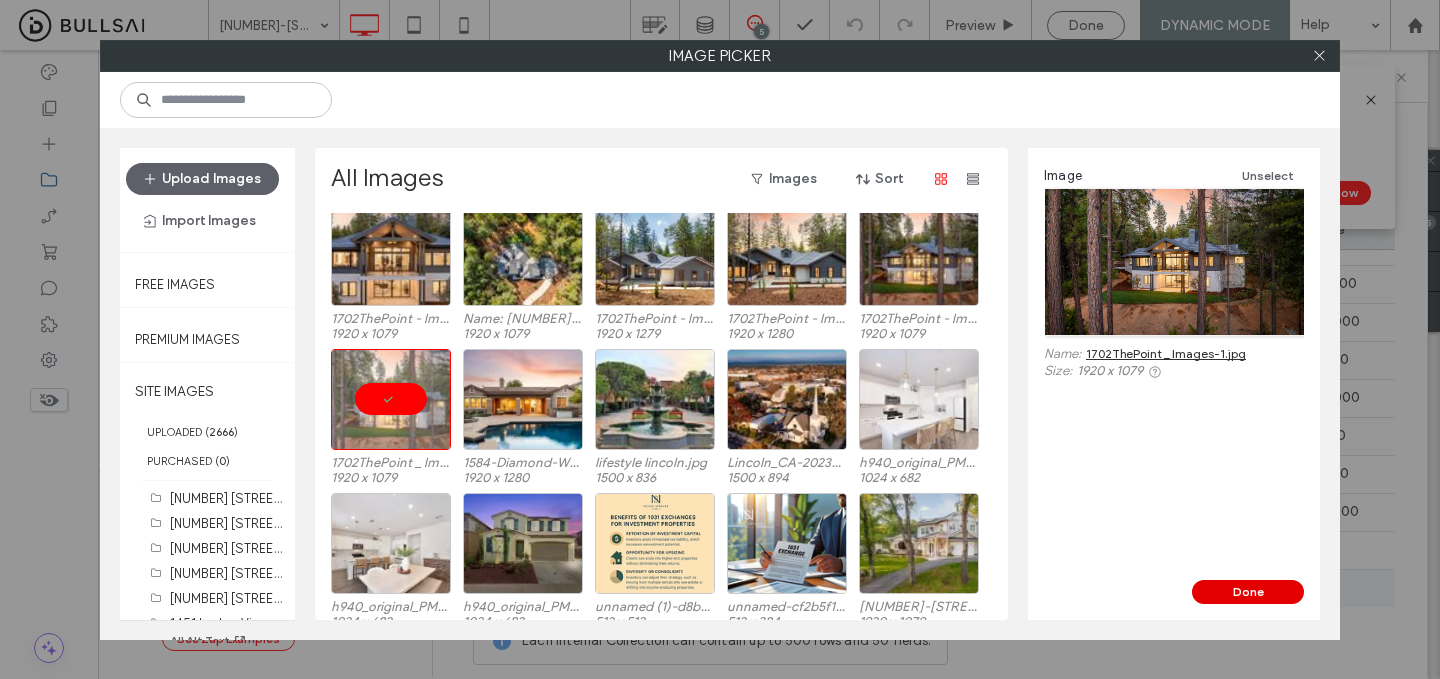 click on "Done" at bounding box center [1248, 592] 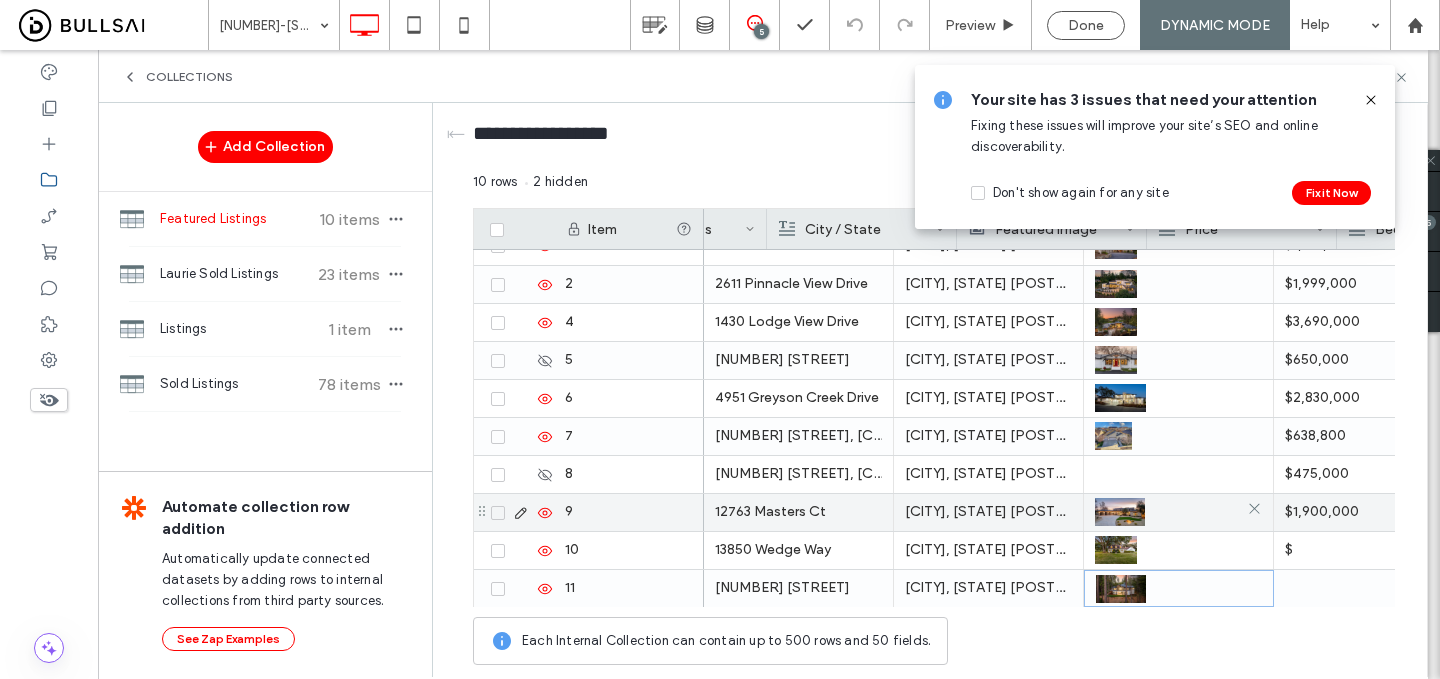 scroll, scrollTop: 0, scrollLeft: 269, axis: horizontal 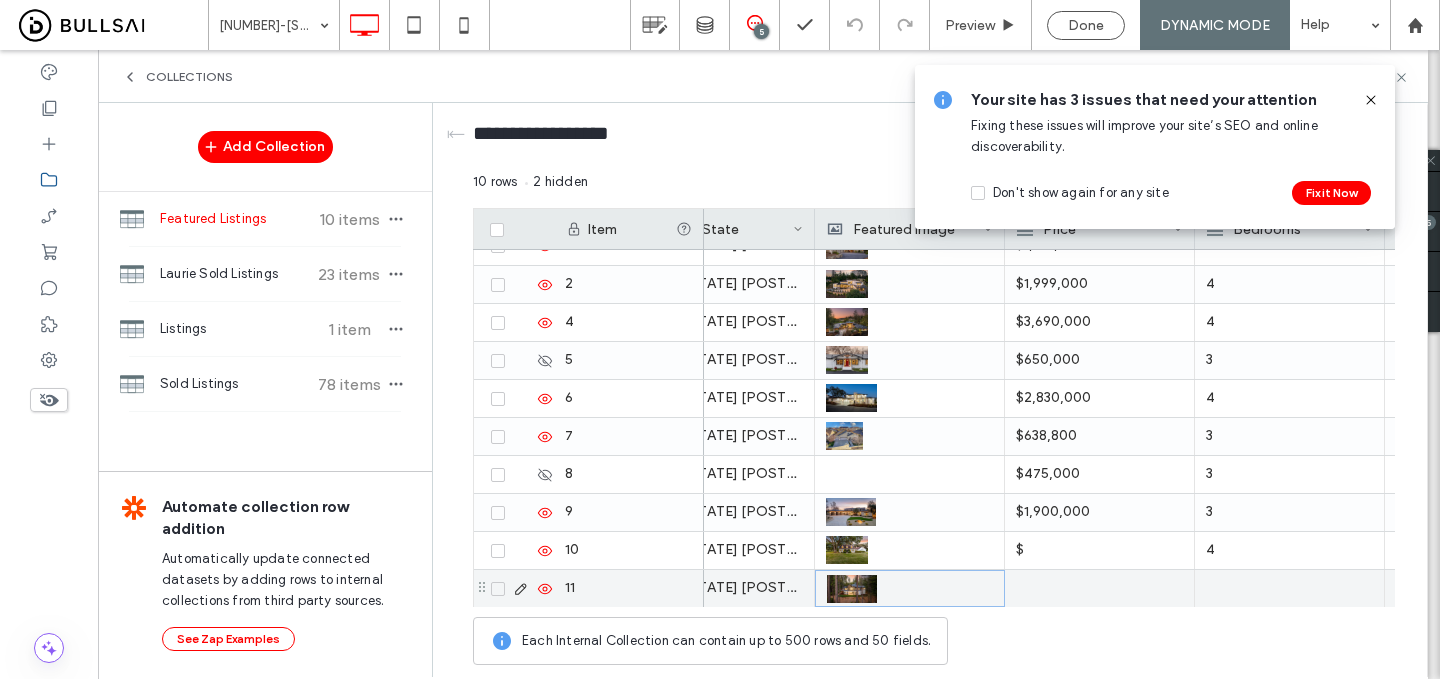 click at bounding box center (1099, 588) 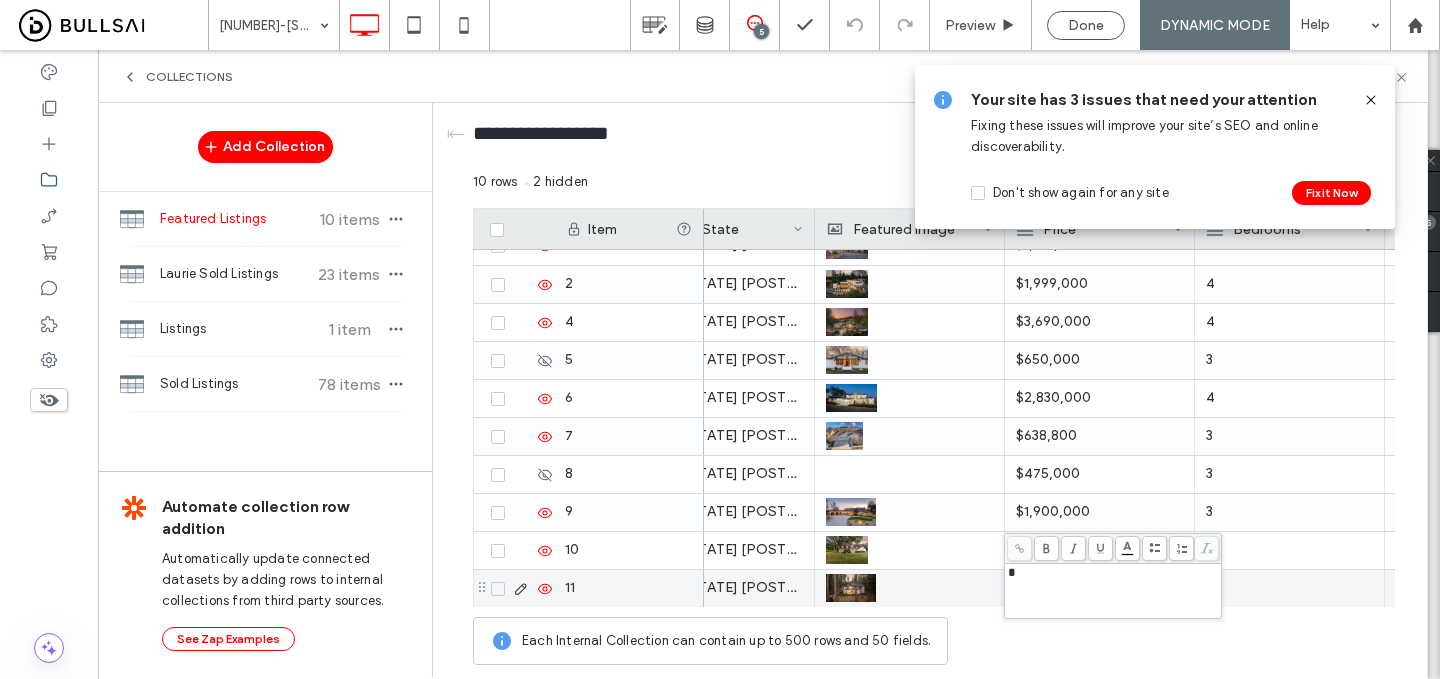 type 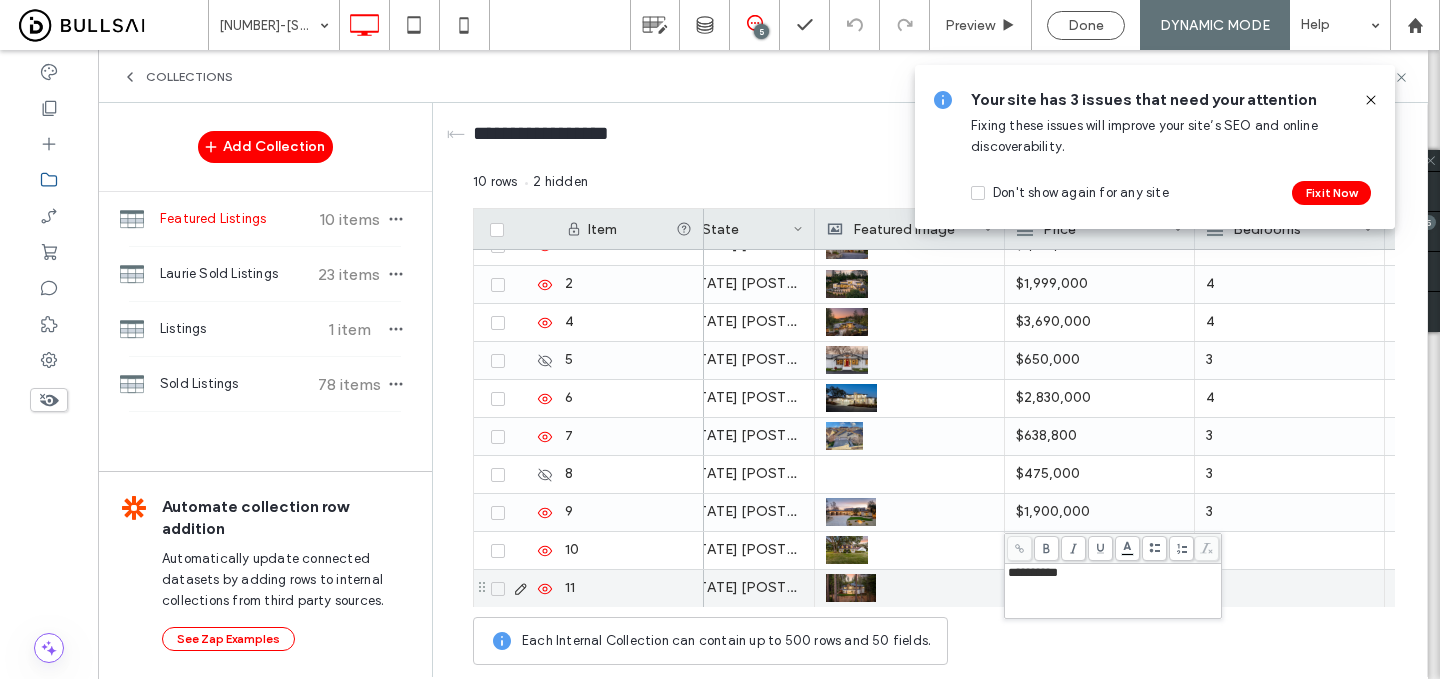 click at bounding box center (1289, 588) 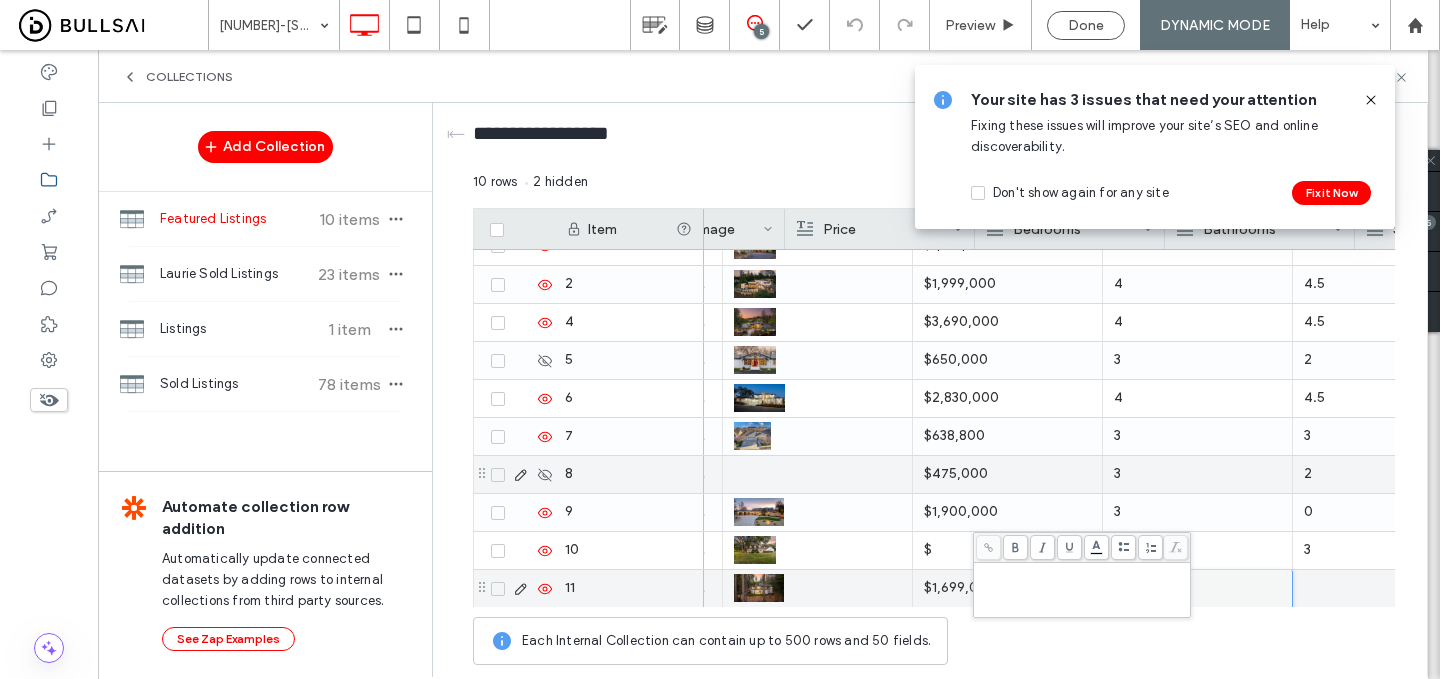 scroll, scrollTop: 0, scrollLeft: 489, axis: horizontal 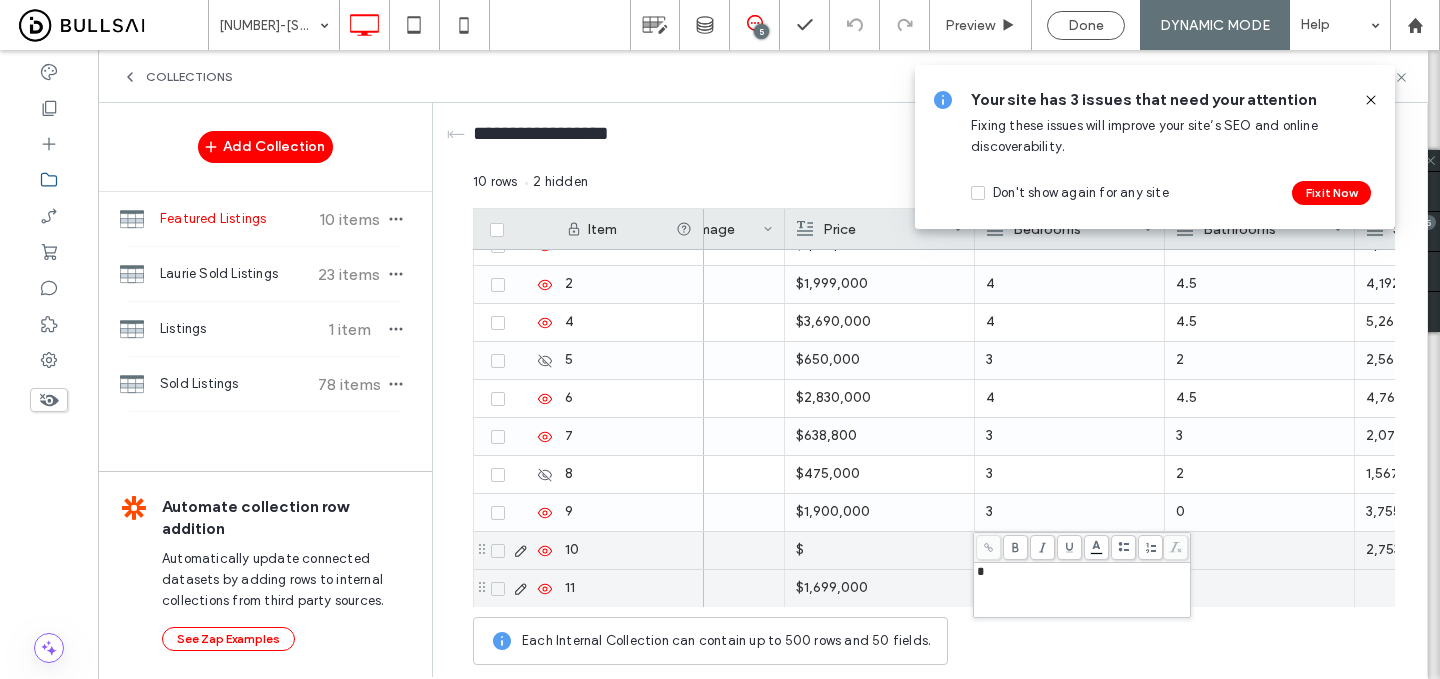 click at bounding box center (1259, 588) 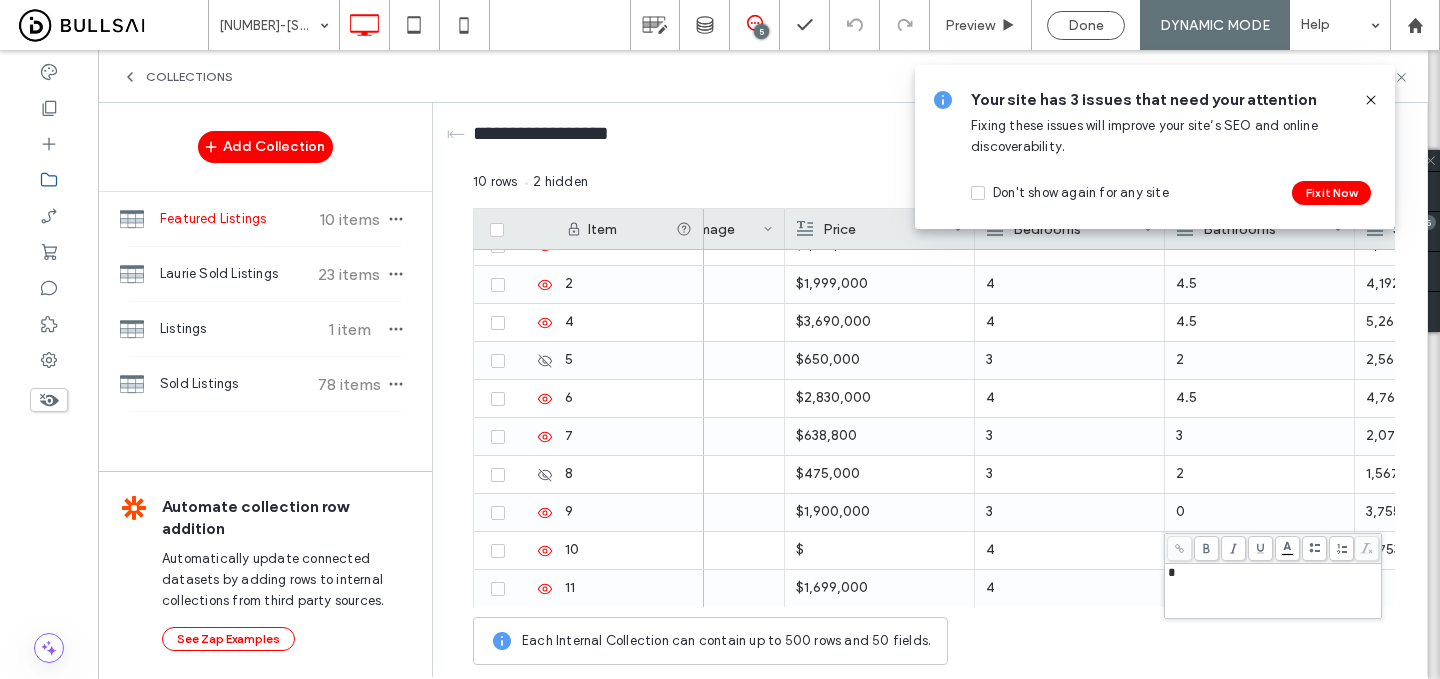 click on "4" at bounding box center (1069, 588) 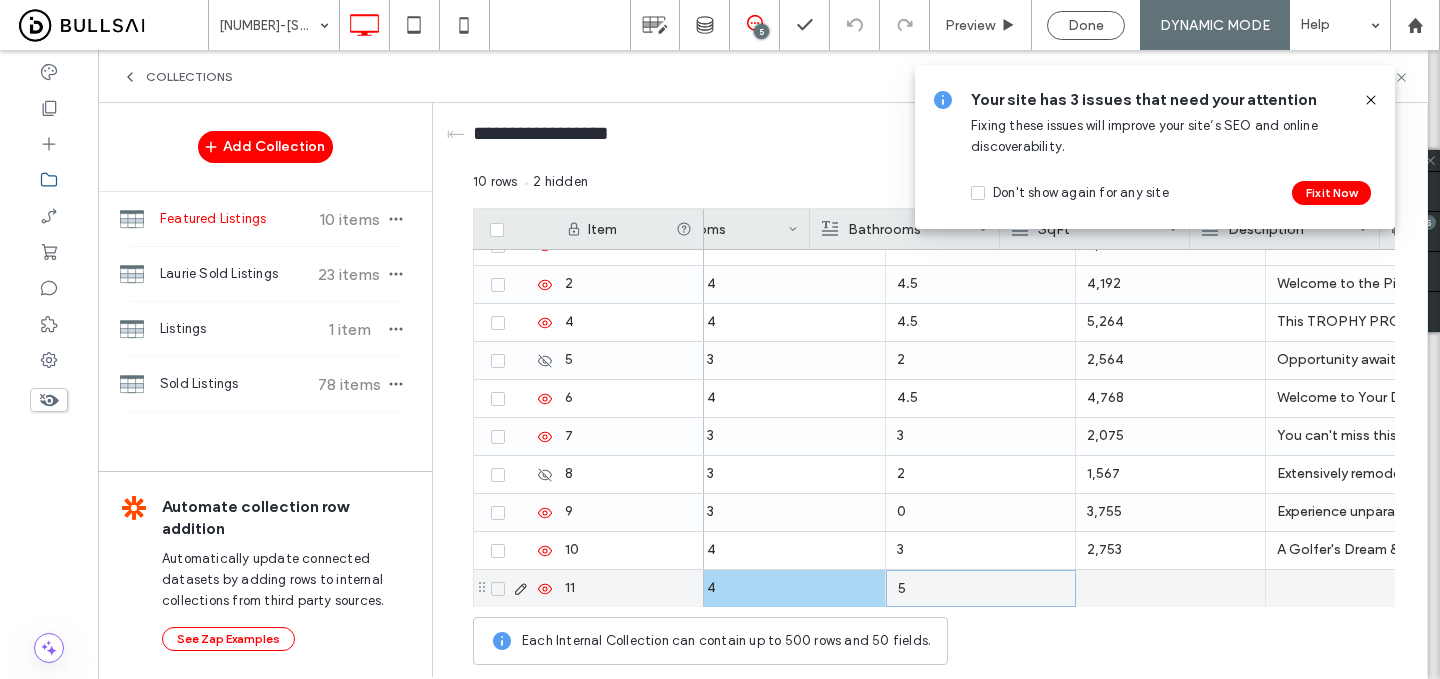 scroll, scrollTop: 0, scrollLeft: 878, axis: horizontal 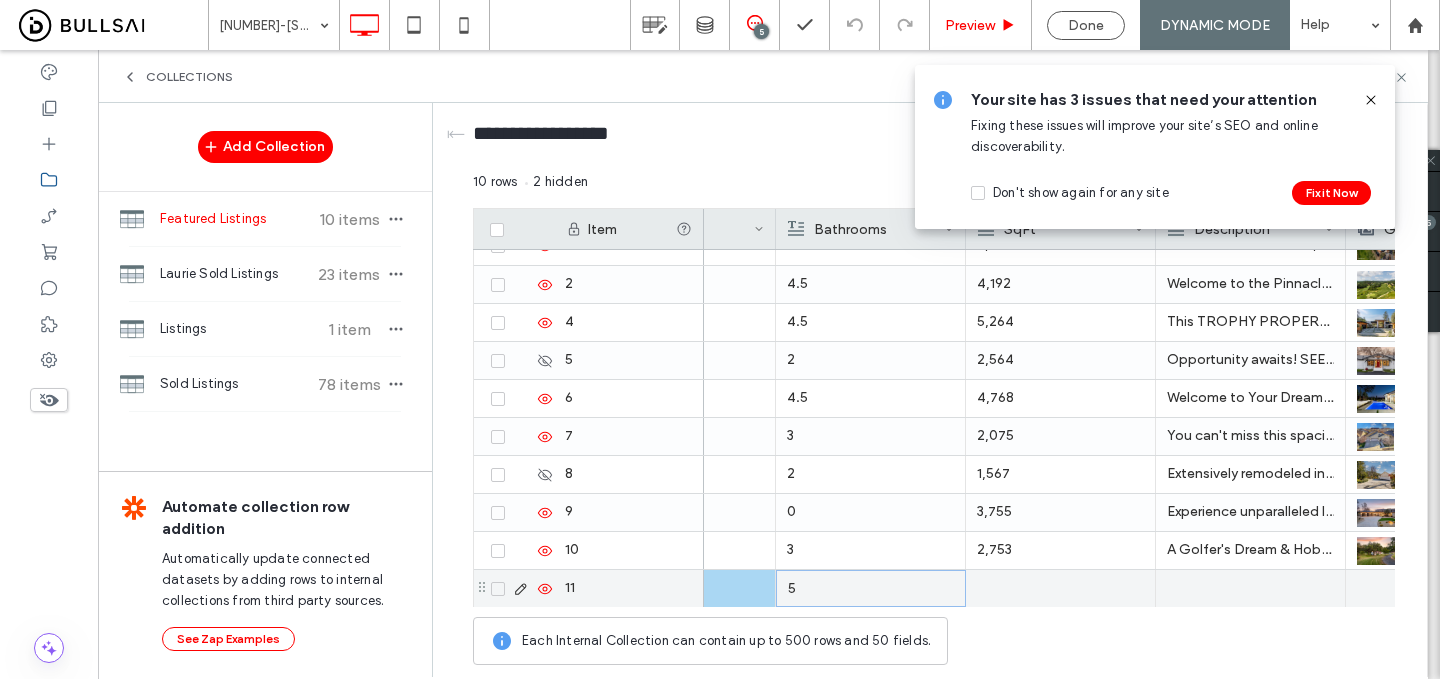 click at bounding box center [1060, 588] 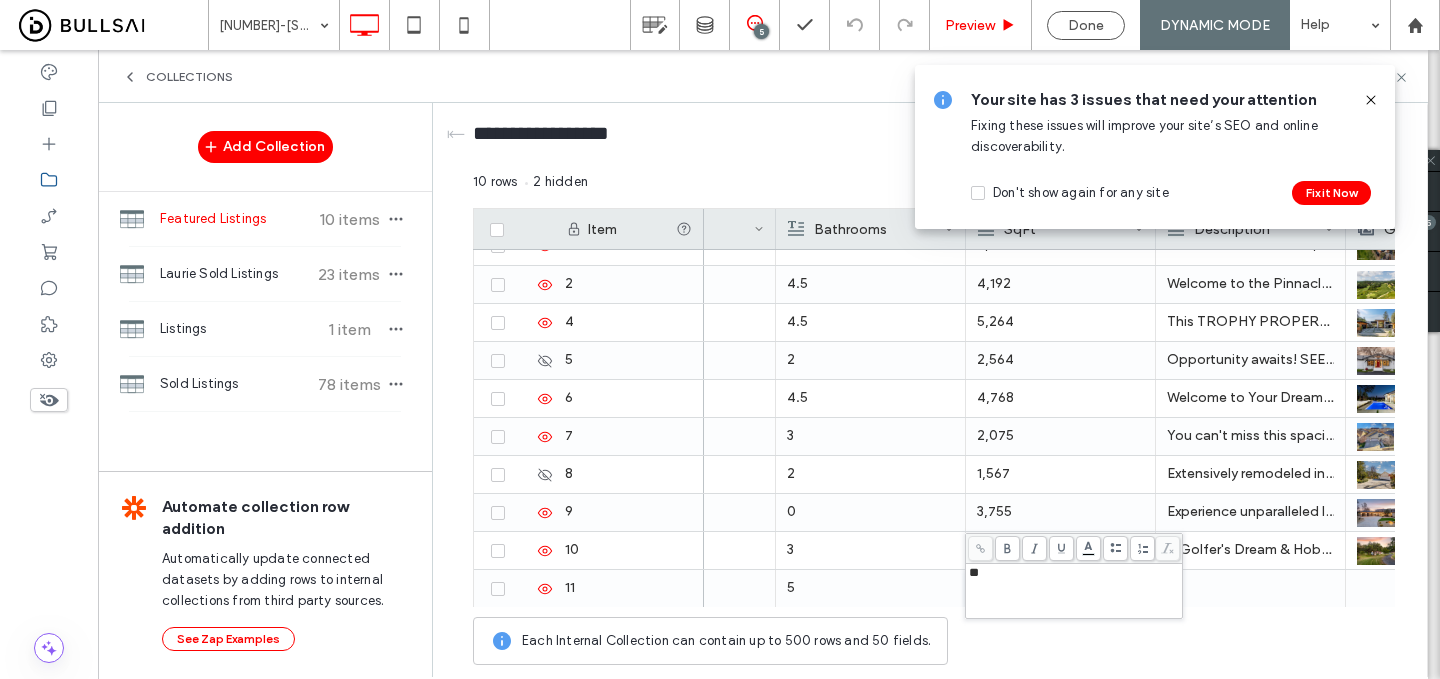 type 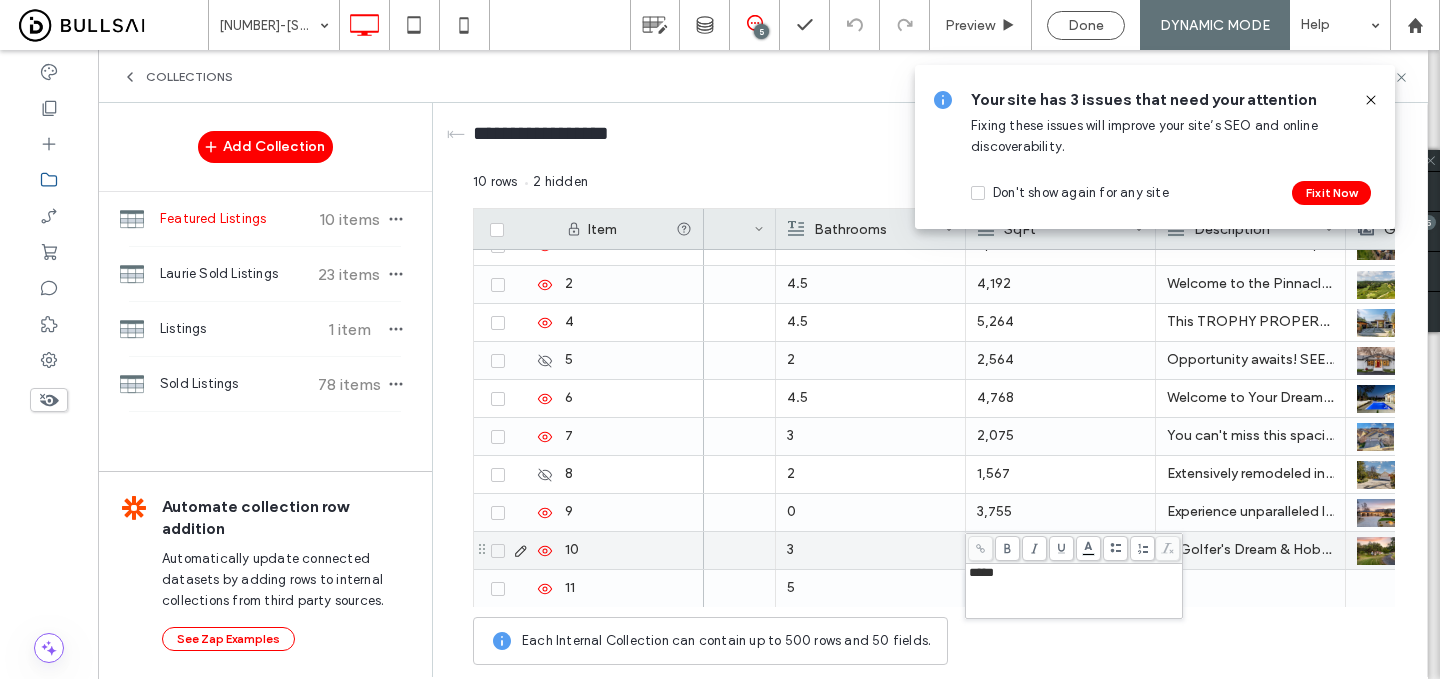 click at bounding box center (1250, 588) 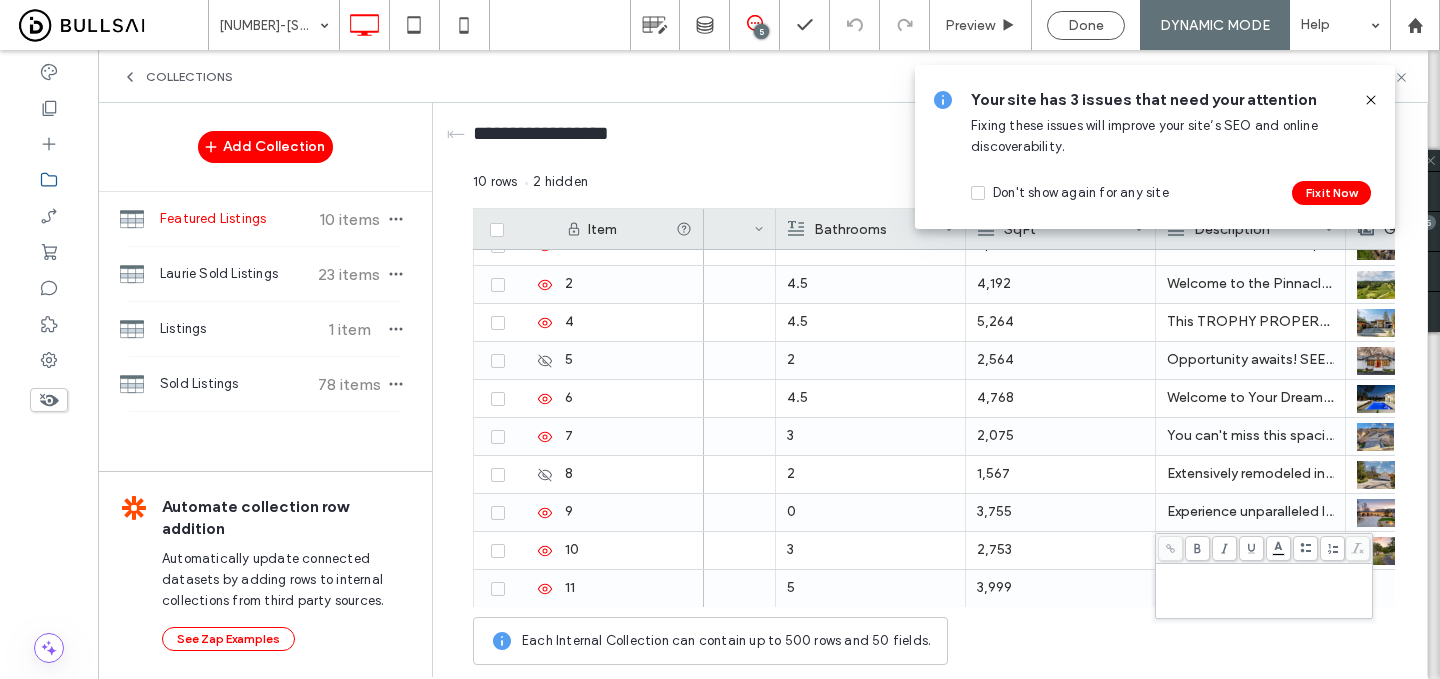 click at bounding box center [1264, 573] 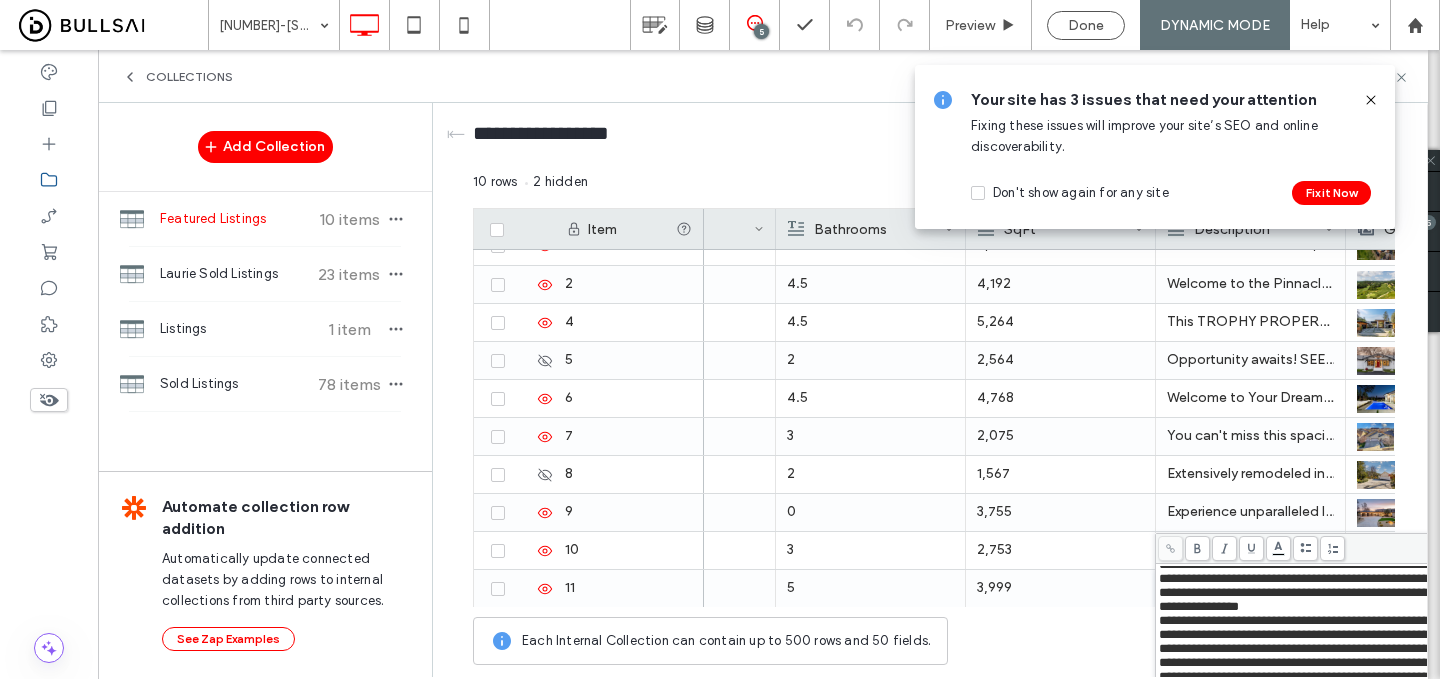 scroll, scrollTop: 62, scrollLeft: 0, axis: vertical 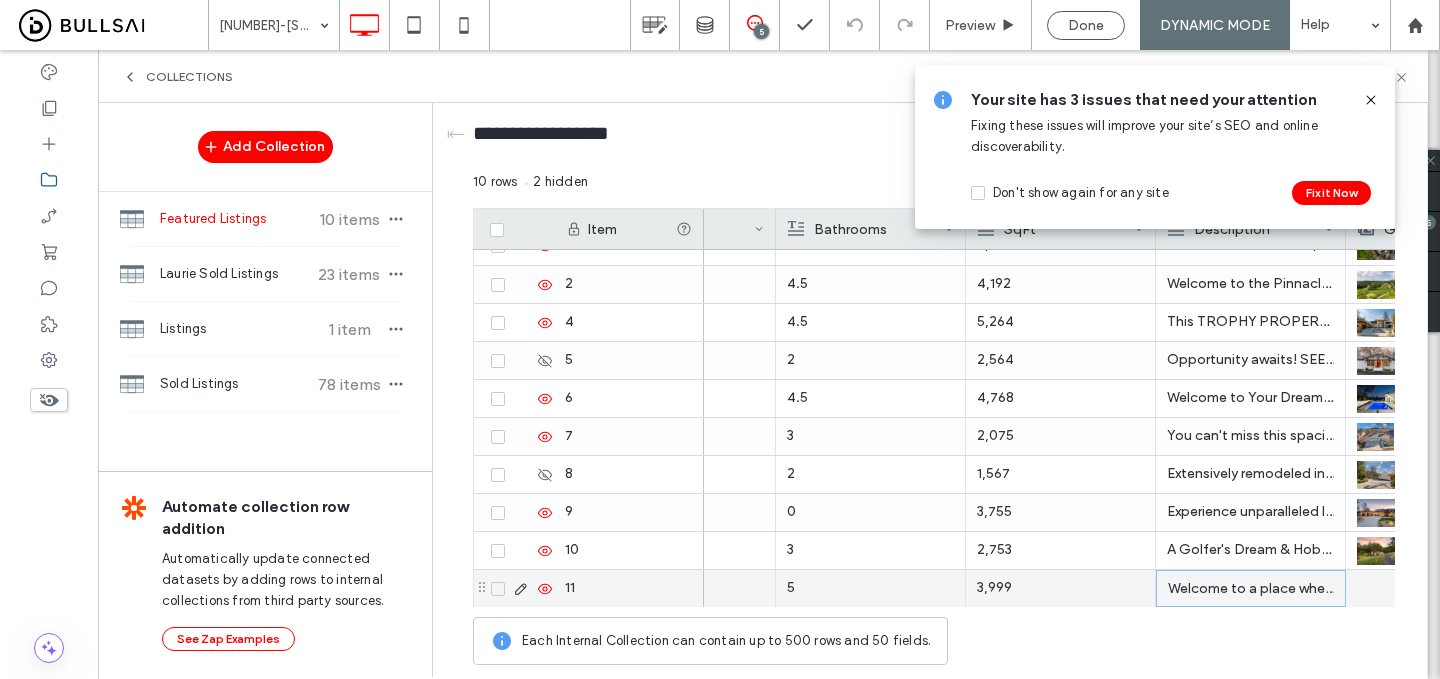 click on "Welcome to a place where everyday life feels like a retreat. Nestled among the pines in the prestigious Winchester Country Club community, this brand-new custom home is more than just a residence - it’s a lifestyle experience. Thoughtfully crafted with timeless design and elevated finishes, every detail of this 3,999 sq ft home has been curated to inspire connection, comfort, and luxury." at bounding box center [1251, 589] 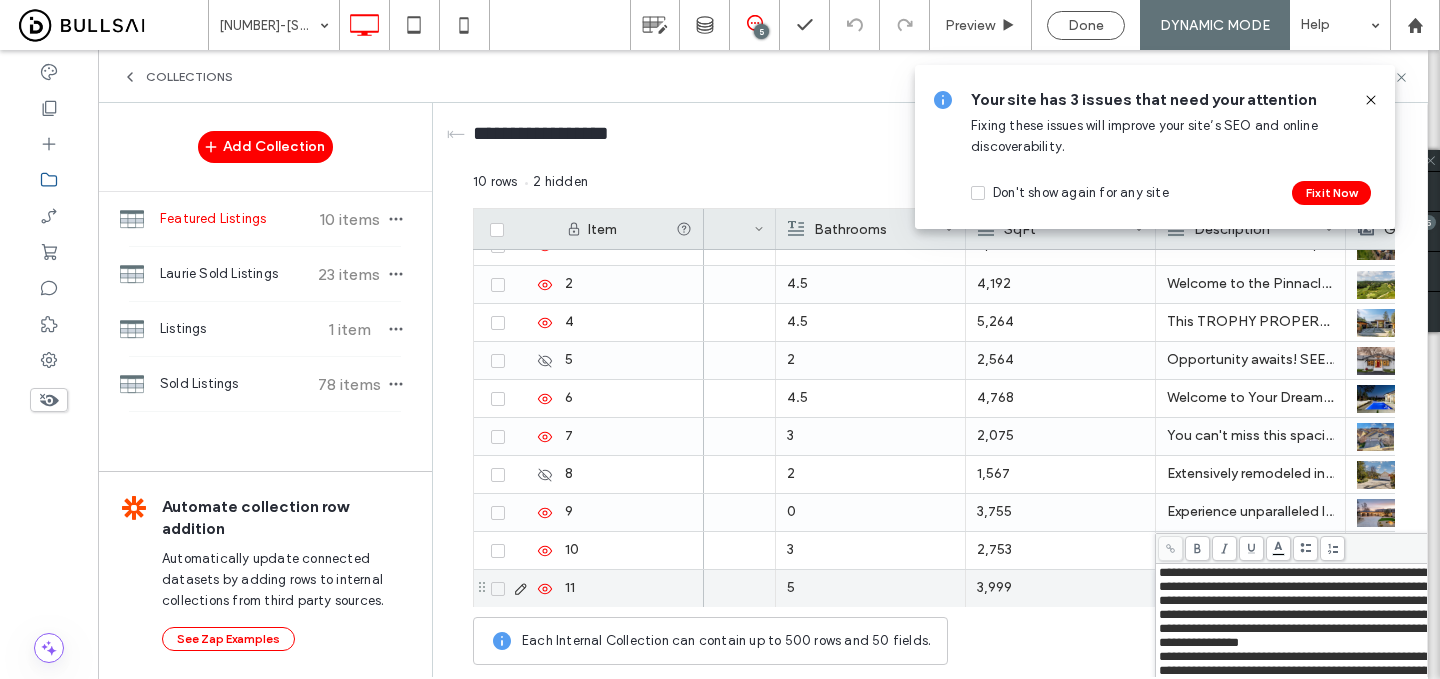click on "**********" at bounding box center (1346, 607) 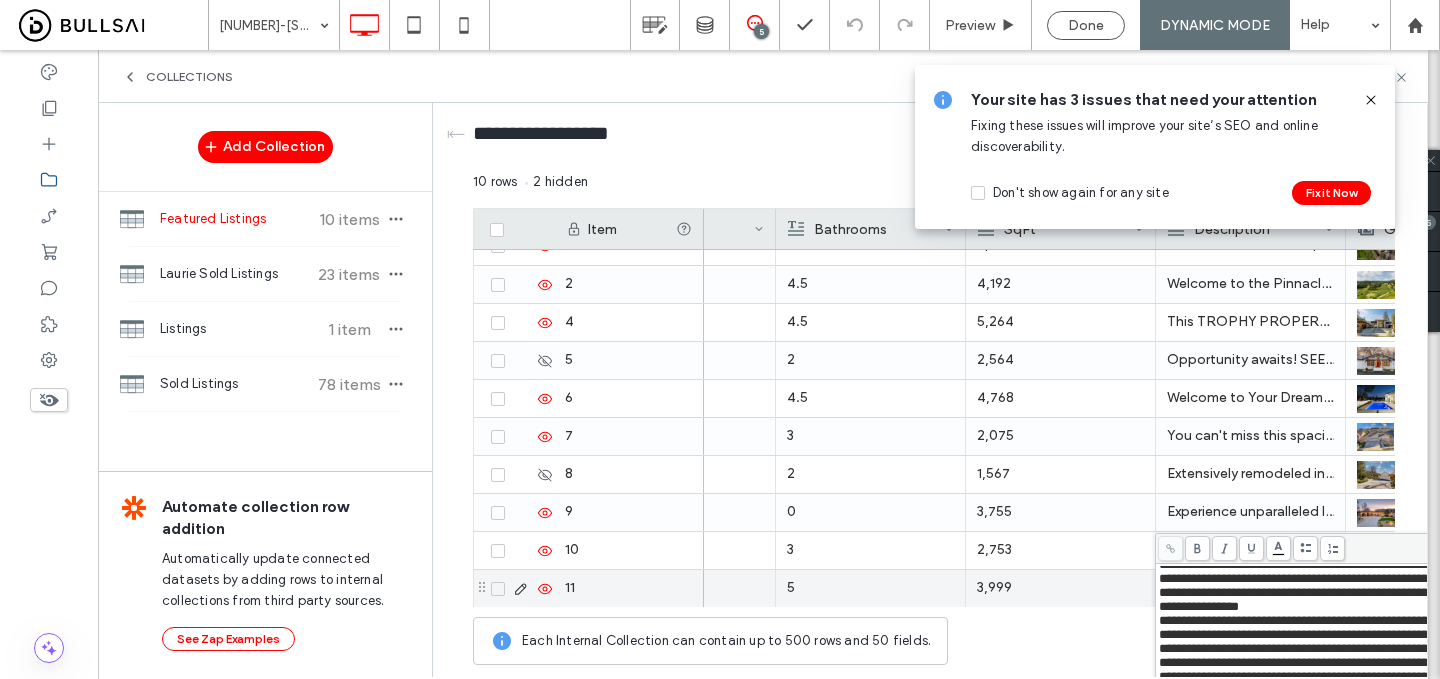 click on "**********" at bounding box center [1355, 572] 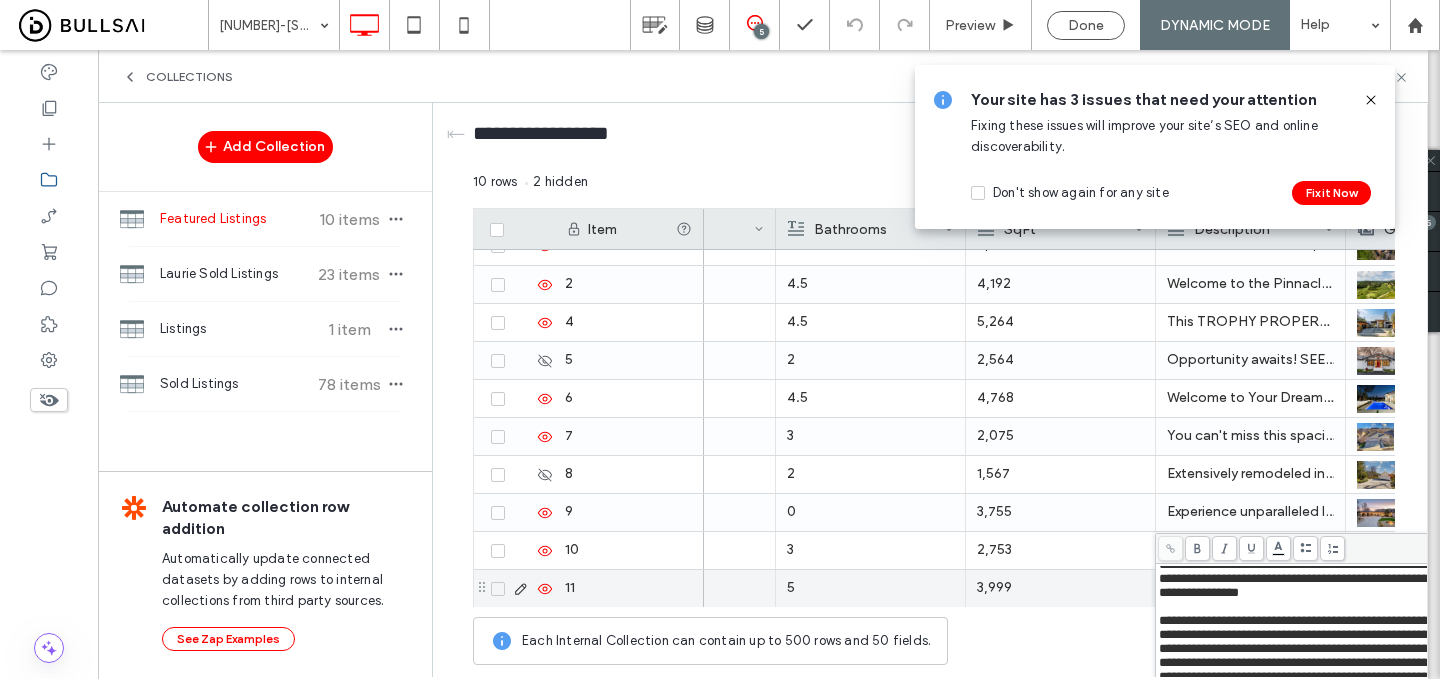 scroll, scrollTop: 164, scrollLeft: 0, axis: vertical 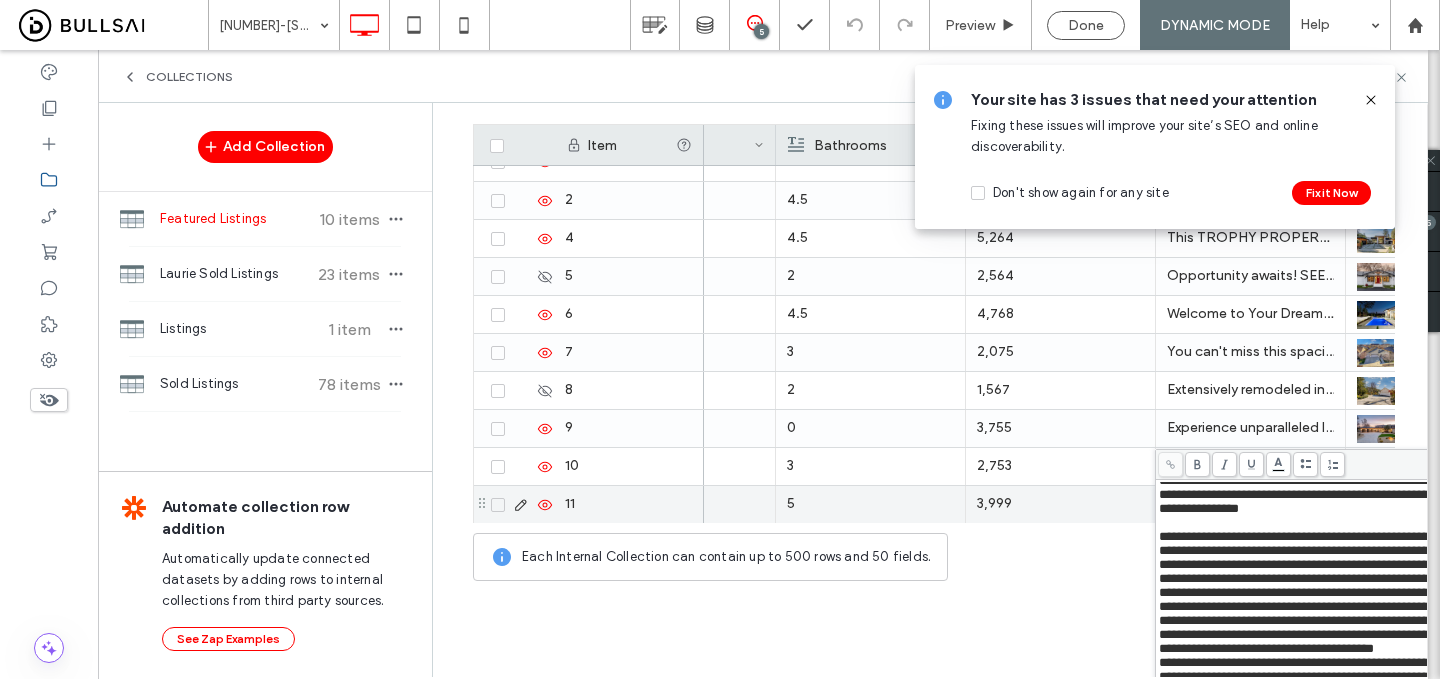 click on "**********" at bounding box center [1355, 593] 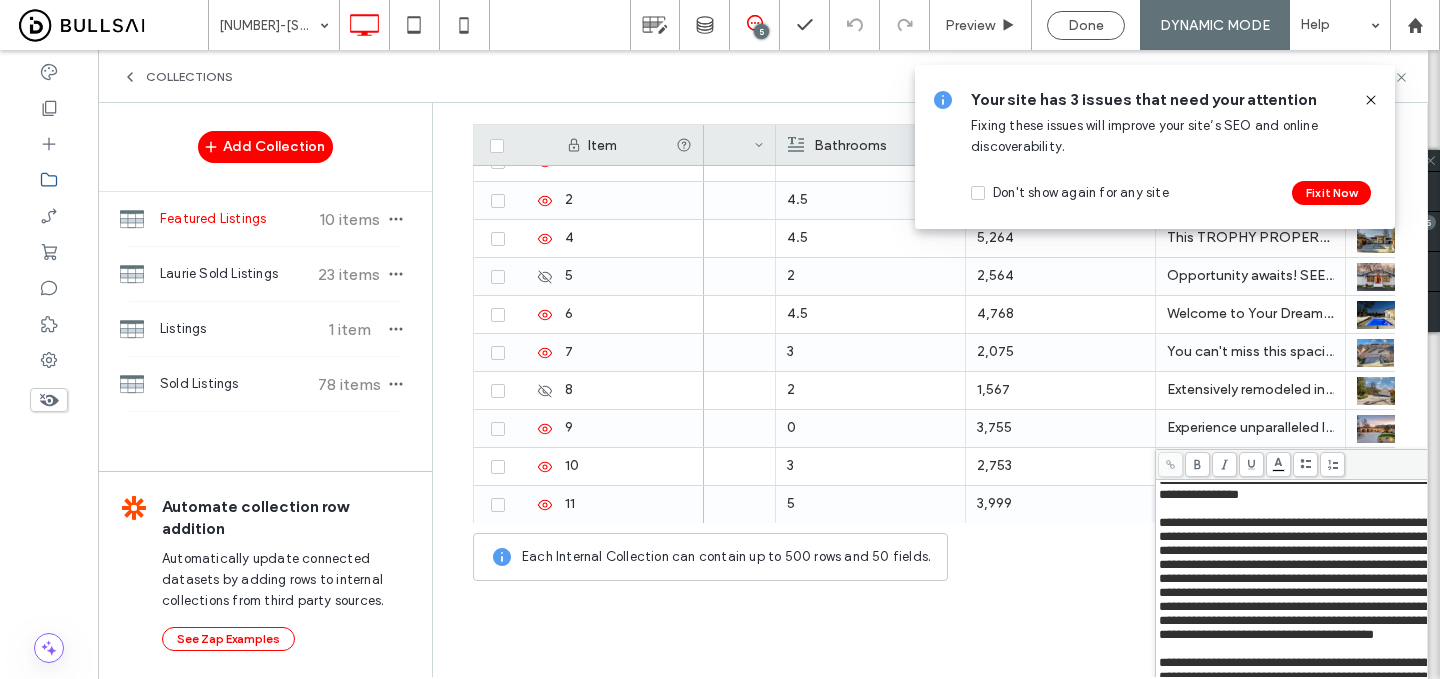 scroll, scrollTop: 180, scrollLeft: 0, axis: vertical 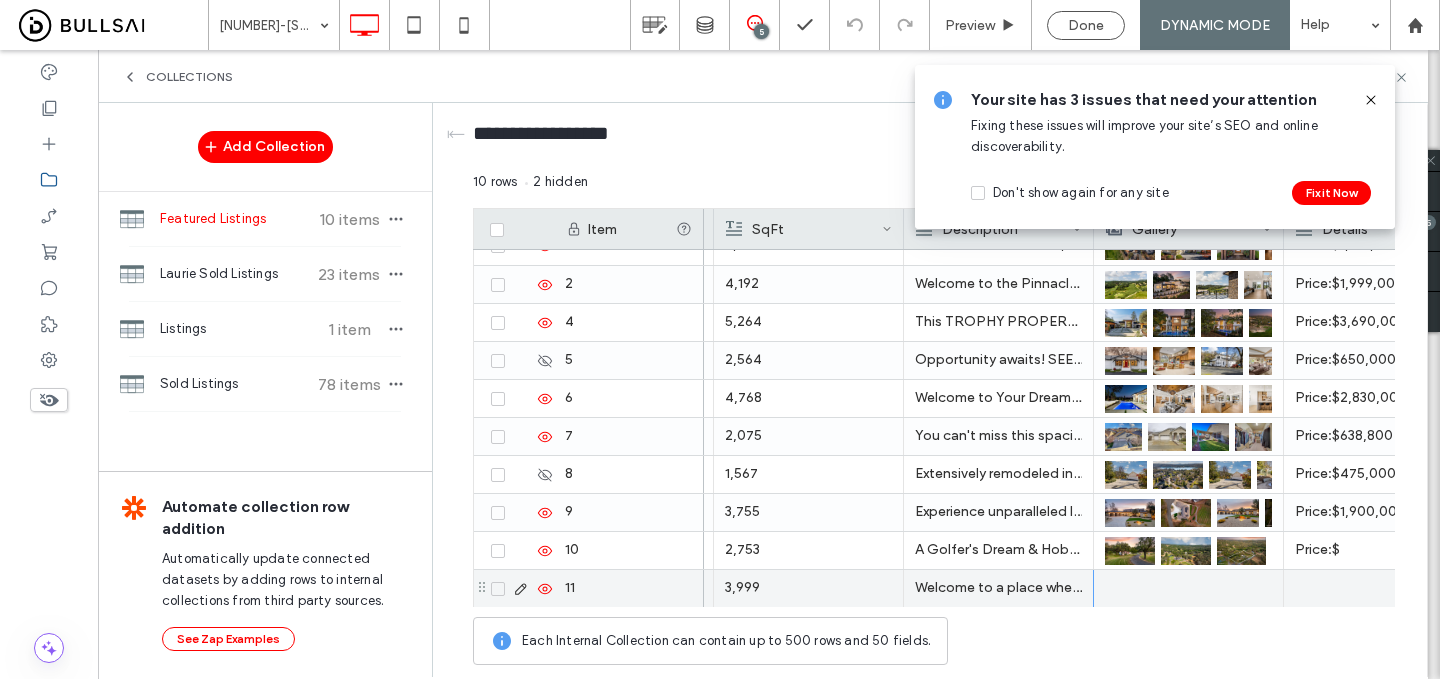 click at bounding box center (1188, 588) 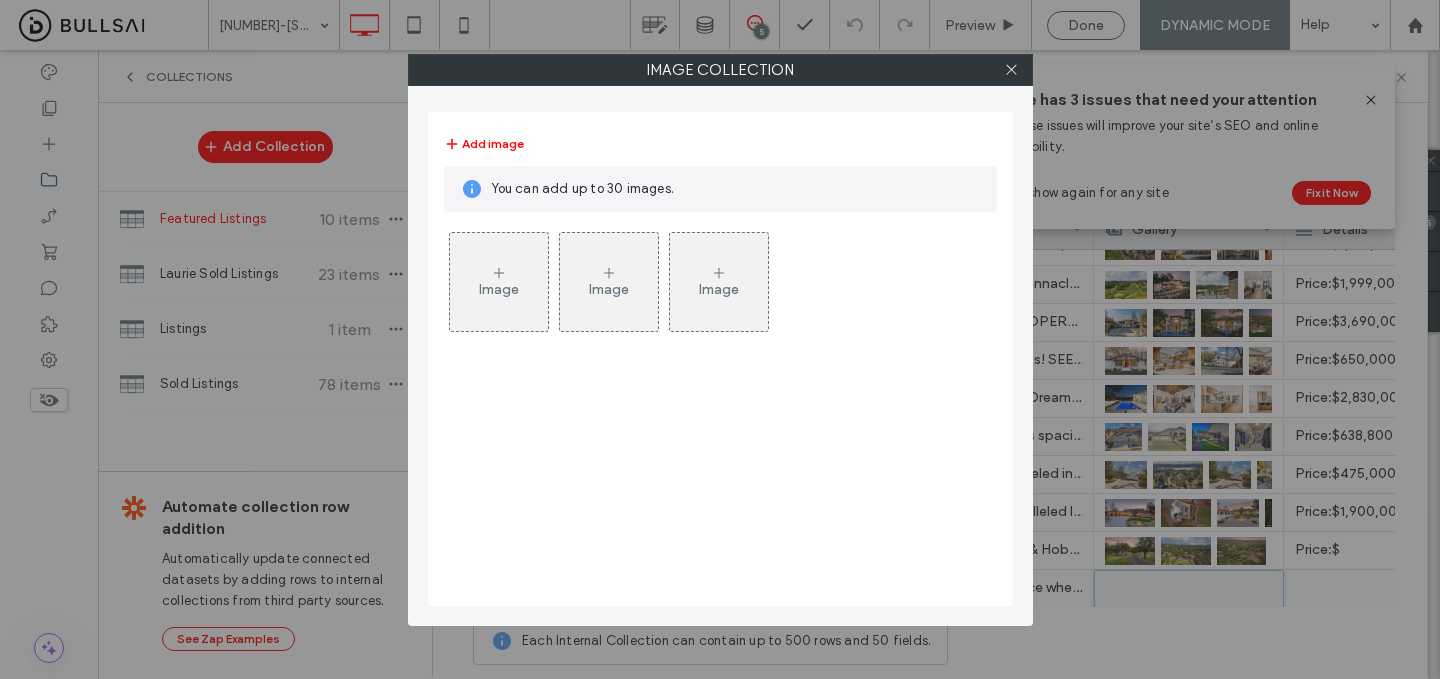 click on "Image" at bounding box center [499, 282] 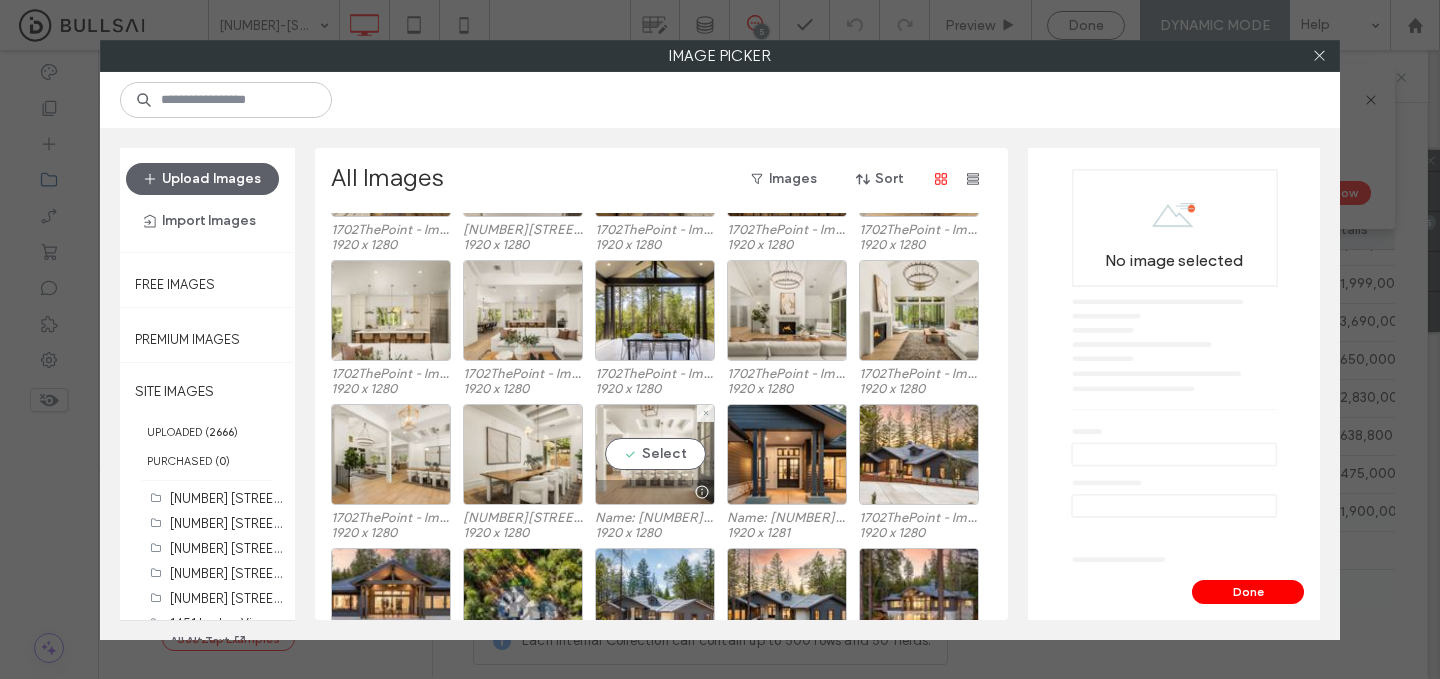 scroll, scrollTop: 2990, scrollLeft: 0, axis: vertical 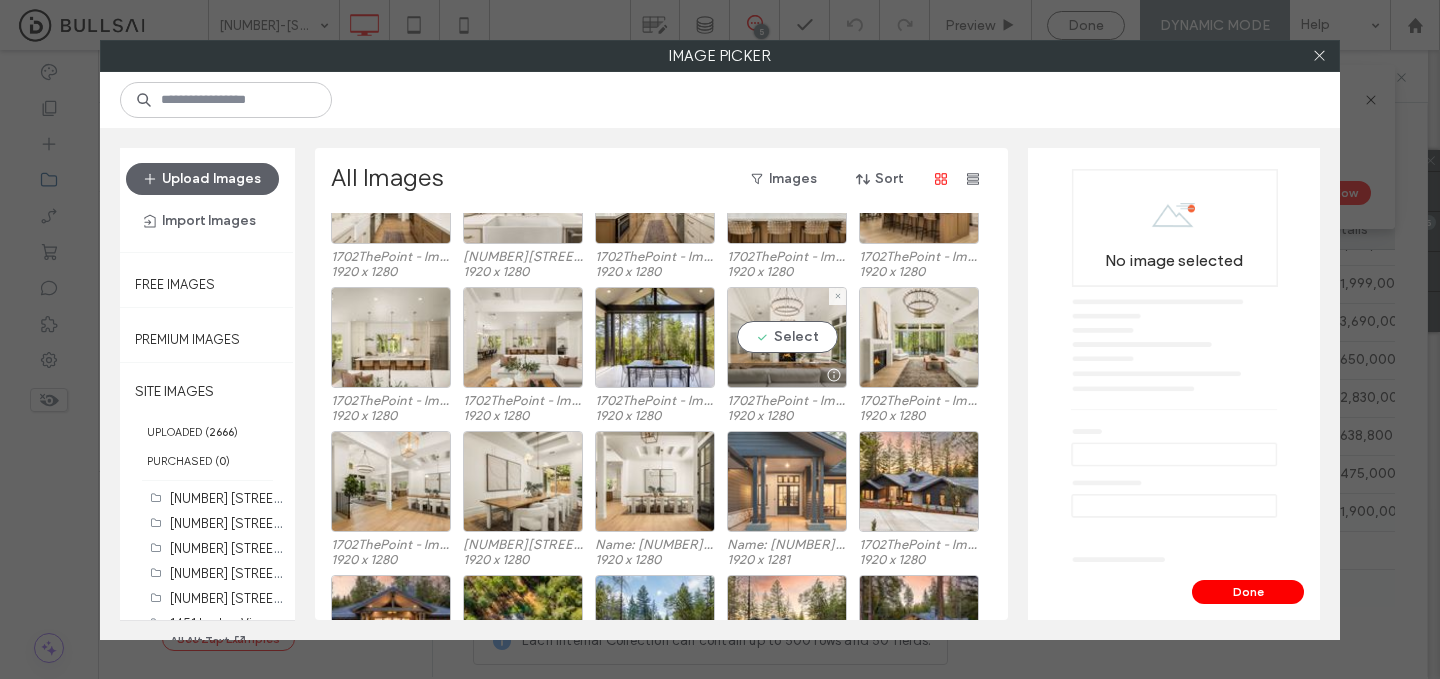 click at bounding box center [787, 481] 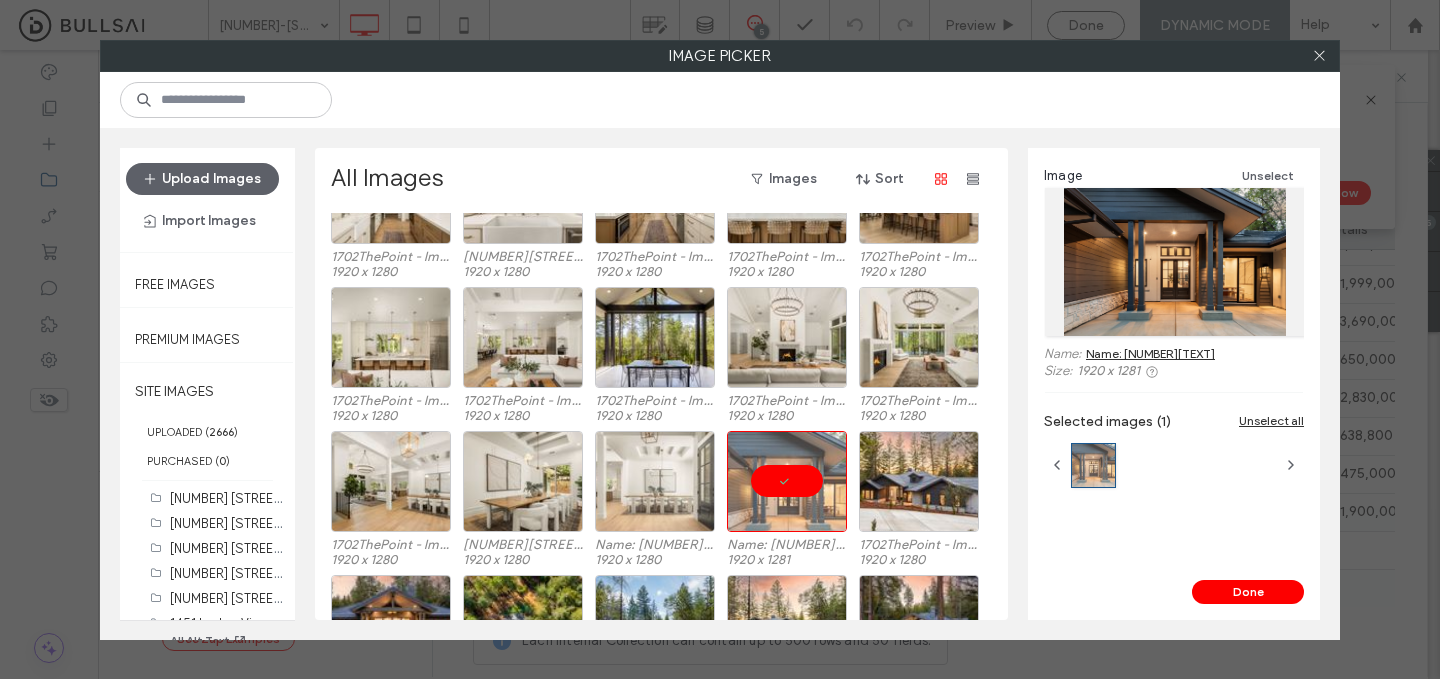click at bounding box center [655, 481] 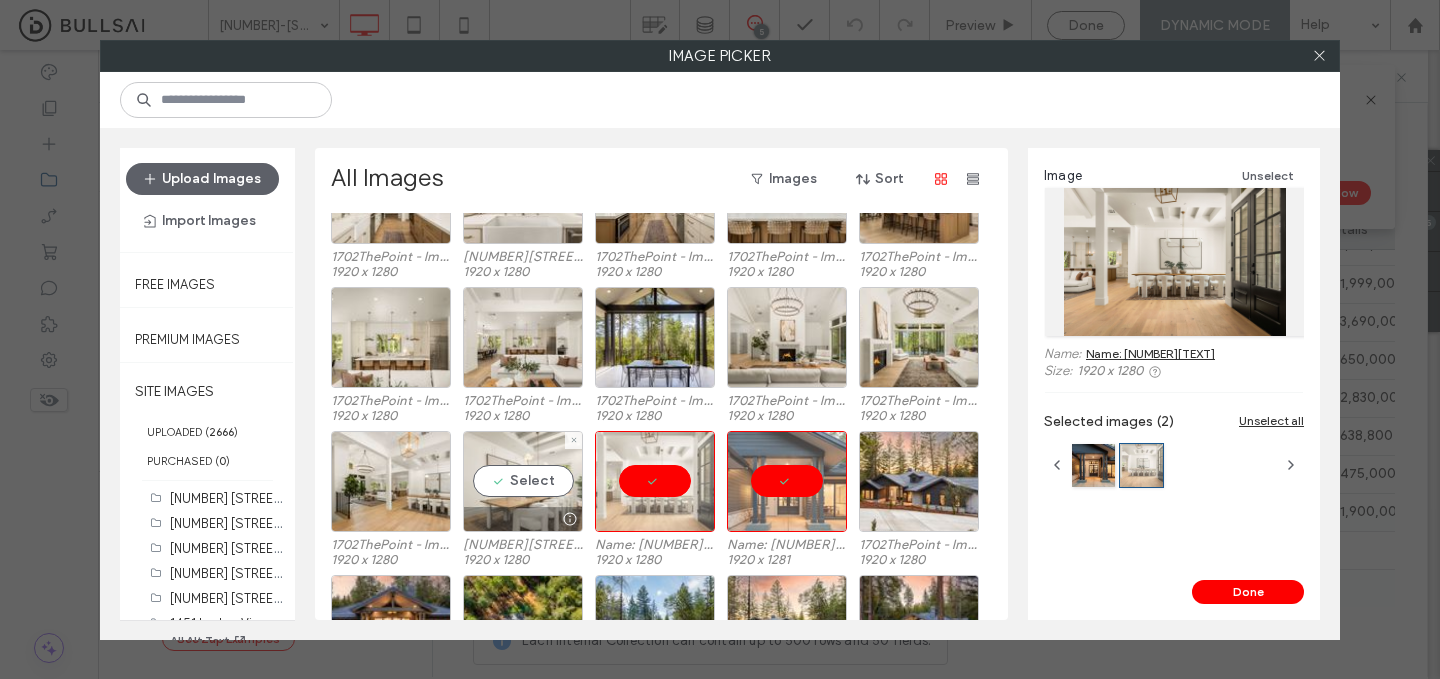 click on "Select" at bounding box center (523, 481) 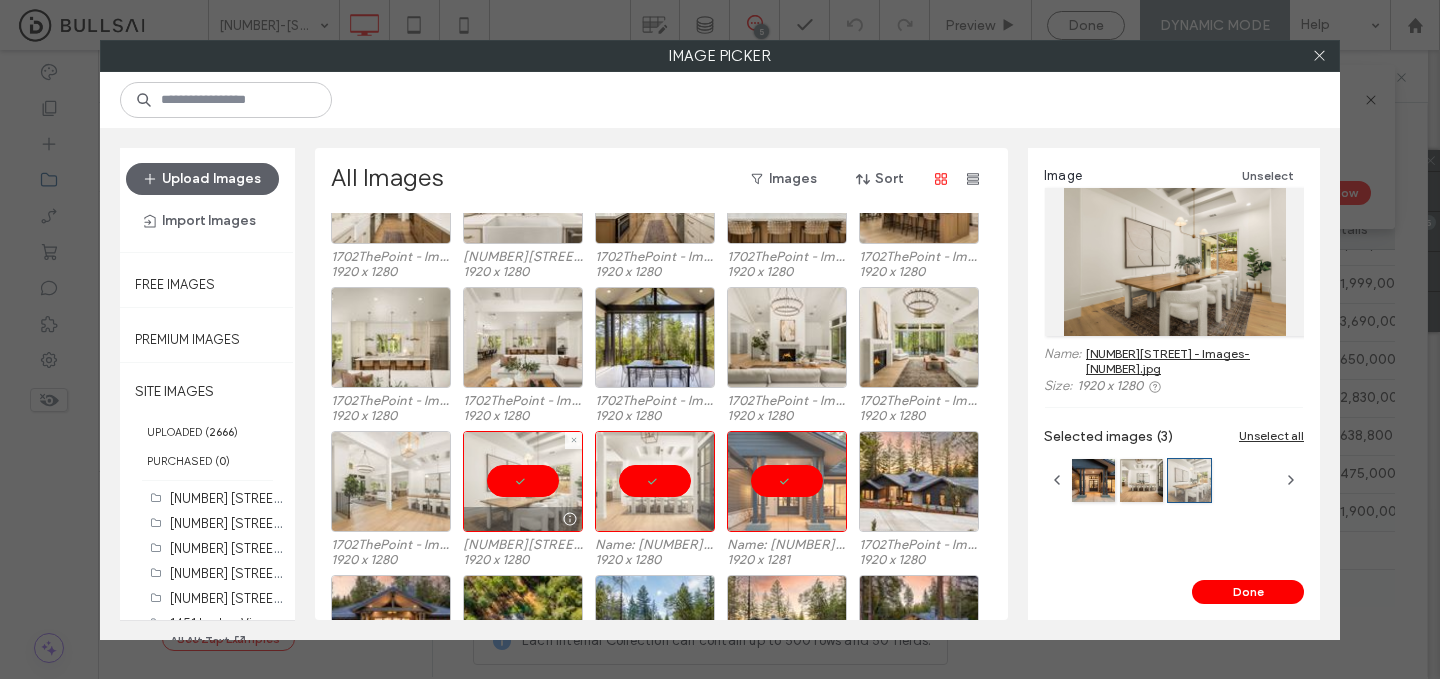 click at bounding box center (391, 481) 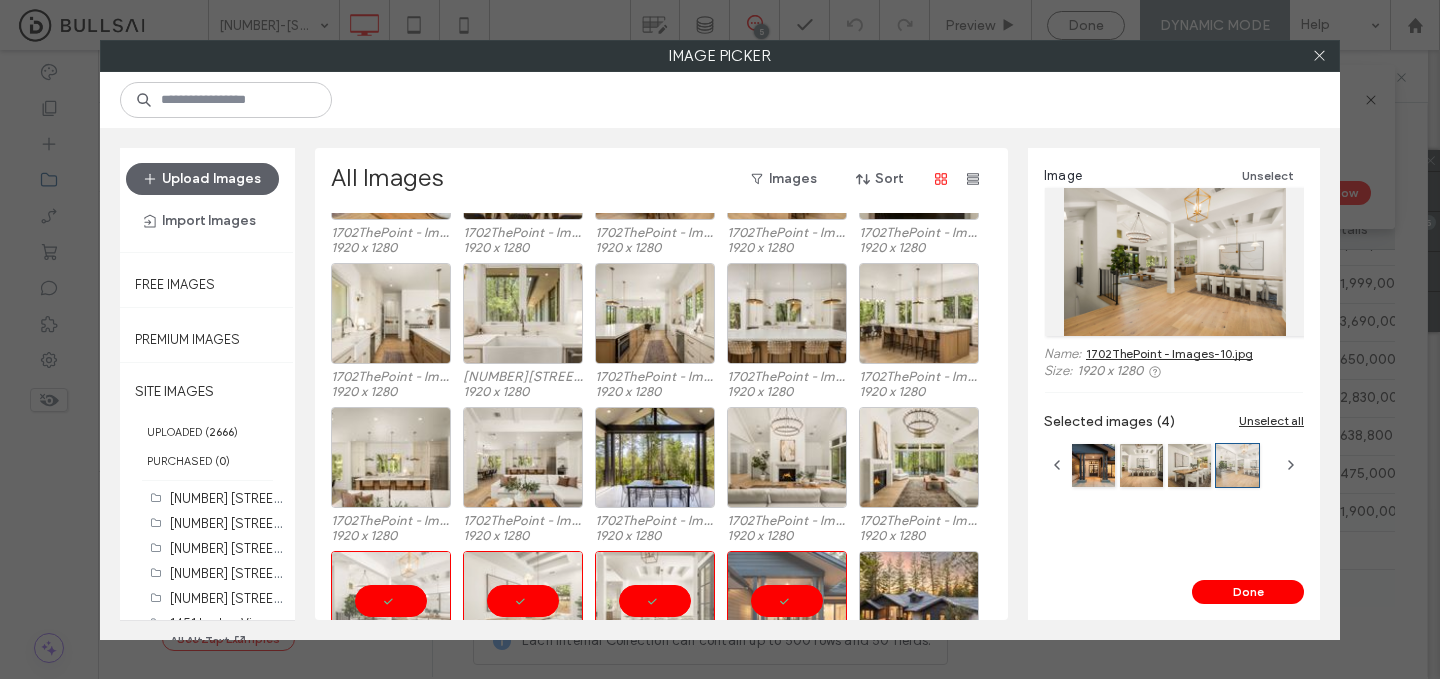 scroll, scrollTop: 2769, scrollLeft: 0, axis: vertical 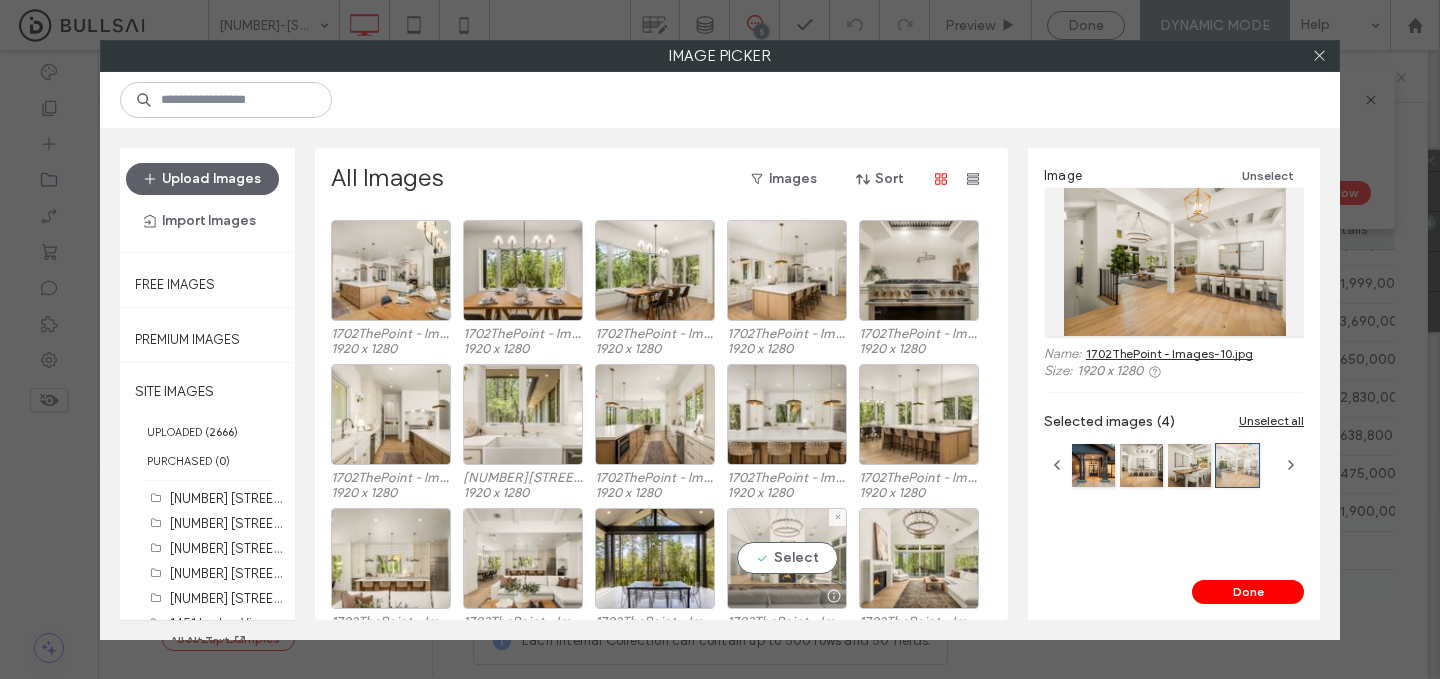click on "Select" at bounding box center (787, 558) 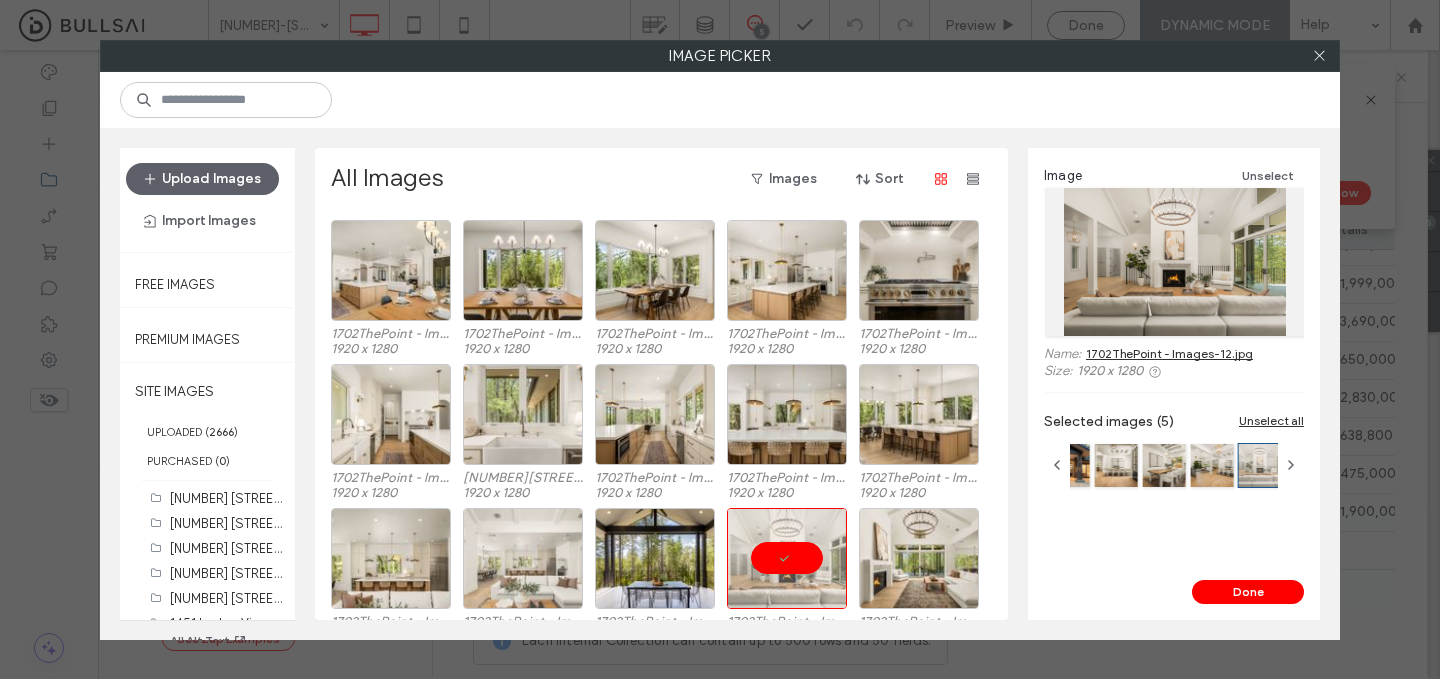 click at bounding box center [523, 558] 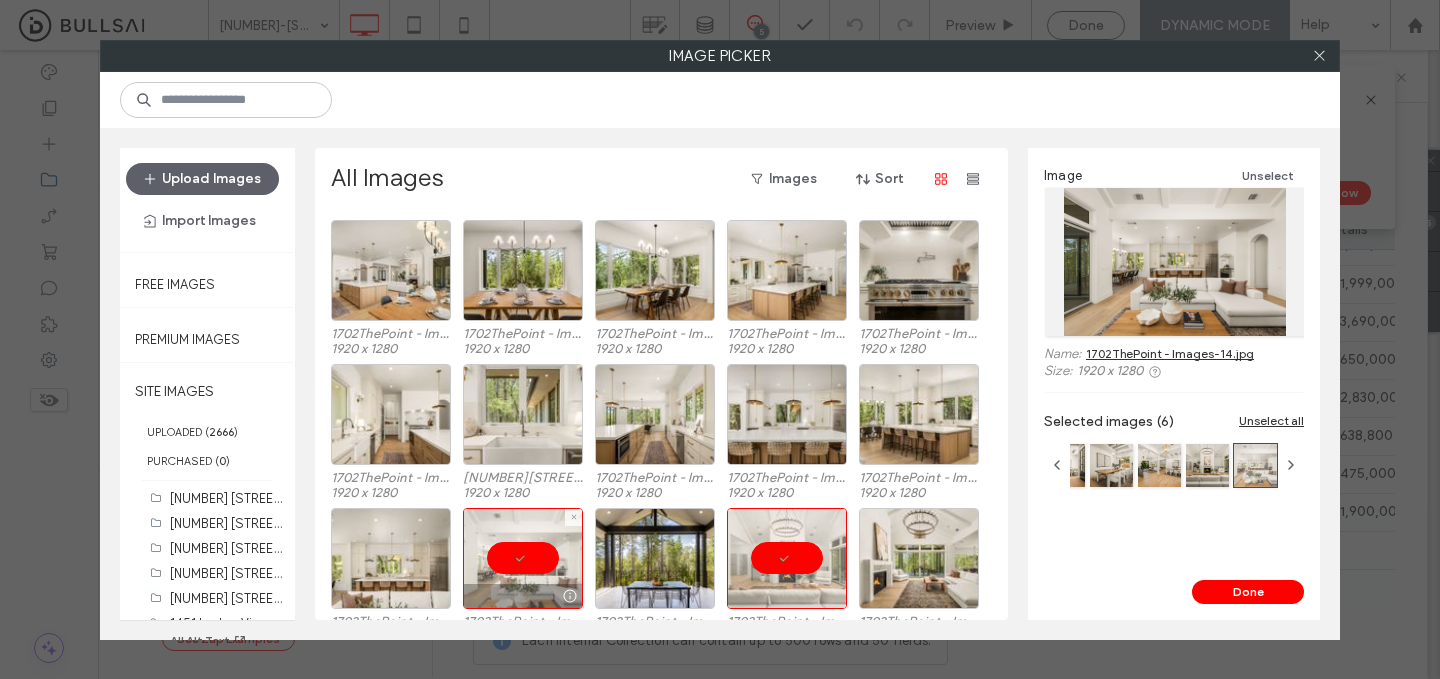 click at bounding box center (523, 558) 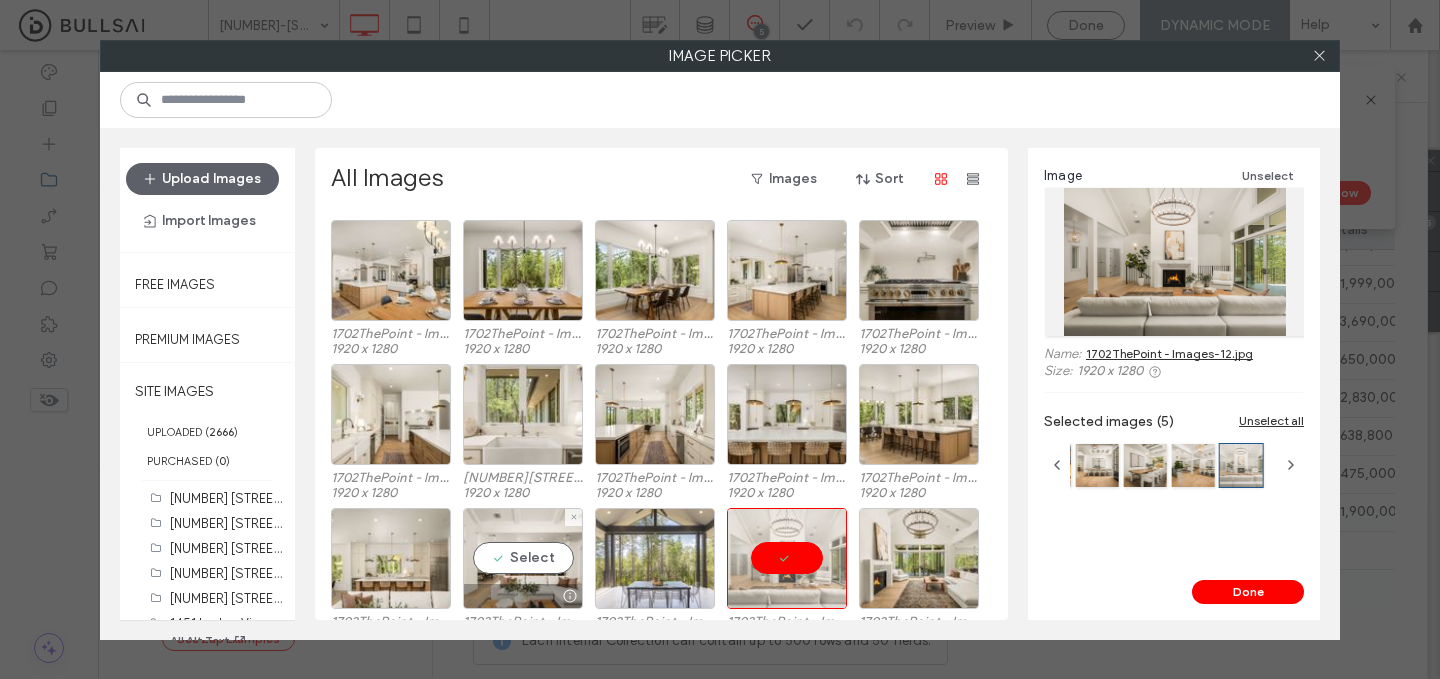 click at bounding box center (655, 558) 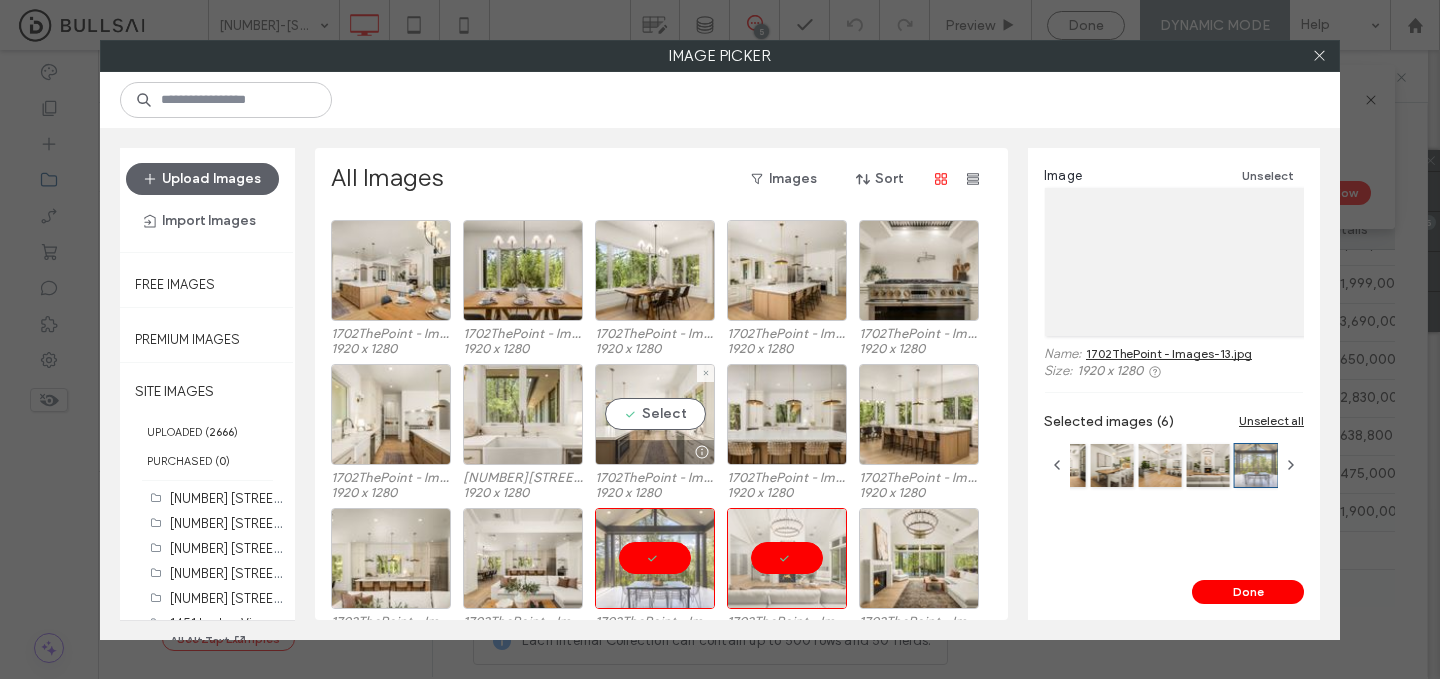 click at bounding box center (701, 452) 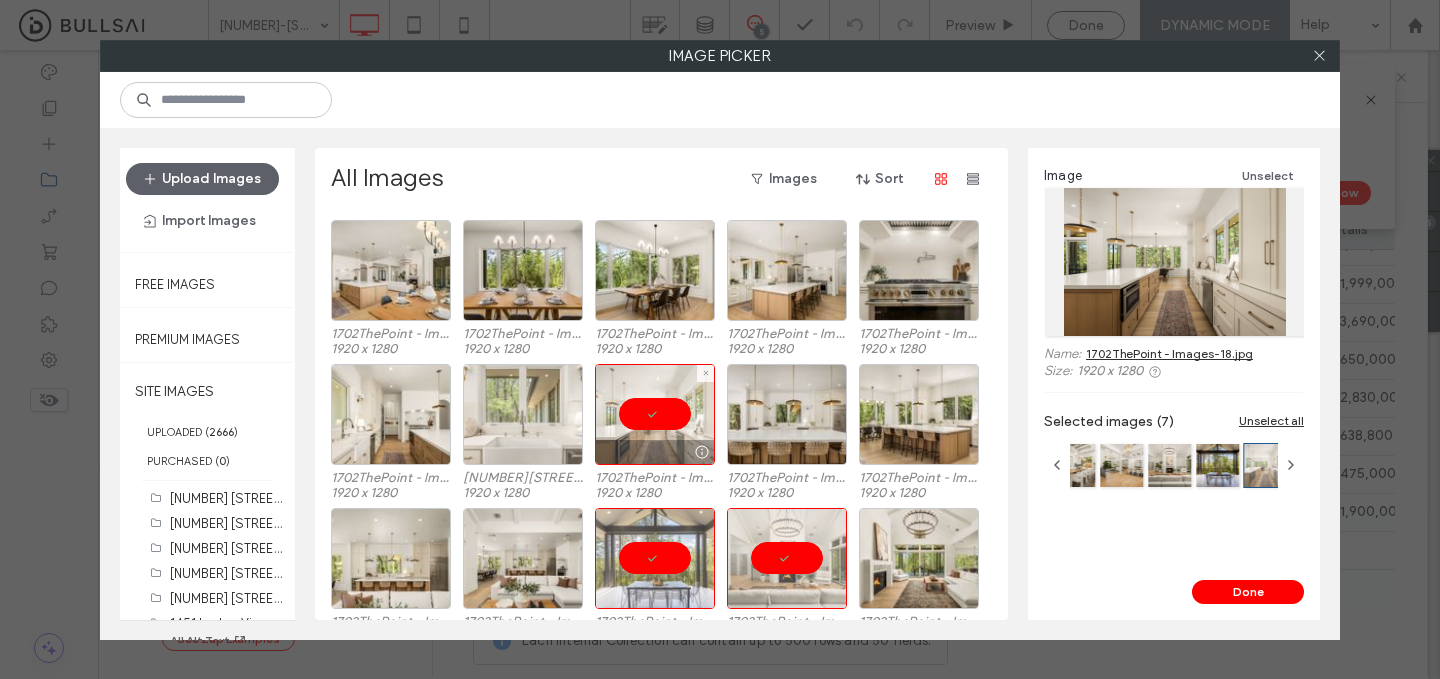 click at bounding box center (523, 414) 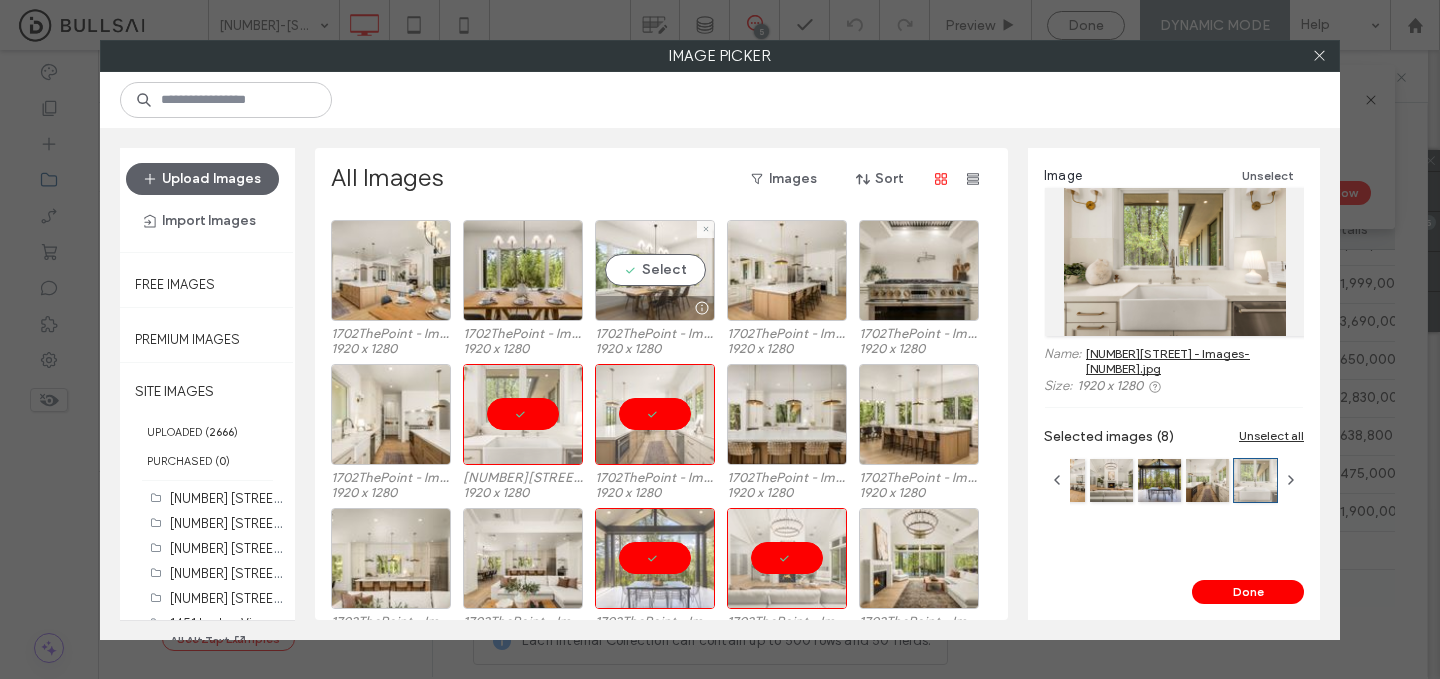 click on "Select" at bounding box center [655, 270] 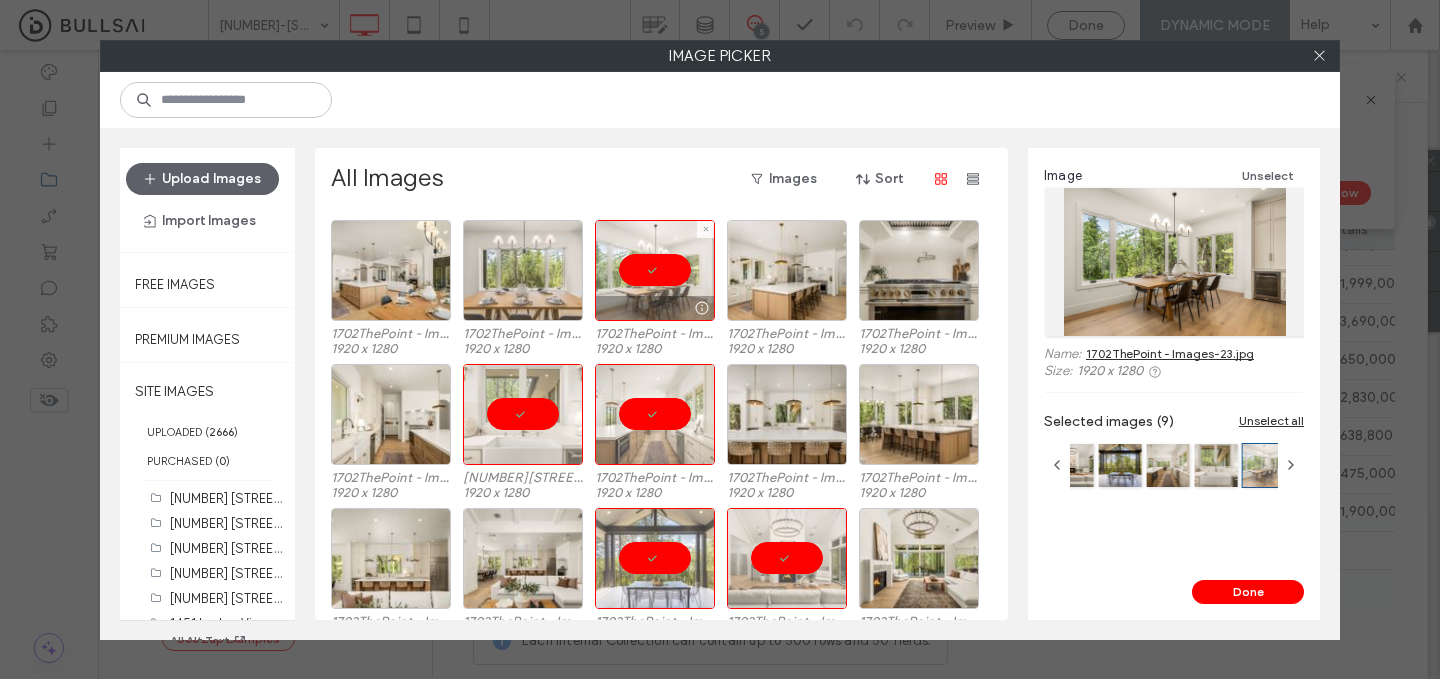 click at bounding box center (523, 270) 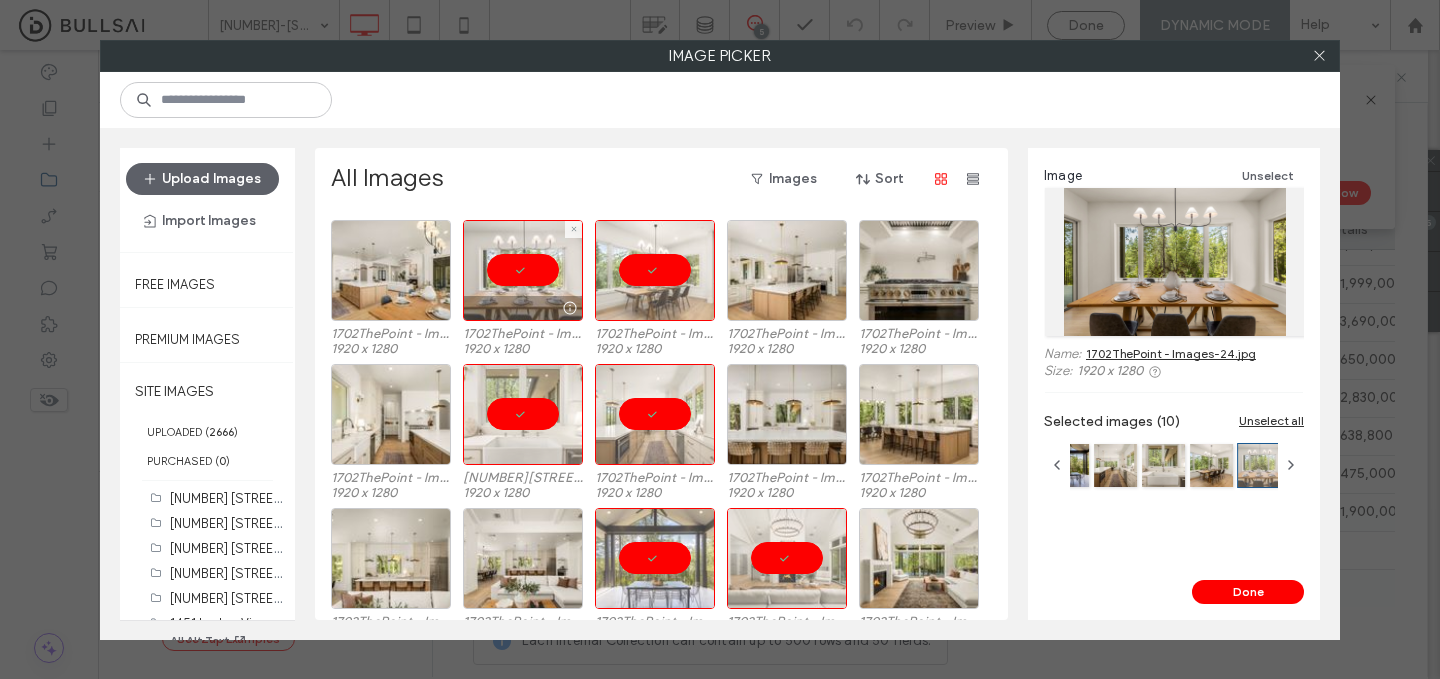 scroll, scrollTop: 2692, scrollLeft: 0, axis: vertical 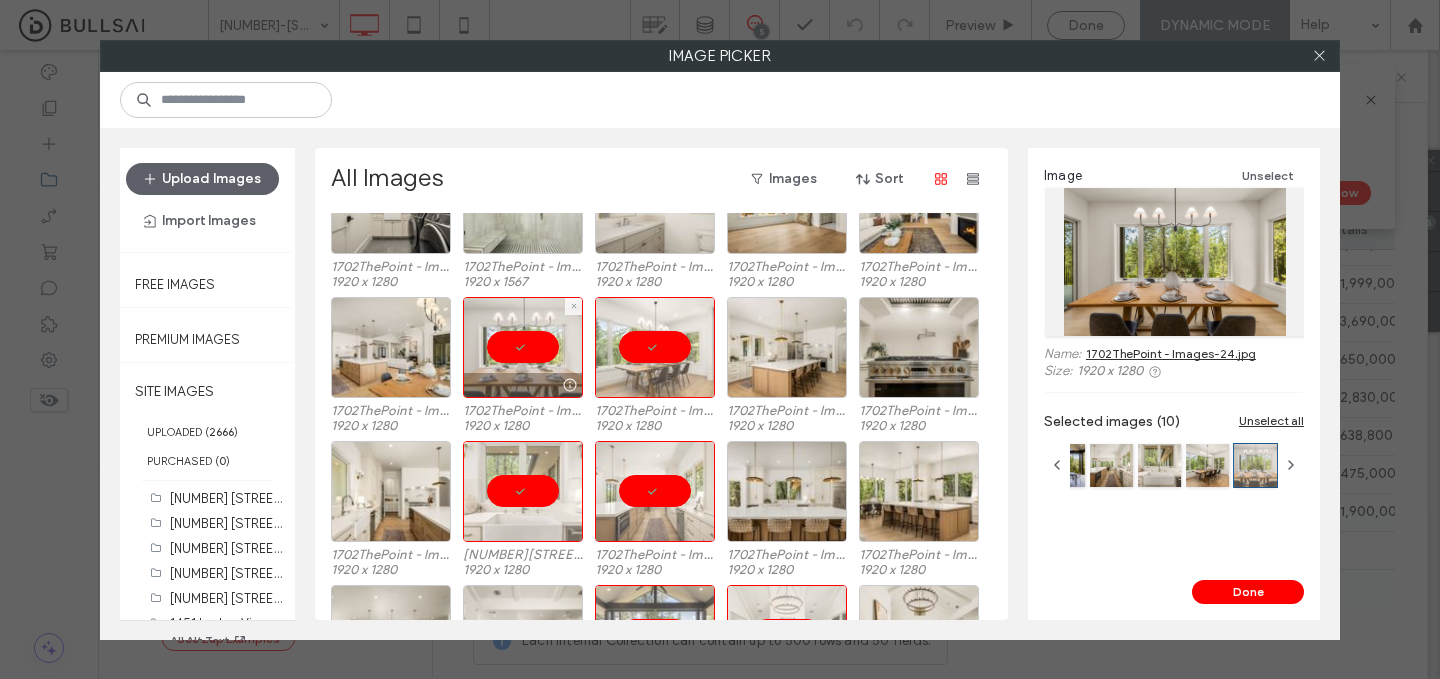 click at bounding box center (523, 347) 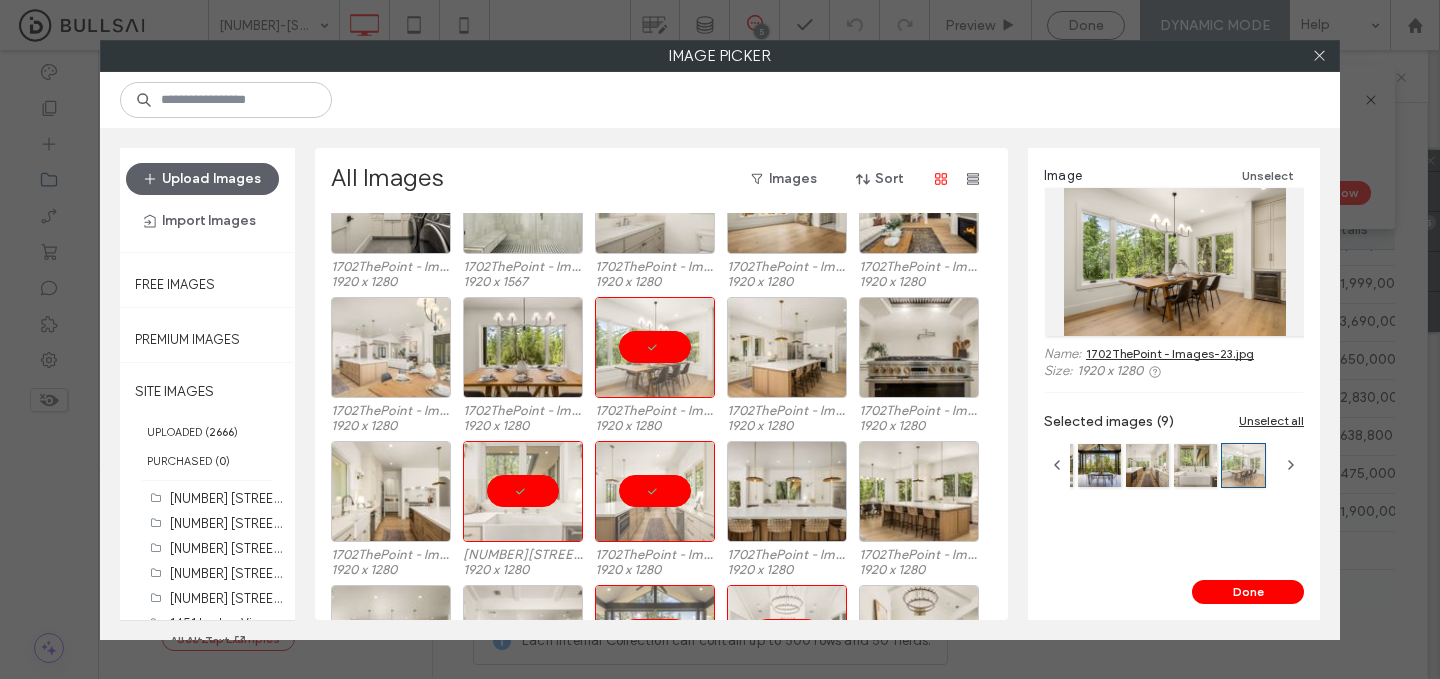 click at bounding box center (391, 347) 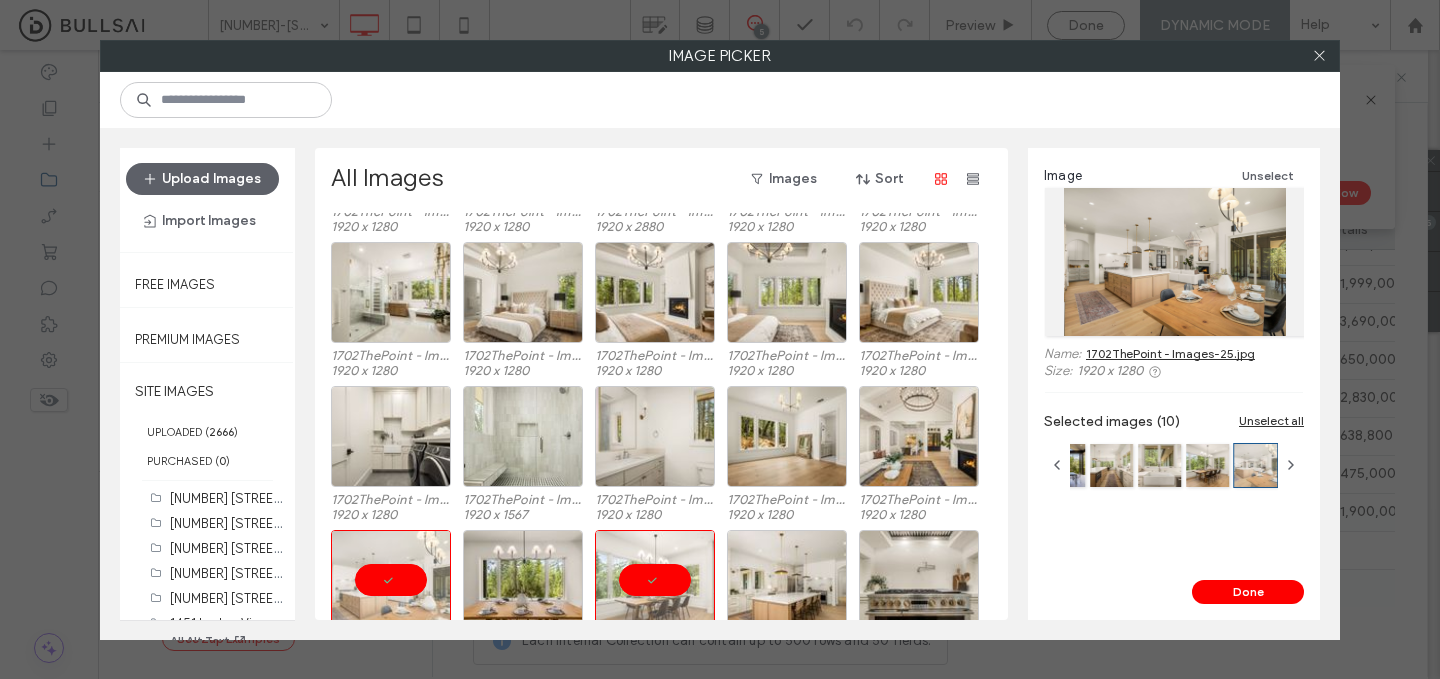scroll, scrollTop: 2344, scrollLeft: 0, axis: vertical 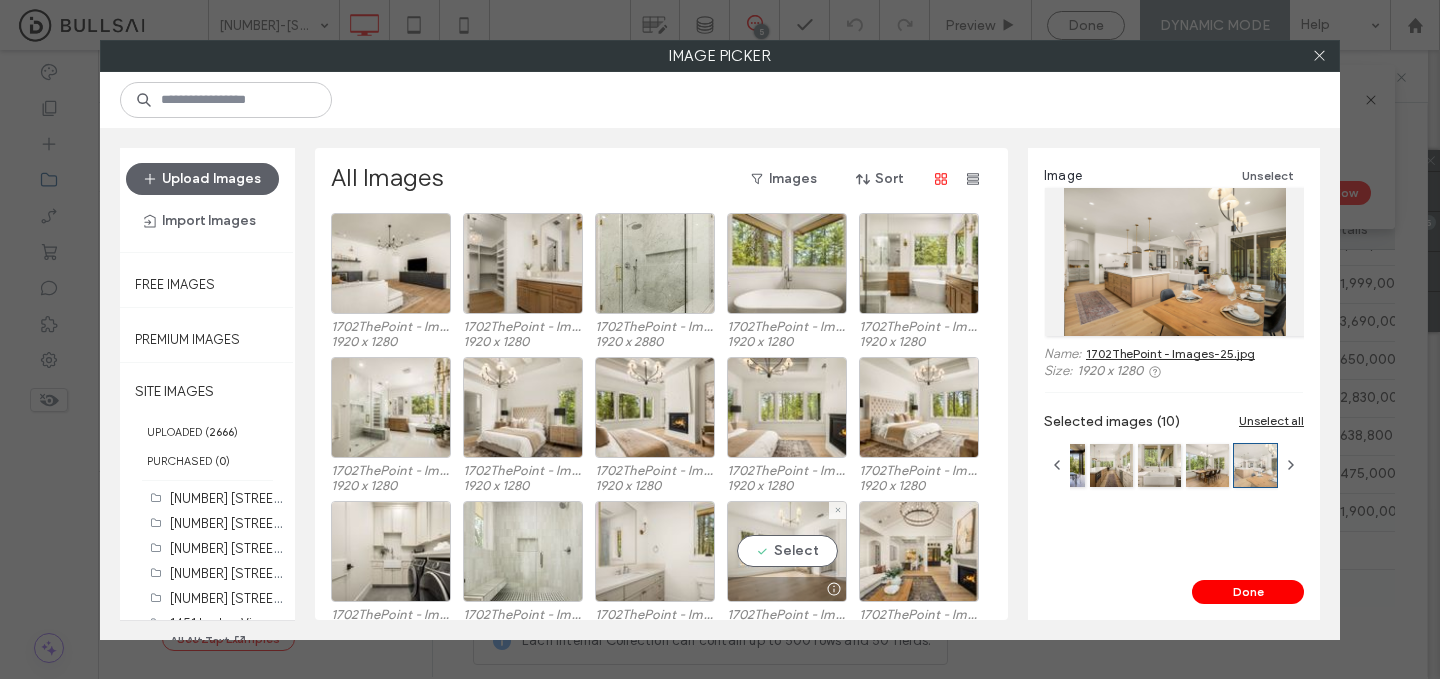 click on "Select" at bounding box center [787, 551] 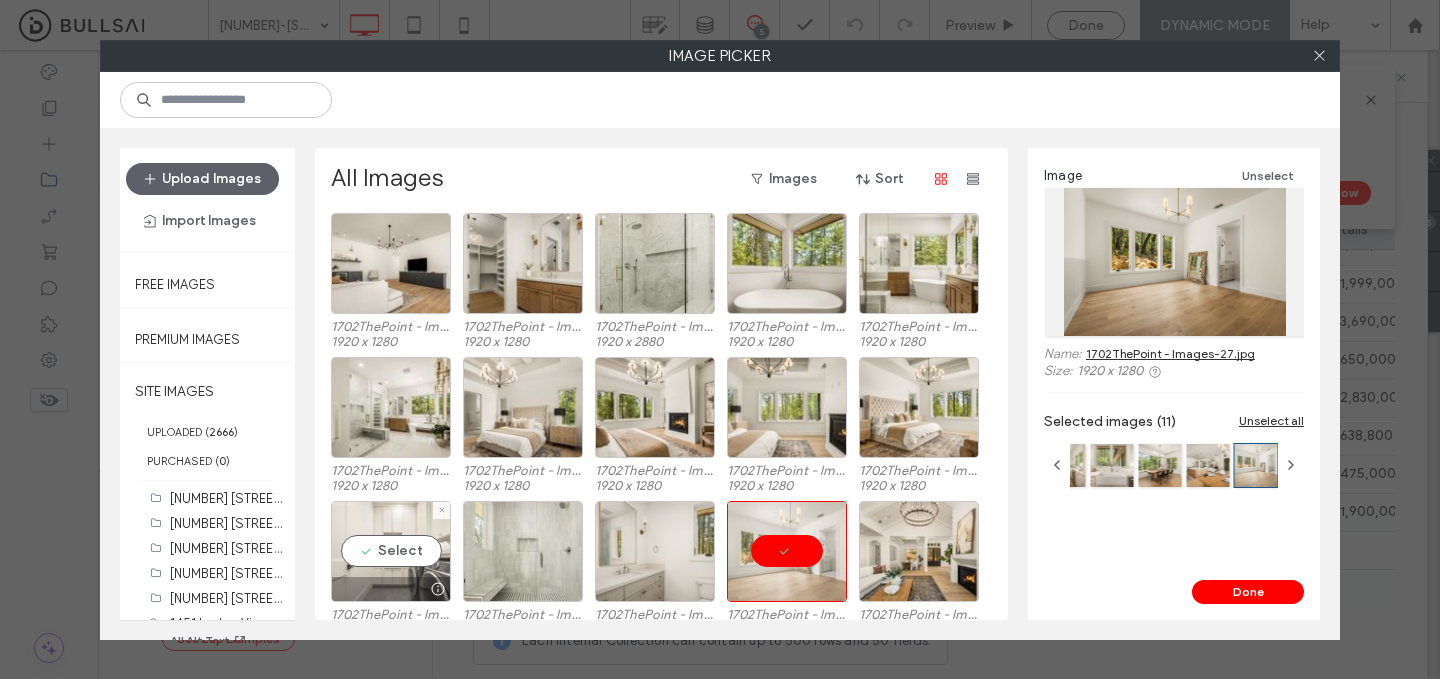 click on "Select" at bounding box center (391, 551) 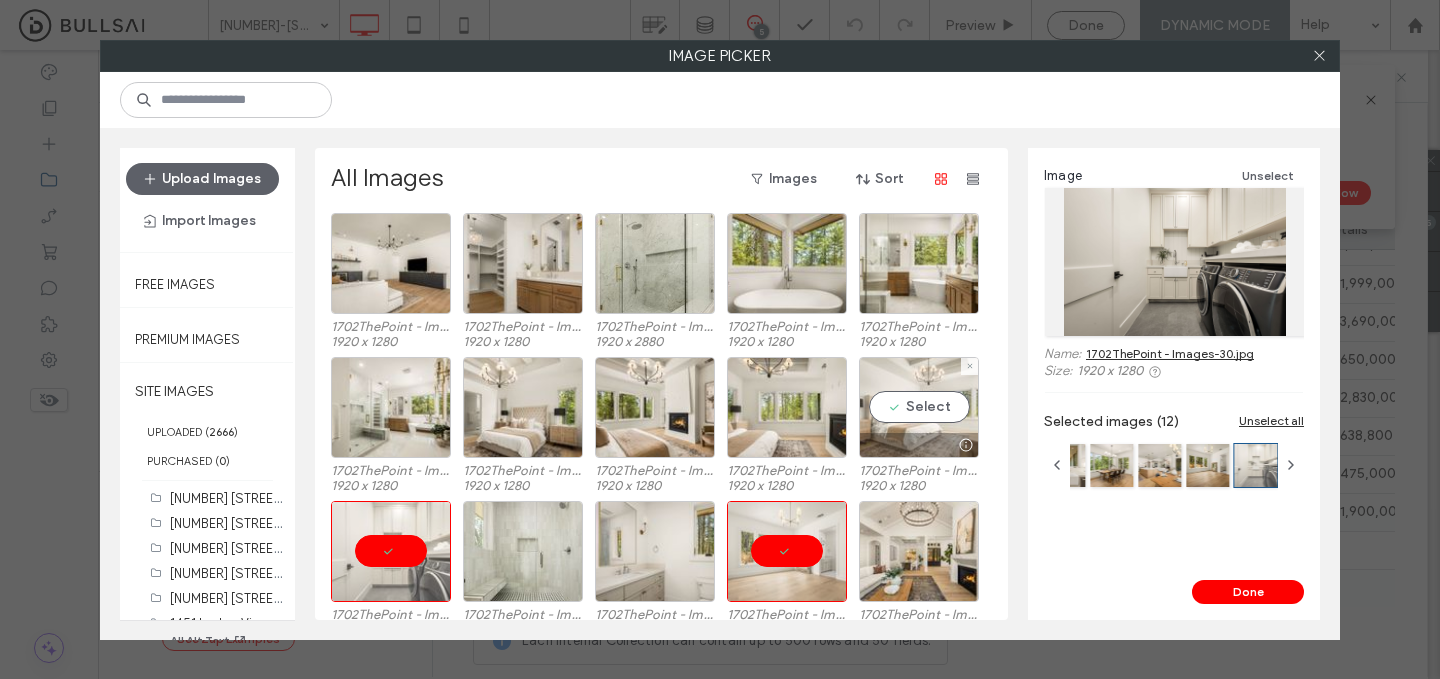 click on "Select" at bounding box center [919, 407] 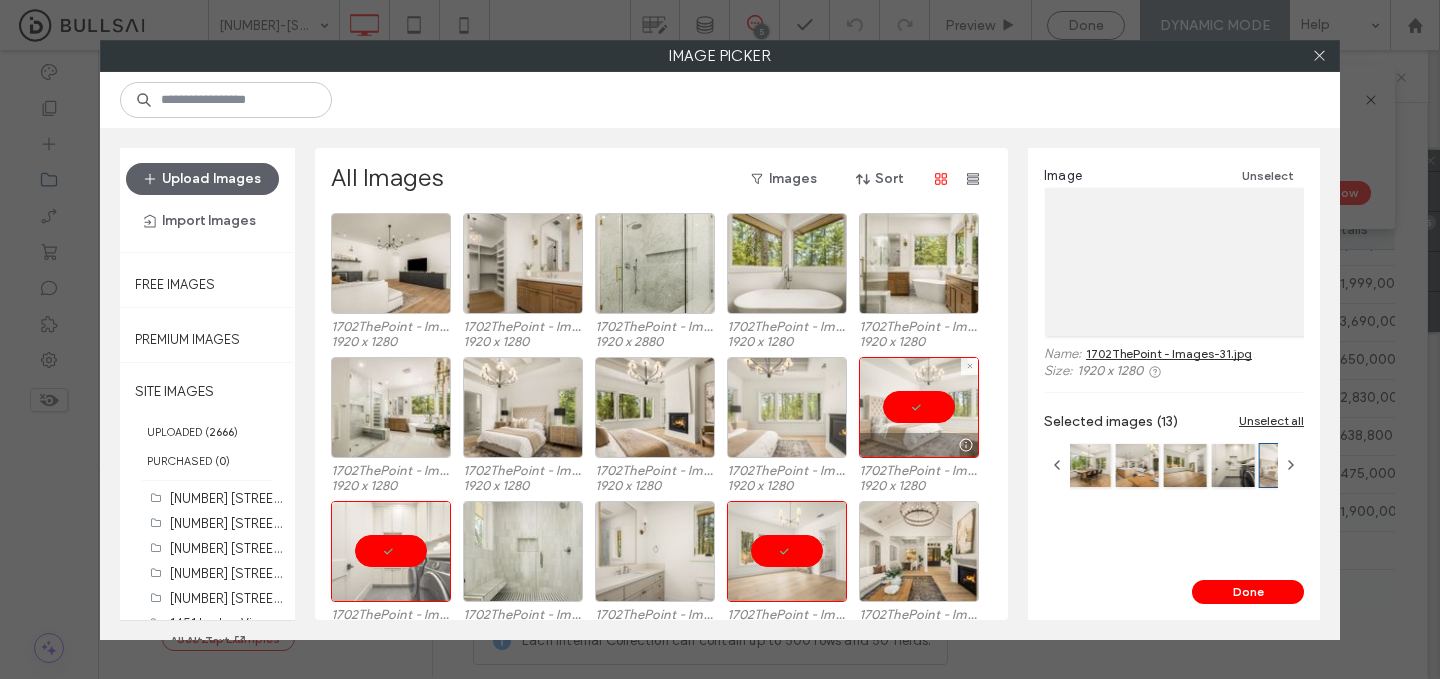 click at bounding box center [787, 407] 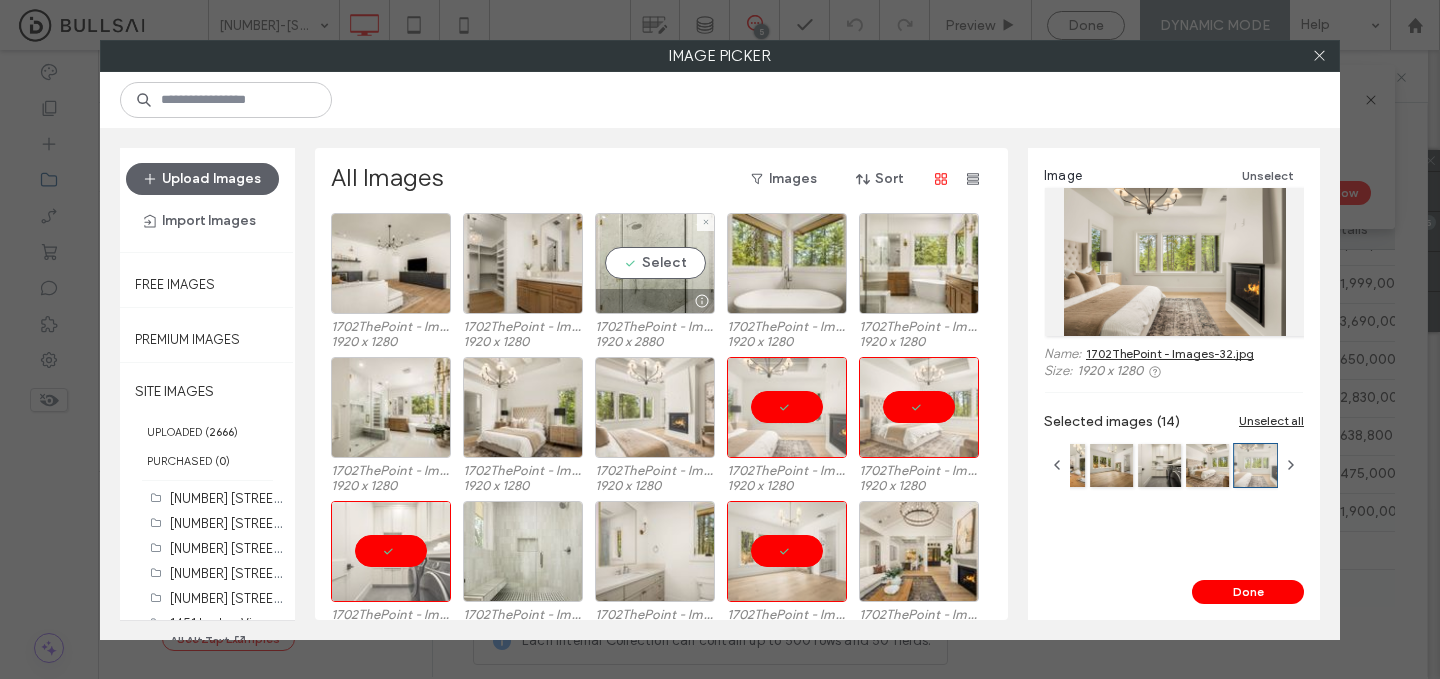 click at bounding box center [655, 407] 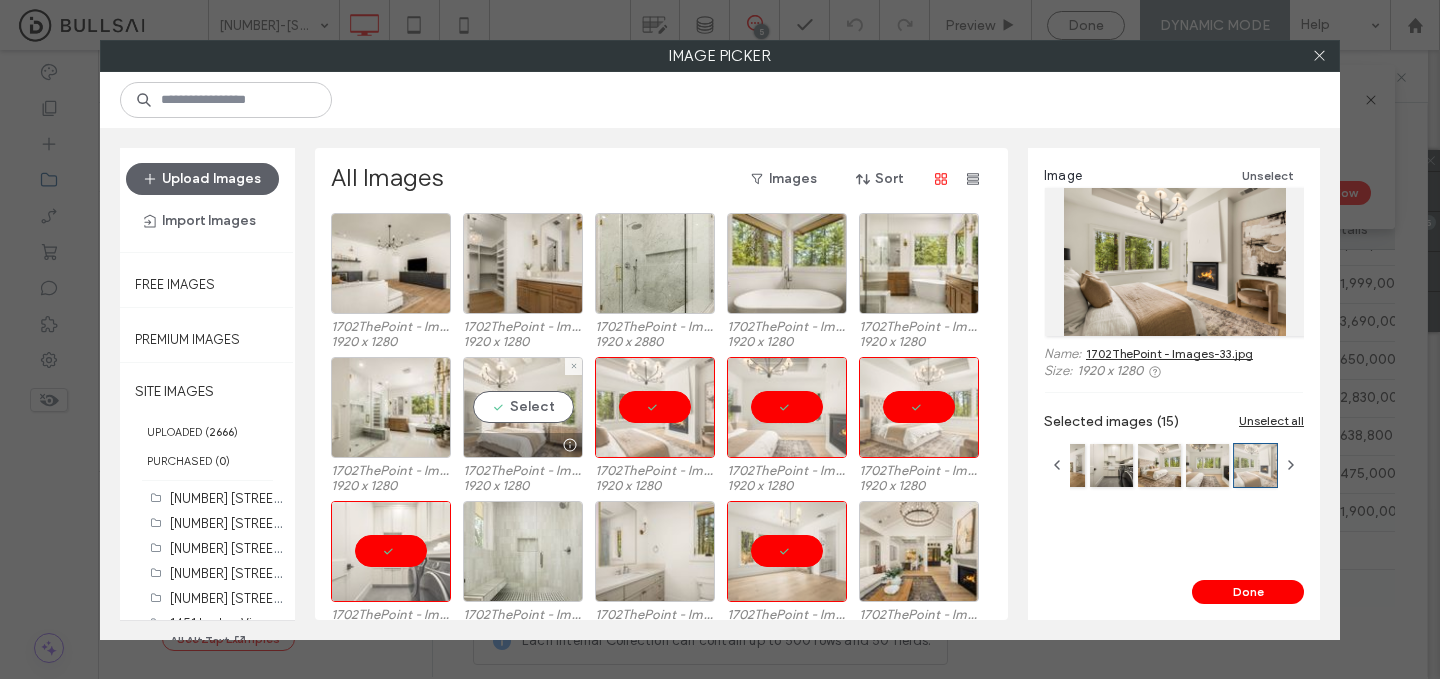 click on "Select" at bounding box center [523, 407] 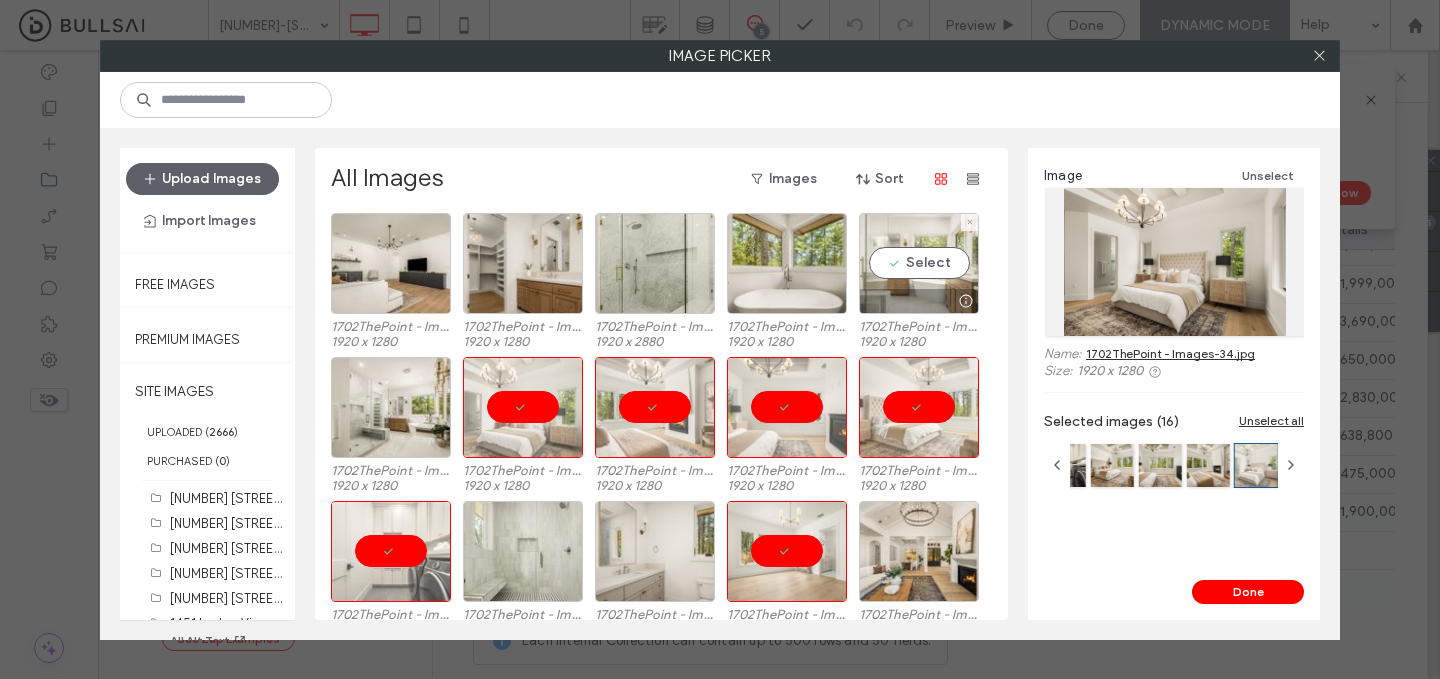 click on "Select" at bounding box center [919, 263] 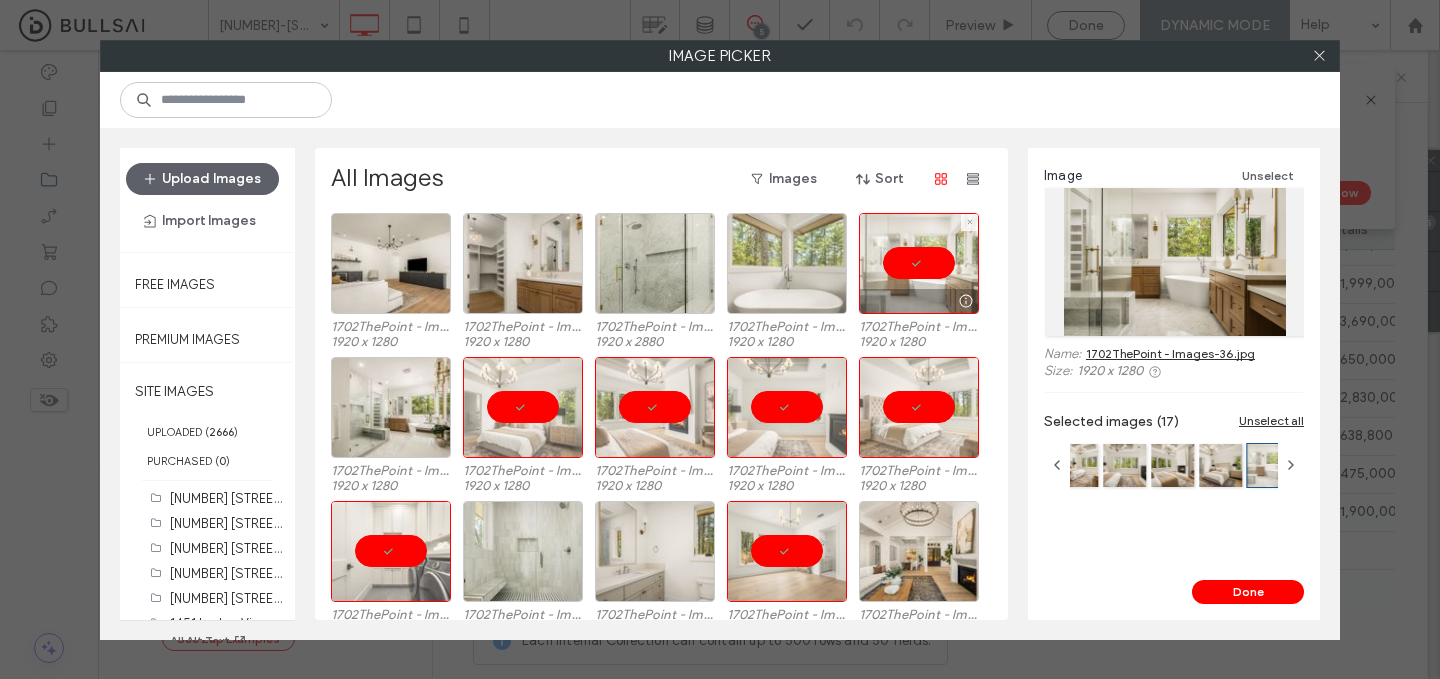 click at bounding box center [787, 263] 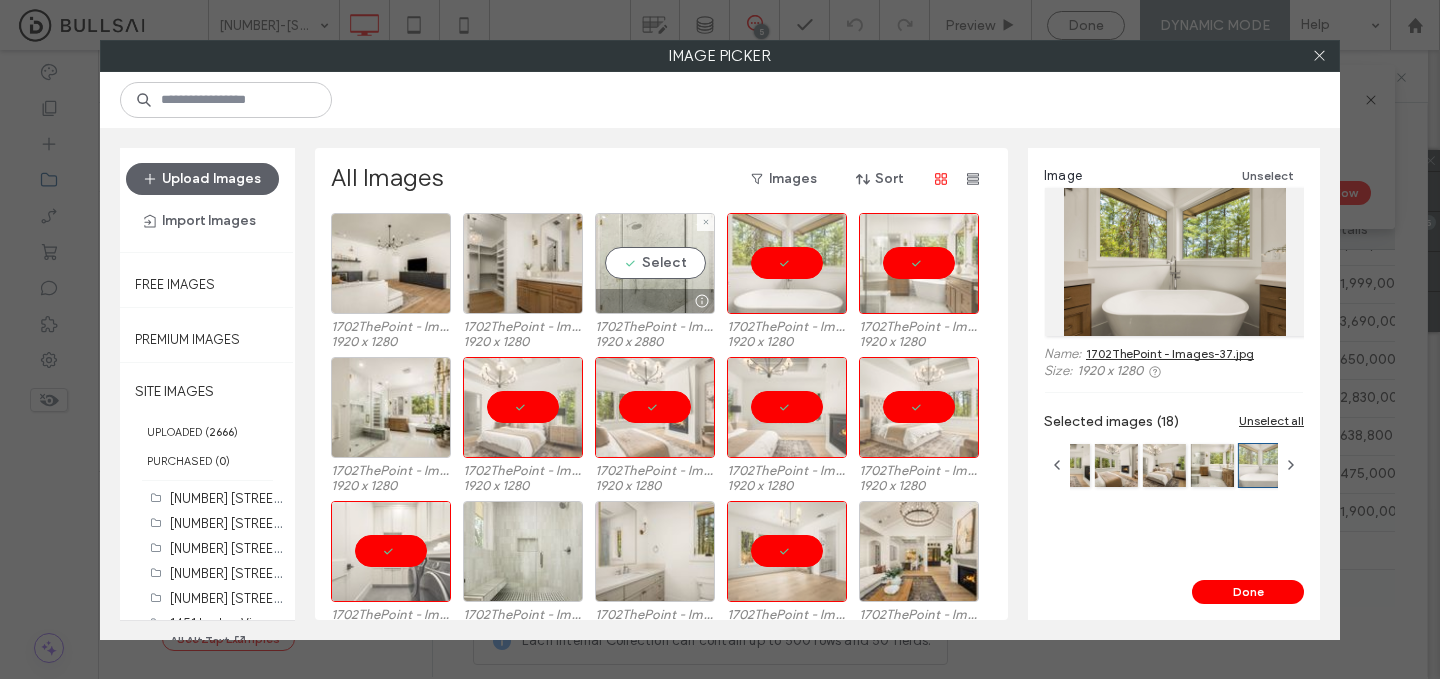 click on "Select" at bounding box center [655, 263] 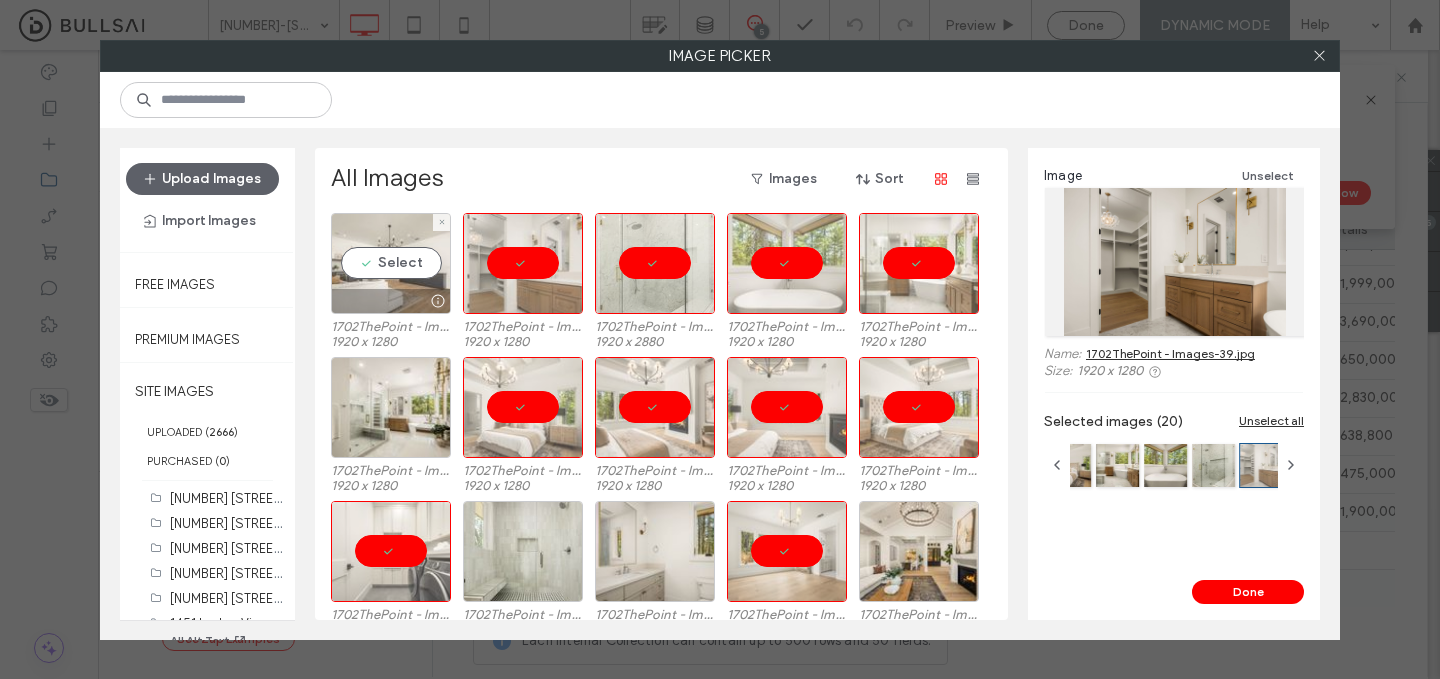 click on "Select" at bounding box center [391, 263] 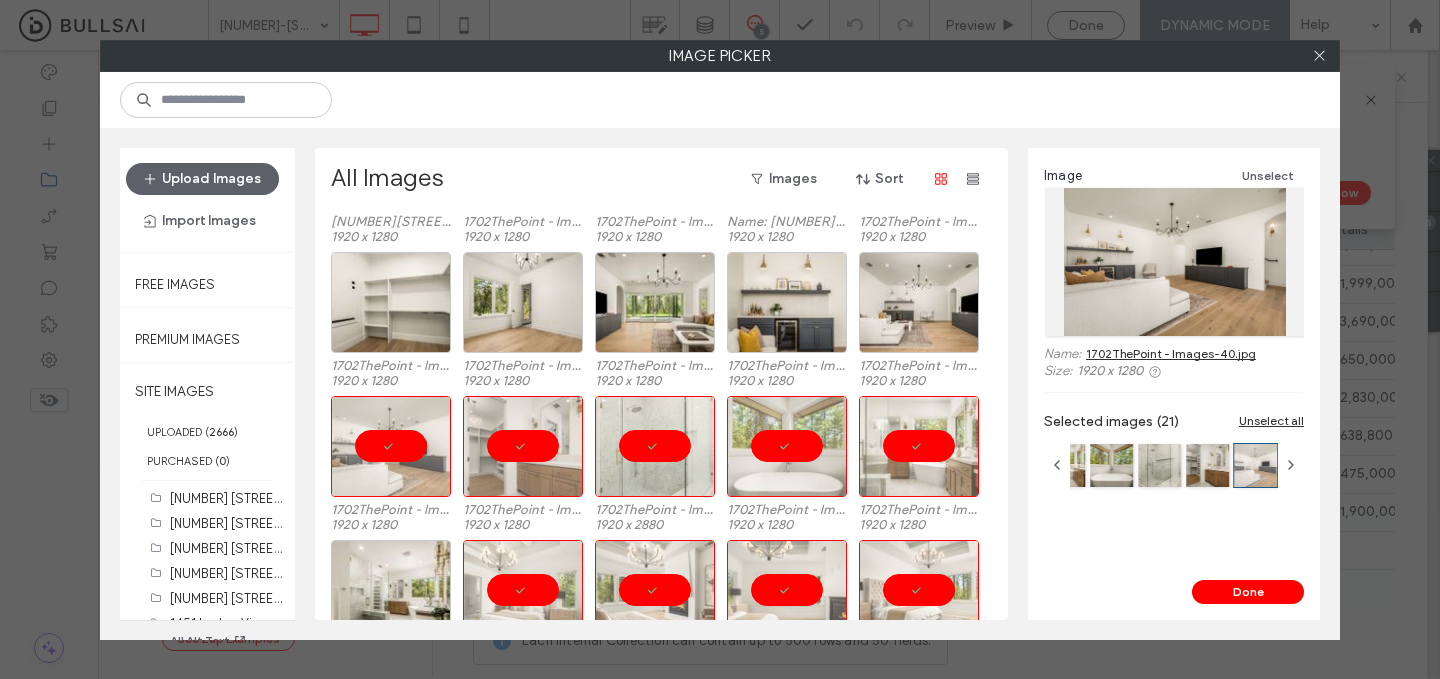 scroll, scrollTop: 2139, scrollLeft: 0, axis: vertical 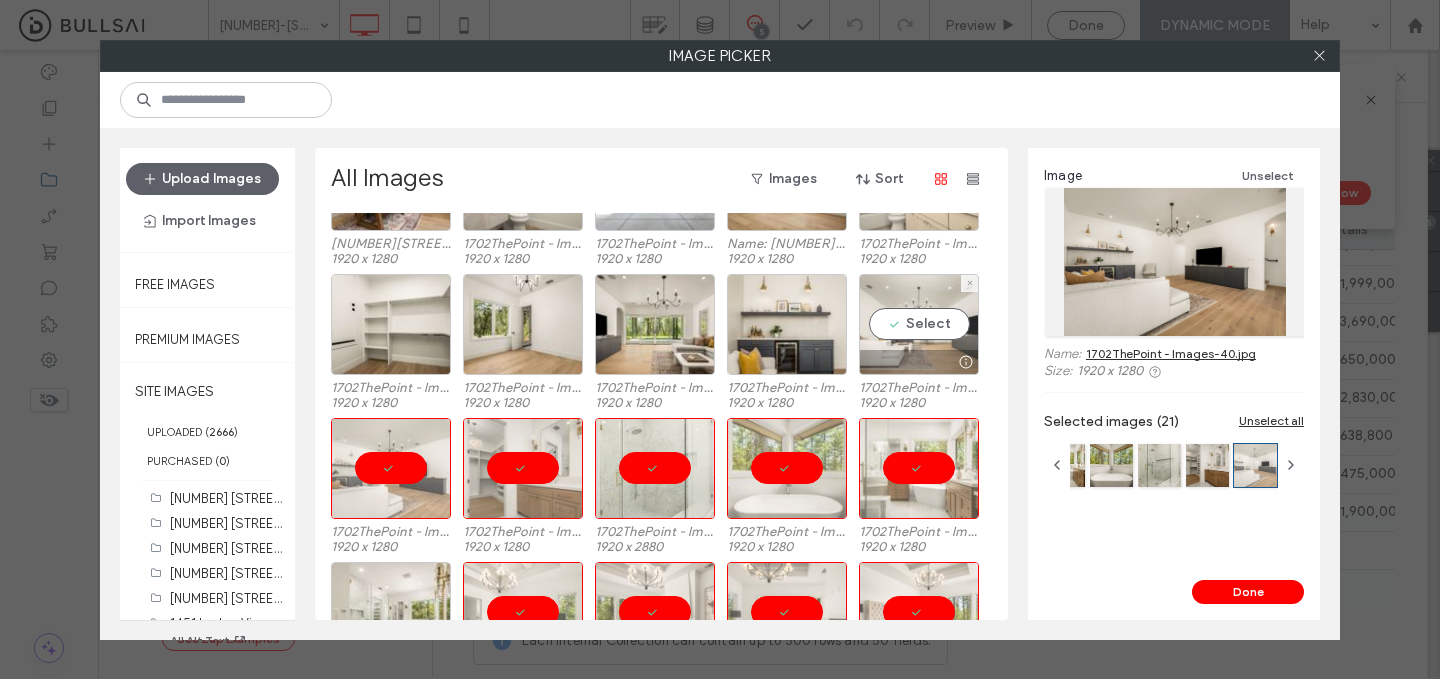 click on "Select" at bounding box center [919, 324] 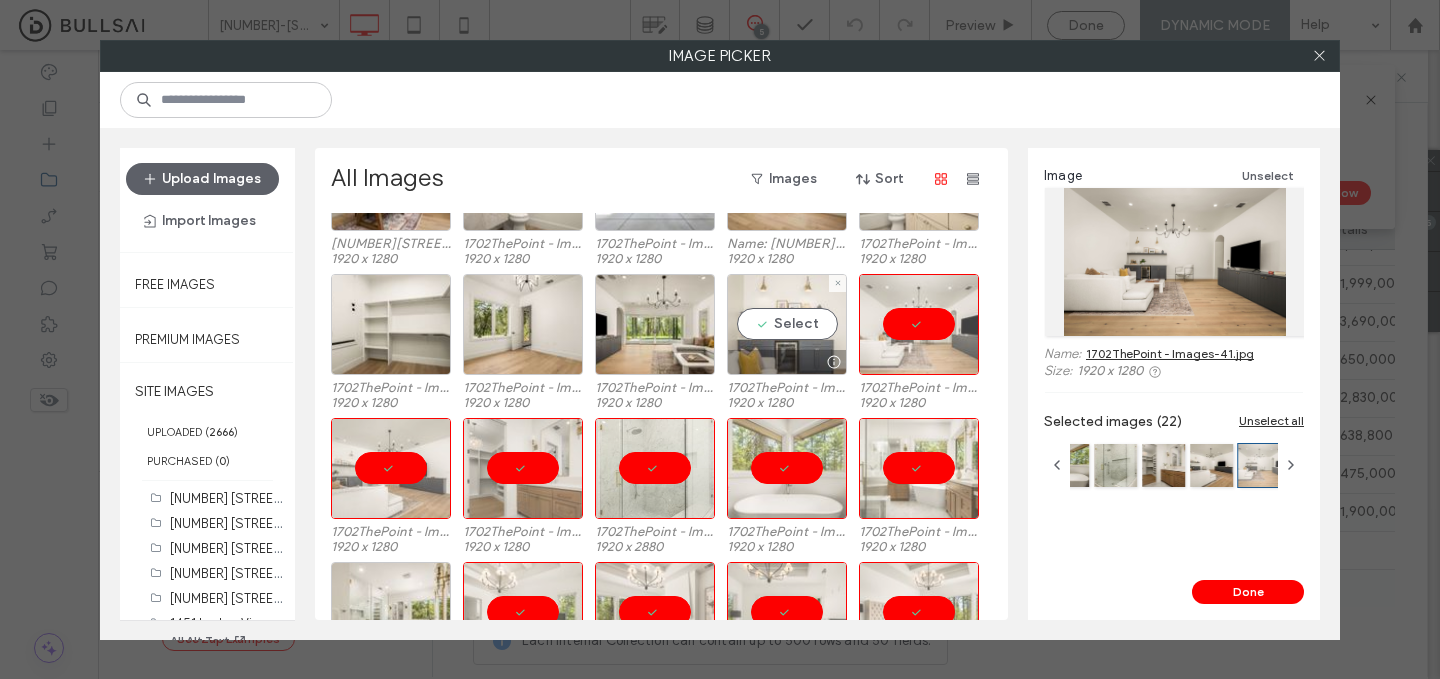 click on "Select" at bounding box center (787, 324) 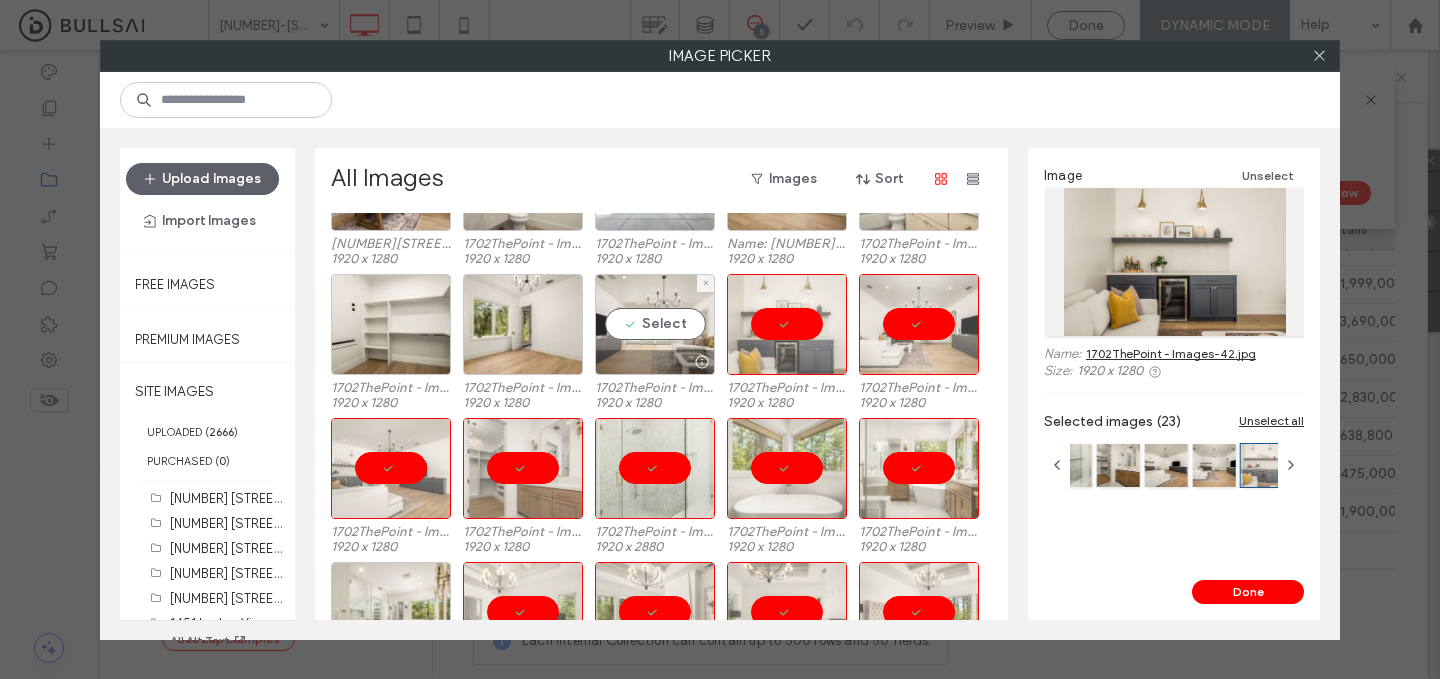 click on "Select" at bounding box center (655, 324) 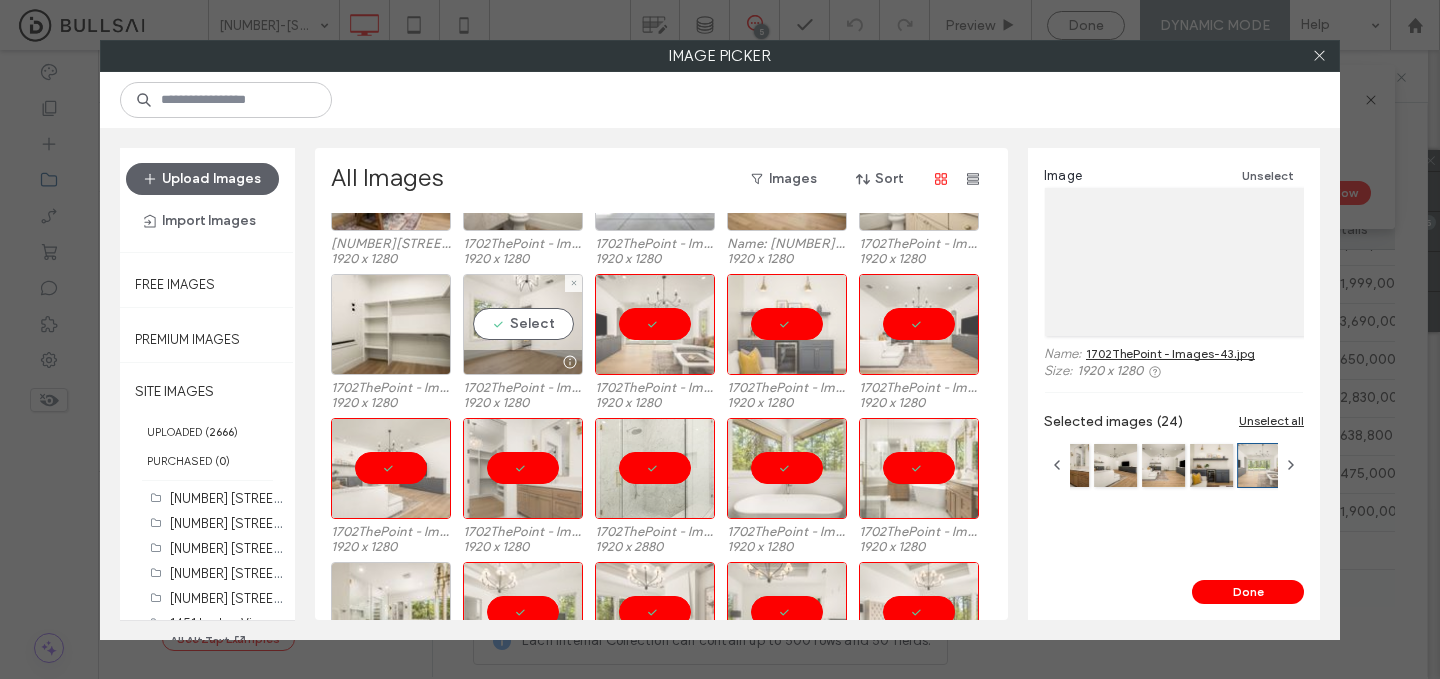 click on "Select" at bounding box center [523, 324] 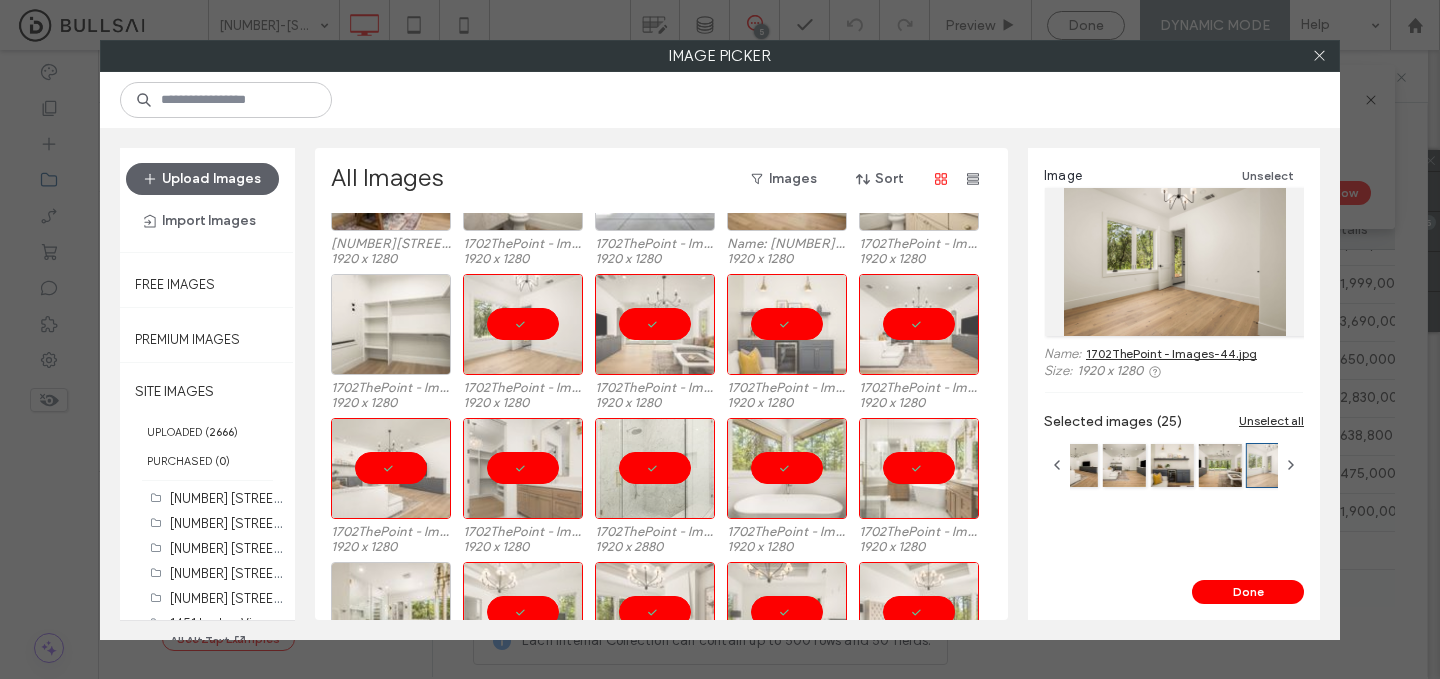 click at bounding box center (391, 324) 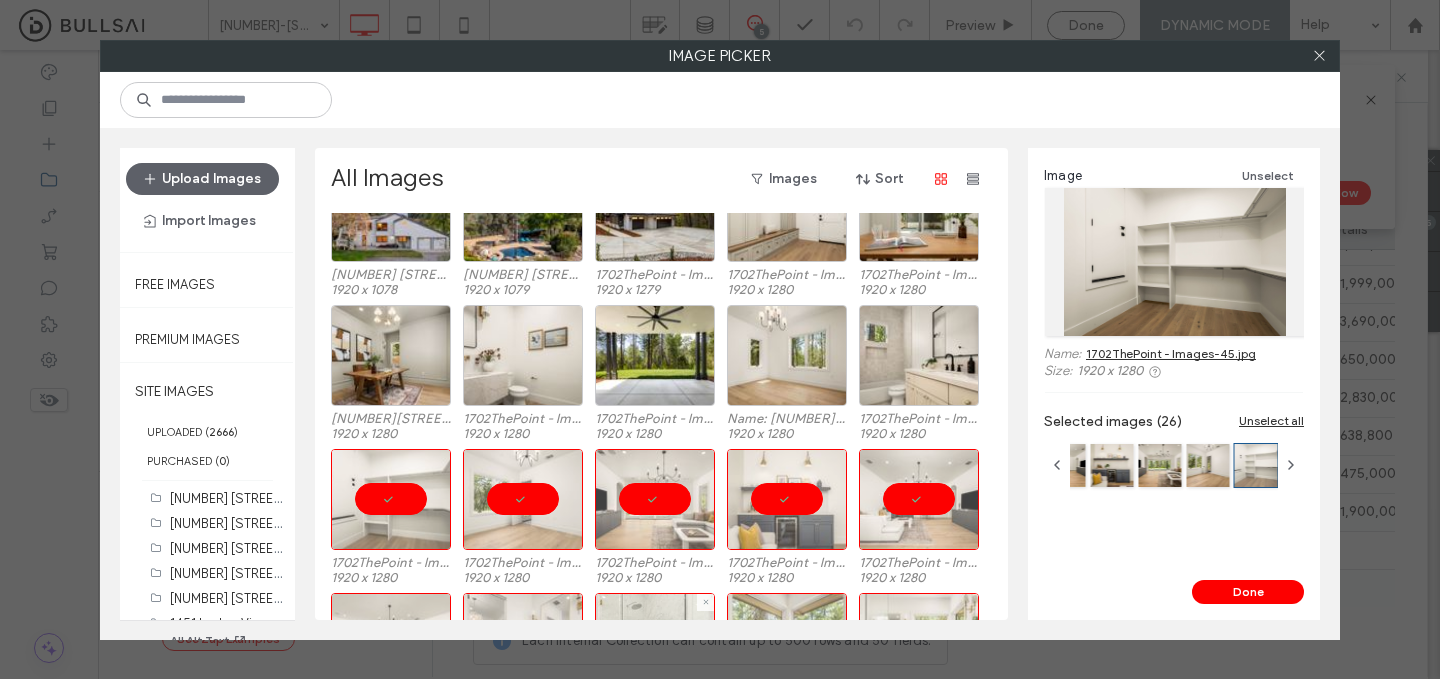 scroll, scrollTop: 1759, scrollLeft: 0, axis: vertical 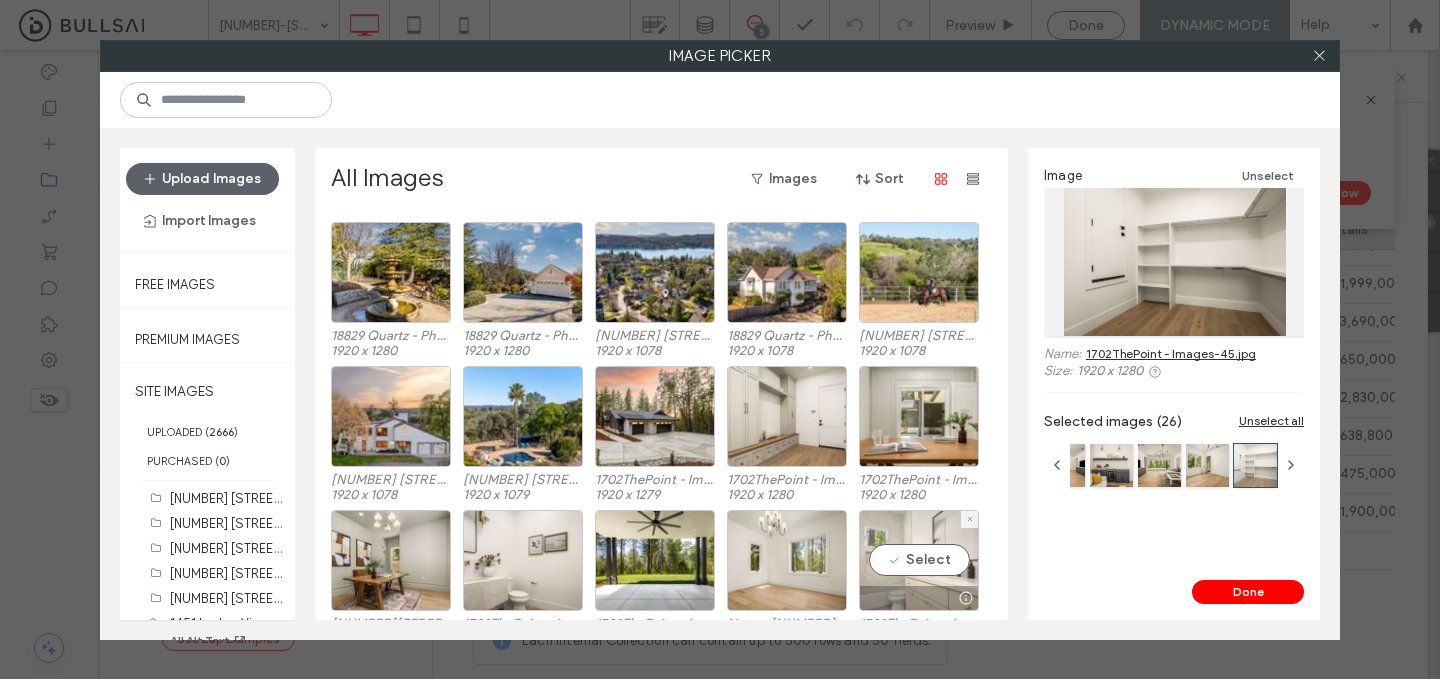 click at bounding box center [919, 598] 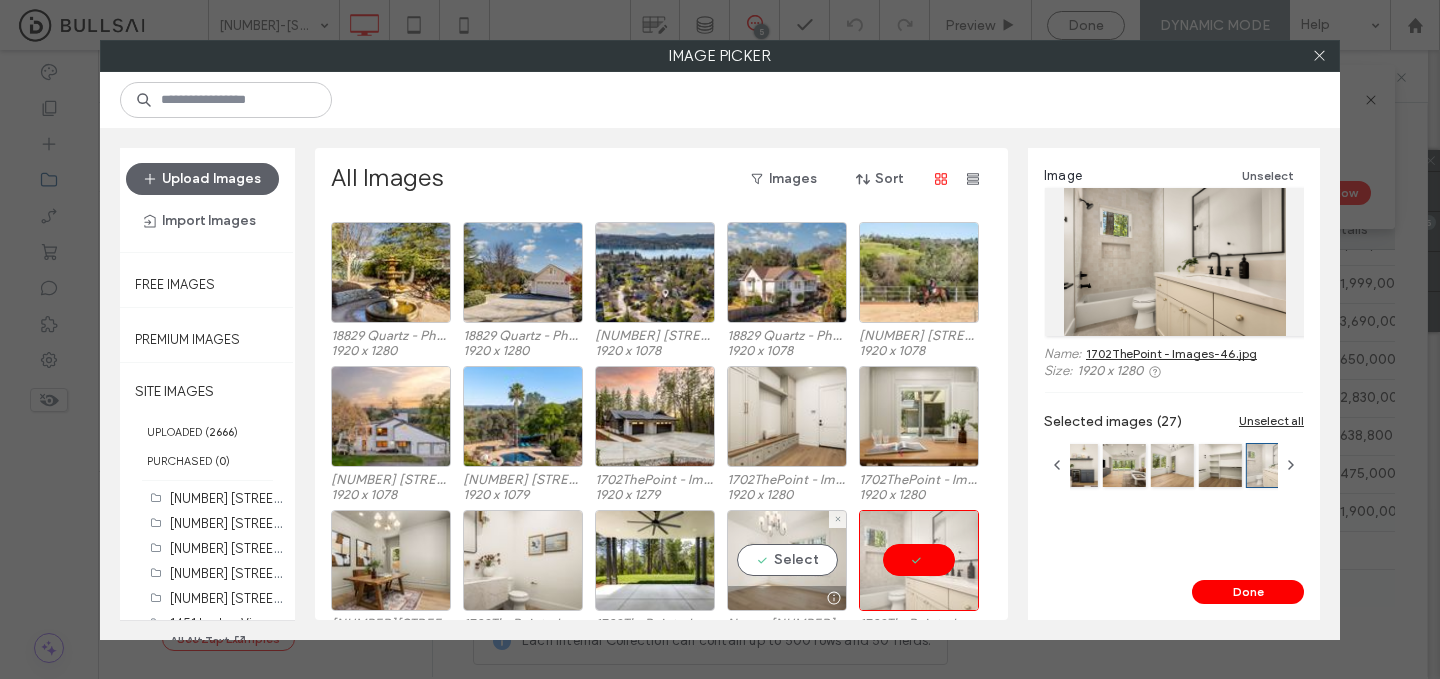 click on "Select" at bounding box center [787, 560] 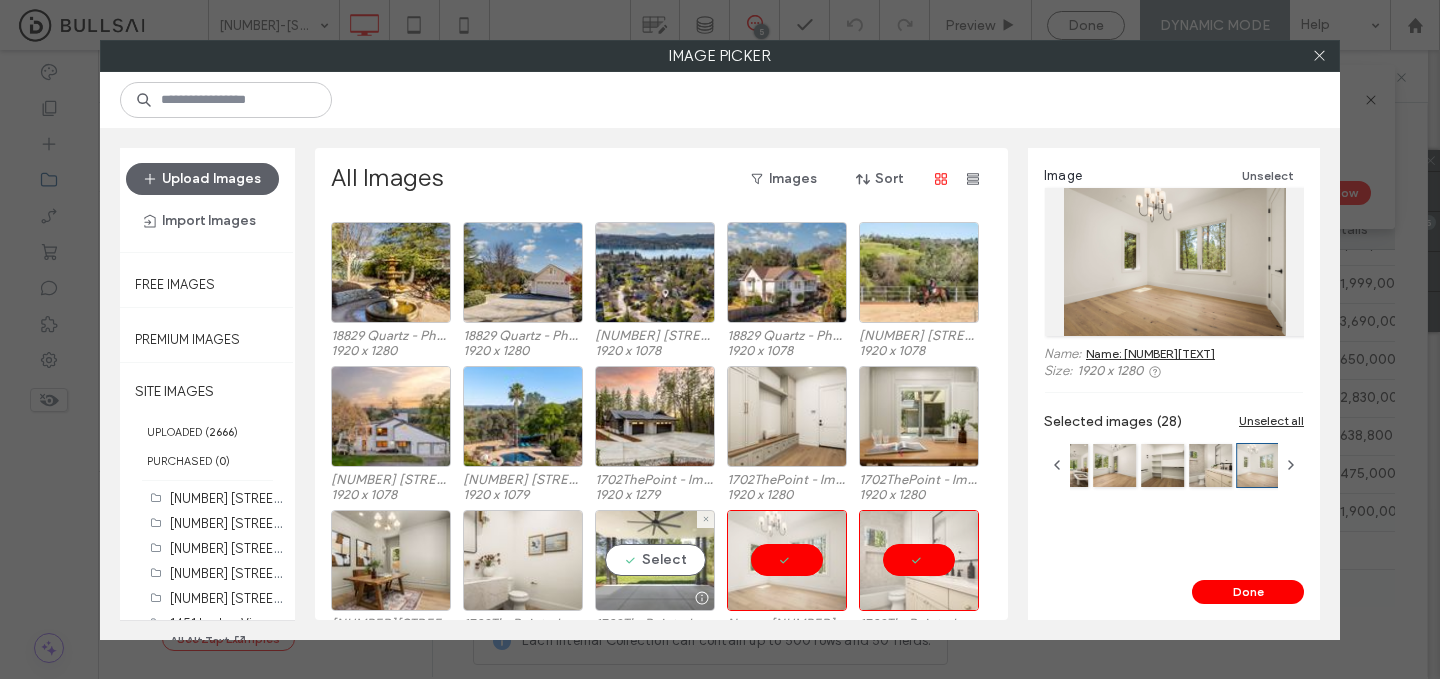click on "Select" at bounding box center (655, 560) 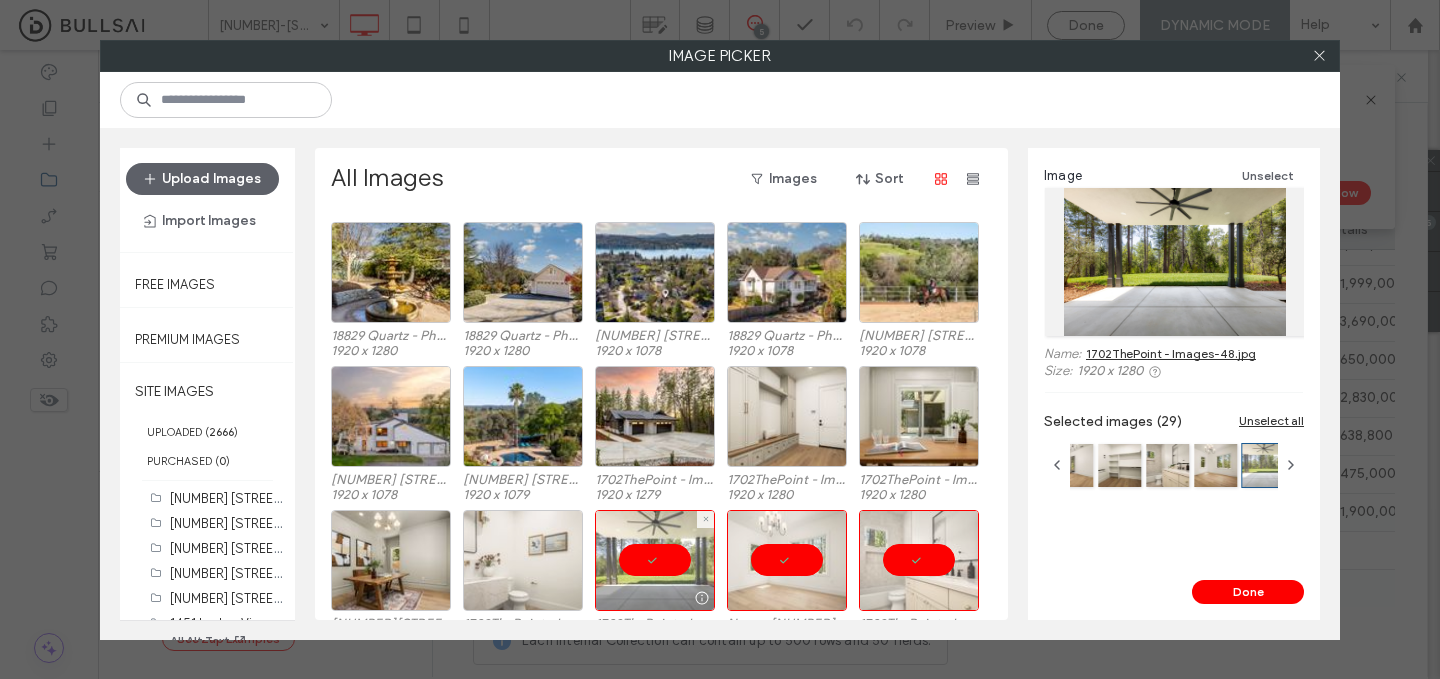 click at bounding box center [523, 560] 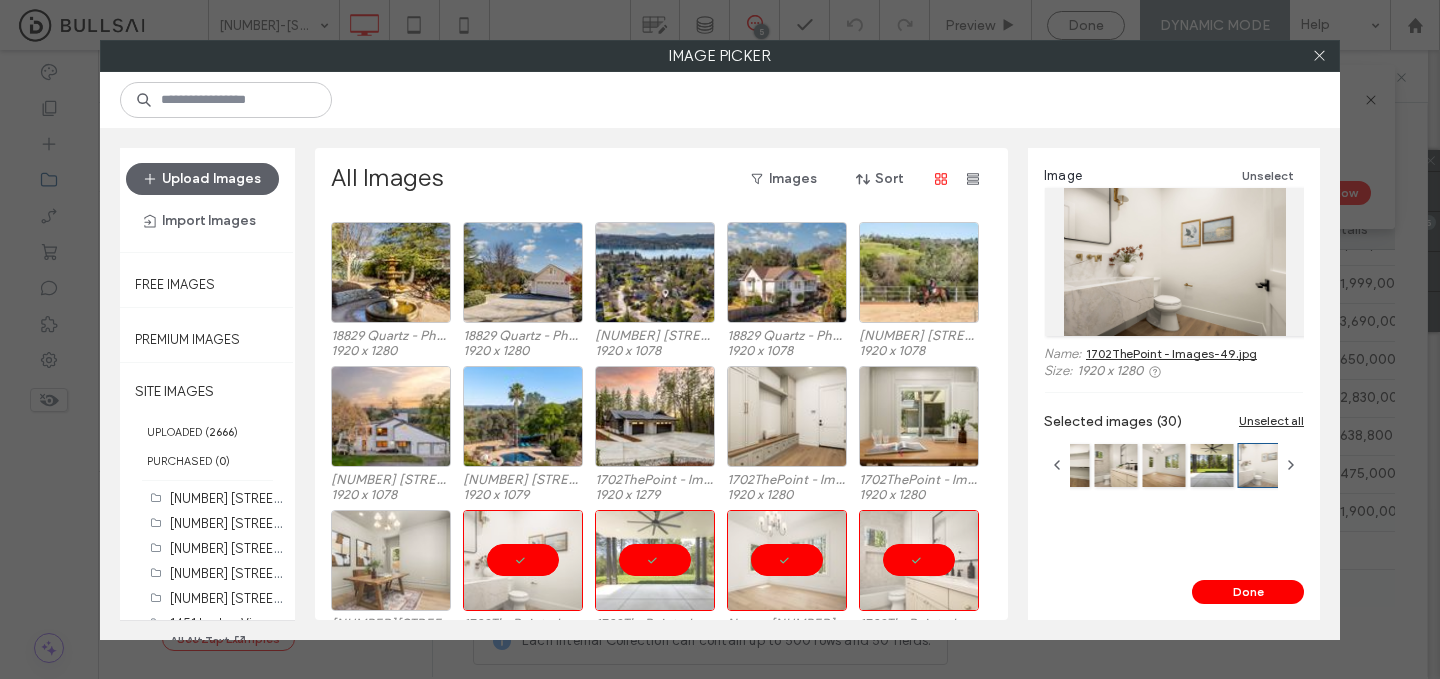 click at bounding box center [391, 560] 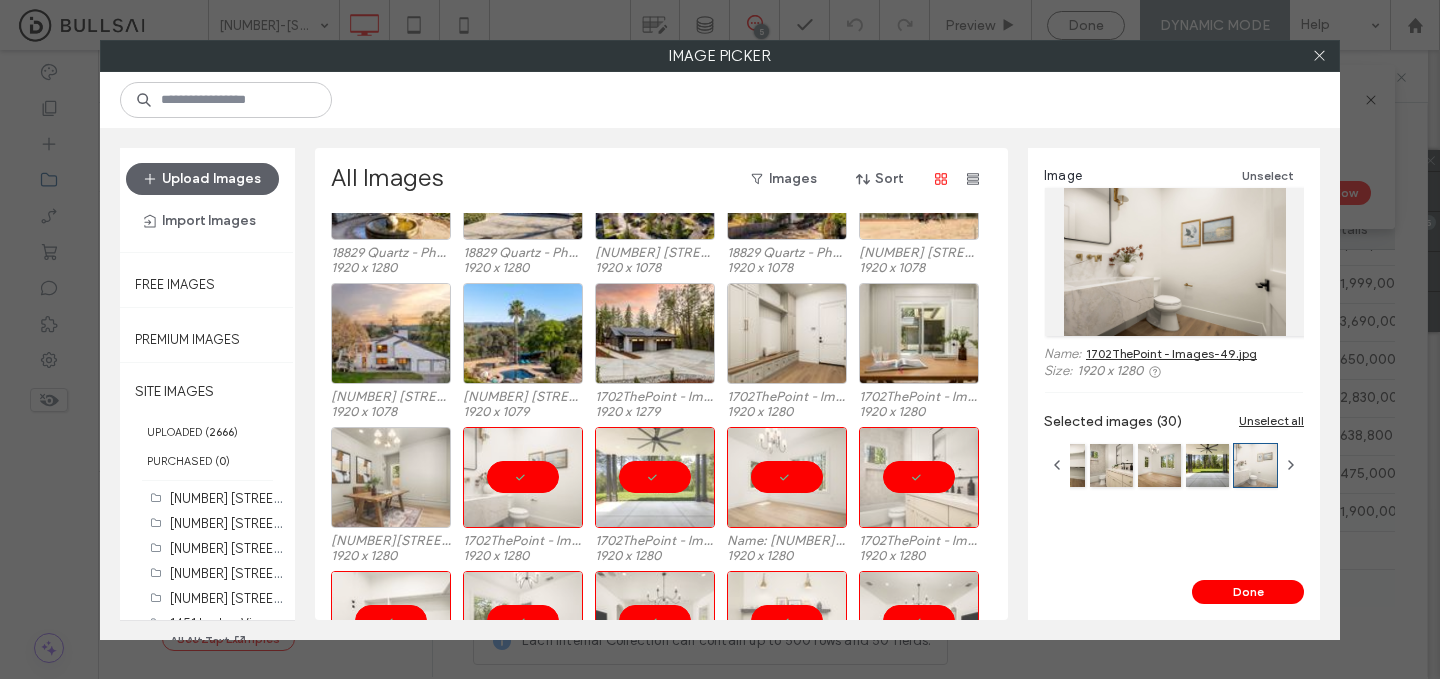 scroll, scrollTop: 1850, scrollLeft: 0, axis: vertical 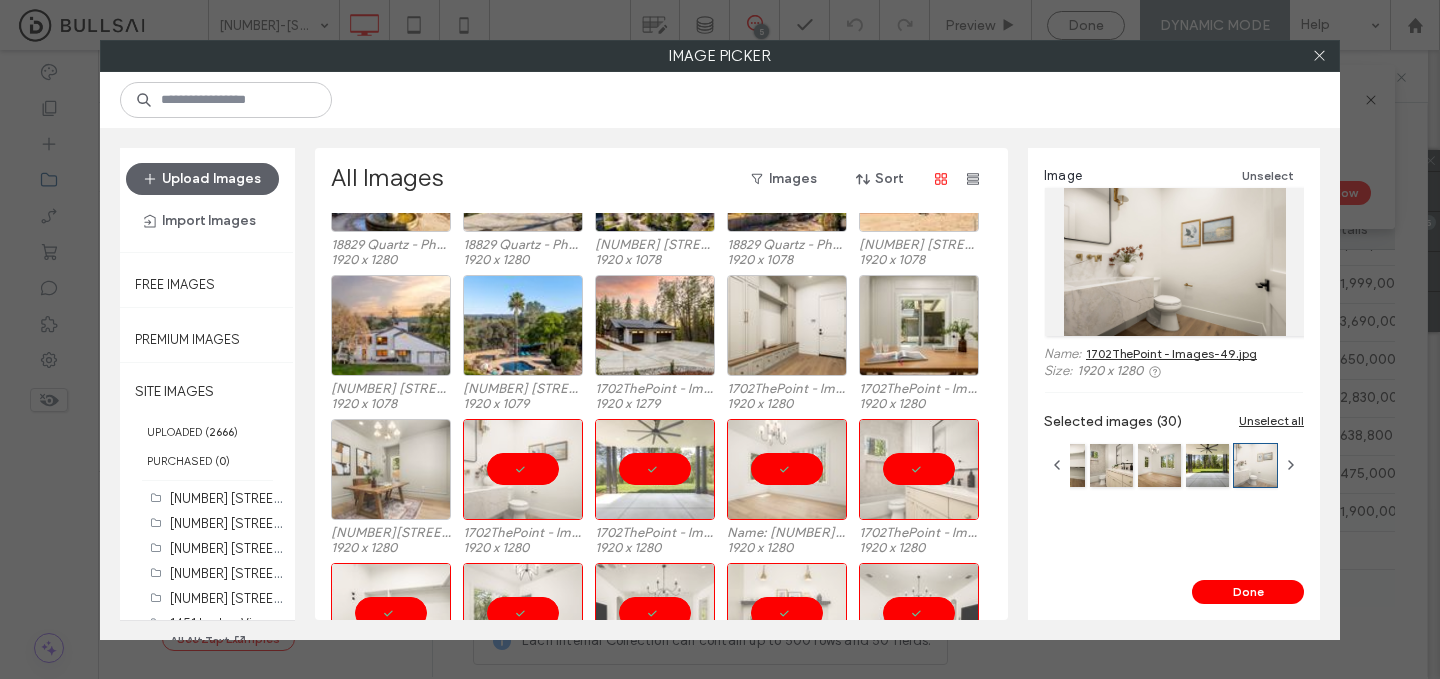 click at bounding box center (391, 469) 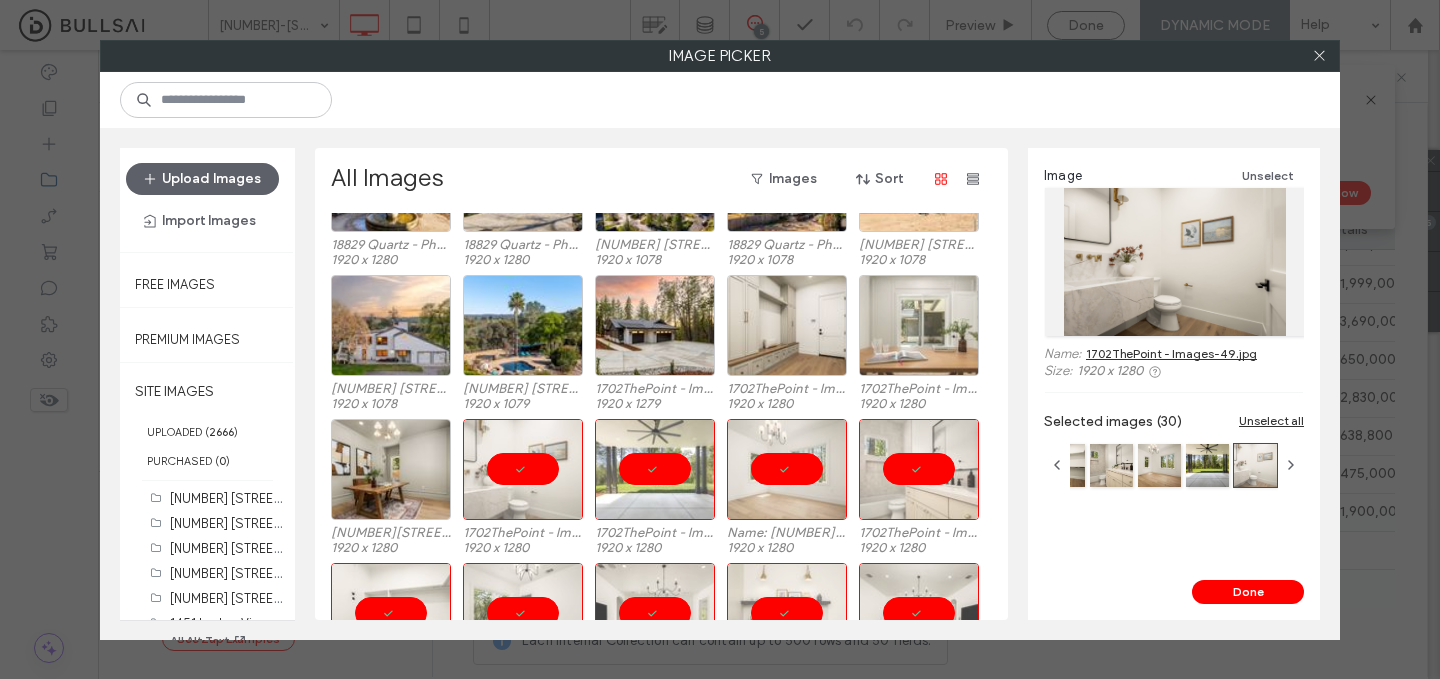 click at bounding box center [919, 325] 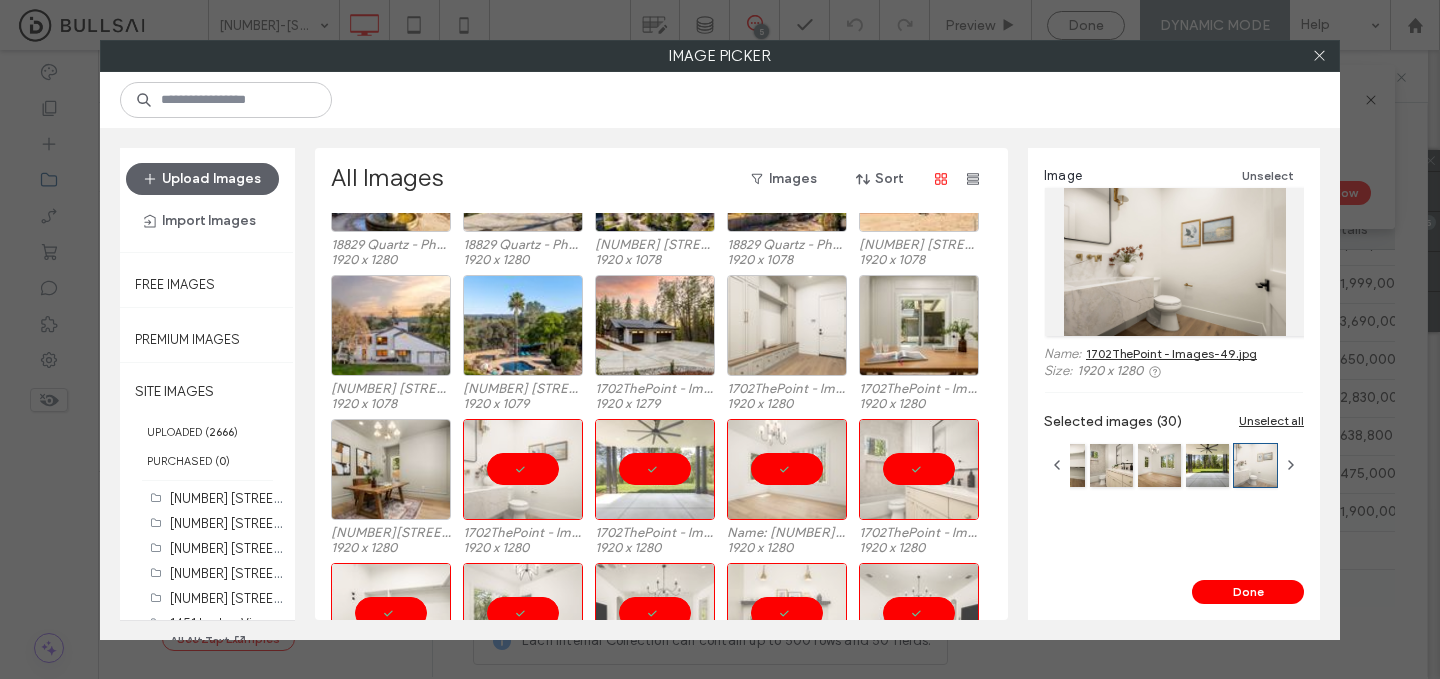 click at bounding box center (787, 325) 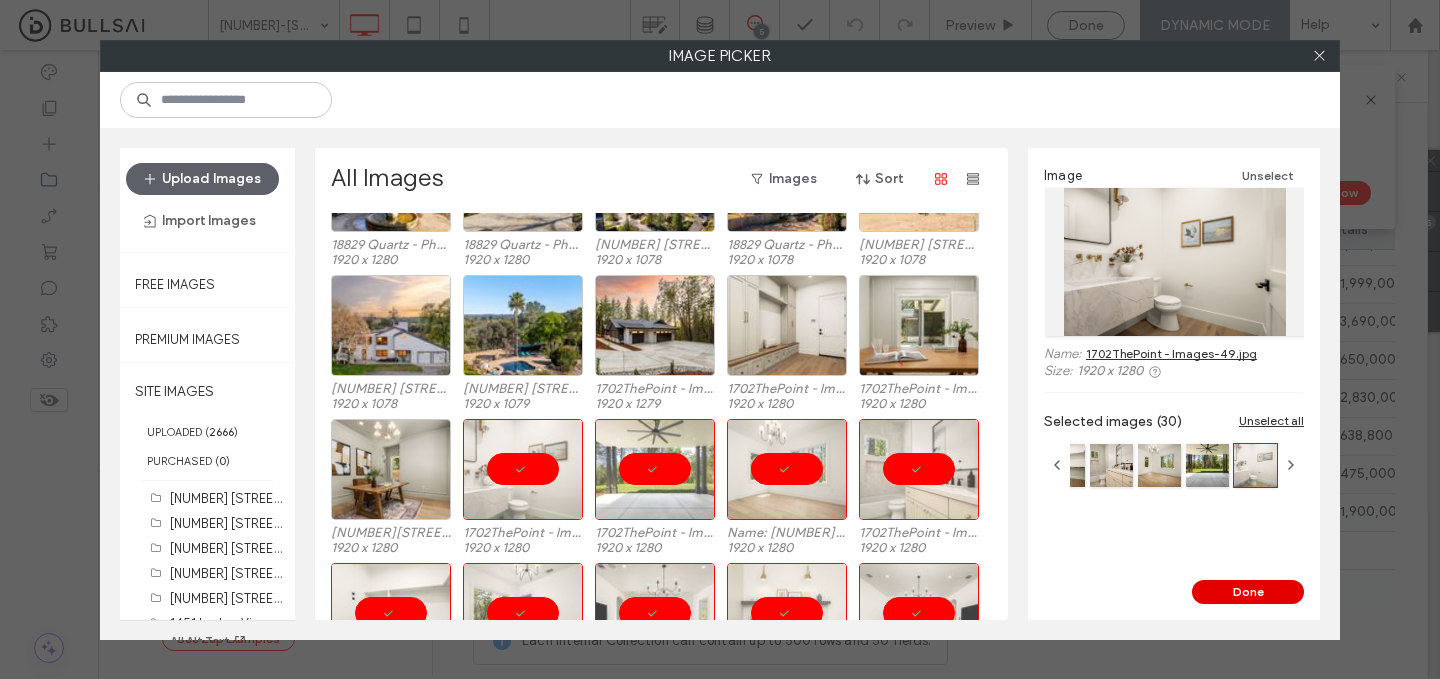 click on "Done" at bounding box center (1248, 592) 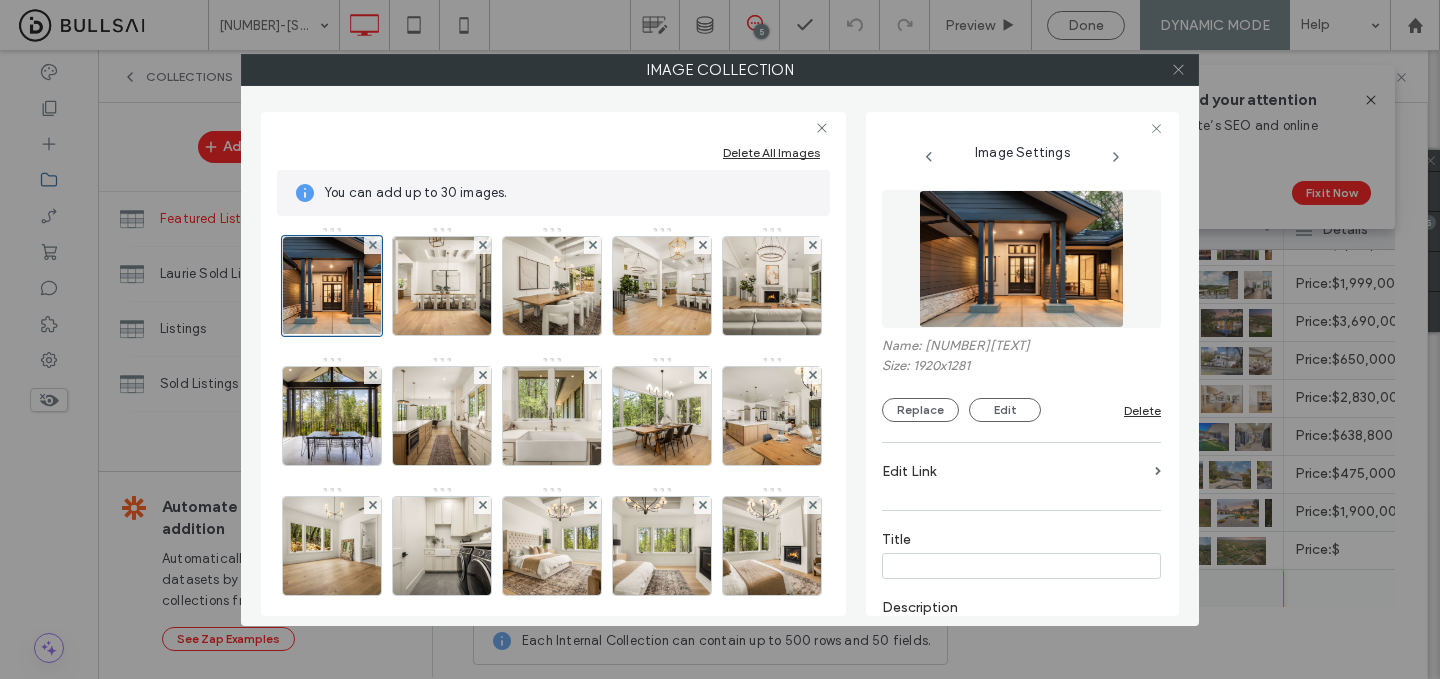 click 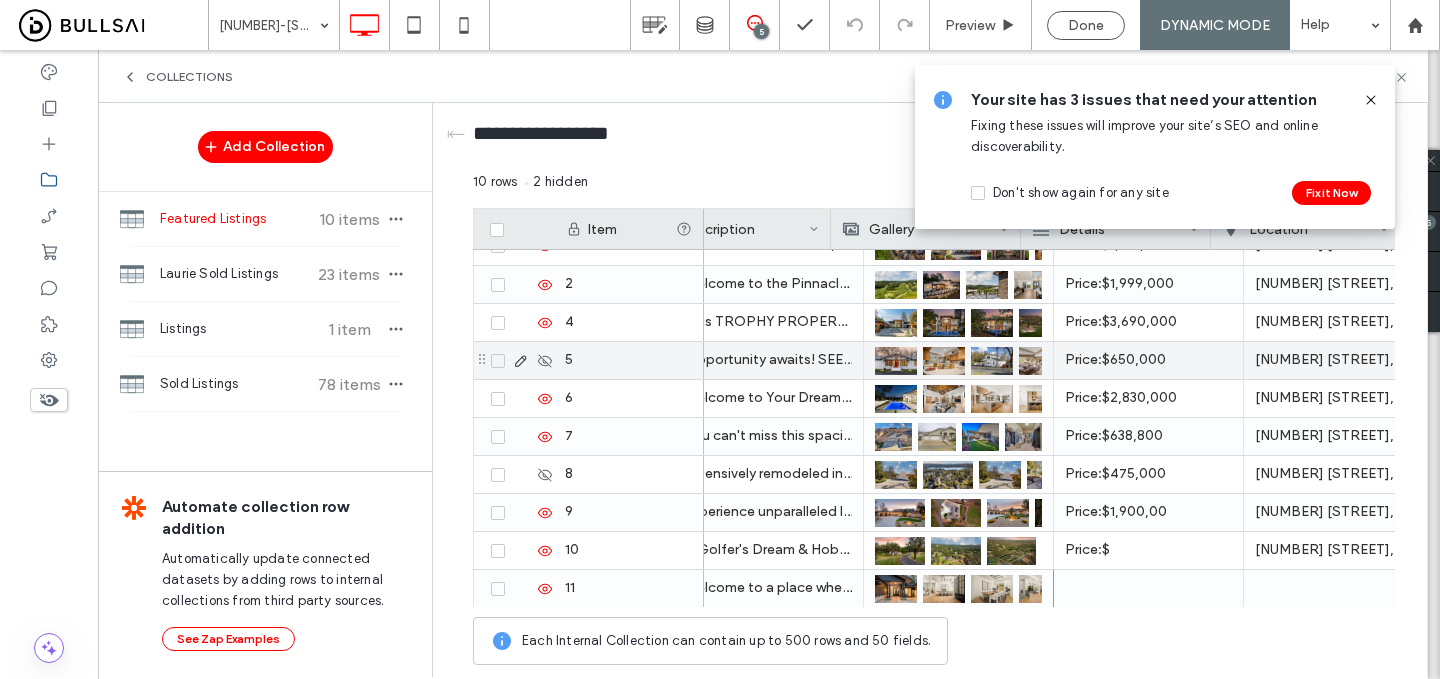 scroll, scrollTop: 0, scrollLeft: 1419, axis: horizontal 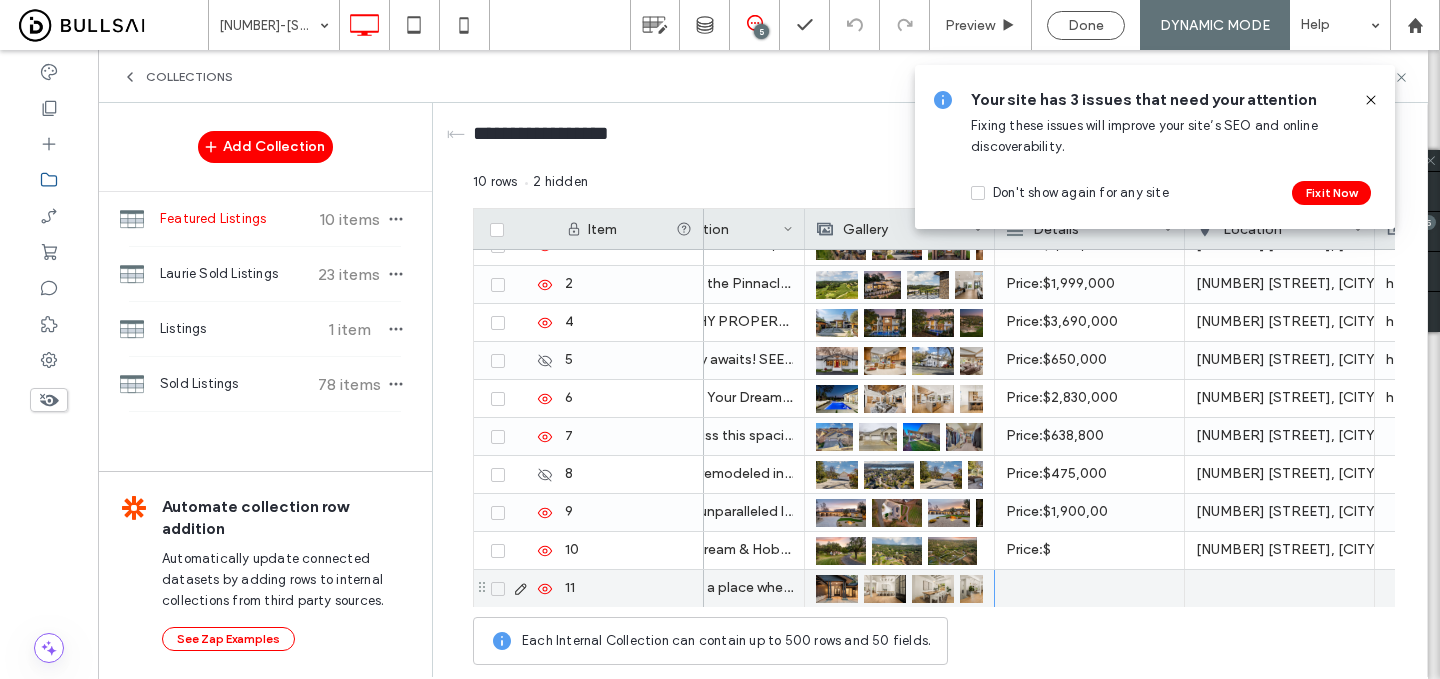 click at bounding box center [1089, 588] 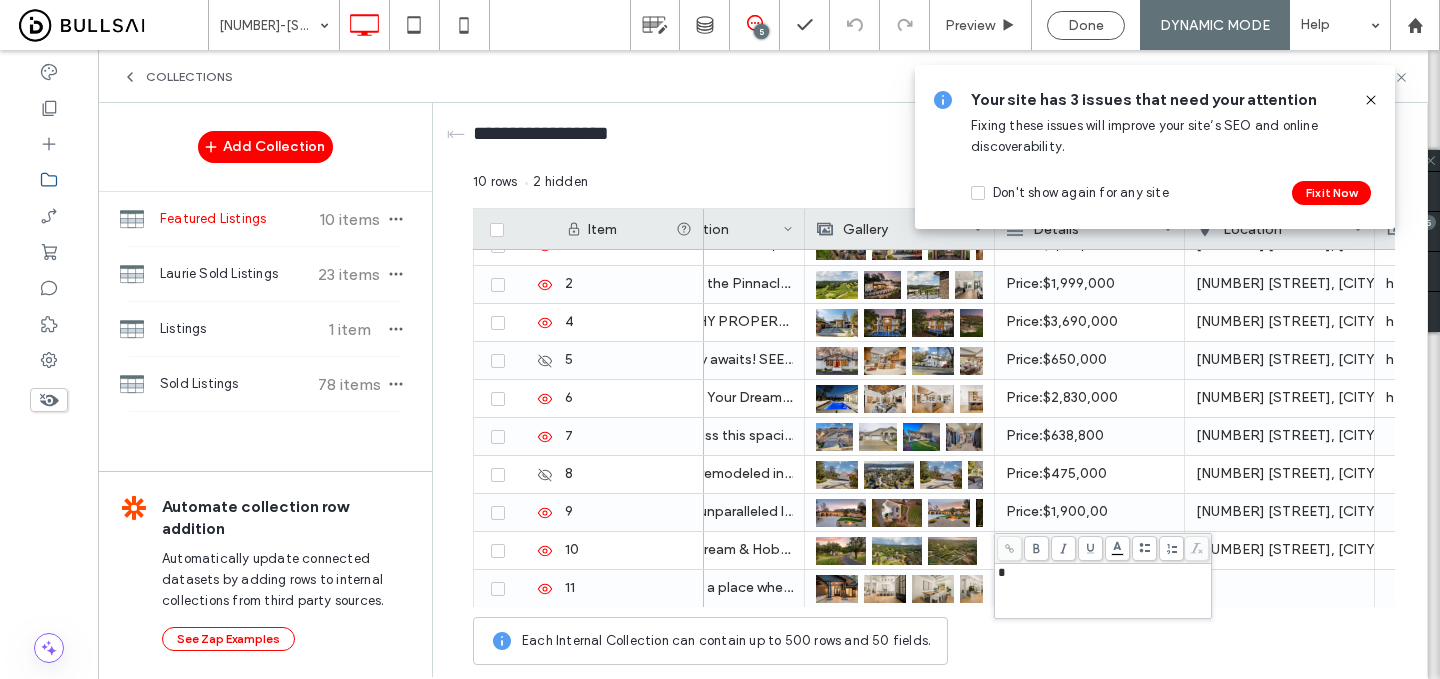type 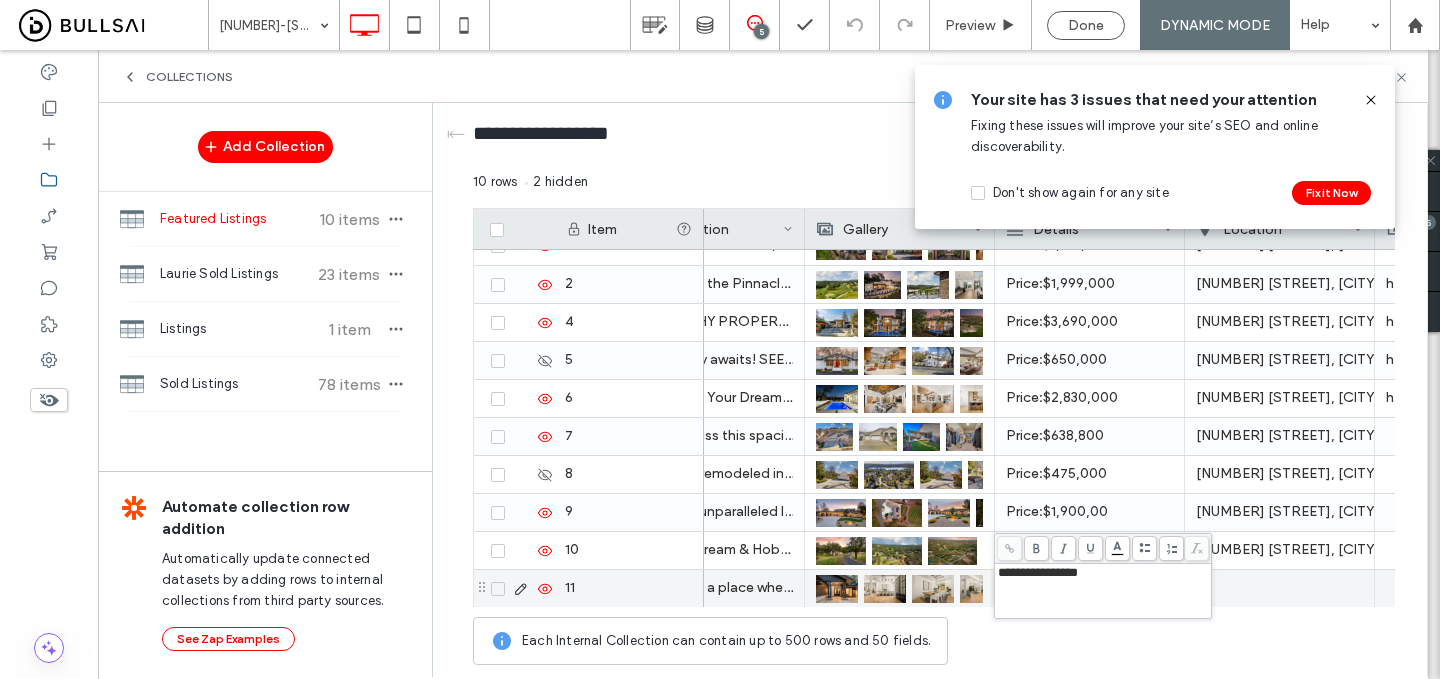 click at bounding box center (1279, 588) 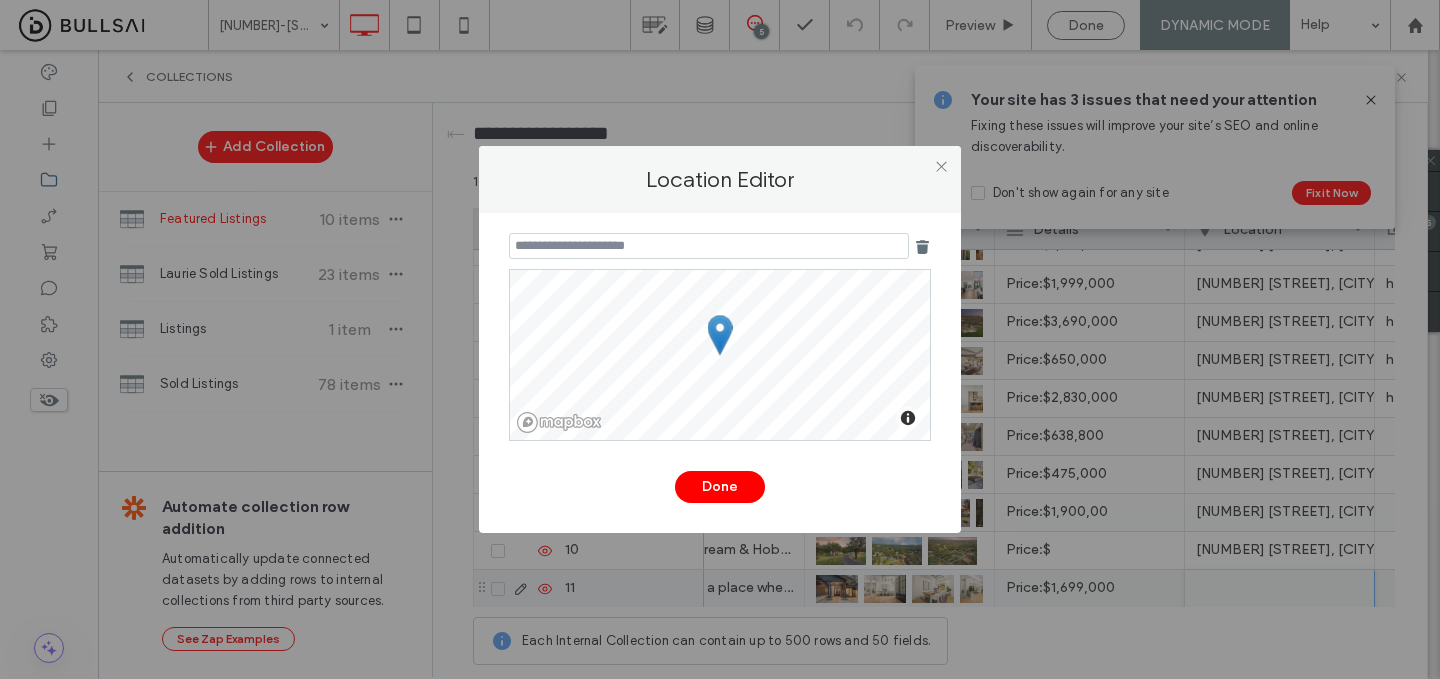 click at bounding box center (709, 246) 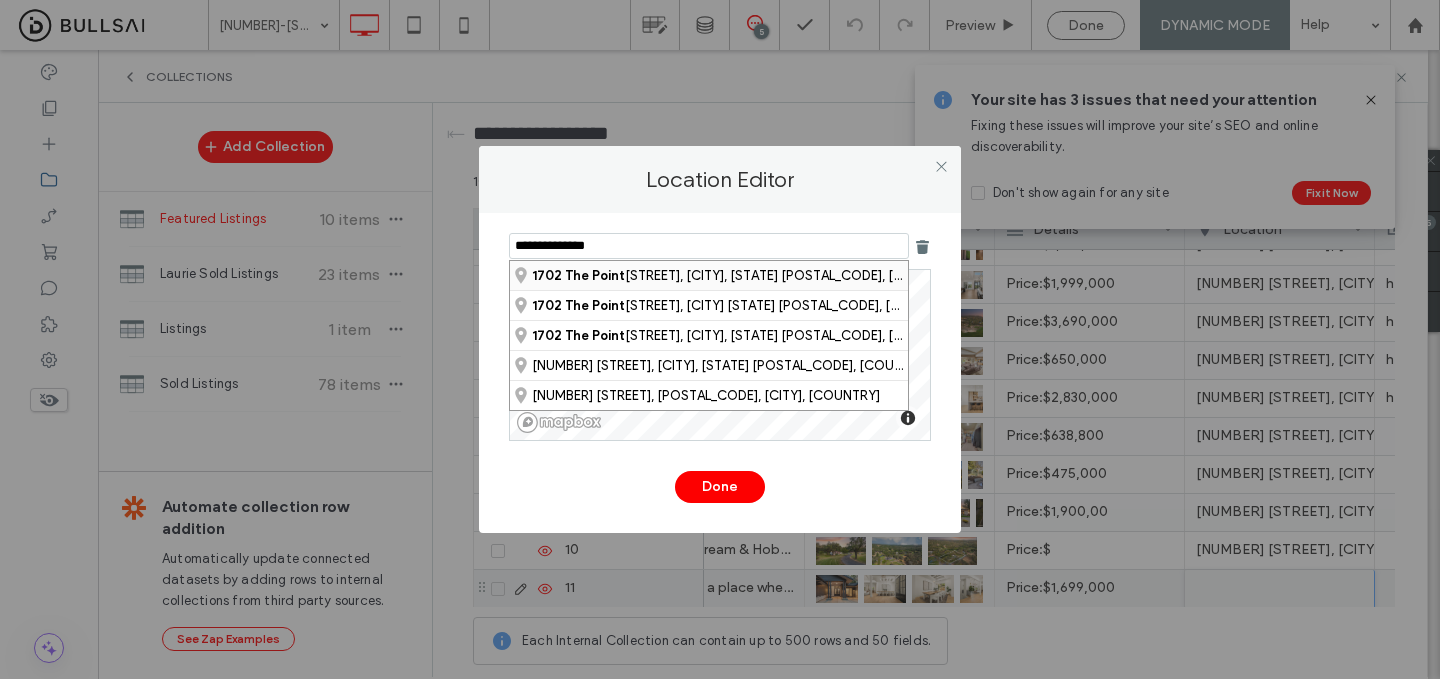 click on "[NUMBER] [STREET], [CITY], [STATE] [POSTAL_CODE], [COUNTRY]" at bounding box center [709, 275] 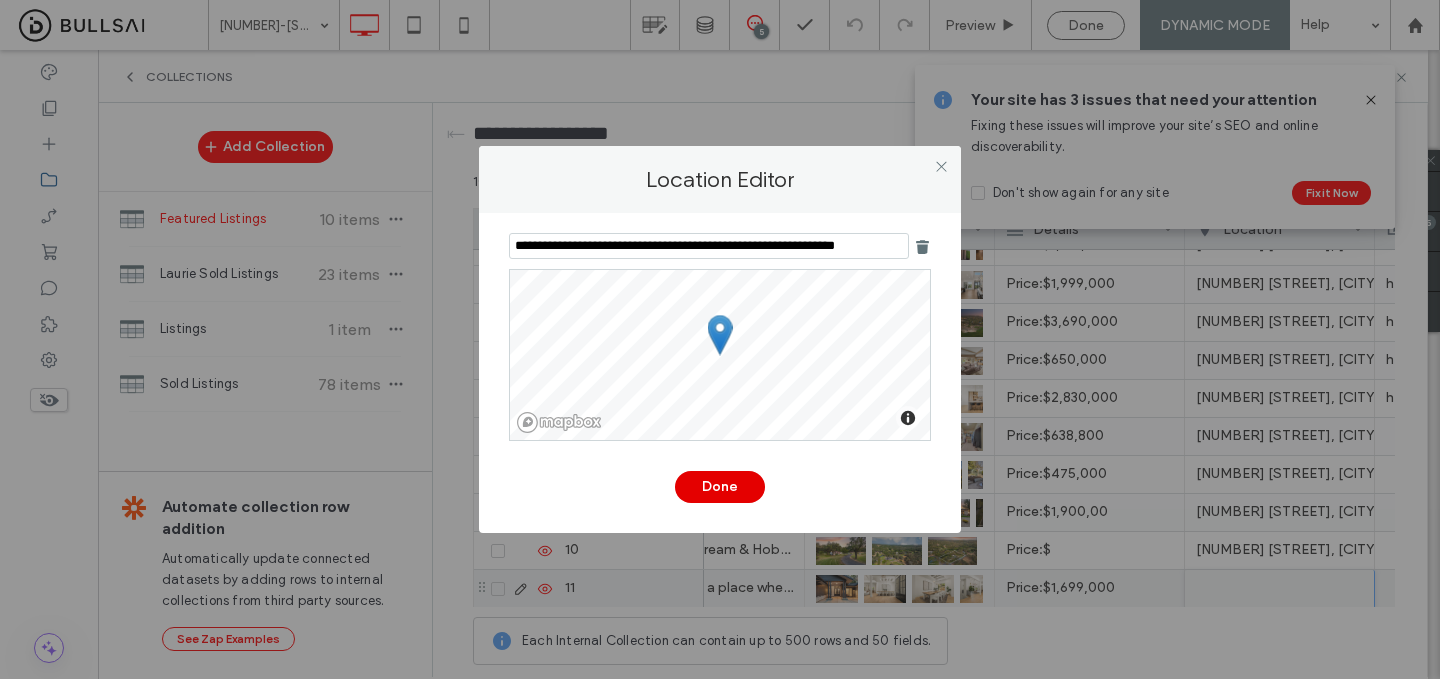 click on "Done" at bounding box center (720, 487) 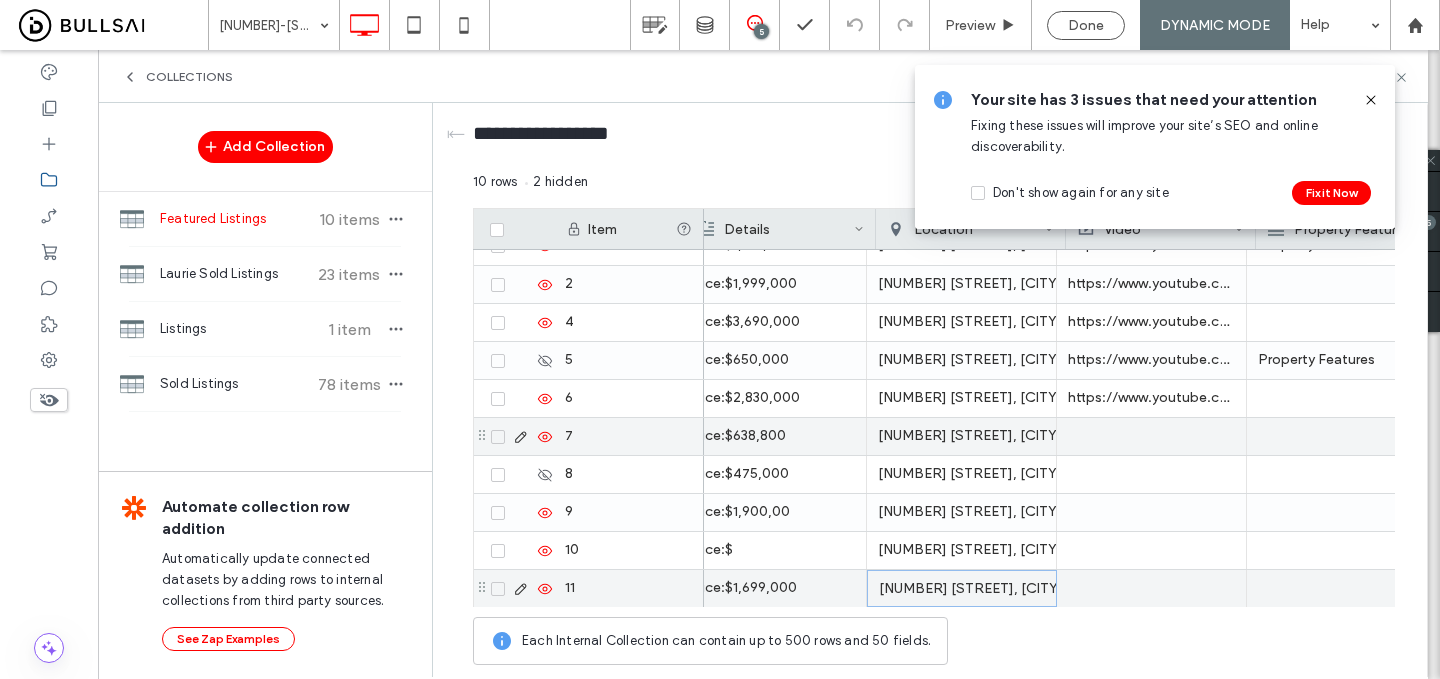 scroll, scrollTop: 0, scrollLeft: 1750, axis: horizontal 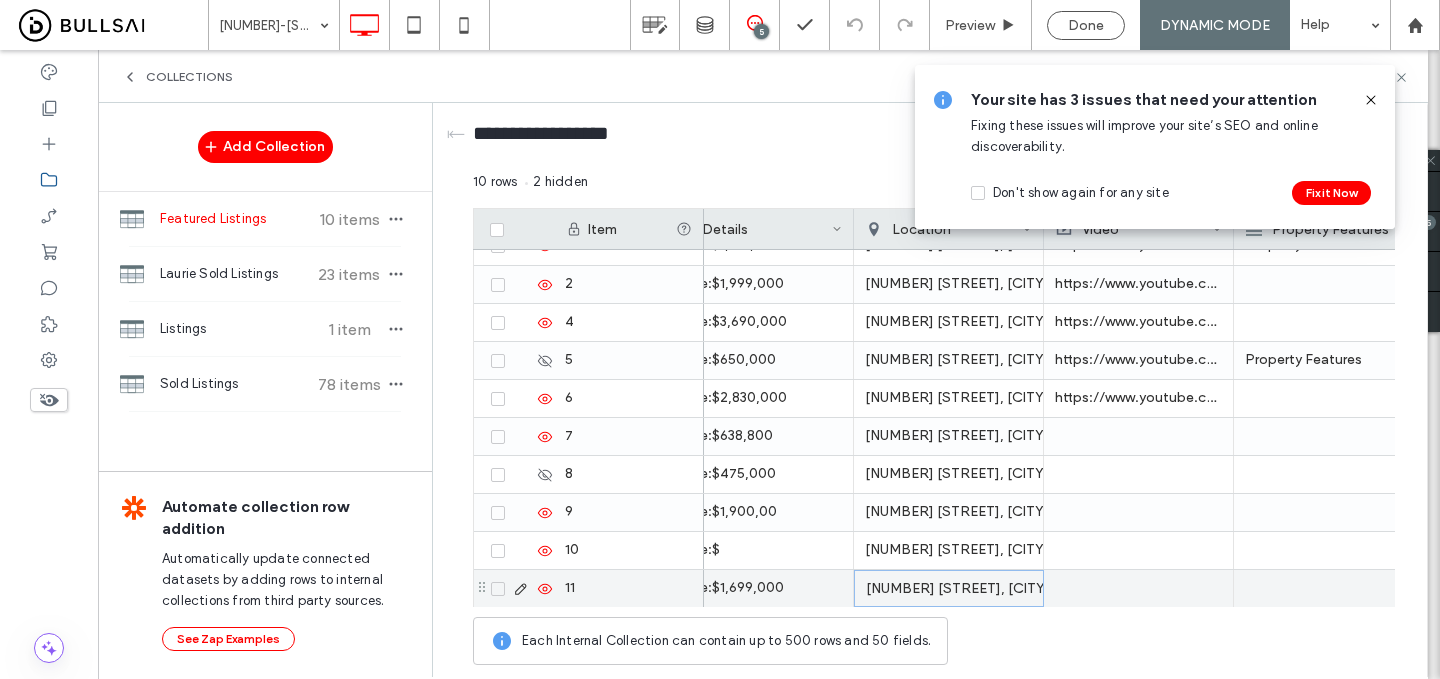 click at bounding box center (1139, 588) 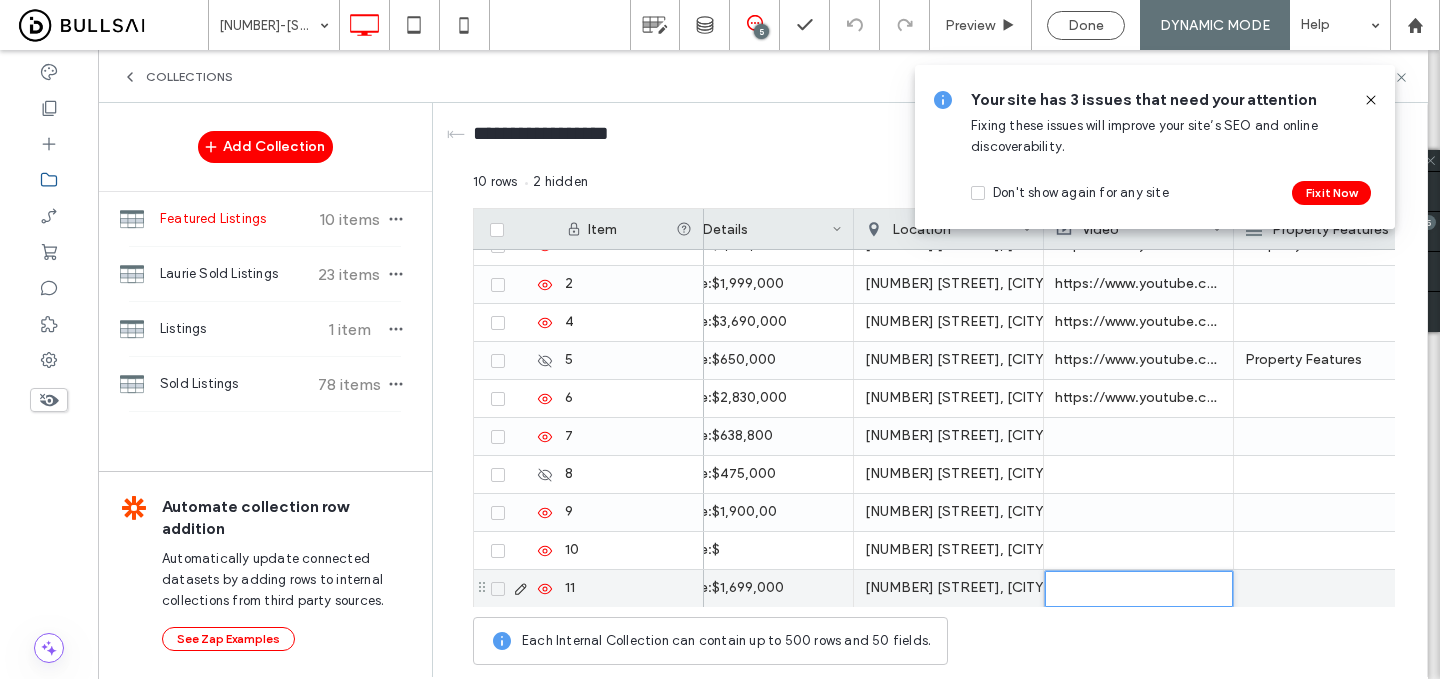 click at bounding box center (1139, 589) 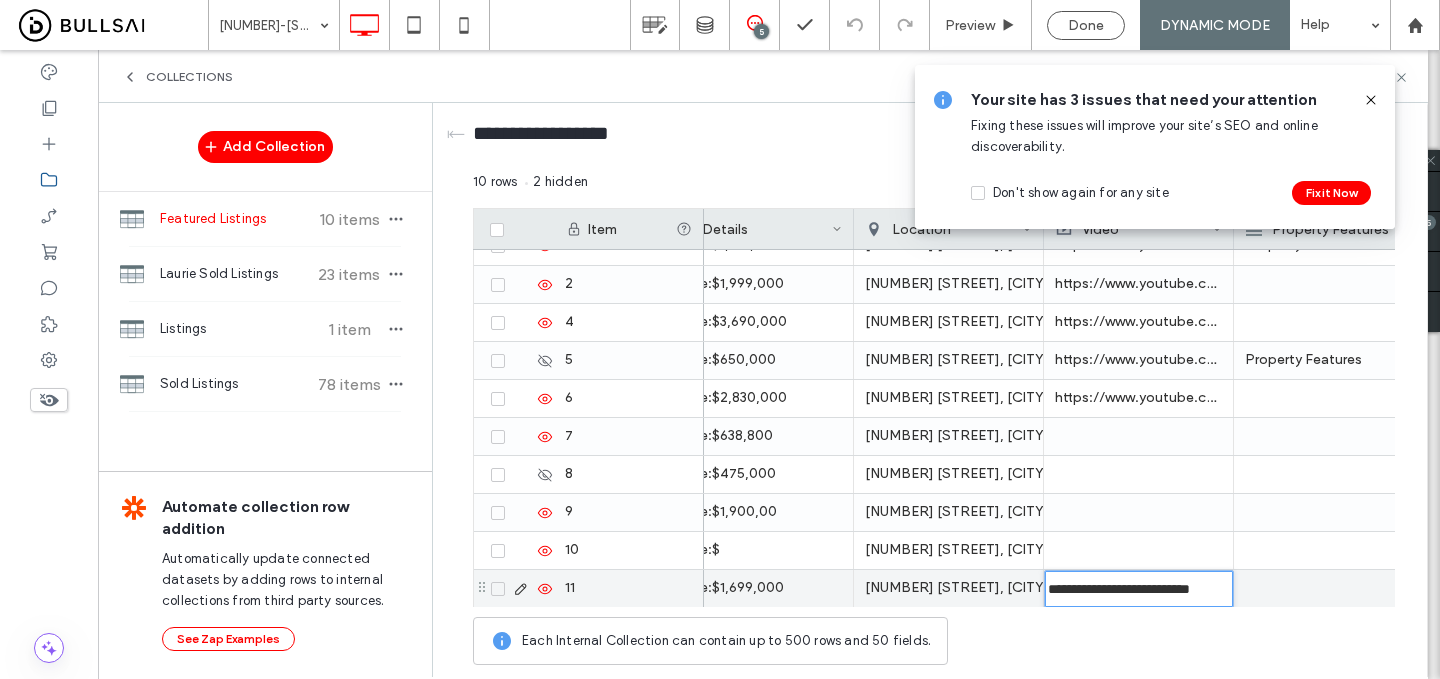 scroll, scrollTop: 0, scrollLeft: 20, axis: horizontal 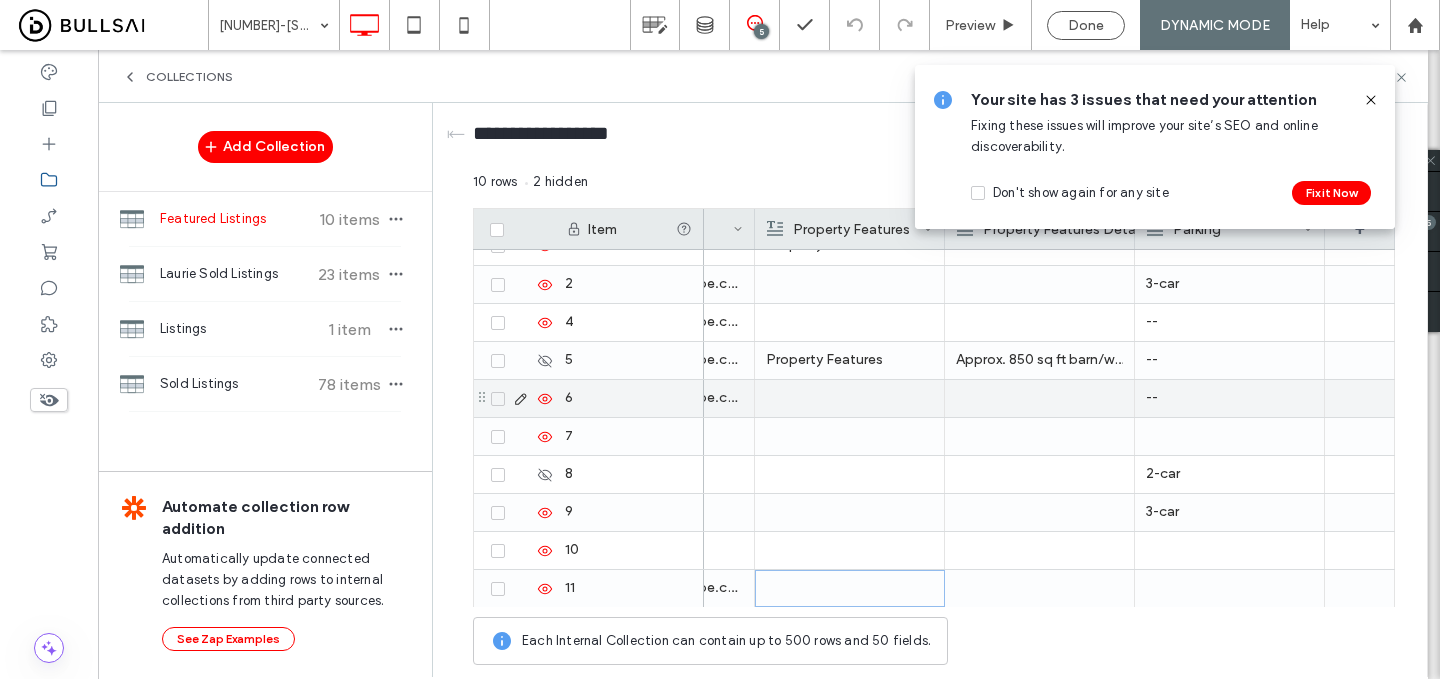 click on "Approx. 850 sq ft barn/workshop with cement slab, water, 3 phase electricity on a separate meter with a covered carport on the backside" at bounding box center [1039, 360] 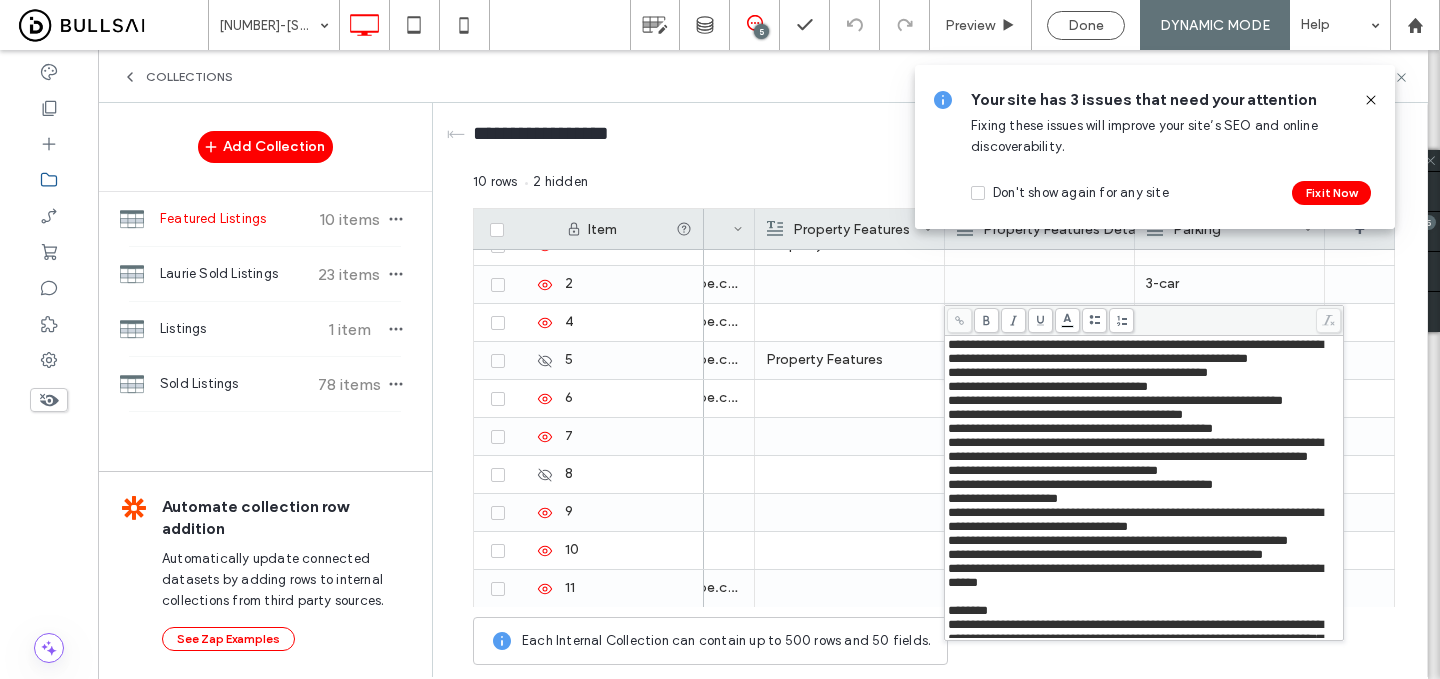 scroll, scrollTop: 196, scrollLeft: 0, axis: vertical 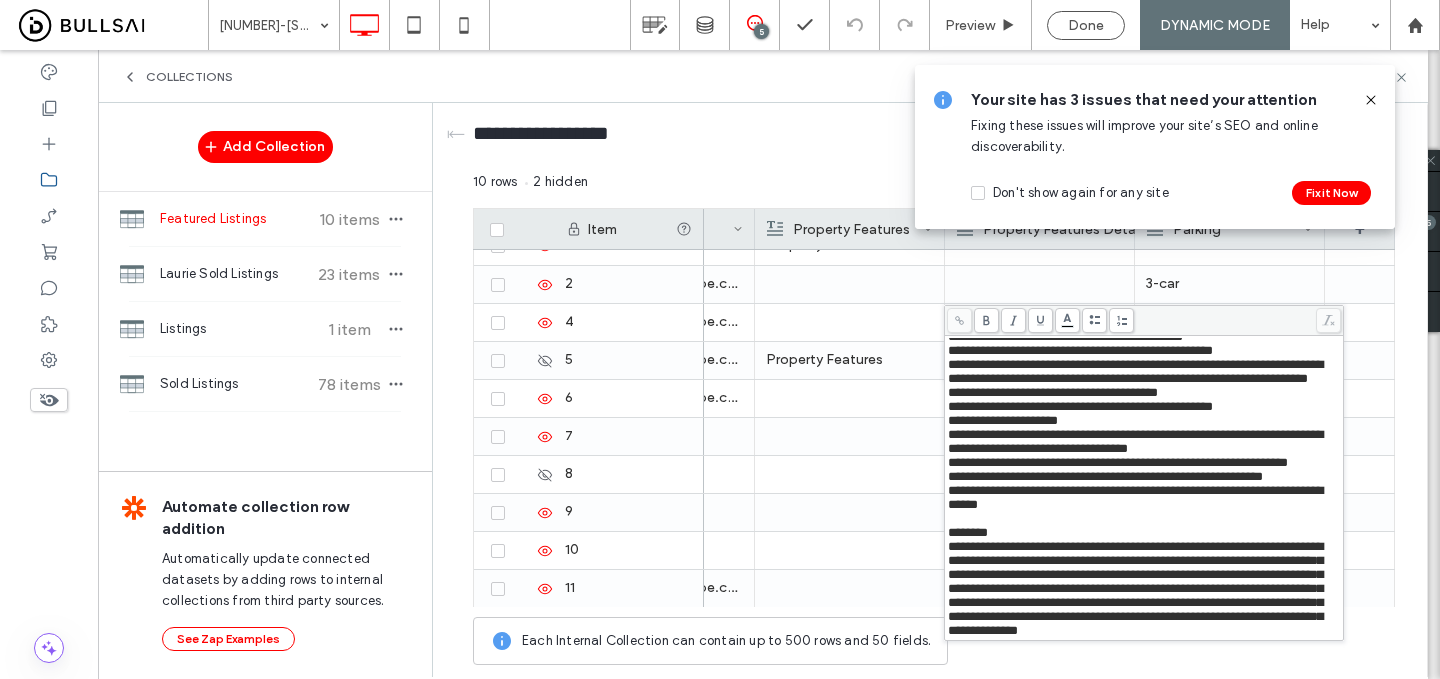 click at bounding box center (849, 398) 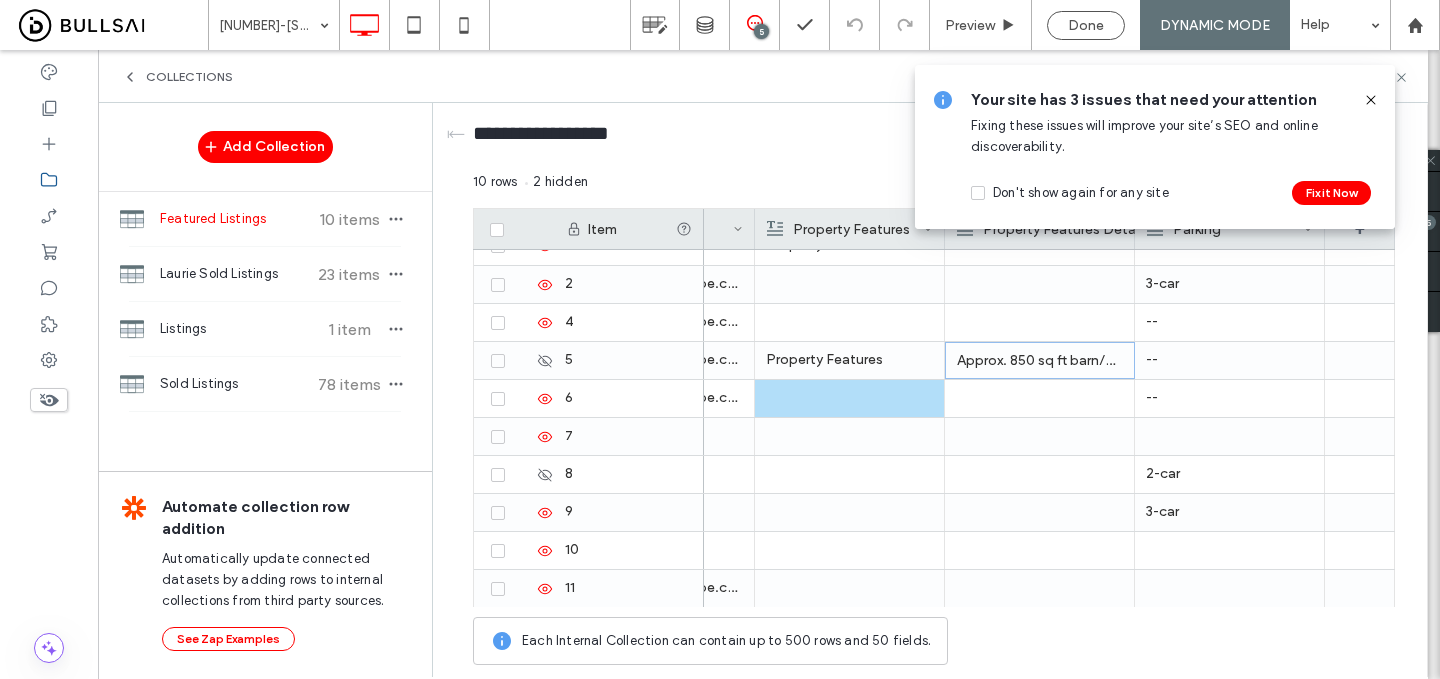 click 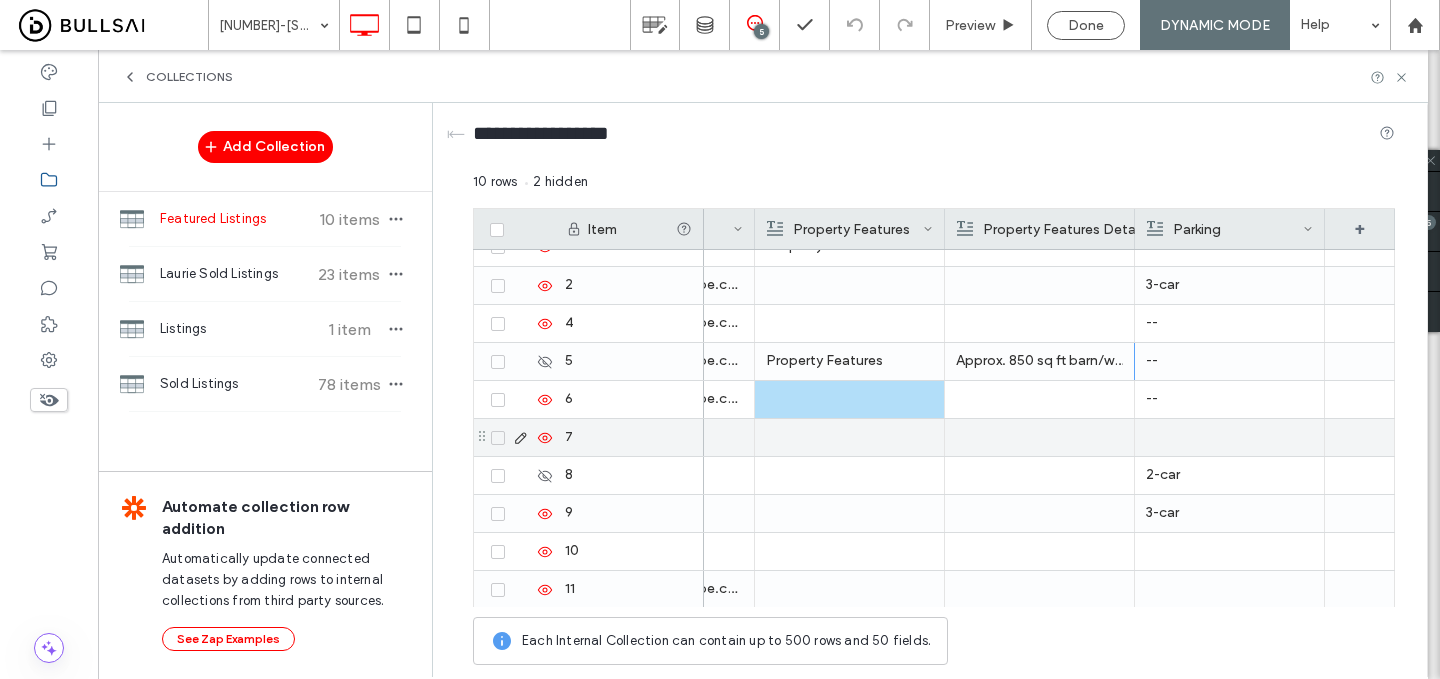 scroll, scrollTop: 19, scrollLeft: 0, axis: vertical 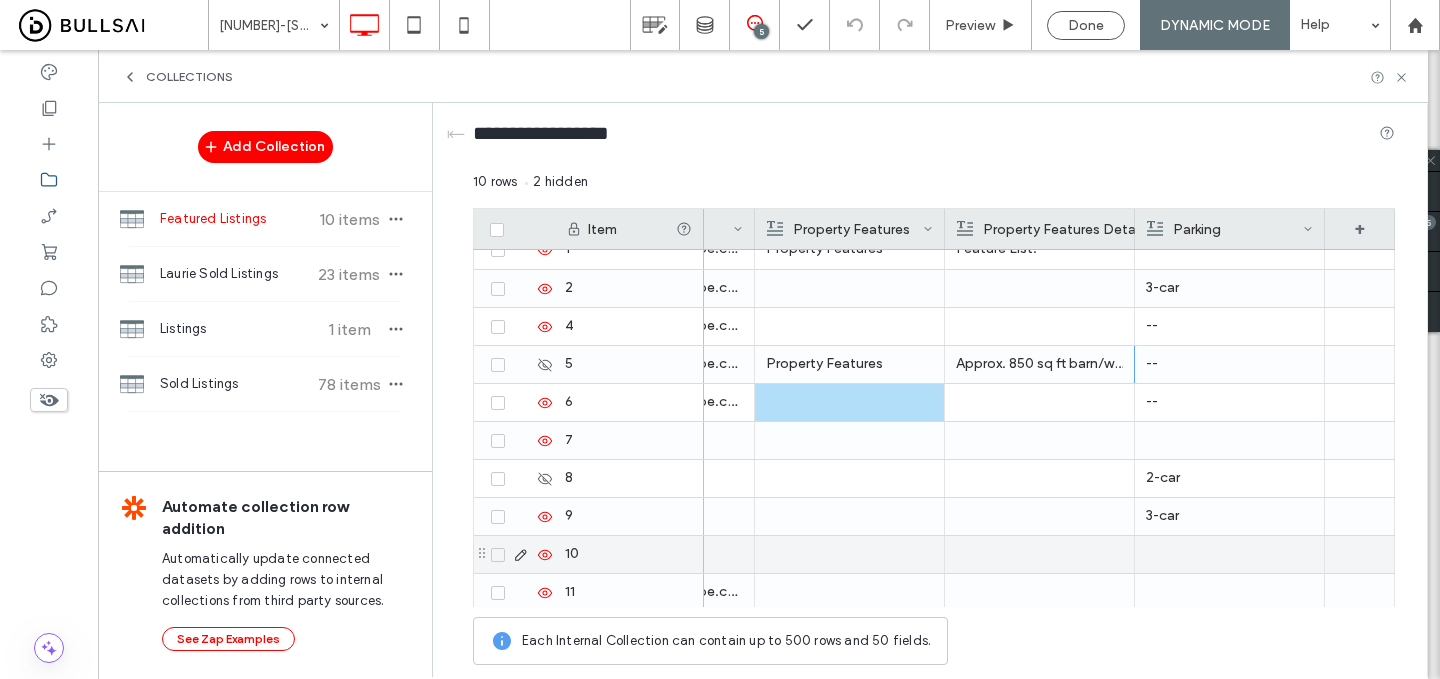 click at bounding box center (1229, 592) 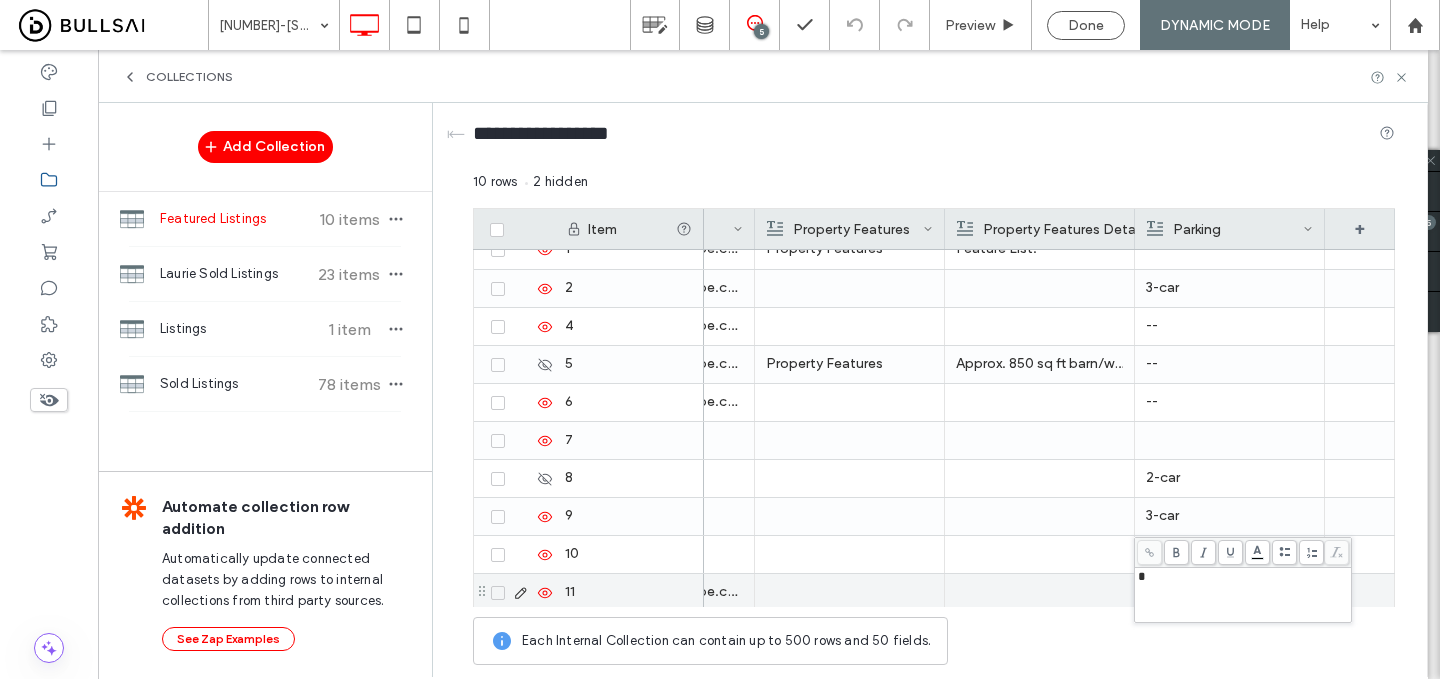 type 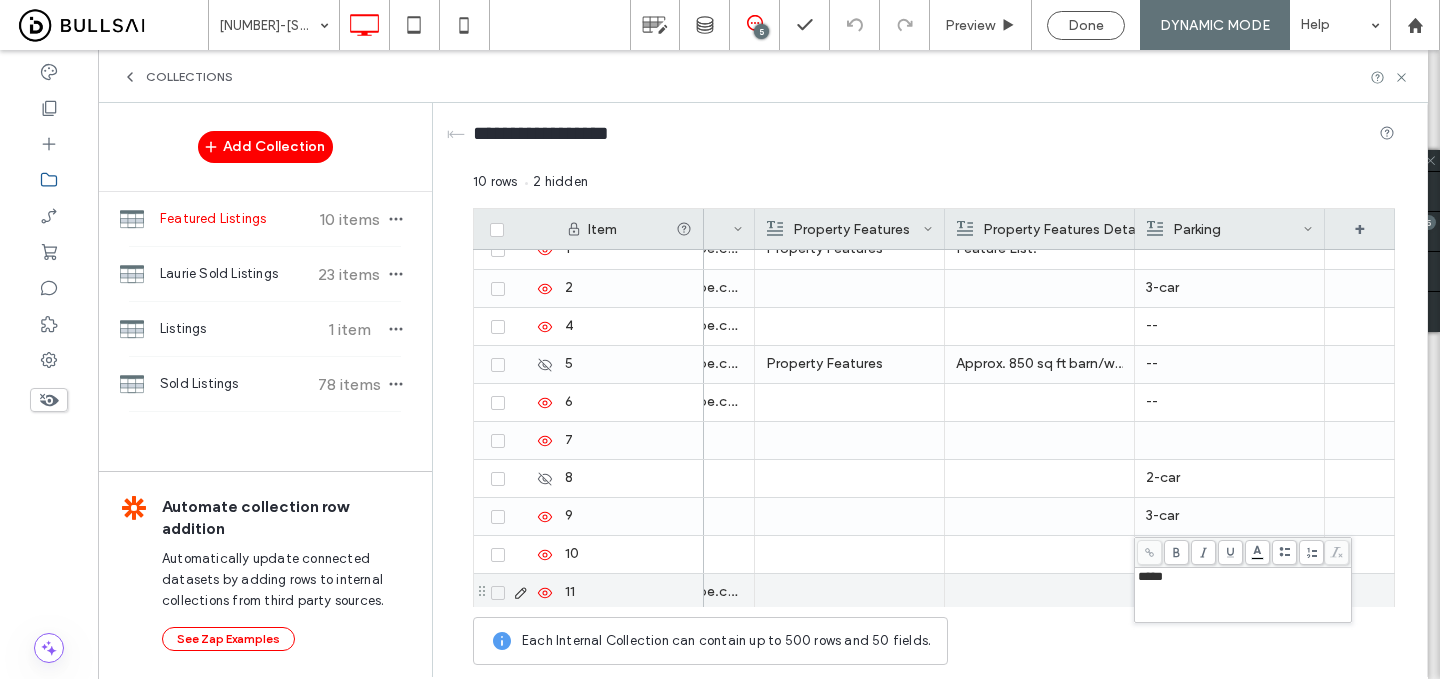 click at bounding box center [849, 592] 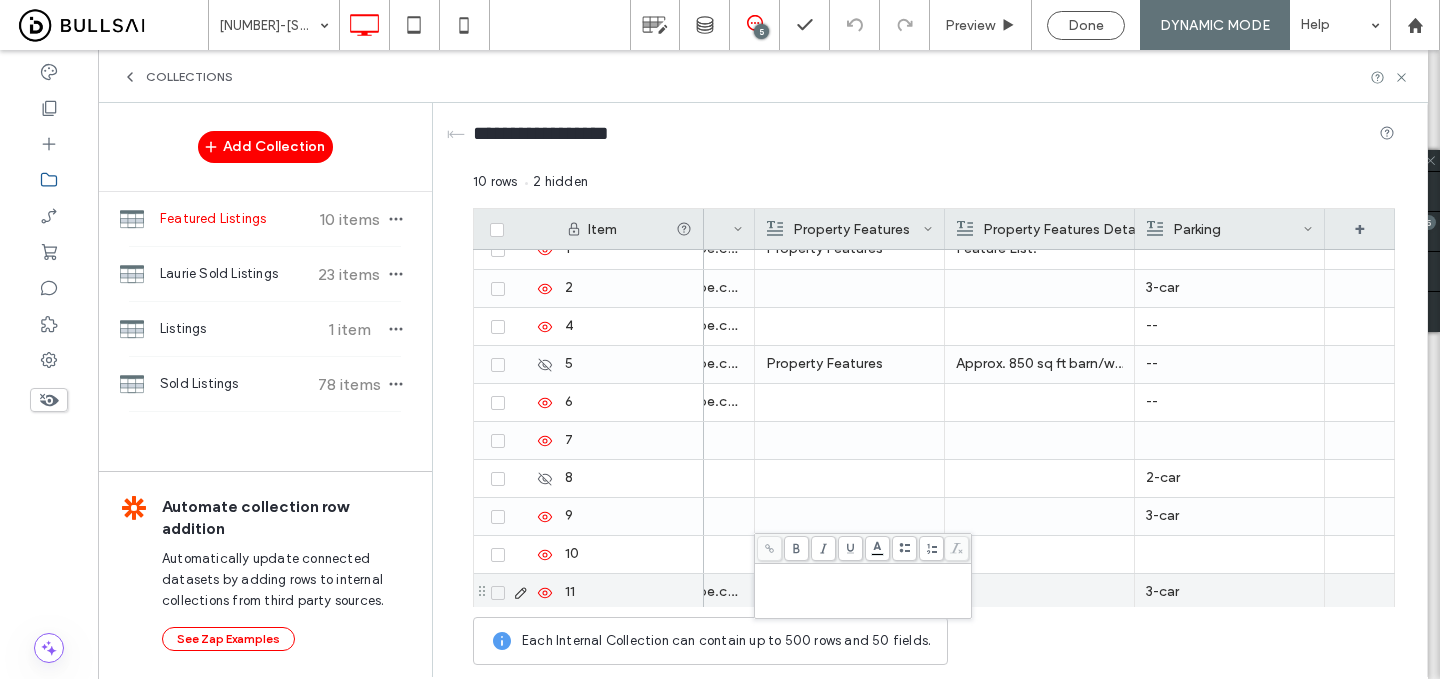 scroll, scrollTop: 23, scrollLeft: 0, axis: vertical 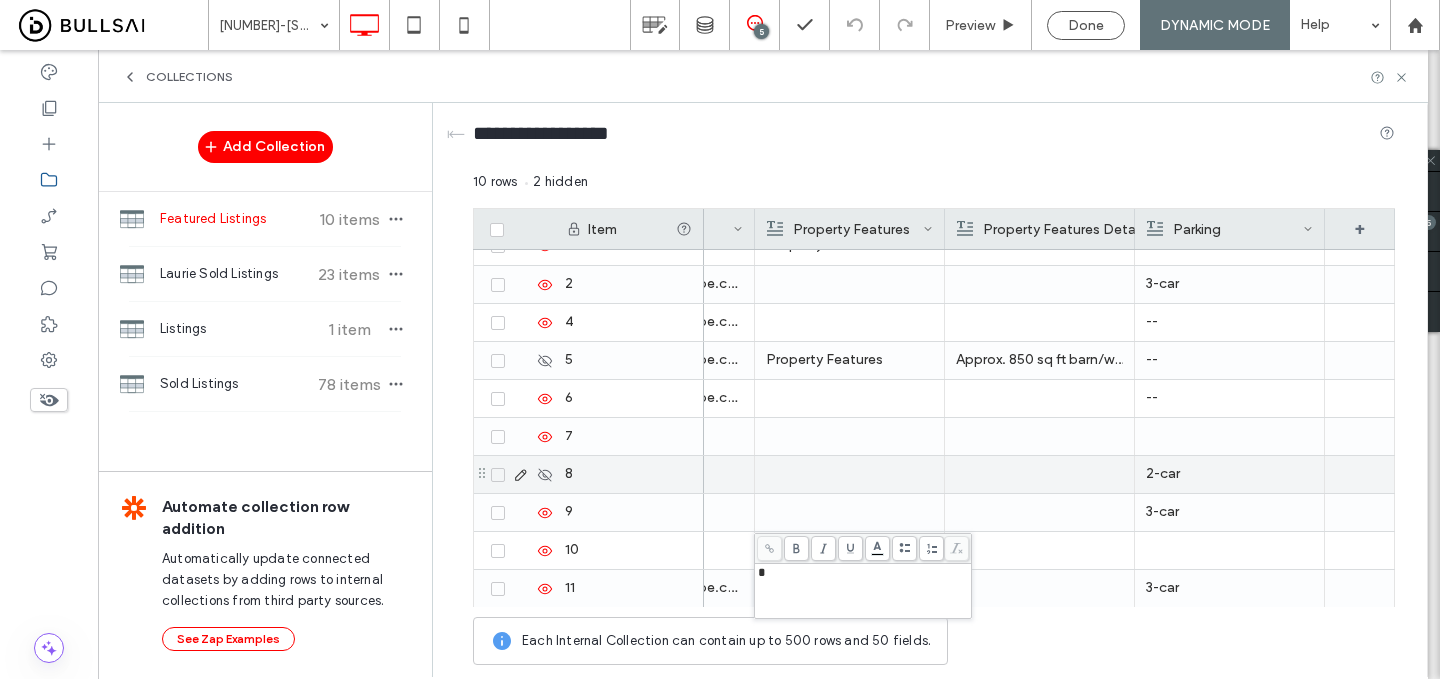 type 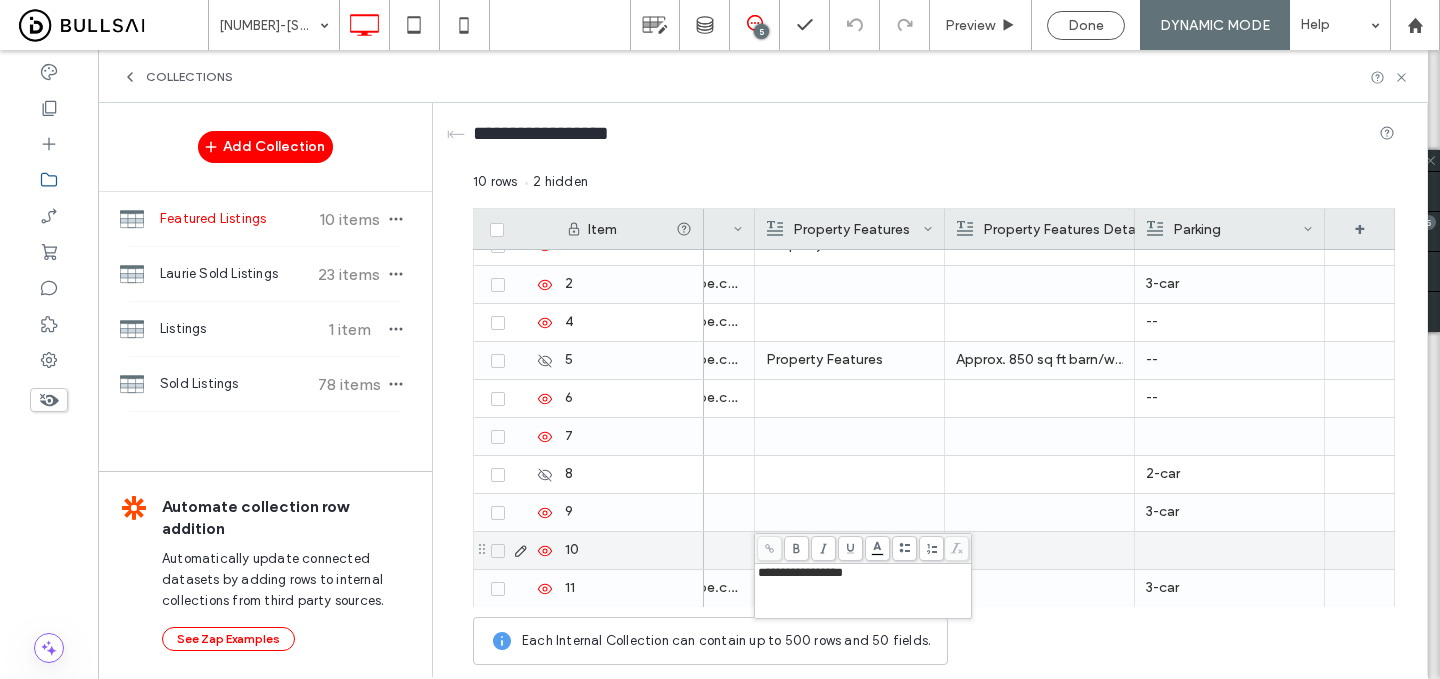 click at bounding box center [1039, 588] 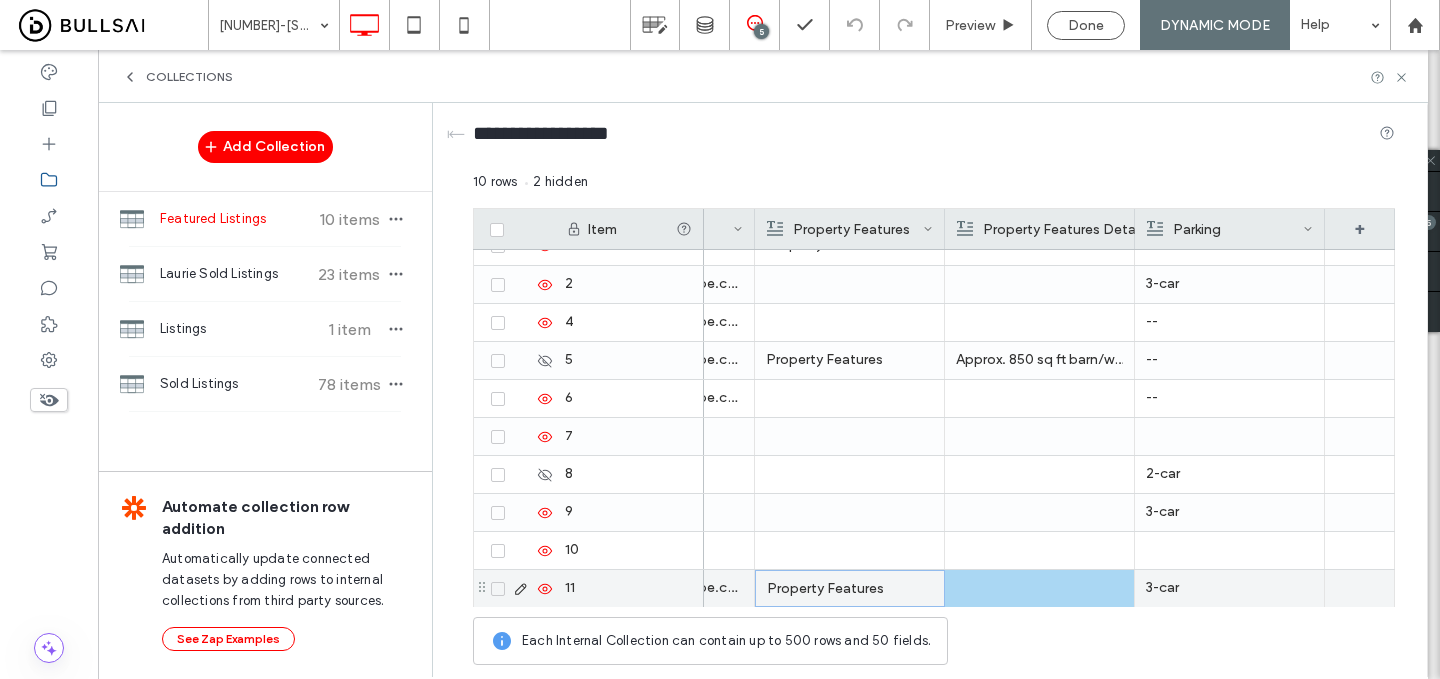 click at bounding box center (1039, 588) 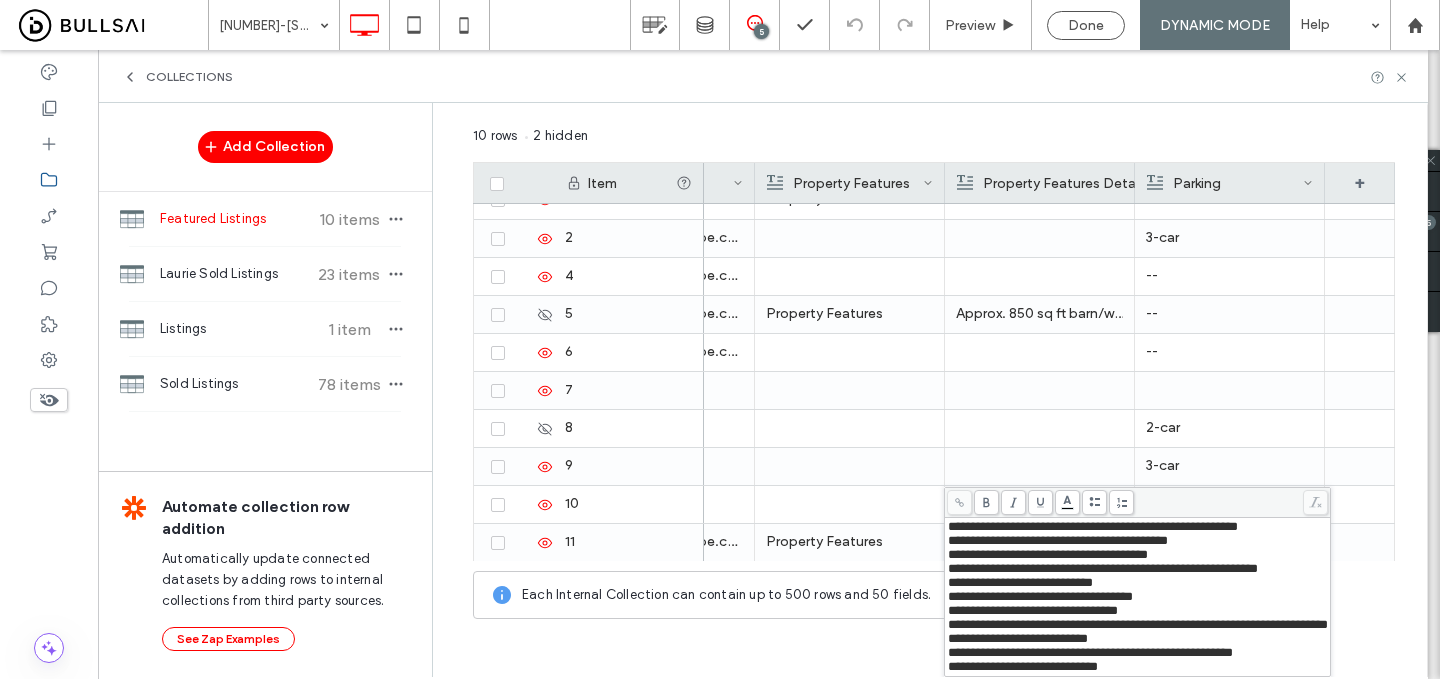 scroll, scrollTop: 84, scrollLeft: 0, axis: vertical 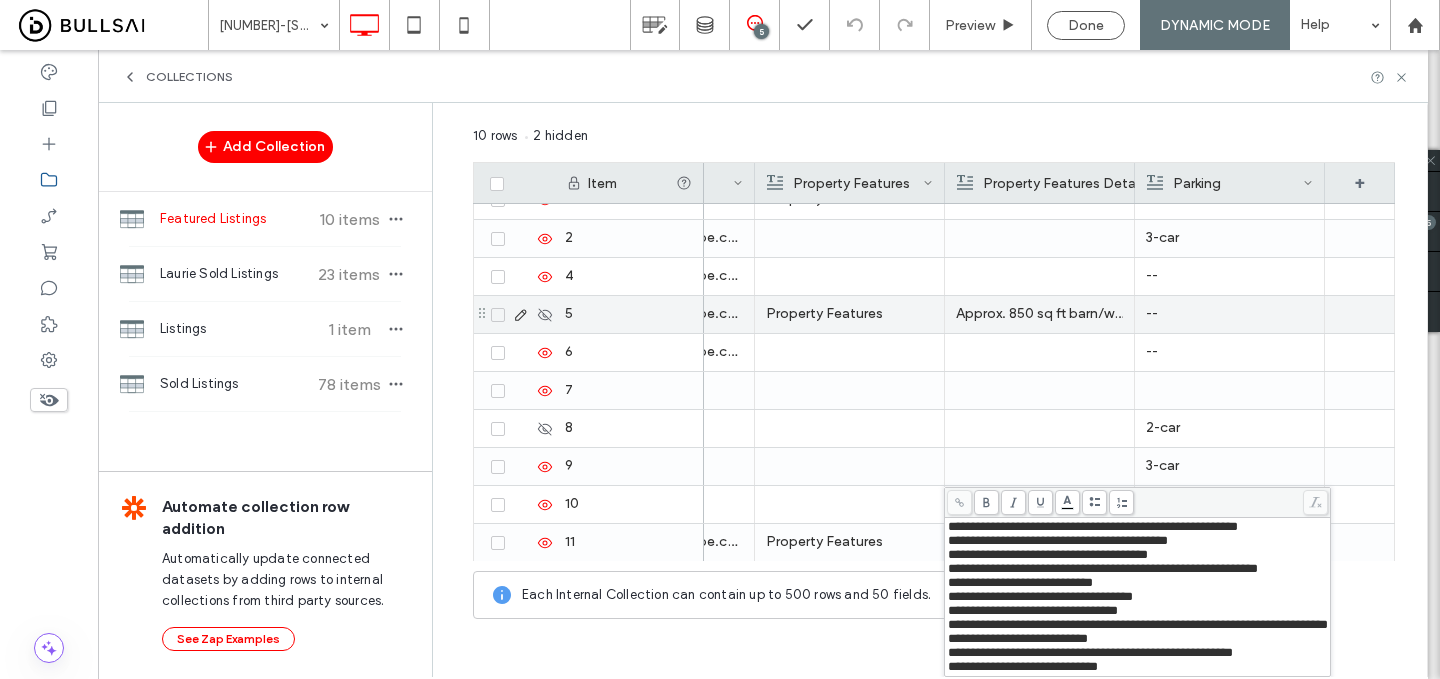 click on "[NUMBER]-car Property Features https://www.youtube.com/embed/_gkoBG6jDxA [NUMBER] [STREET], [CITY], [STATE] [POSTAL_CODE], [COUNTRY] -- Feature List: • Flat, fully landscaped lot with a variety of flowers and shrubs on automated drip irrigation • Fully fenced backyard with [NUMBER] raised garden beds • Water feature beside the covered patio, featuring a knotty pine ceiling and slate flooring • Immaculate, like-new home with no stairs in the home or garage • Bamboo wood floors throughout main living spaces • Radiant heated tile floors in all bathrooms and the laundry room • Steam shower in the primary bath • Granite countertops throughout • Anderson windows with plantation shutters or automated blinds • Custom-quality wood cabinets and interior bedroom/closet doors • Impeccable smooth wall texture and recessed lighting throughout • All closets feature custom built-in shelves and rods • Central vacuum system • Fire suppression system inside and outside the home ROOM DESCRIPTIONS: [NUMBER]-car -- --" at bounding box center [-65, 390] 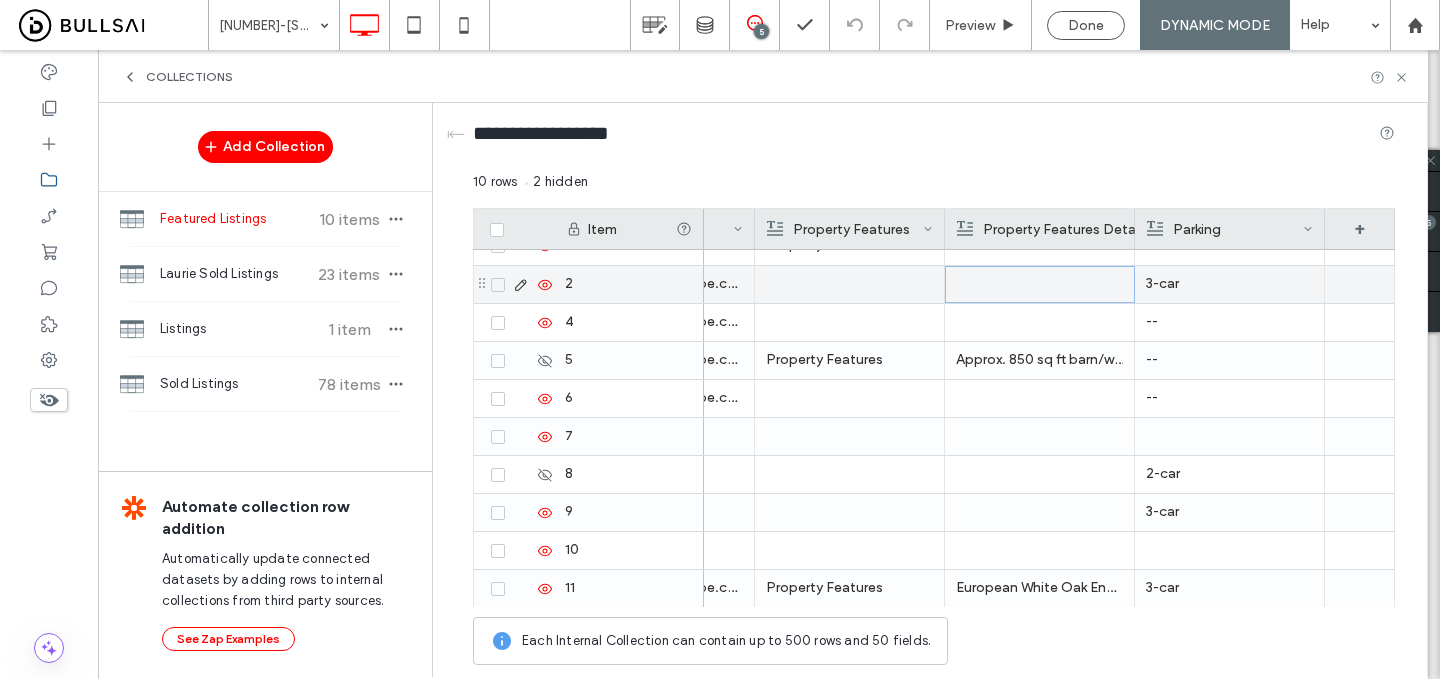 scroll, scrollTop: 0, scrollLeft: 0, axis: both 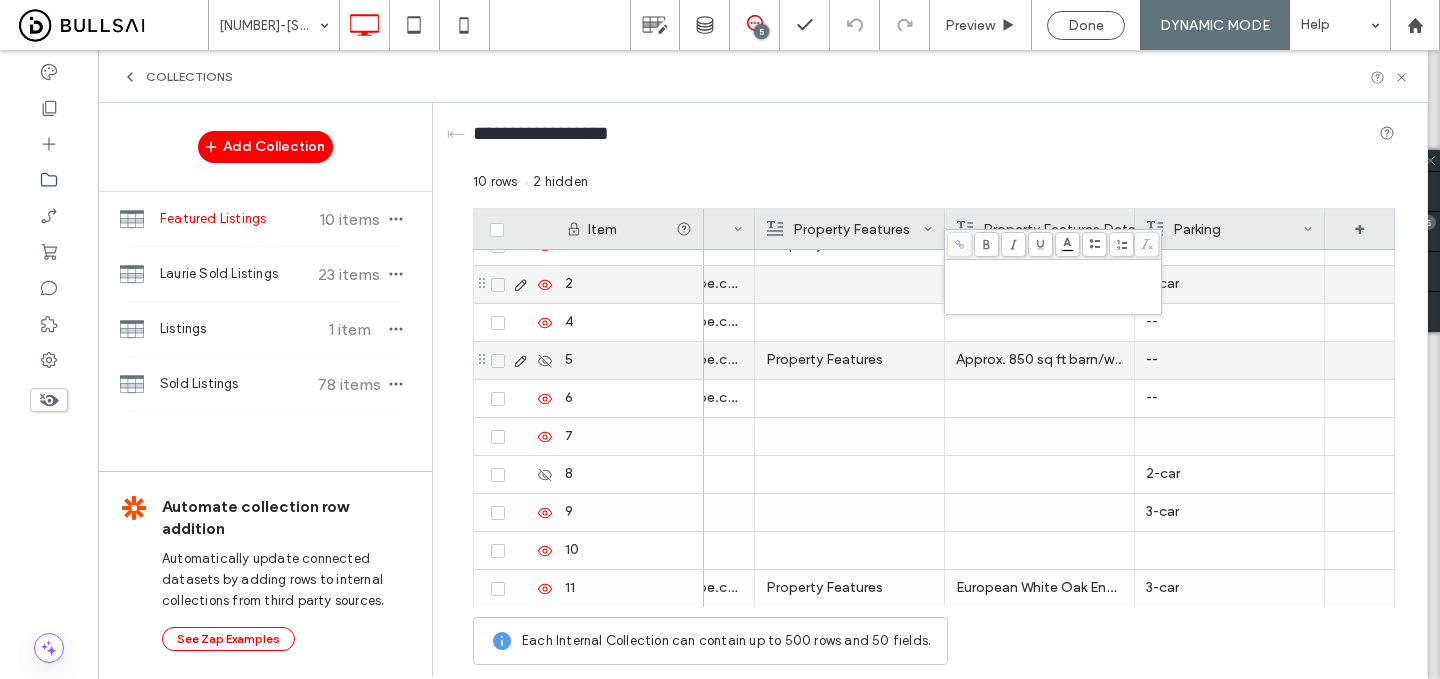 click on "Approx. 850 sq ft barn/workshop with cement slab, water, 3 phase electricity on a separate meter with a covered carport on the backside" at bounding box center (1039, 360) 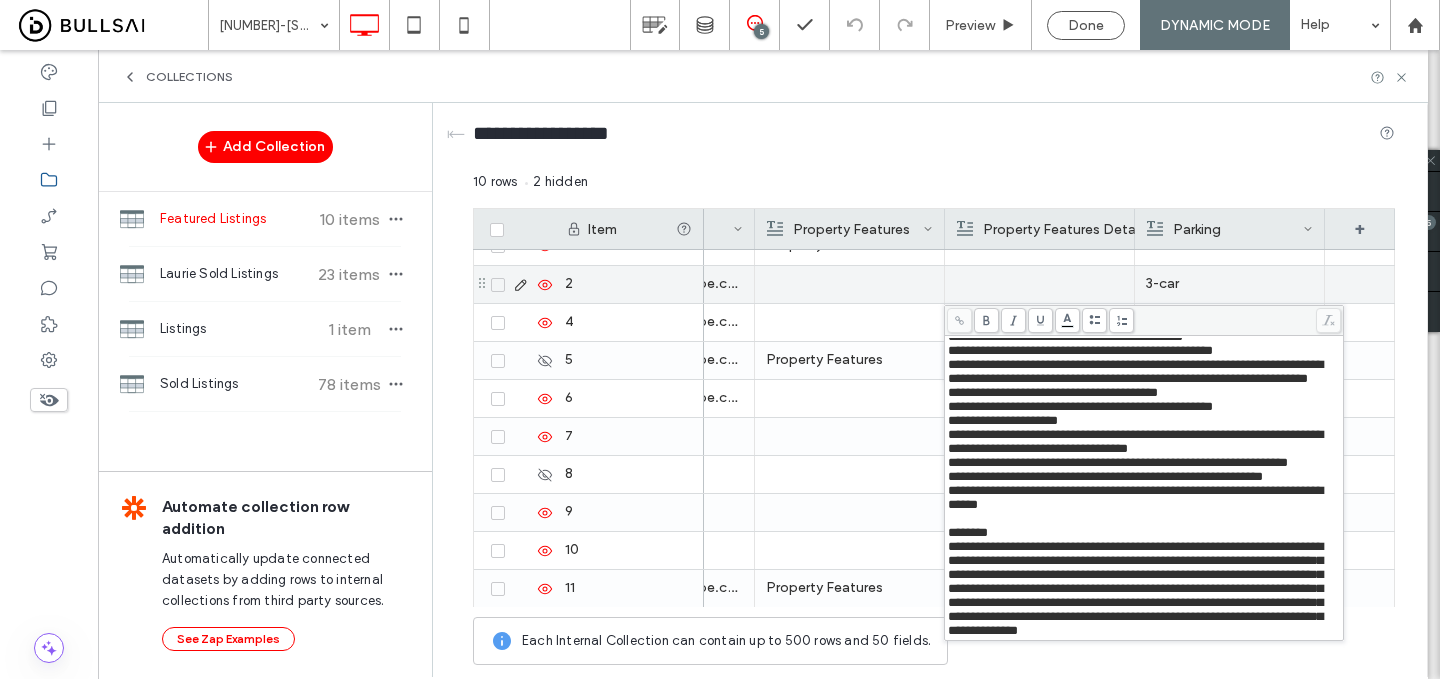 scroll, scrollTop: 0, scrollLeft: 0, axis: both 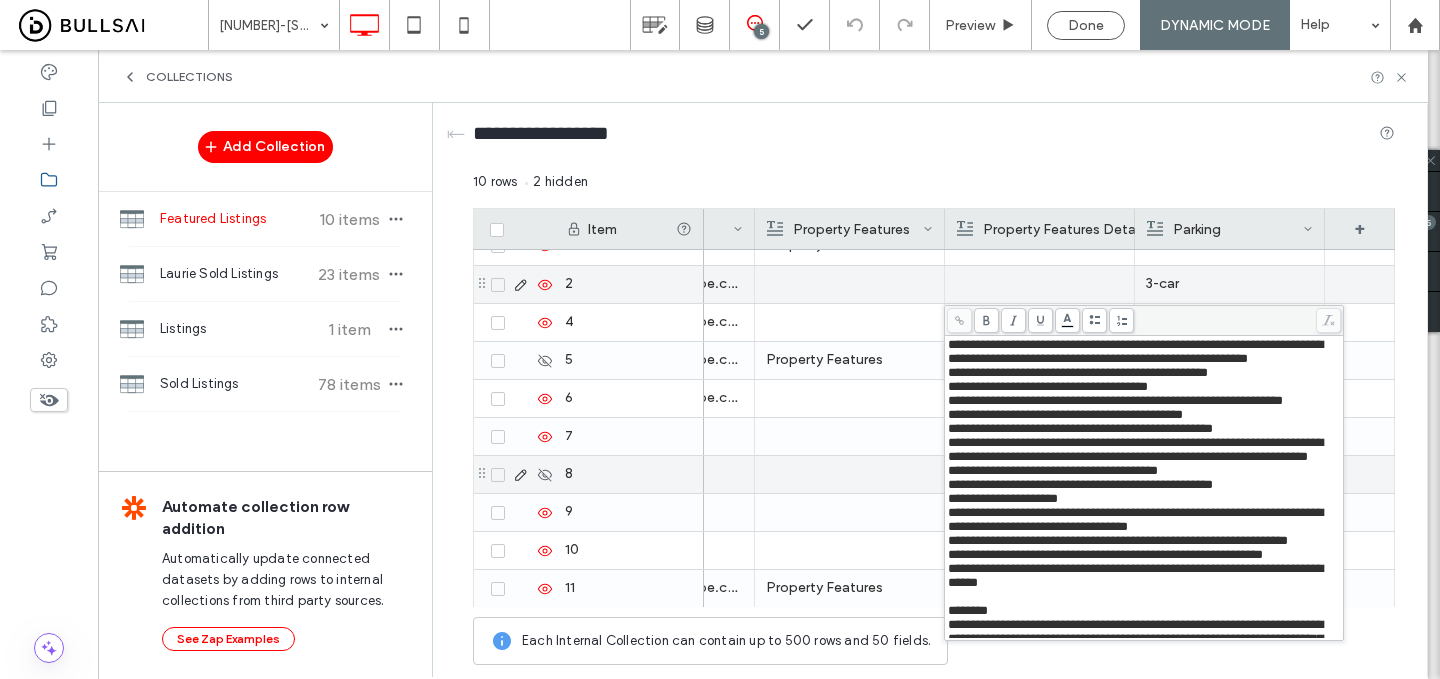click at bounding box center (849, 474) 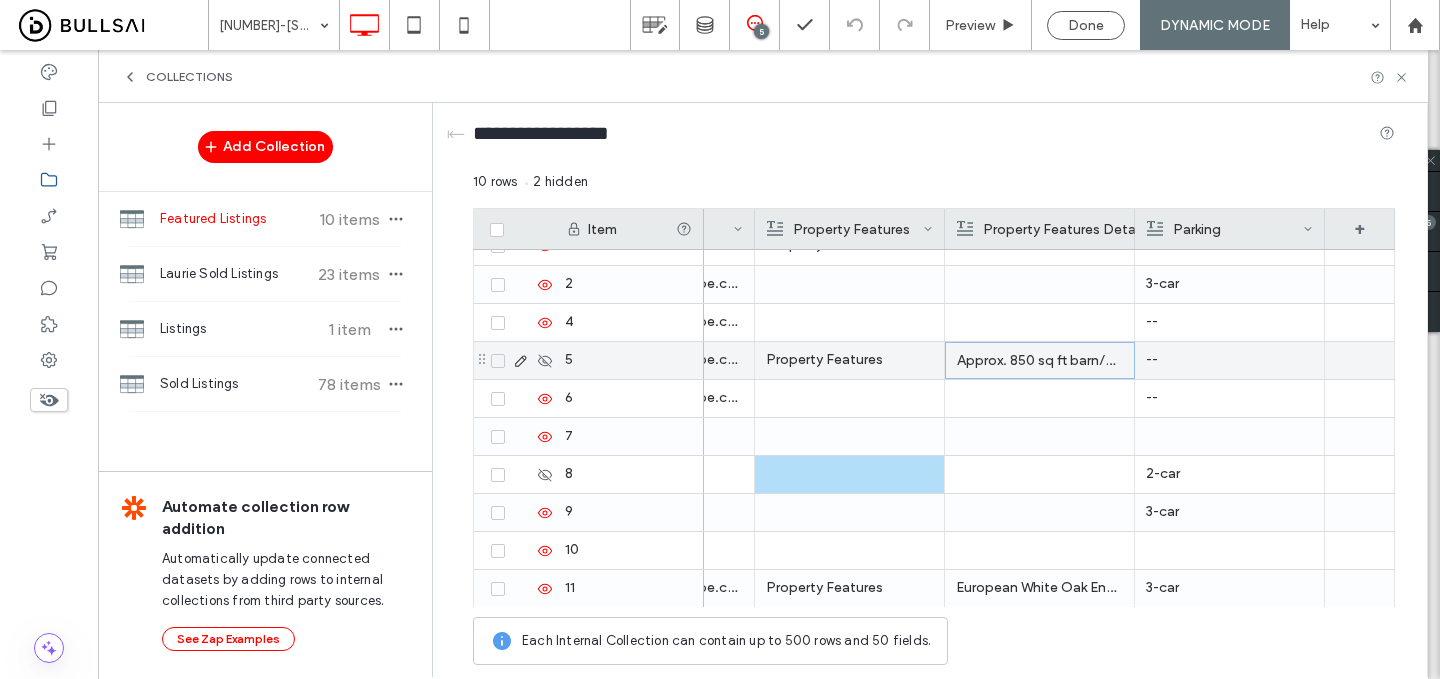 click on "Property Features" at bounding box center (849, 360) 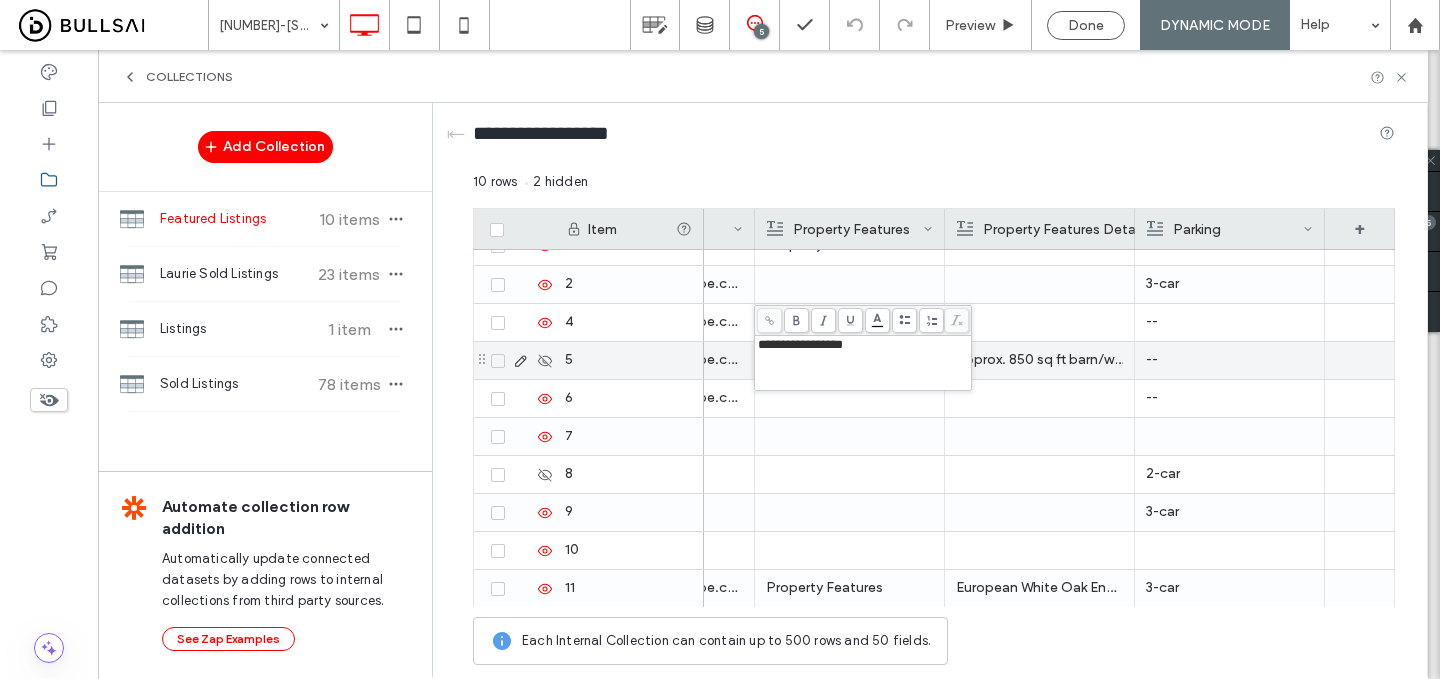 click on "Approx. 850 sq ft barn/workshop with cement slab, water, 3 phase electricity on a separate meter with a covered carport on the backside" at bounding box center (1039, 360) 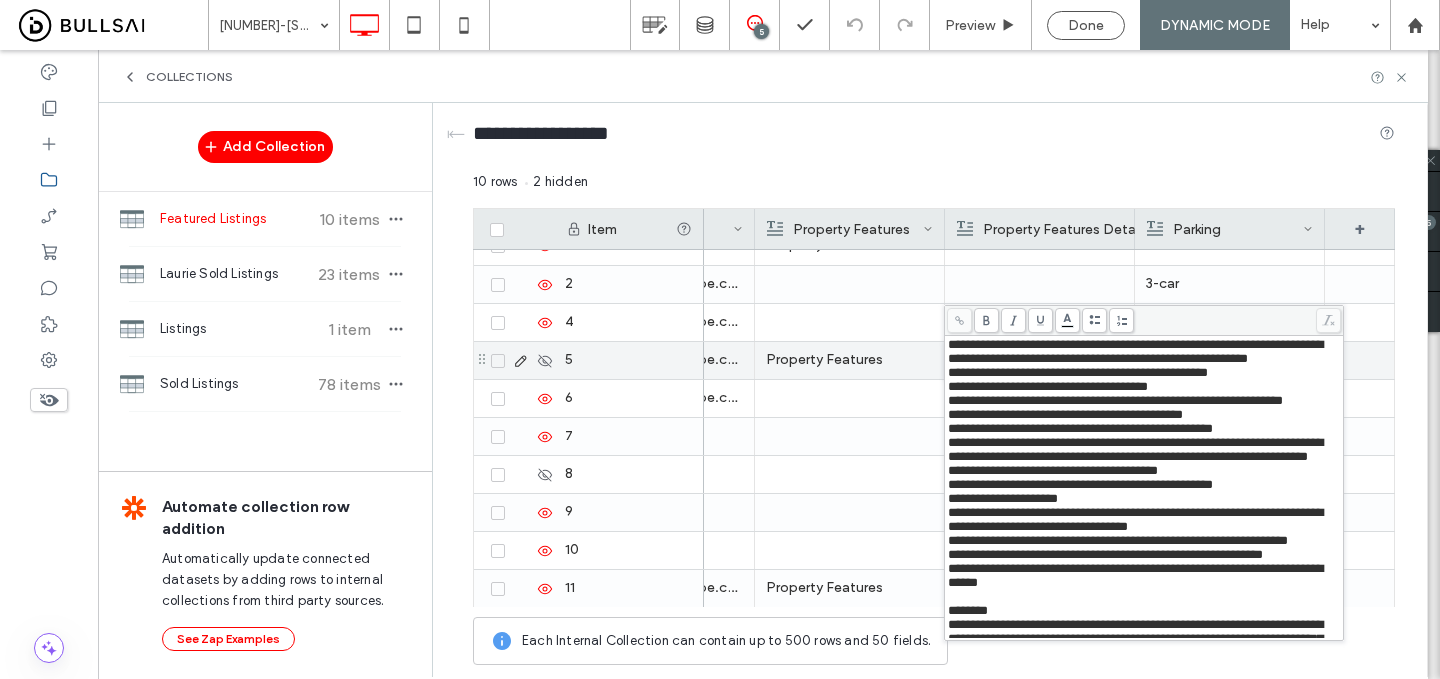 scroll, scrollTop: 196, scrollLeft: 0, axis: vertical 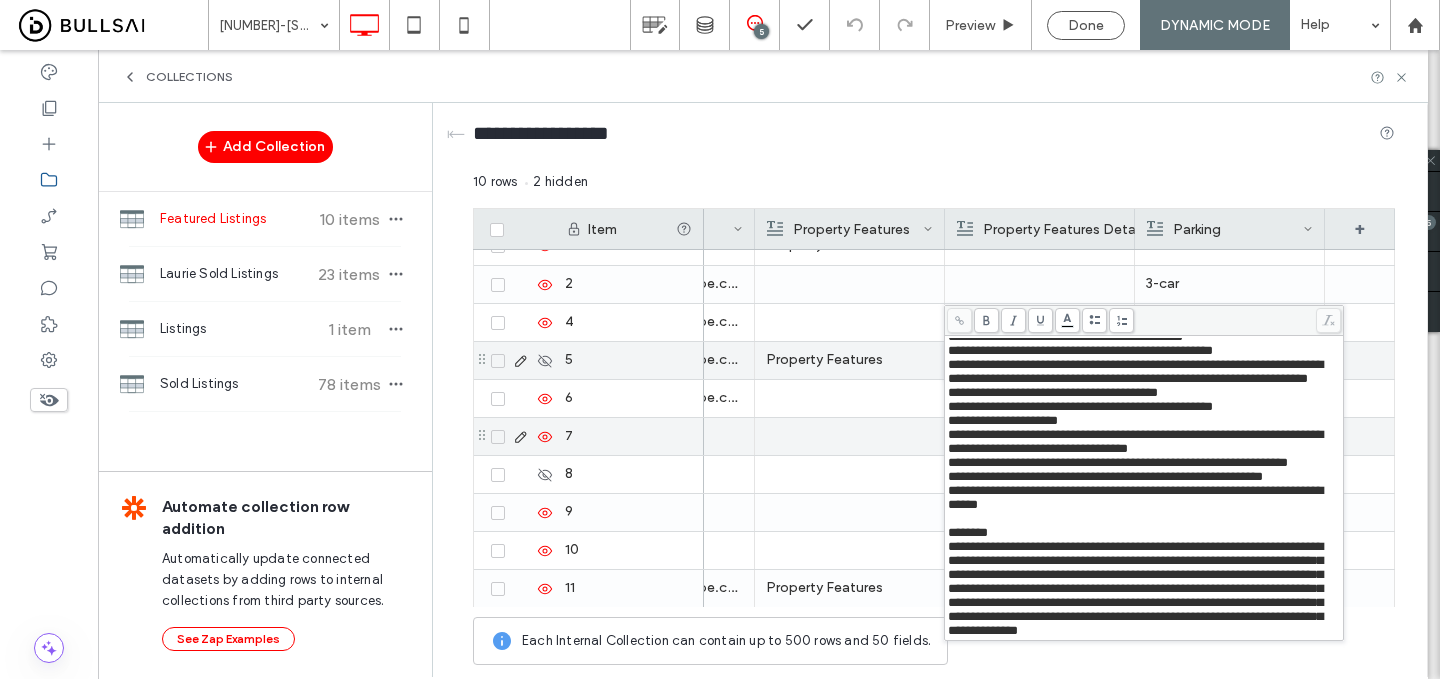click at bounding box center [849, 436] 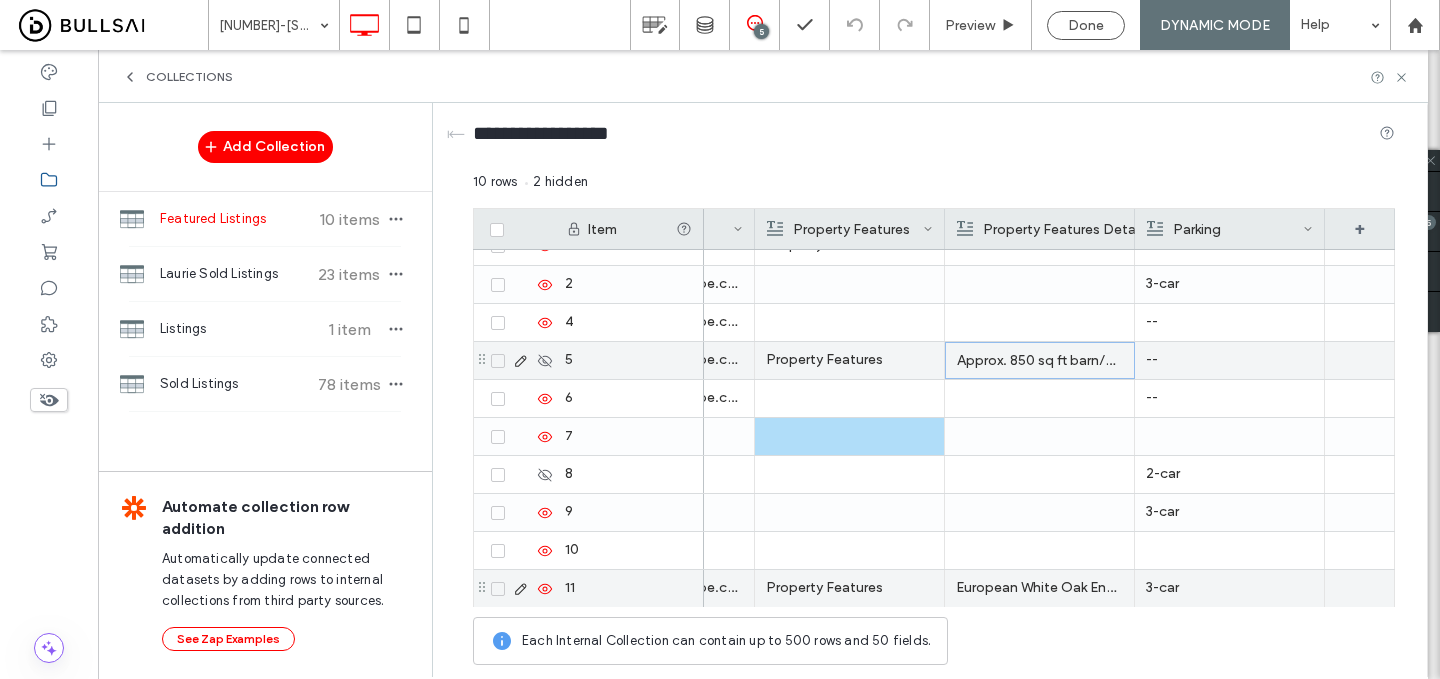 click on "European White Oak Engineered Hardwood Flooring Throughout" at bounding box center (1039, 588) 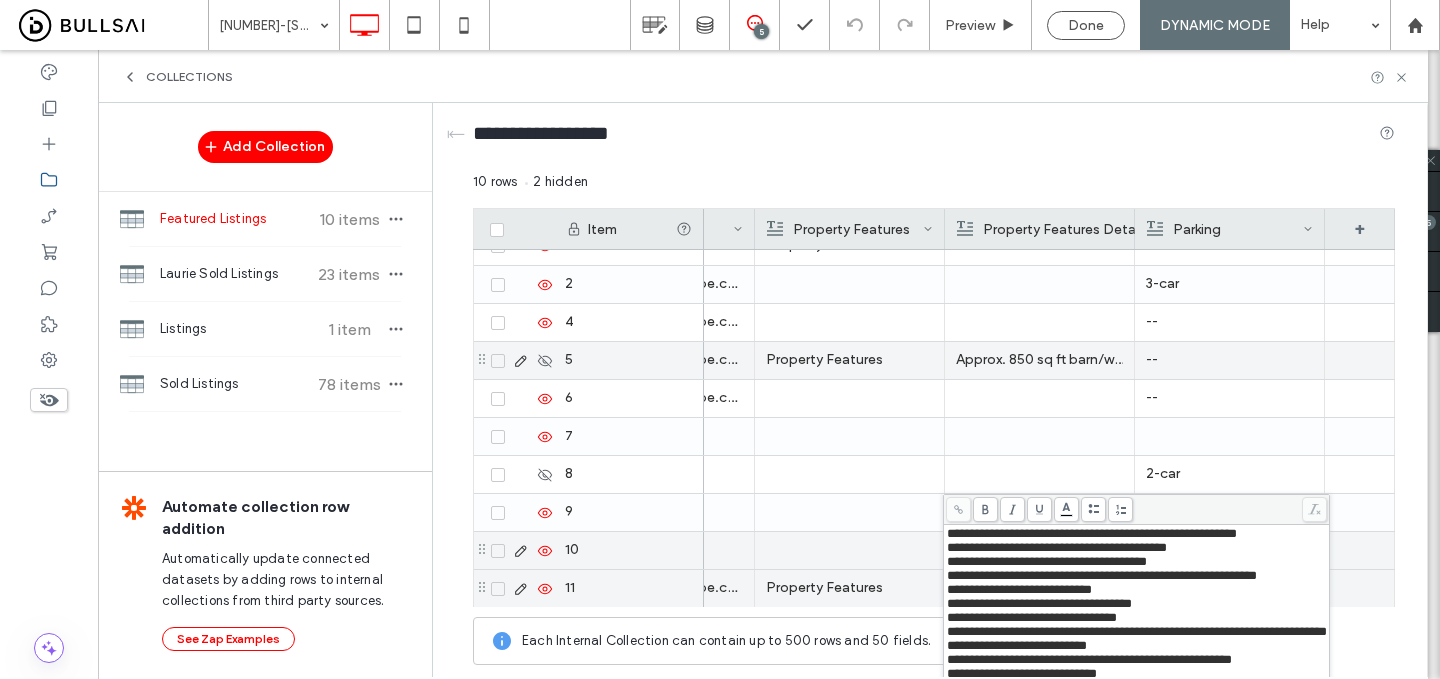 scroll, scrollTop: 61, scrollLeft: 0, axis: vertical 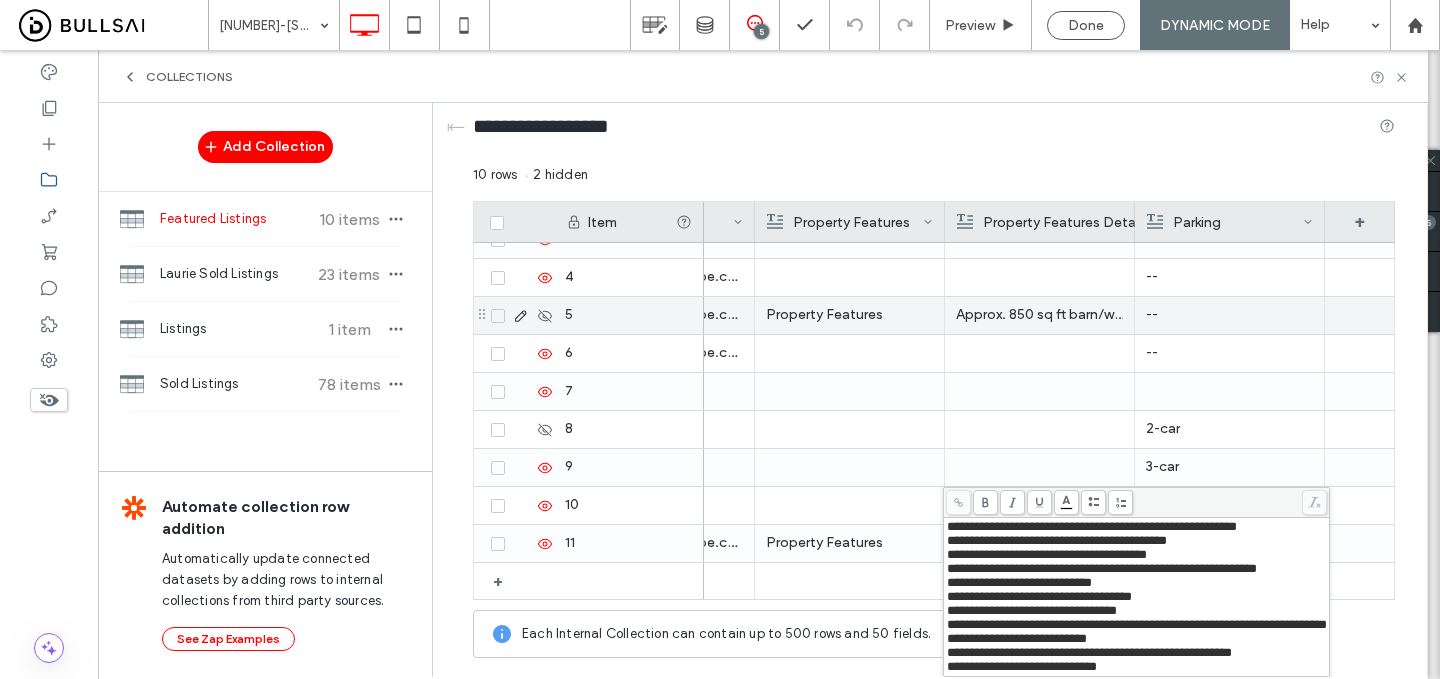 click on "**********" at bounding box center [1137, 667] 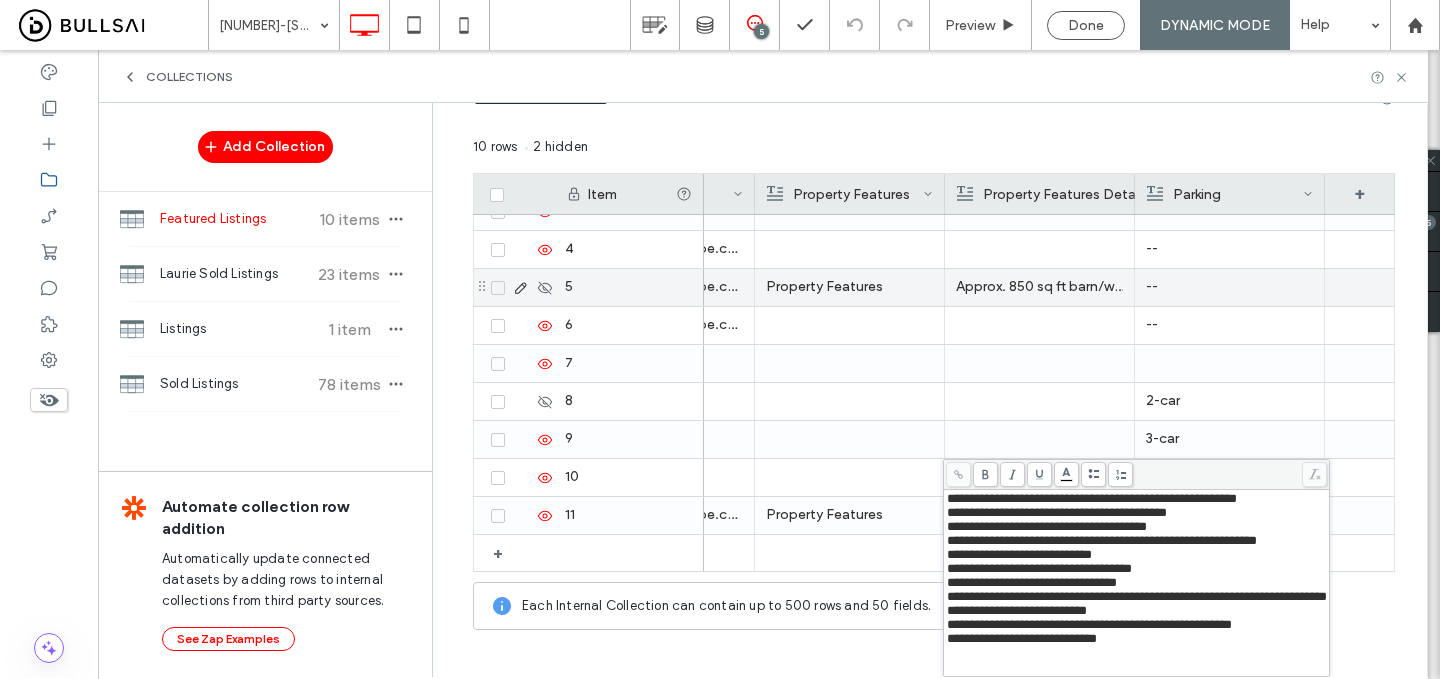 scroll, scrollTop: 52, scrollLeft: 0, axis: vertical 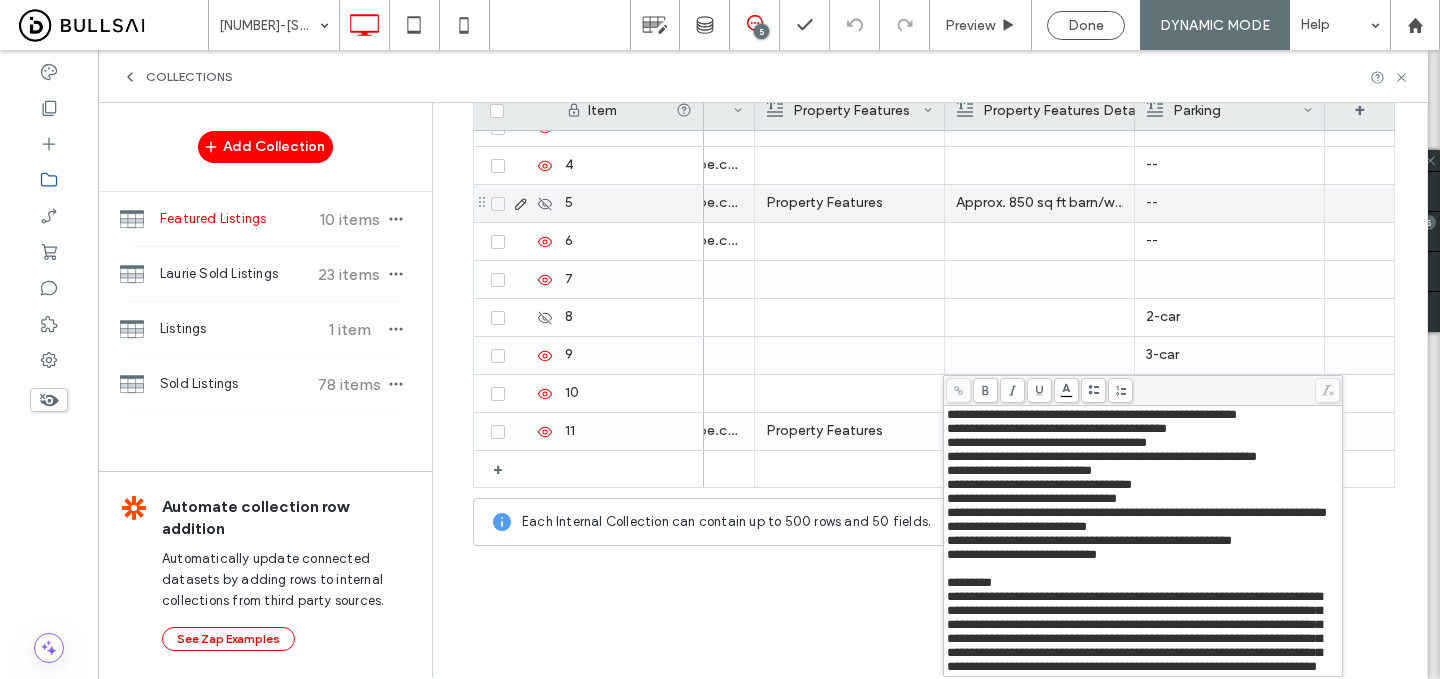 click on "**********" at bounding box center [935, 390] 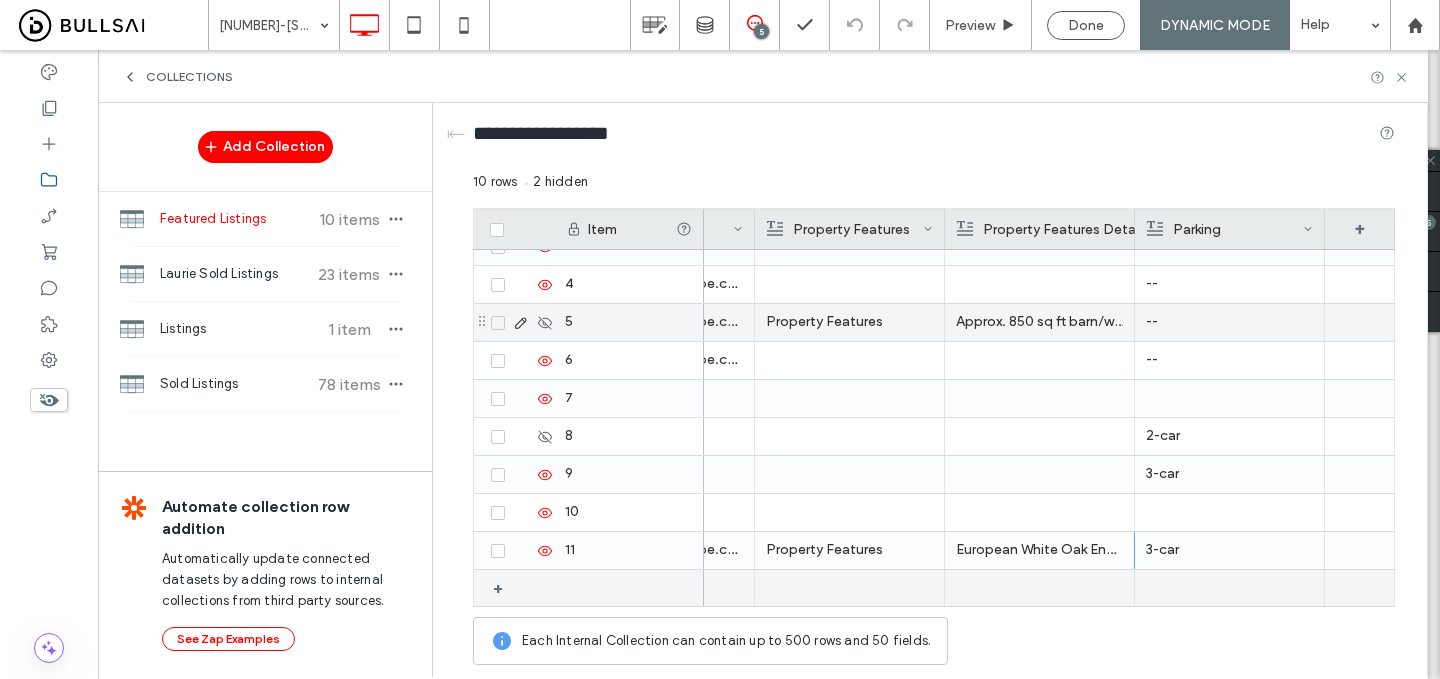 scroll, scrollTop: 0, scrollLeft: 0, axis: both 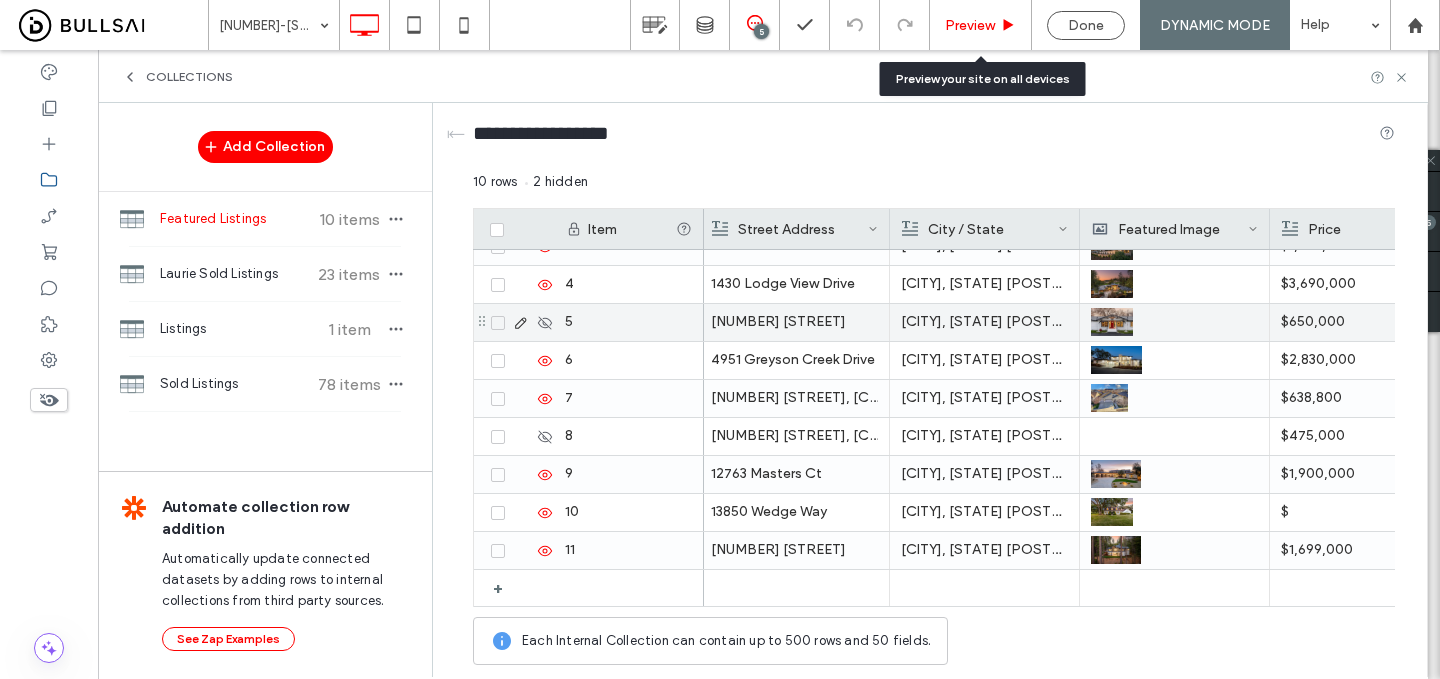 click 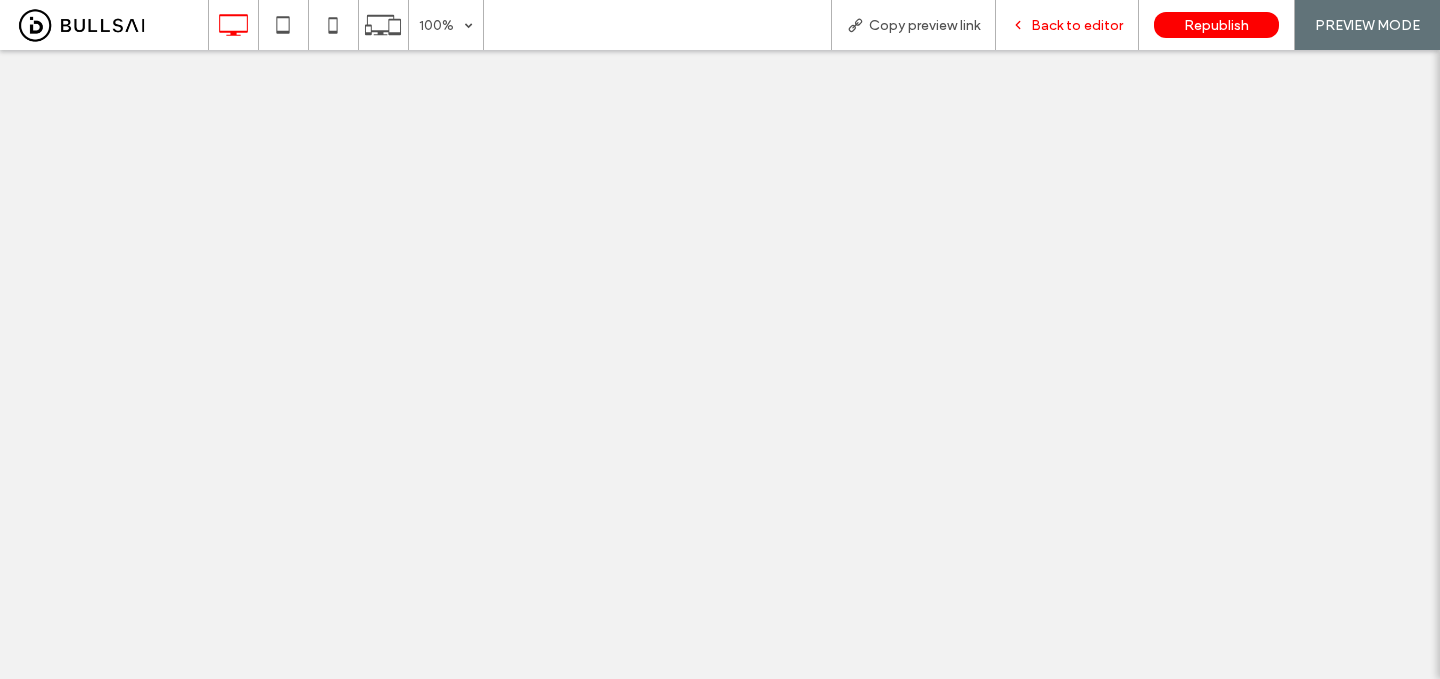 click on "Republish" at bounding box center (1216, 25) 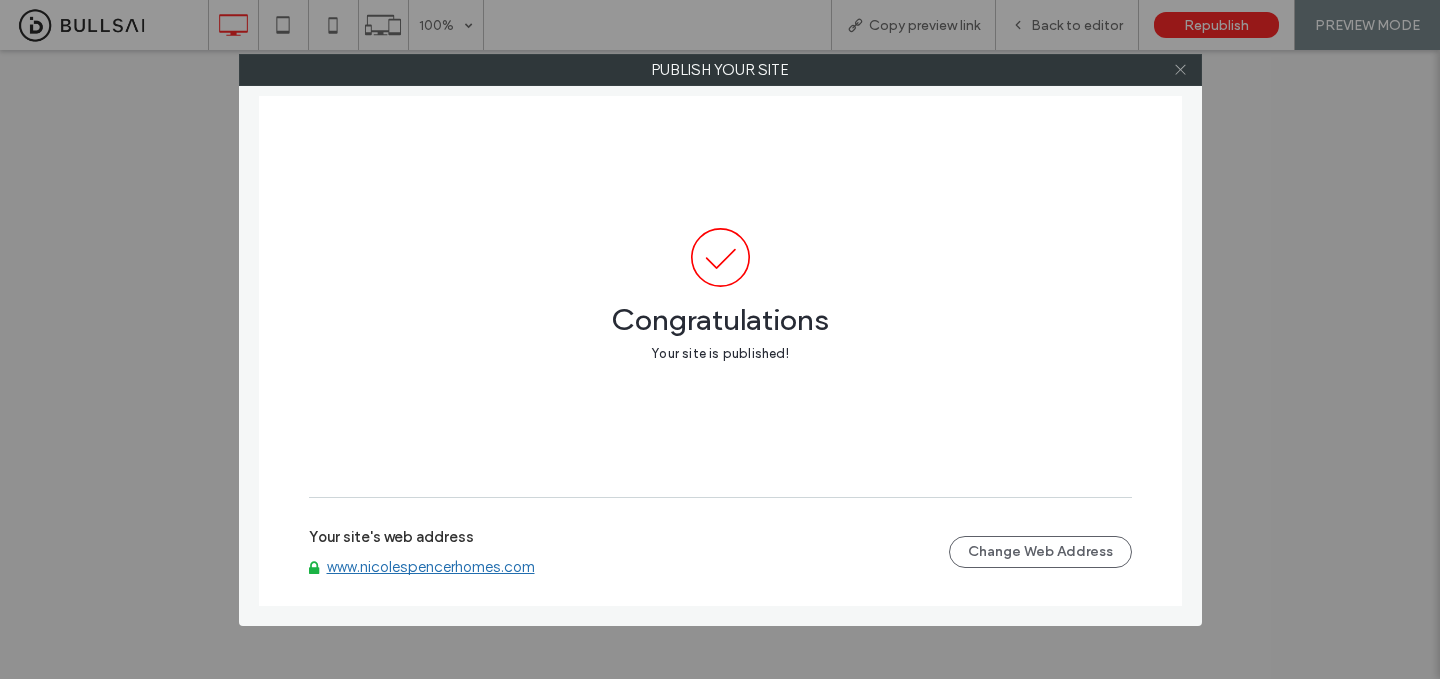 click 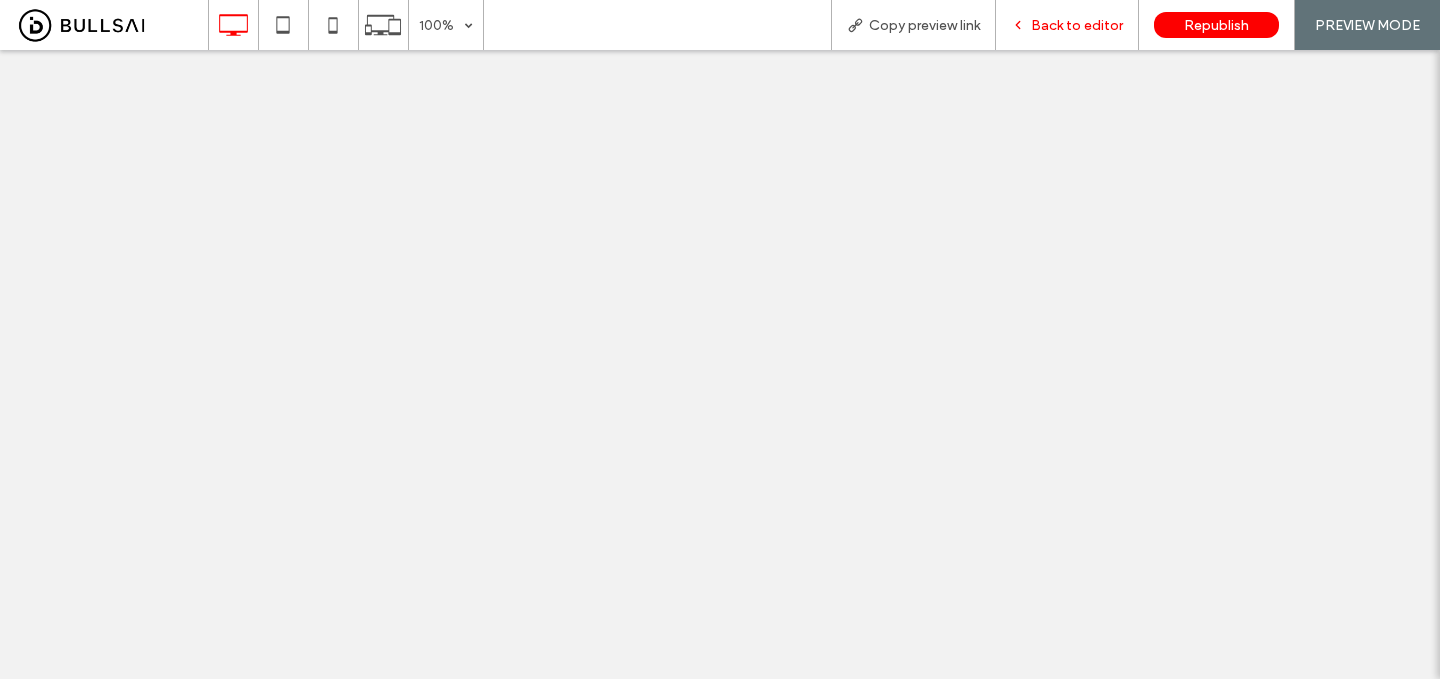 click on "Back to editor" at bounding box center (1077, 25) 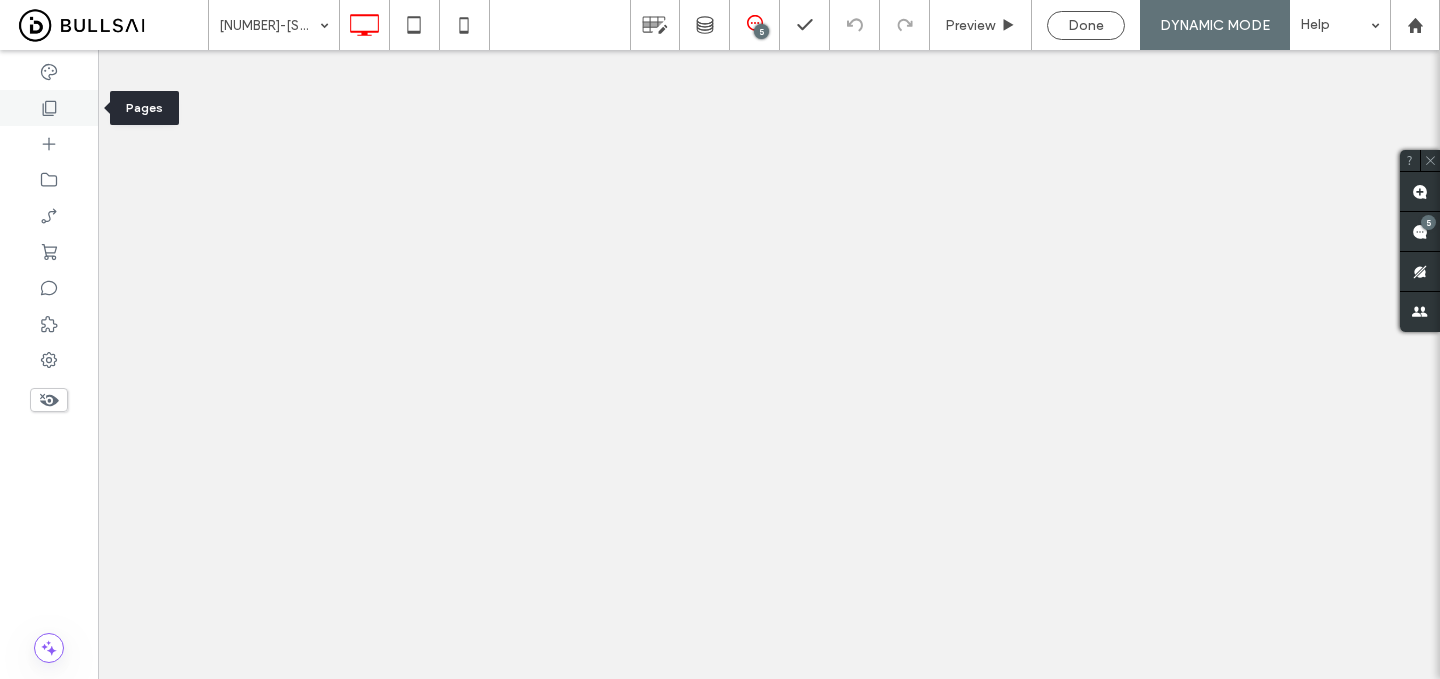 click at bounding box center [49, 108] 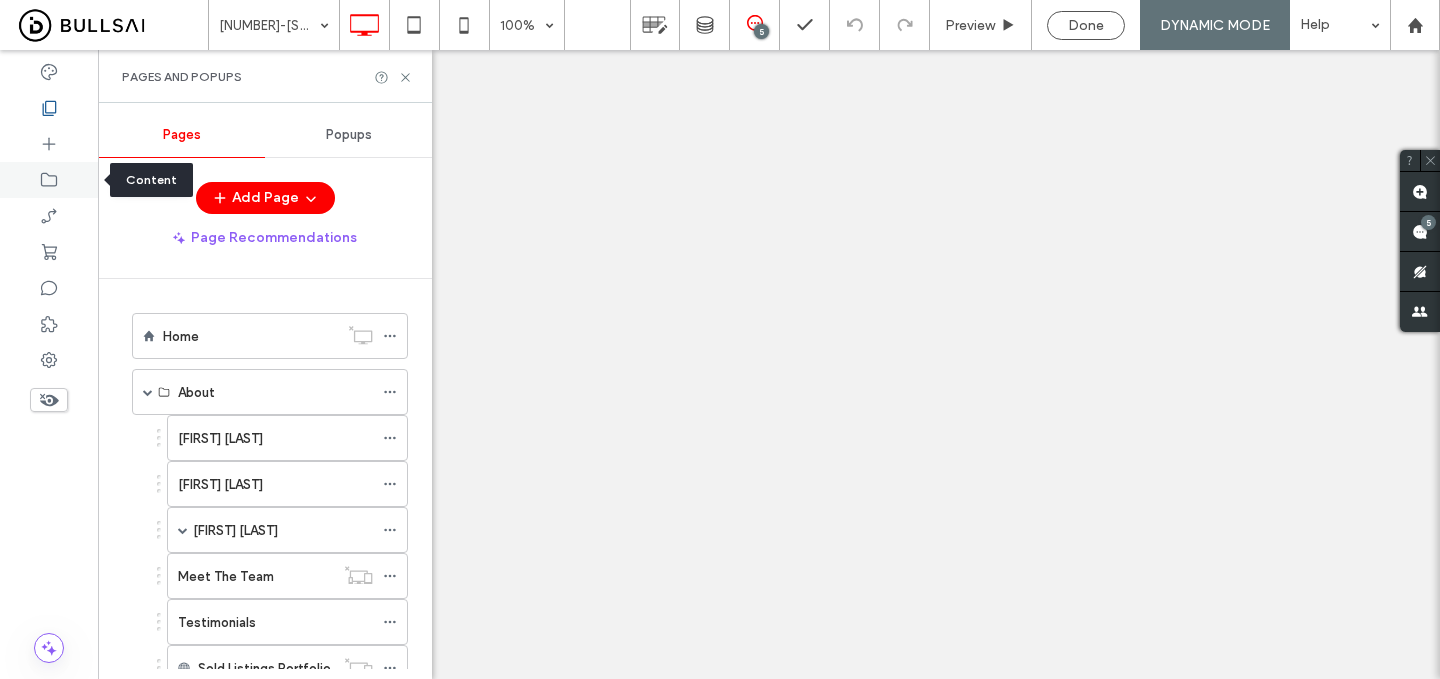 click at bounding box center (49, 180) 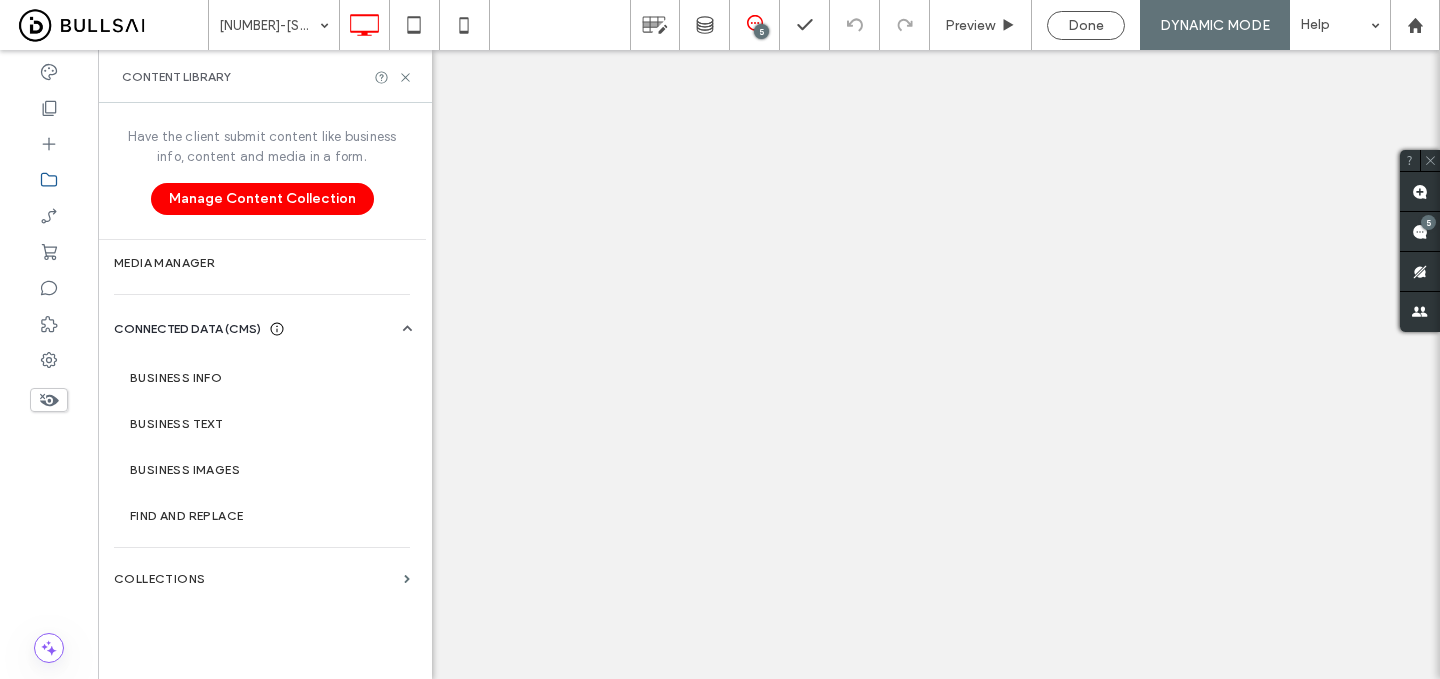 click on "Have the client submit content like business info, content and media in a form. Manage Content Collection Media Manager CONNECTED DATA (CMS) Business Info Business Text Business Images Find and Replace Collections" at bounding box center [262, 389] 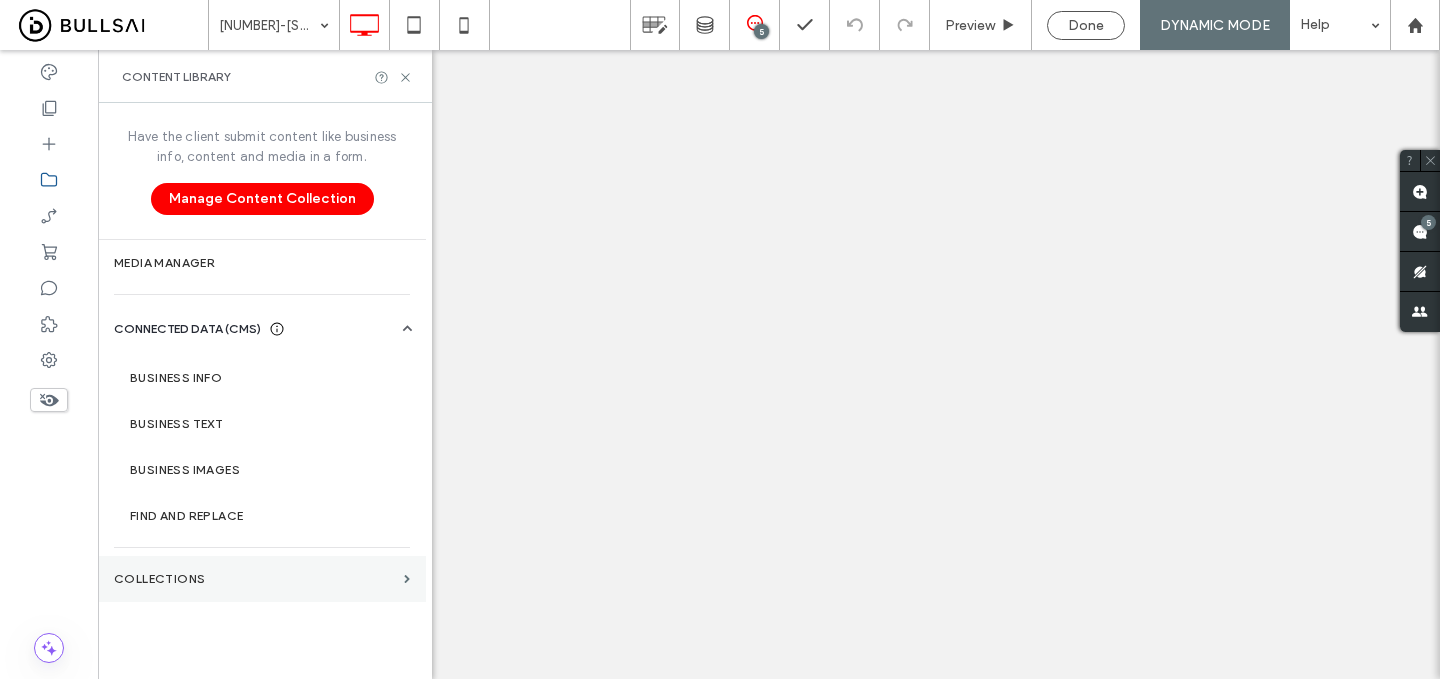 click on "Collections" at bounding box center (262, 579) 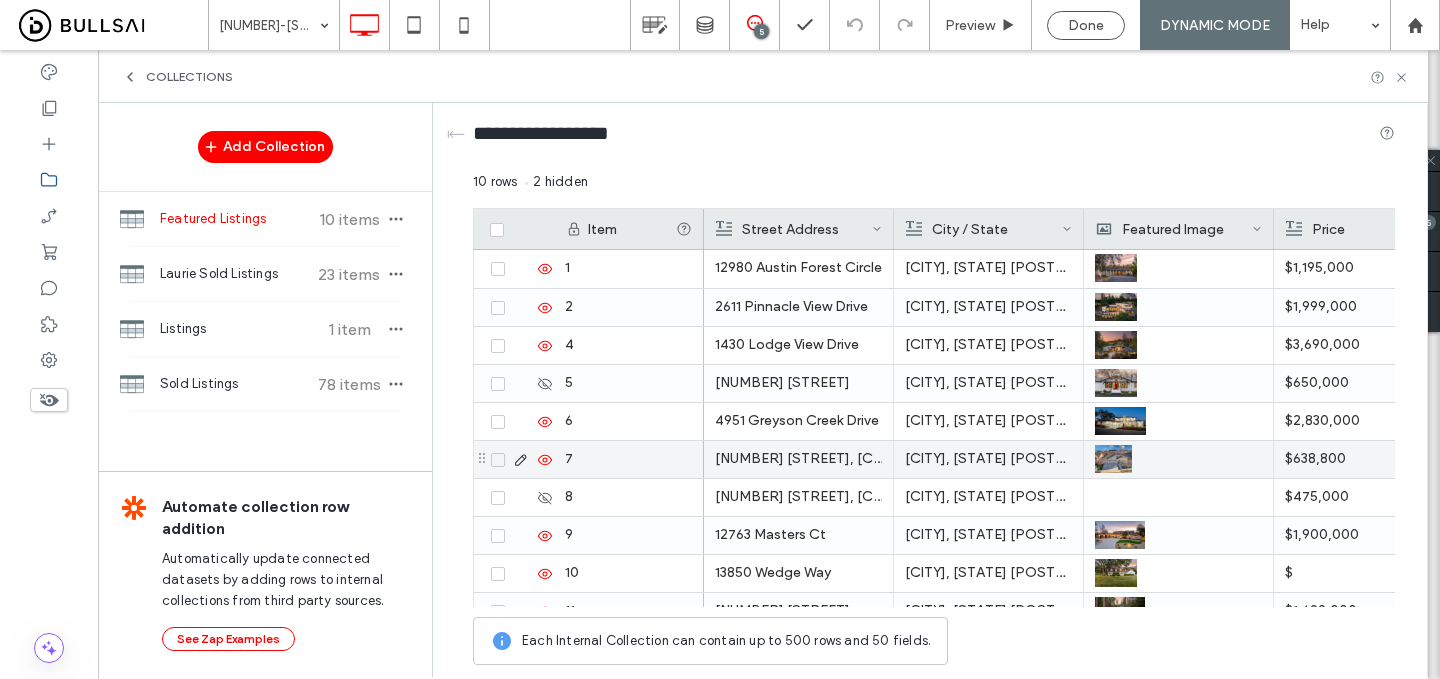 scroll, scrollTop: 61, scrollLeft: 0, axis: vertical 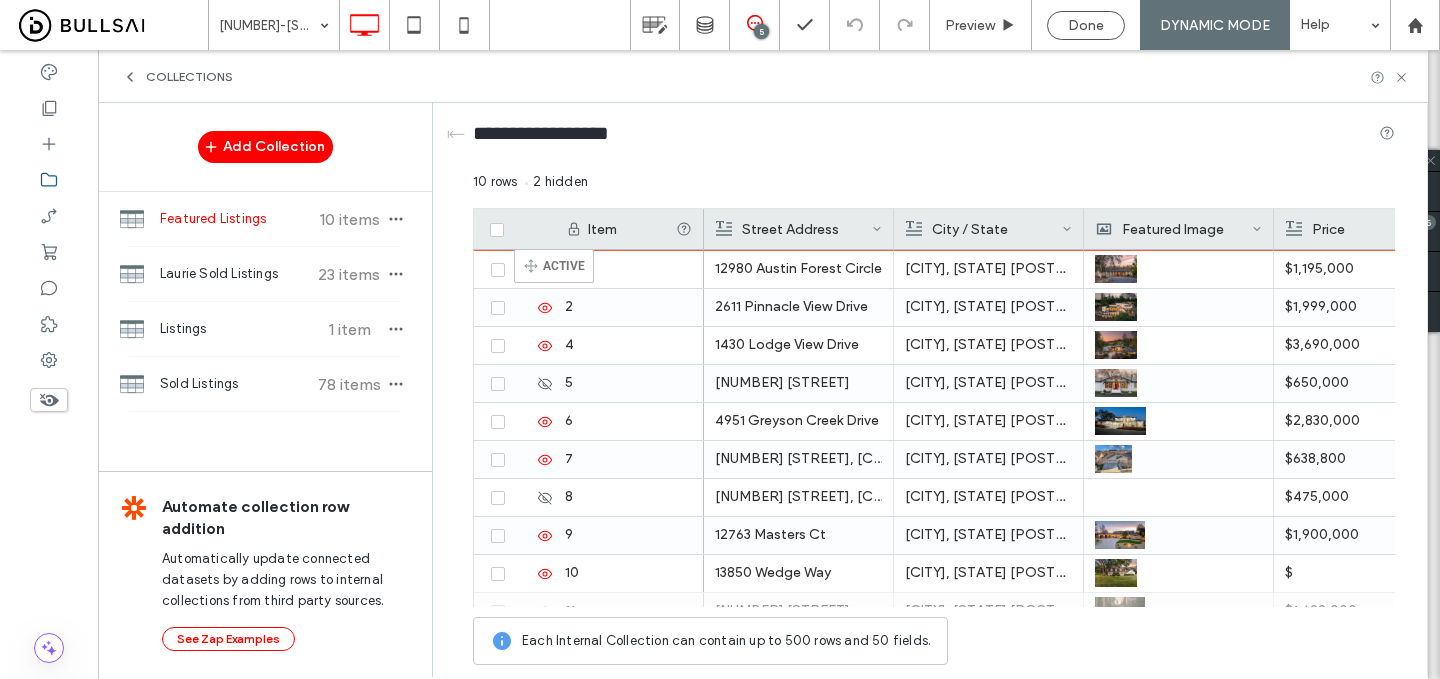 drag, startPoint x: 503, startPoint y: 330, endPoint x: 544, endPoint y: 258, distance: 82.85529 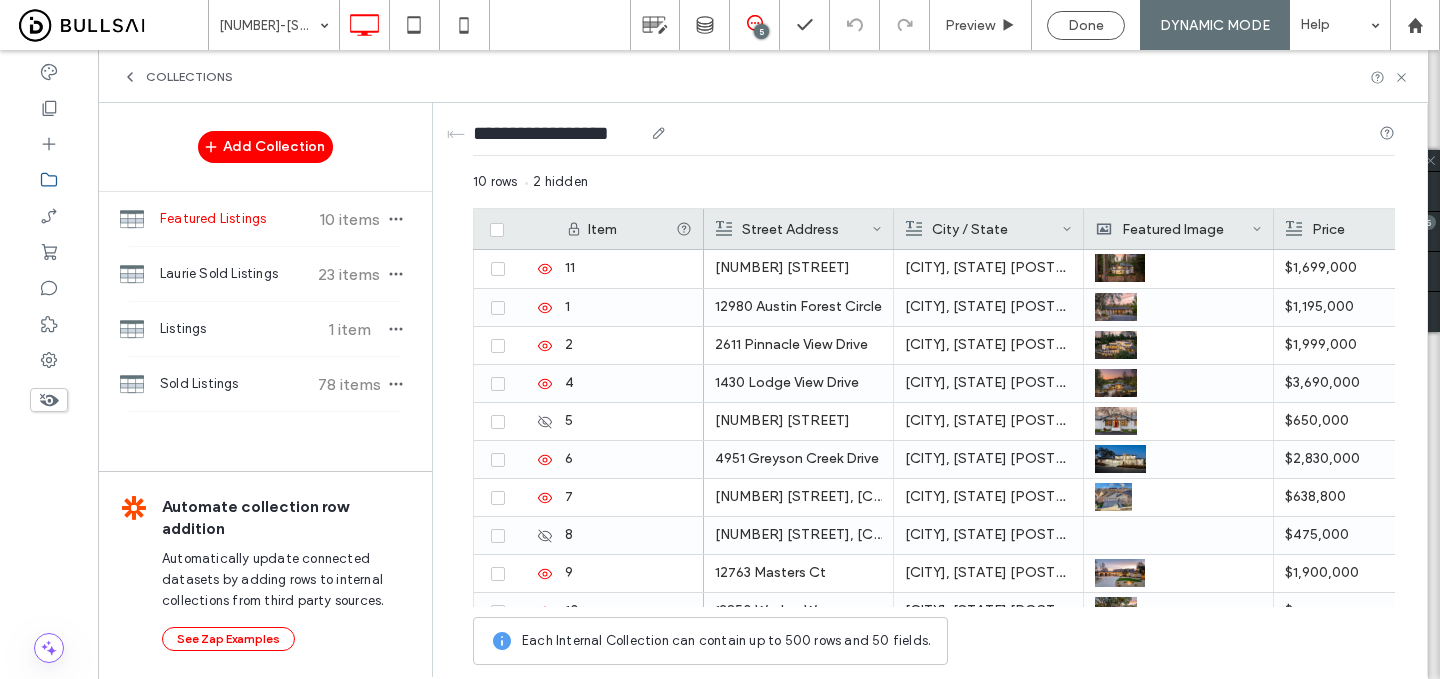 scroll, scrollTop: 23, scrollLeft: 0, axis: vertical 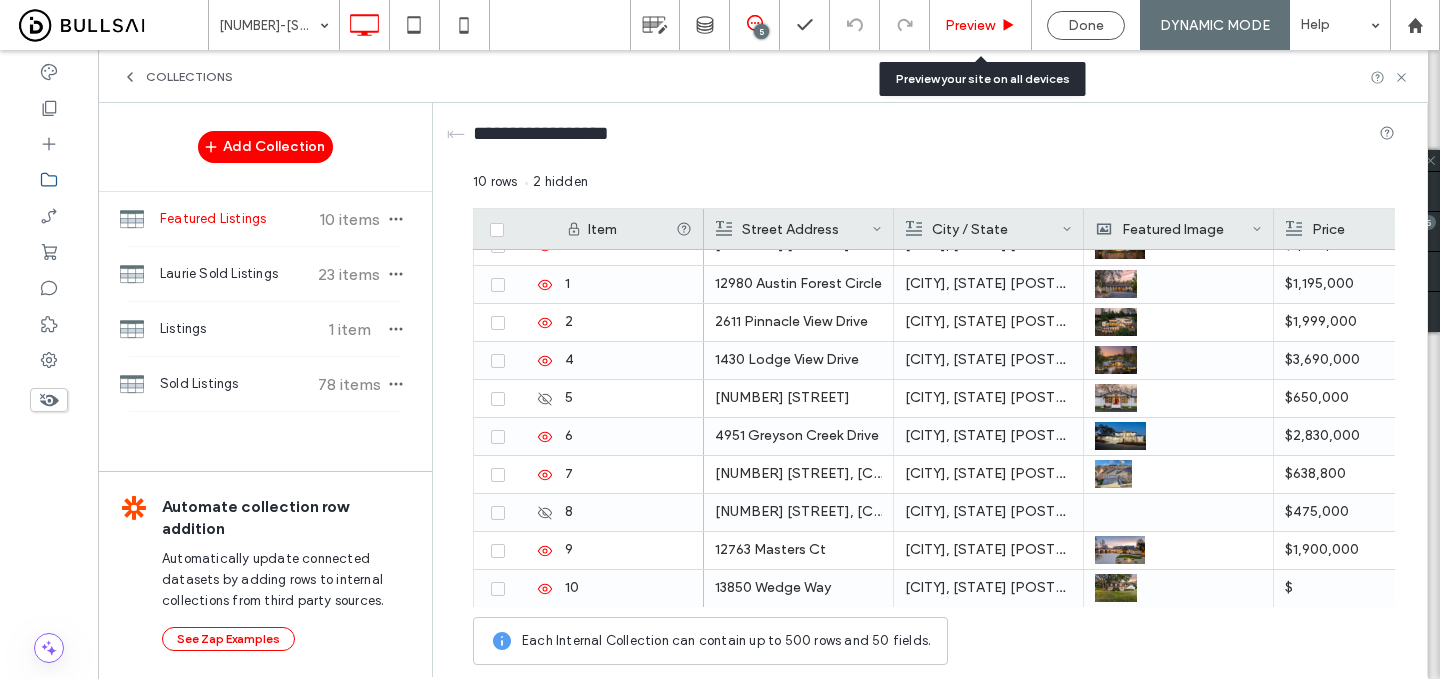 click on "Preview" at bounding box center [981, 25] 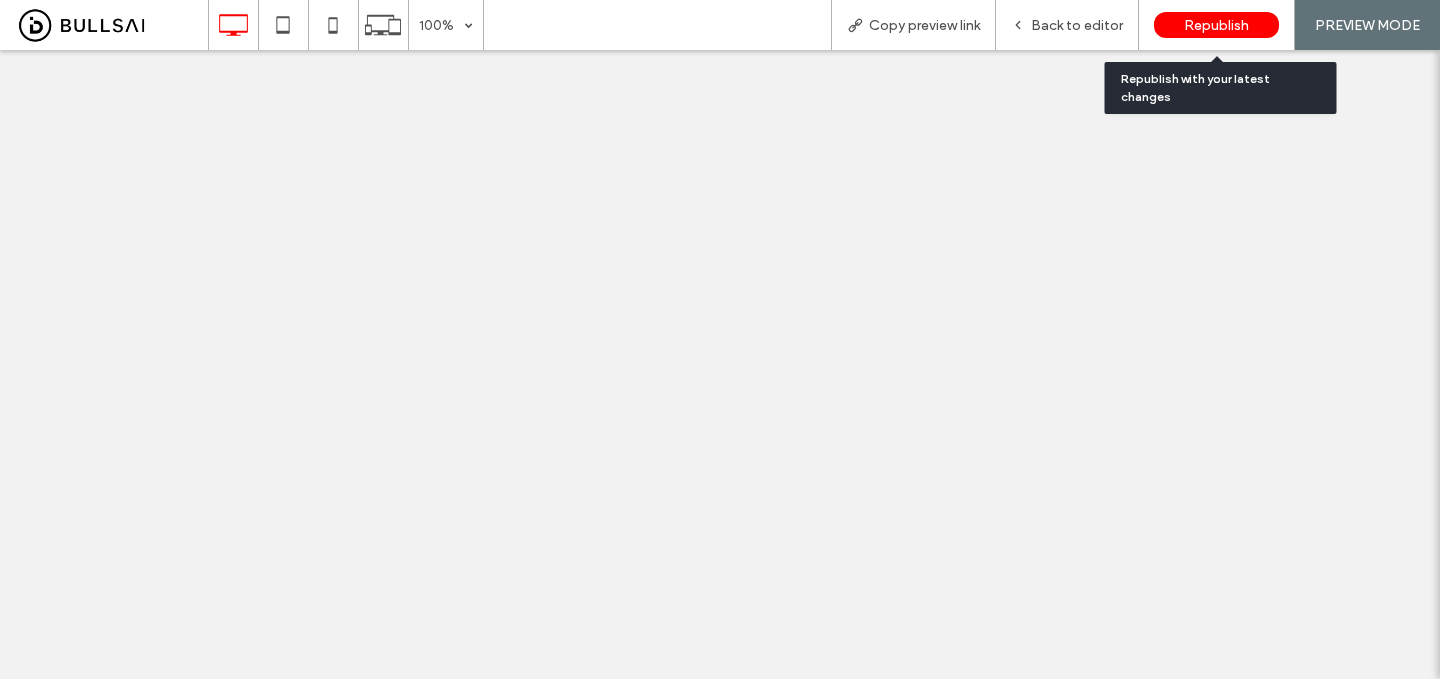 click on "Republish" at bounding box center (1216, 25) 